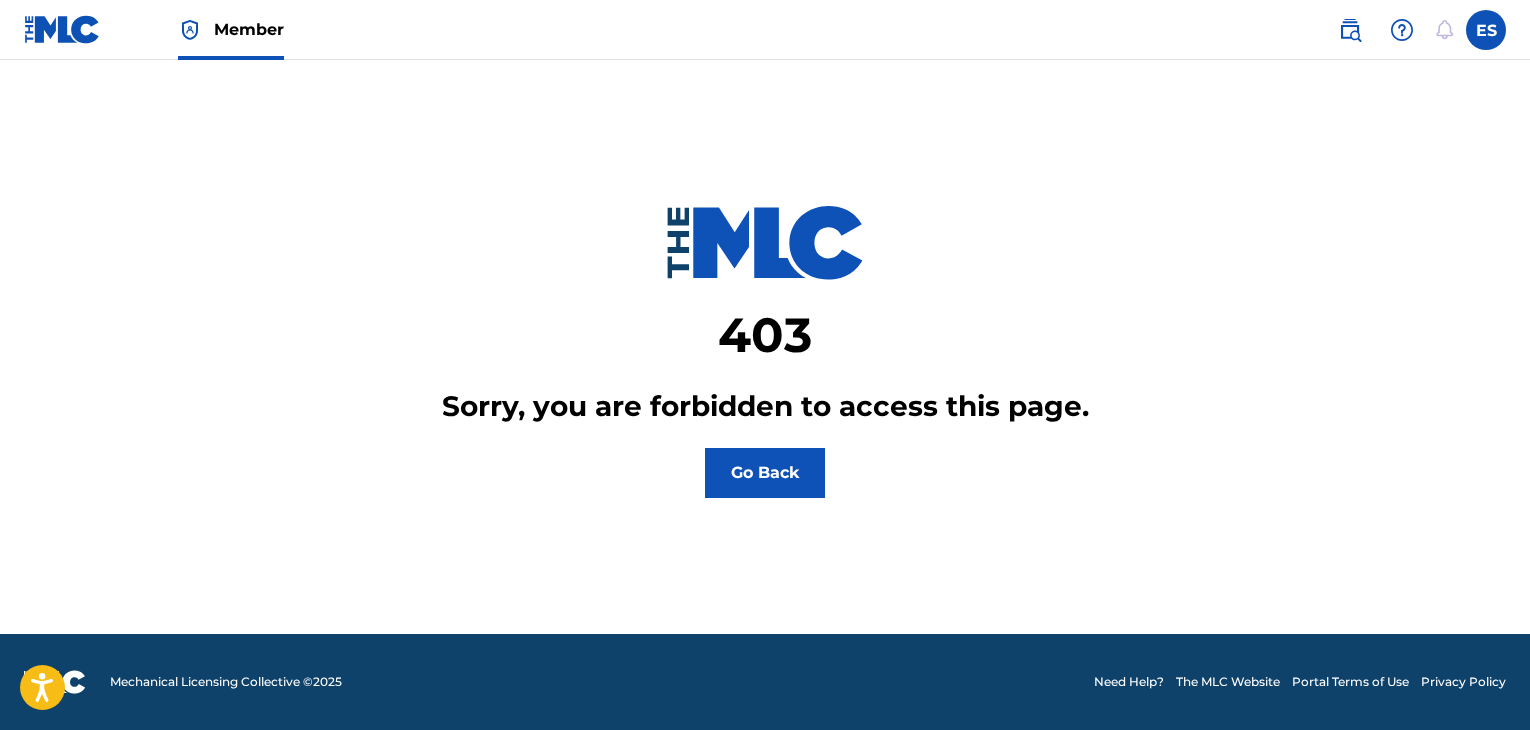 scroll, scrollTop: 0, scrollLeft: 0, axis: both 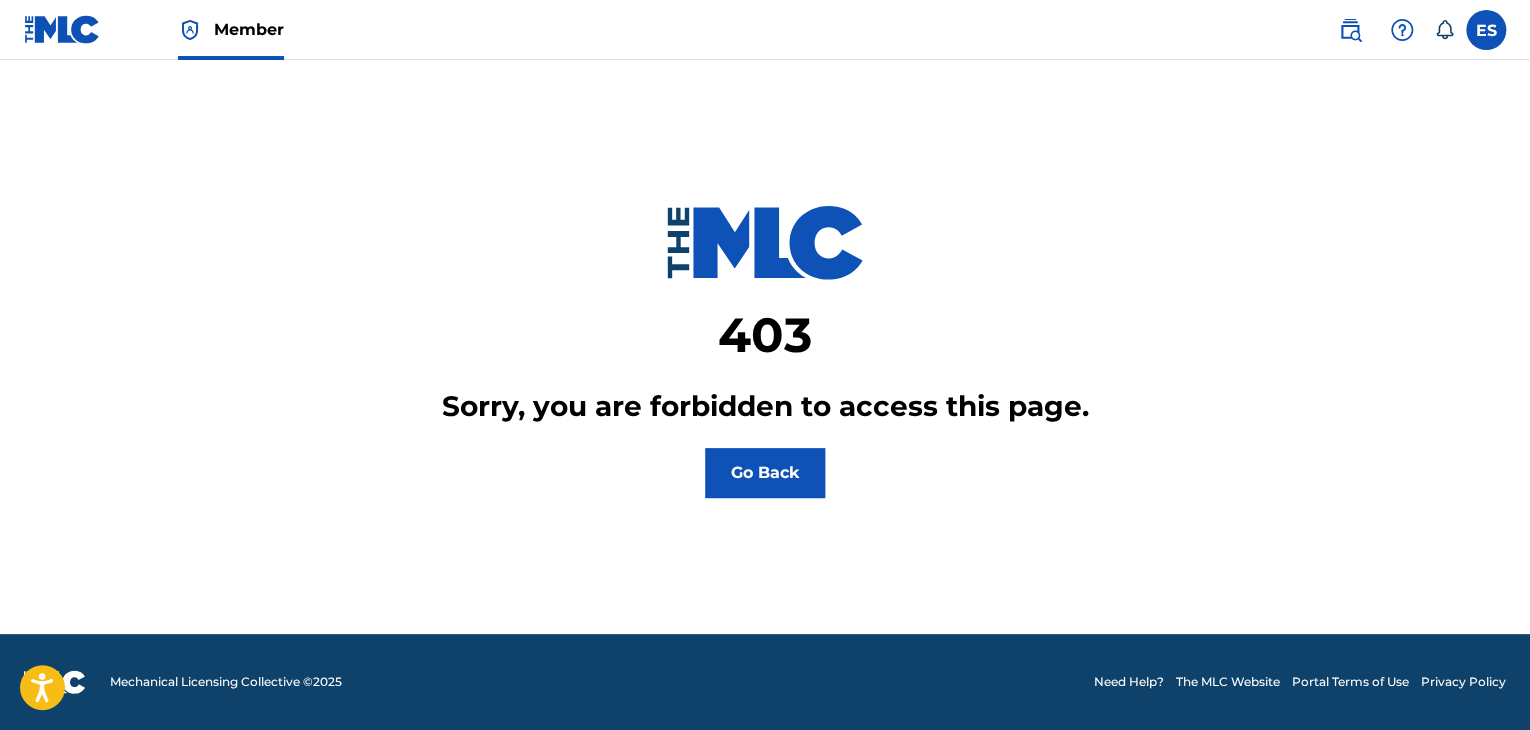 click at bounding box center [62, 29] 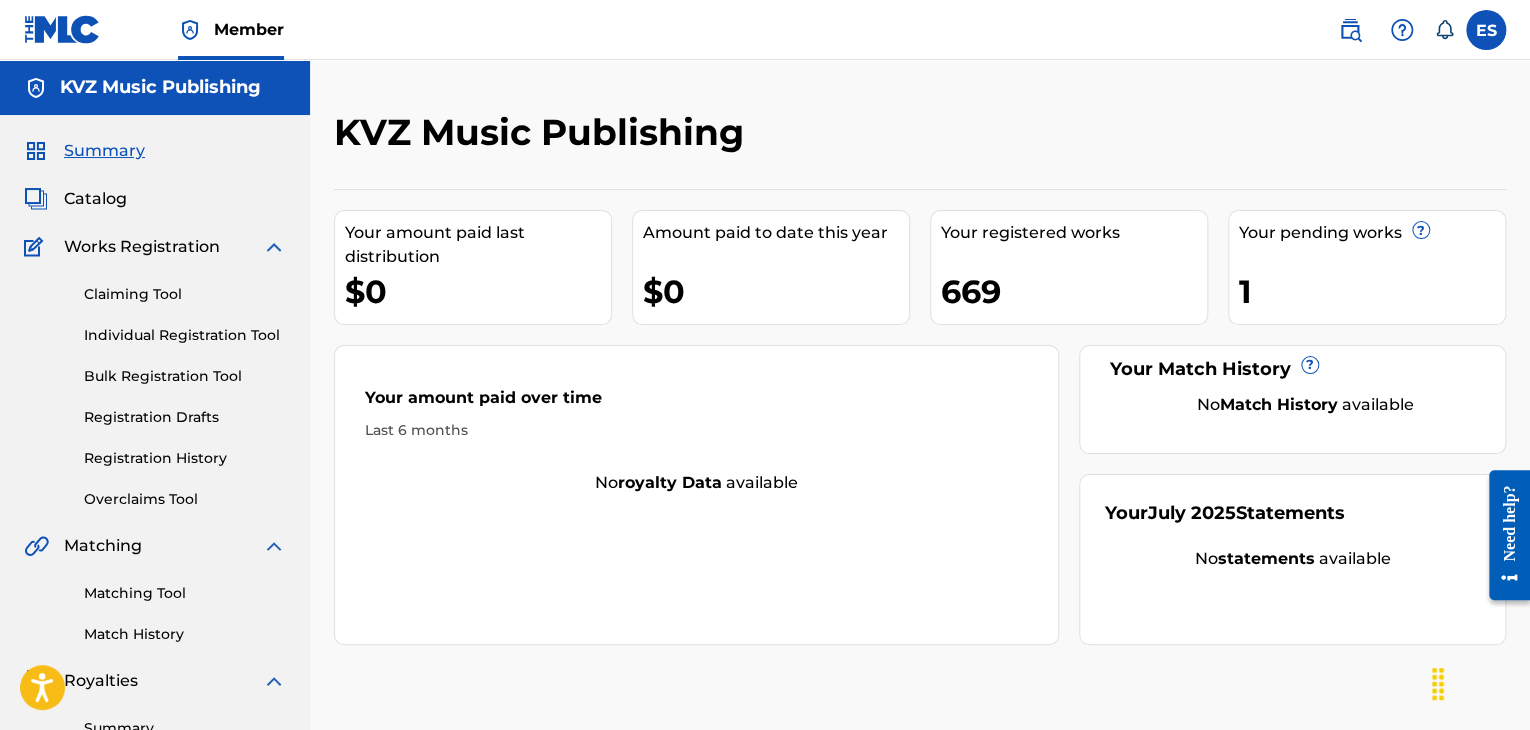 click on "Registration History" at bounding box center (185, 458) 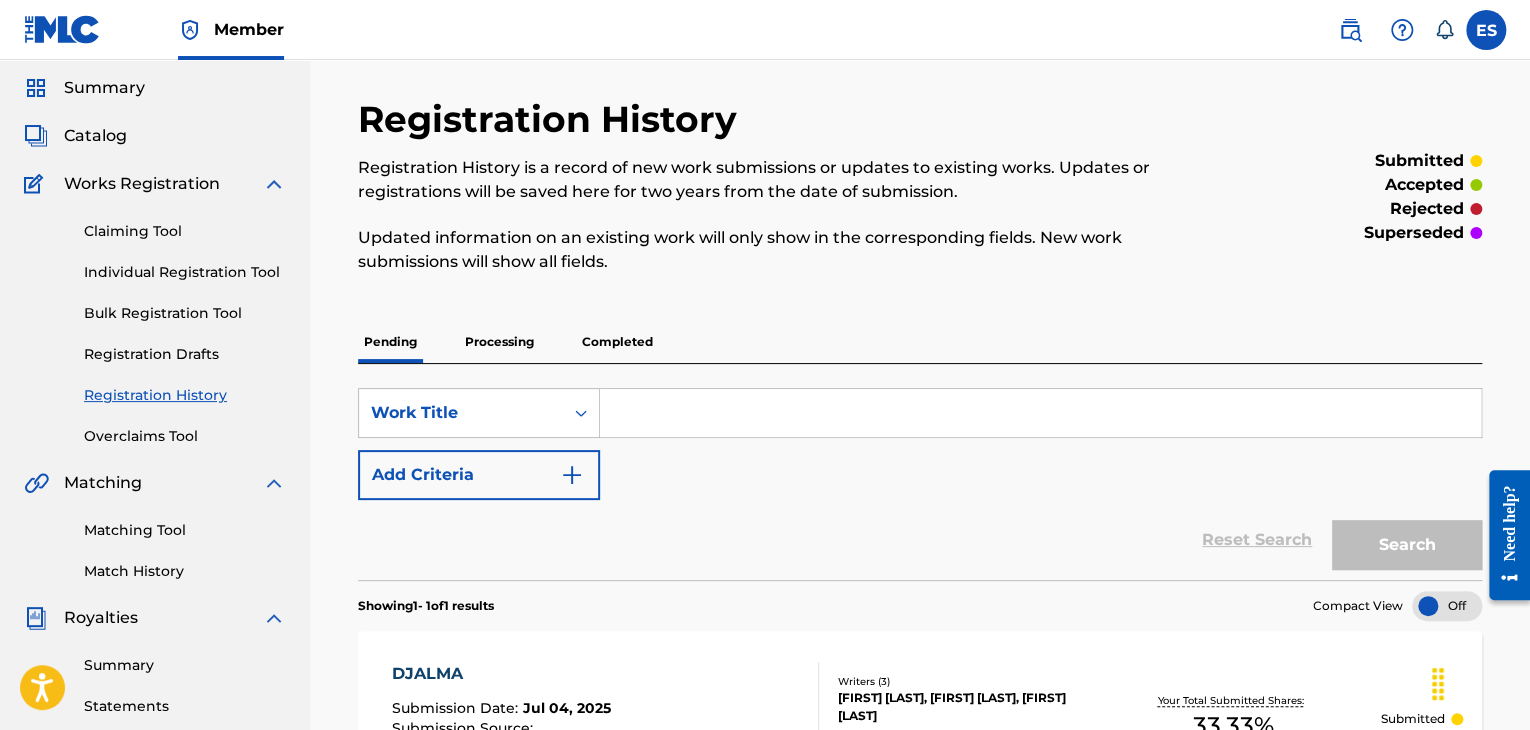 scroll, scrollTop: 0, scrollLeft: 0, axis: both 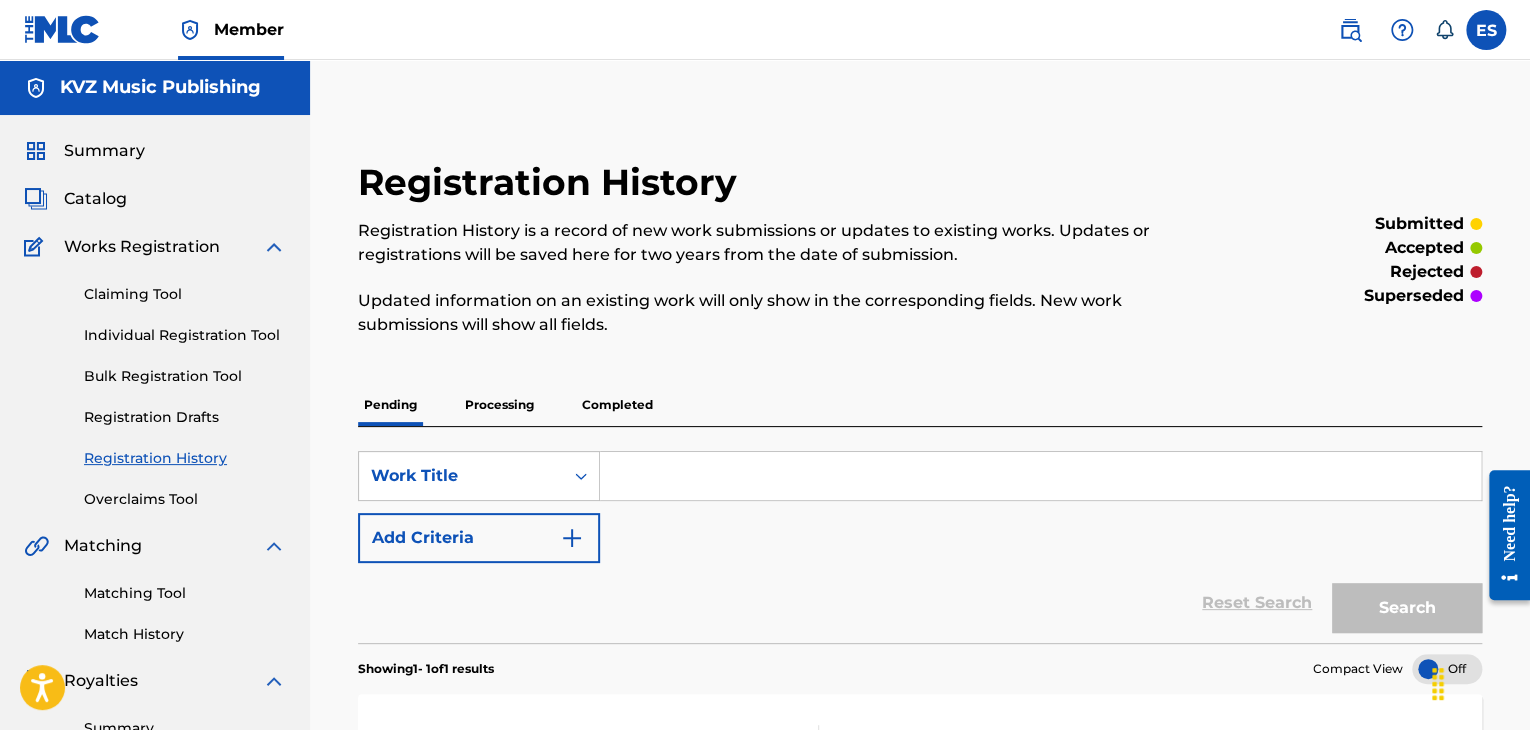 click on "Individual Registration Tool" at bounding box center (185, 335) 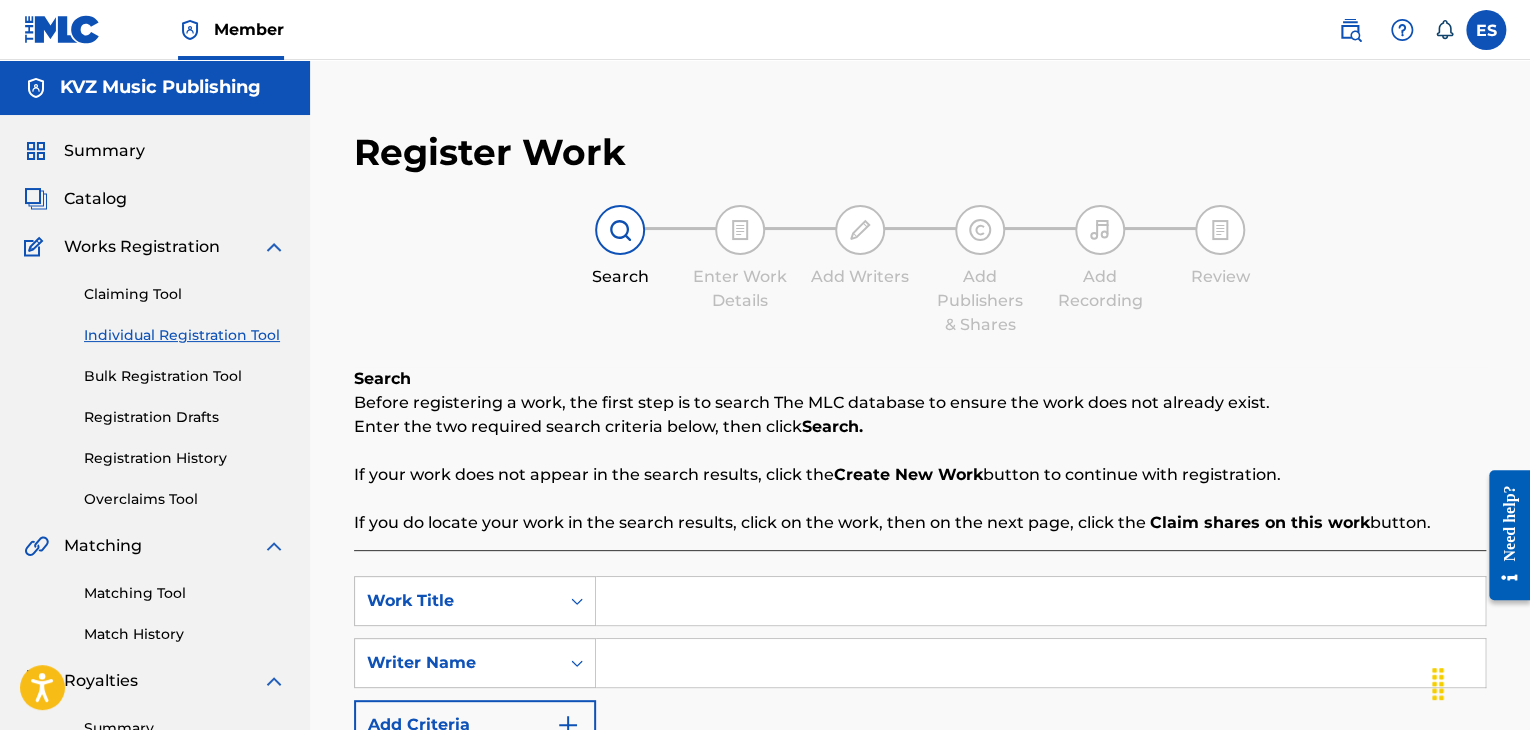 click at bounding box center (1040, 601) 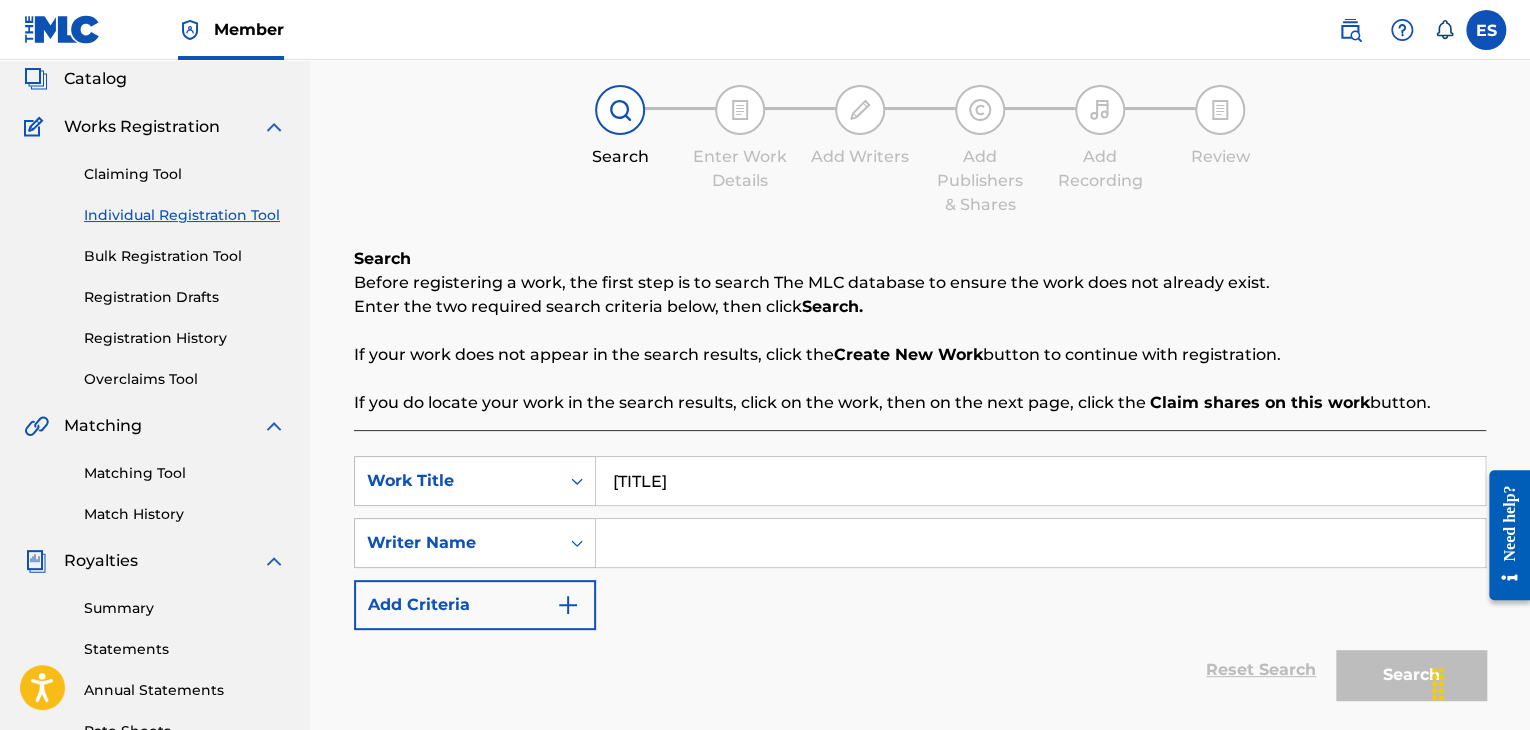 scroll, scrollTop: 400, scrollLeft: 0, axis: vertical 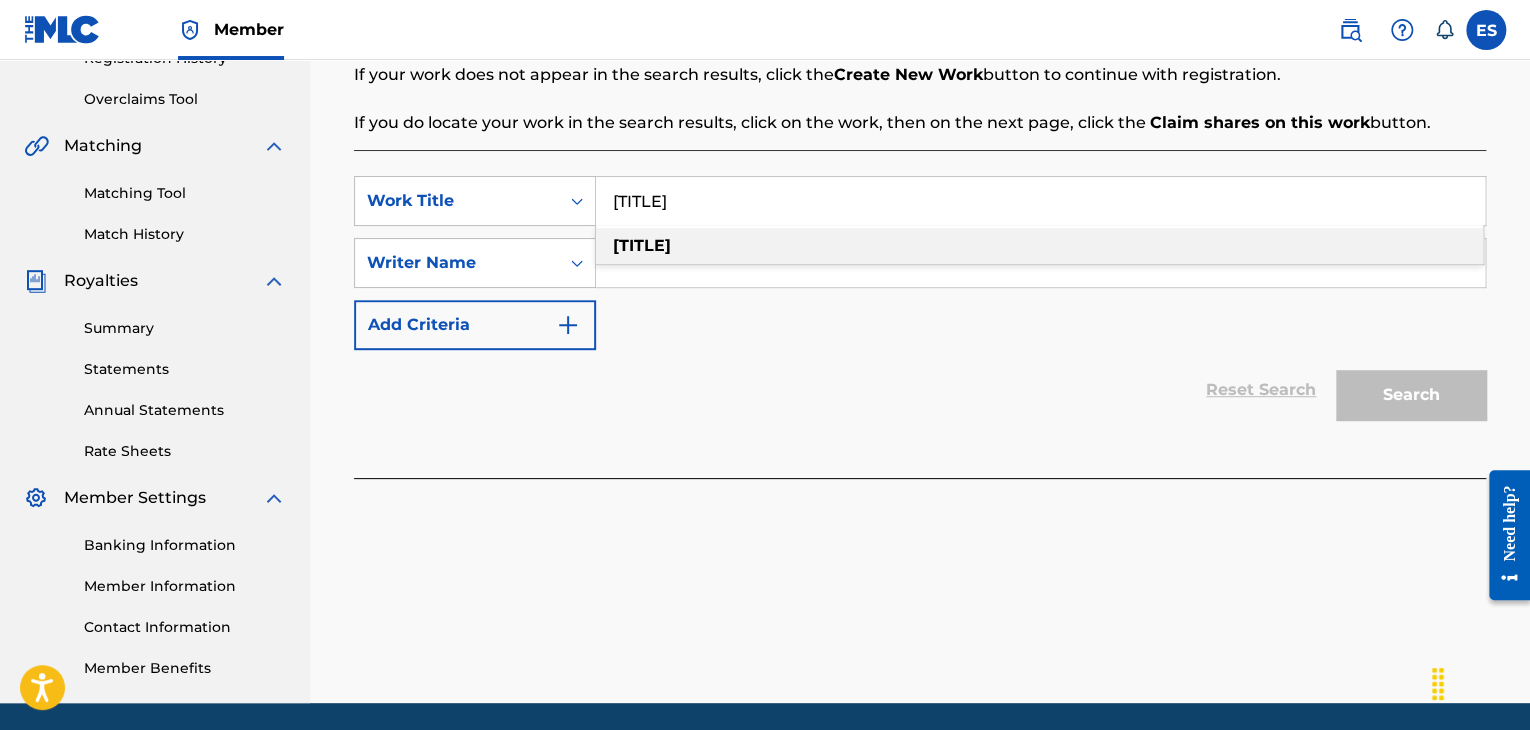 type on "[TITLE]" 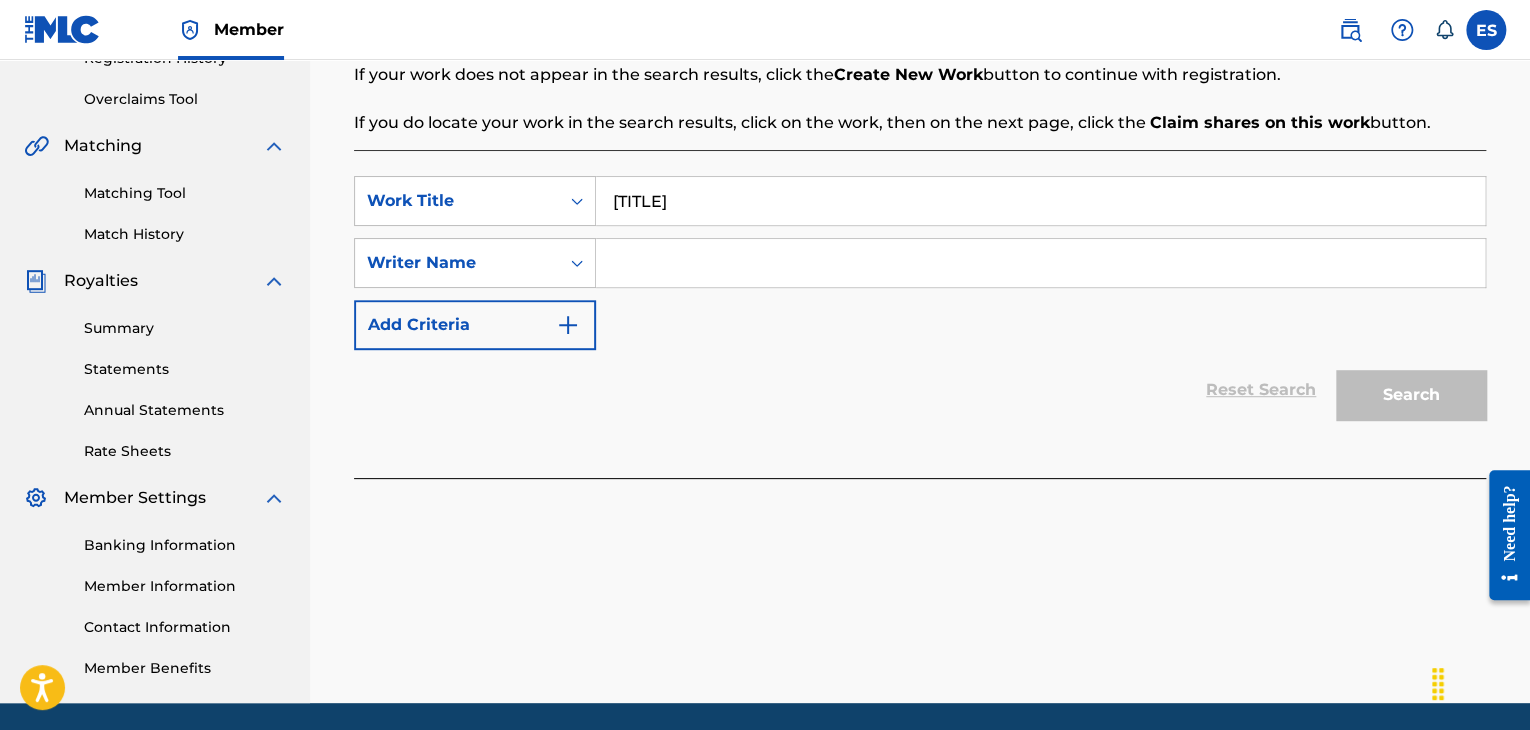 click at bounding box center (1040, 263) 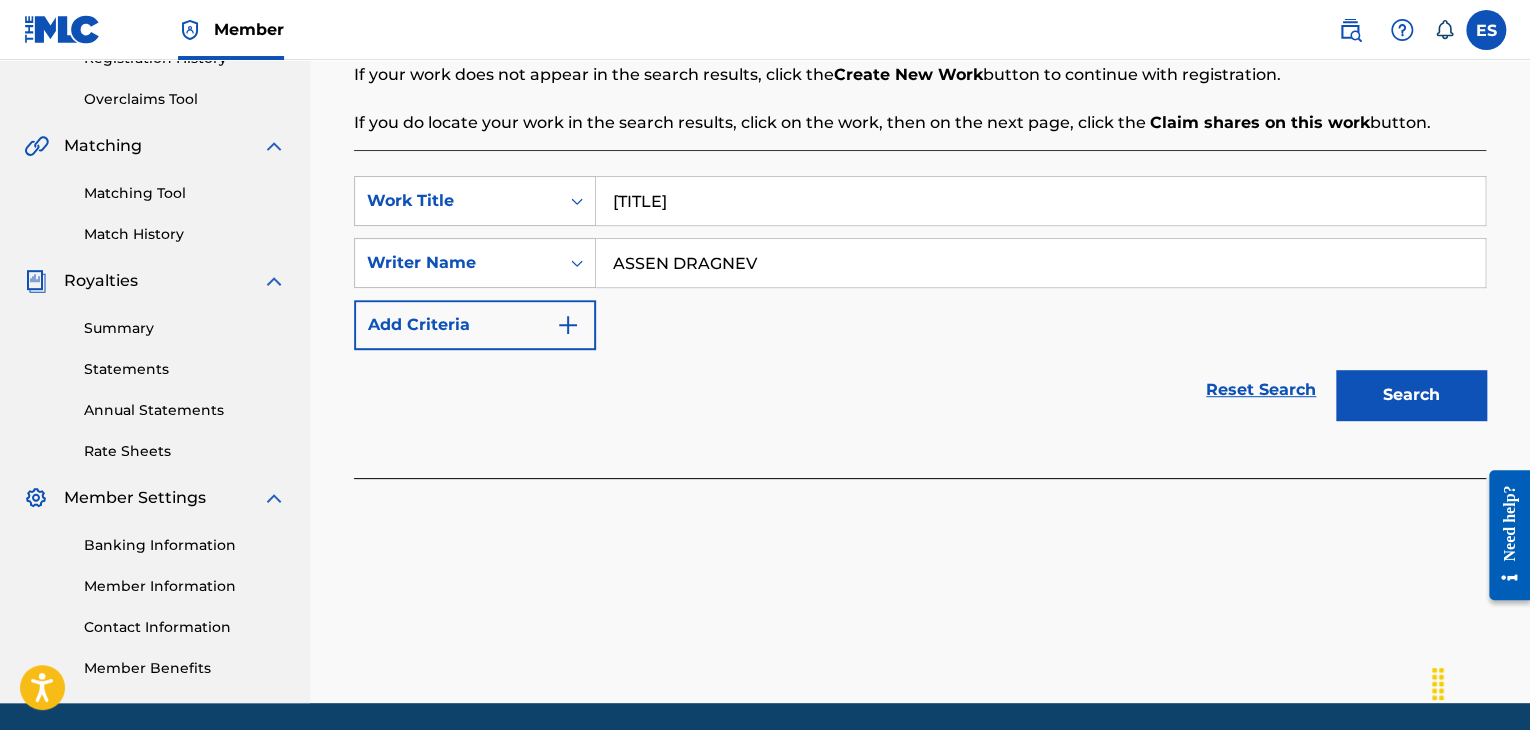 click on "Search" at bounding box center [1411, 395] 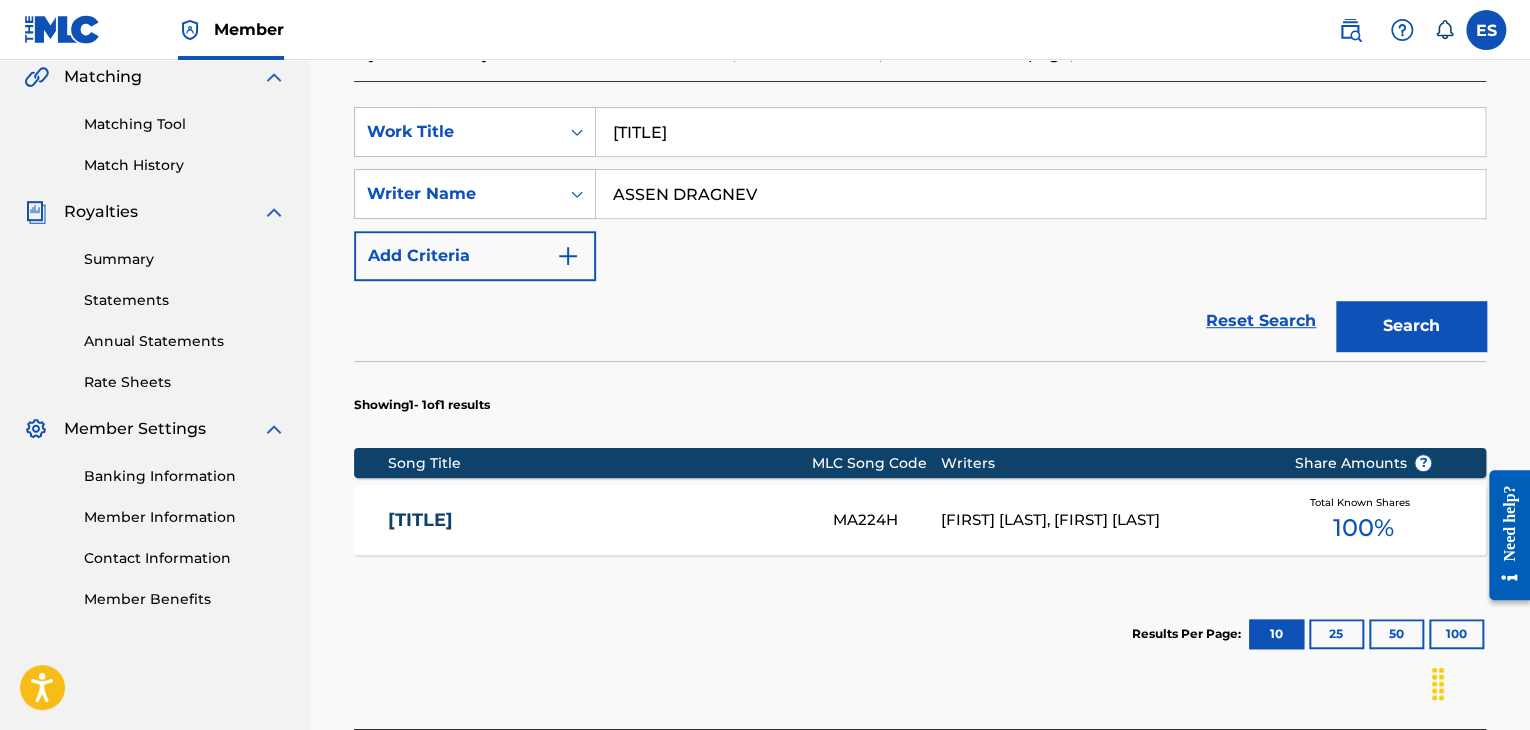 scroll, scrollTop: 500, scrollLeft: 0, axis: vertical 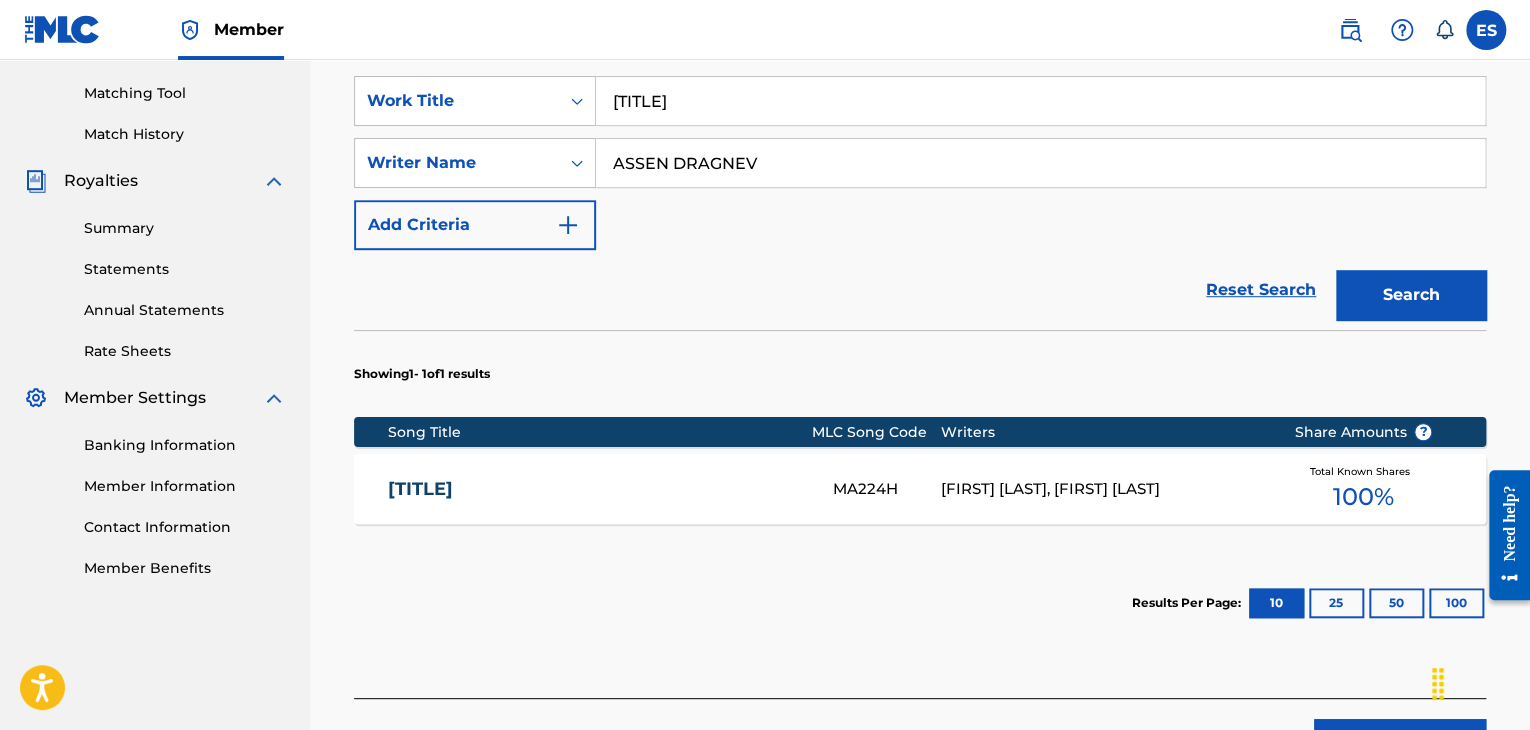 click on "[FIRST] [LAST], [FIRST] [LAST]" at bounding box center [1102, 489] 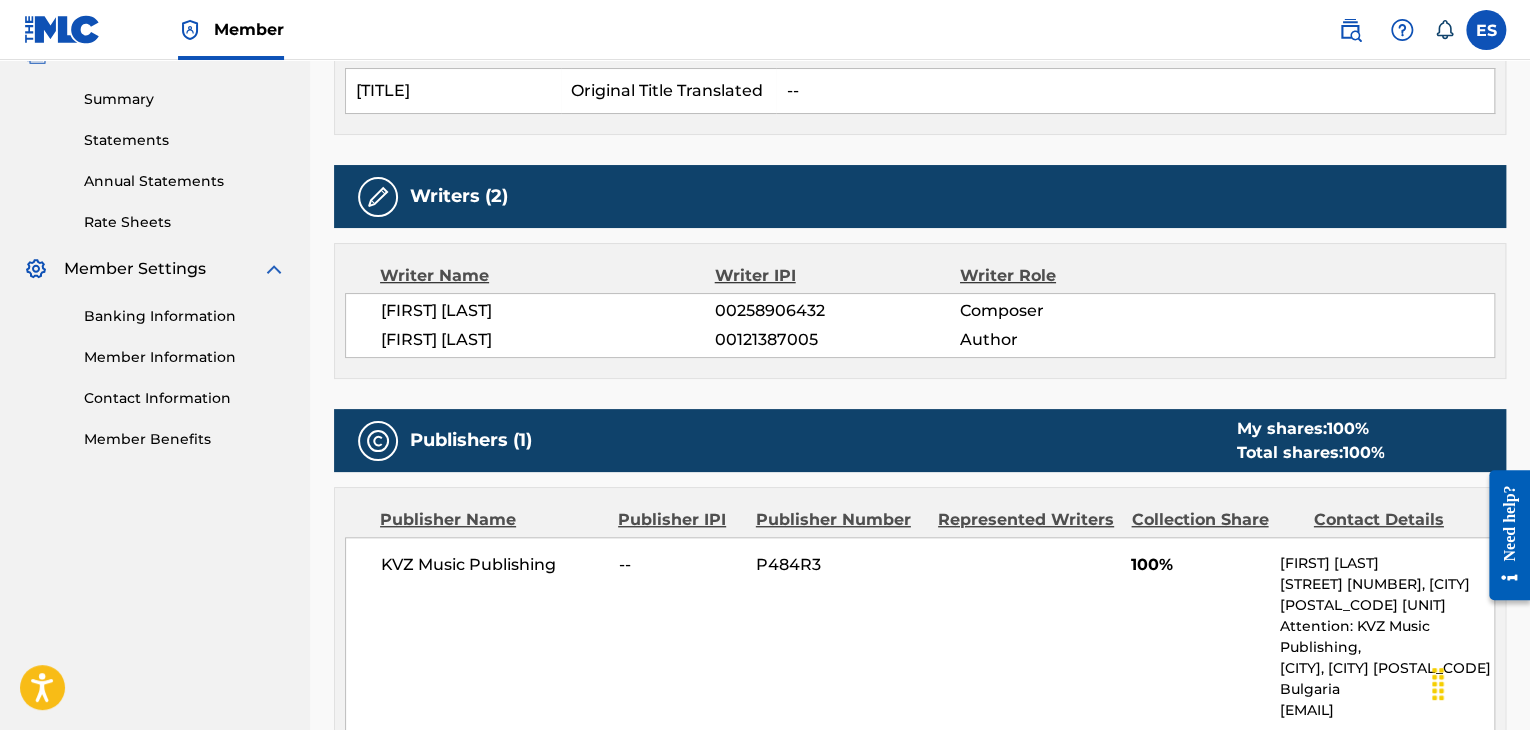 scroll, scrollTop: 800, scrollLeft: 0, axis: vertical 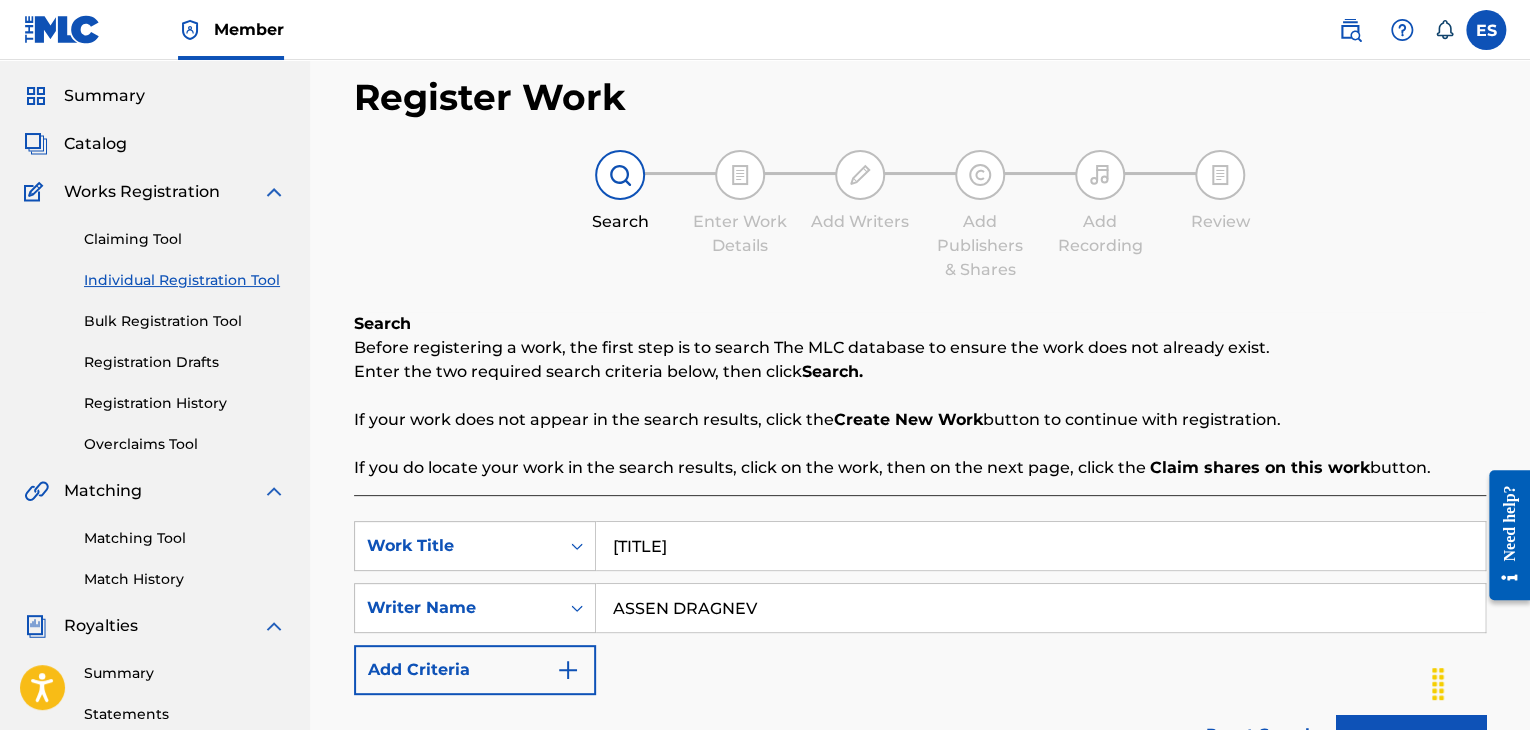 click on "Individual Registration Tool" at bounding box center (185, 280) 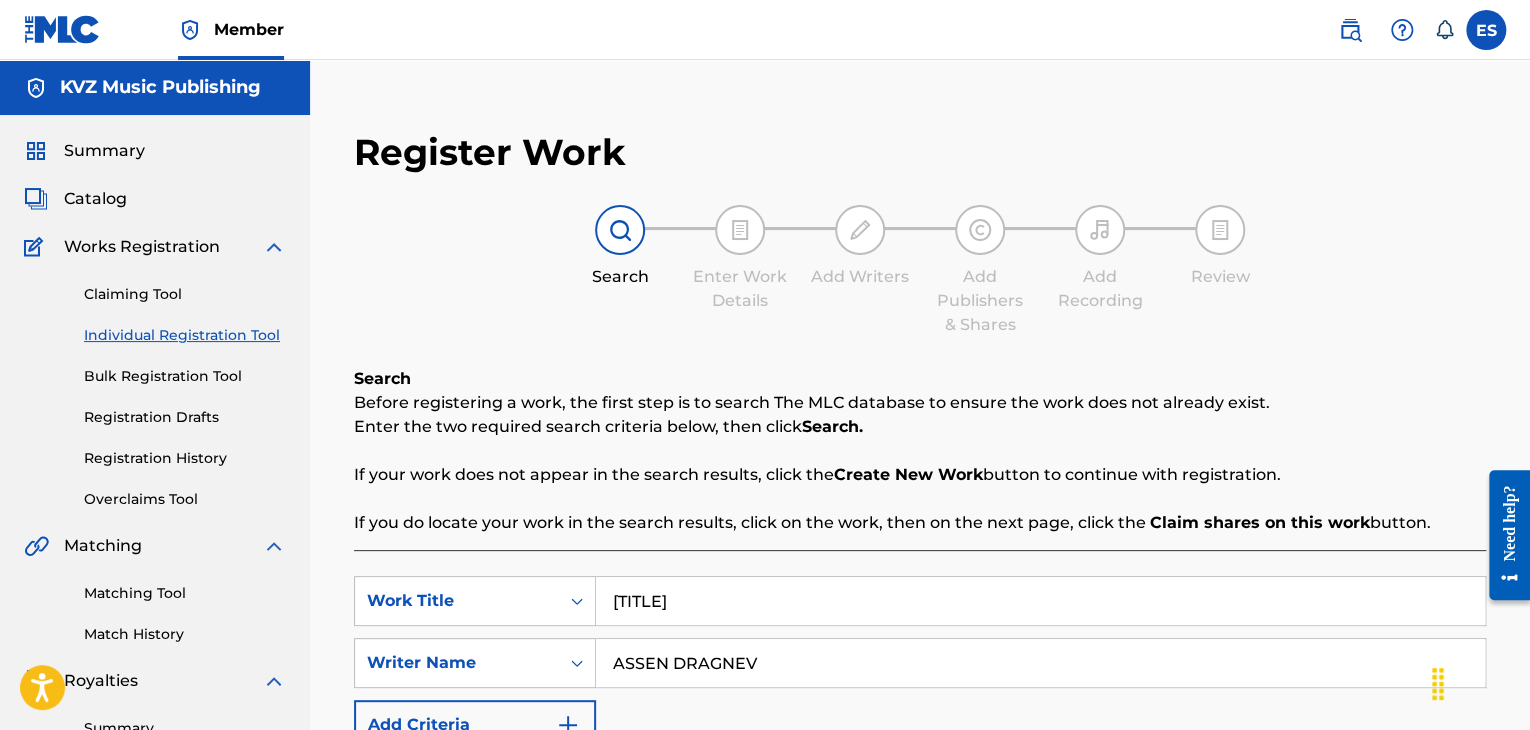 click on "[TITLE]" at bounding box center (1040, 601) 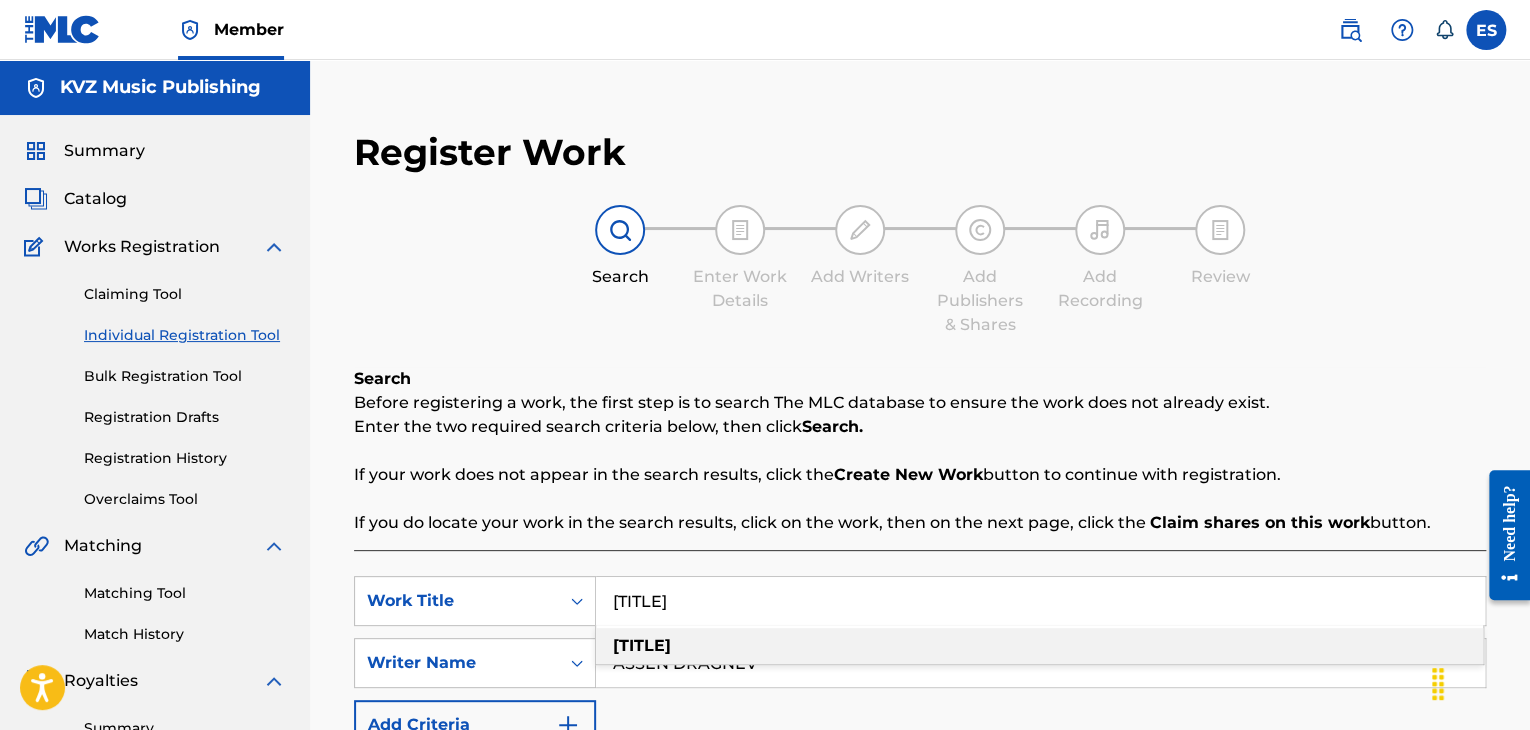 paste on "[TITLE]" 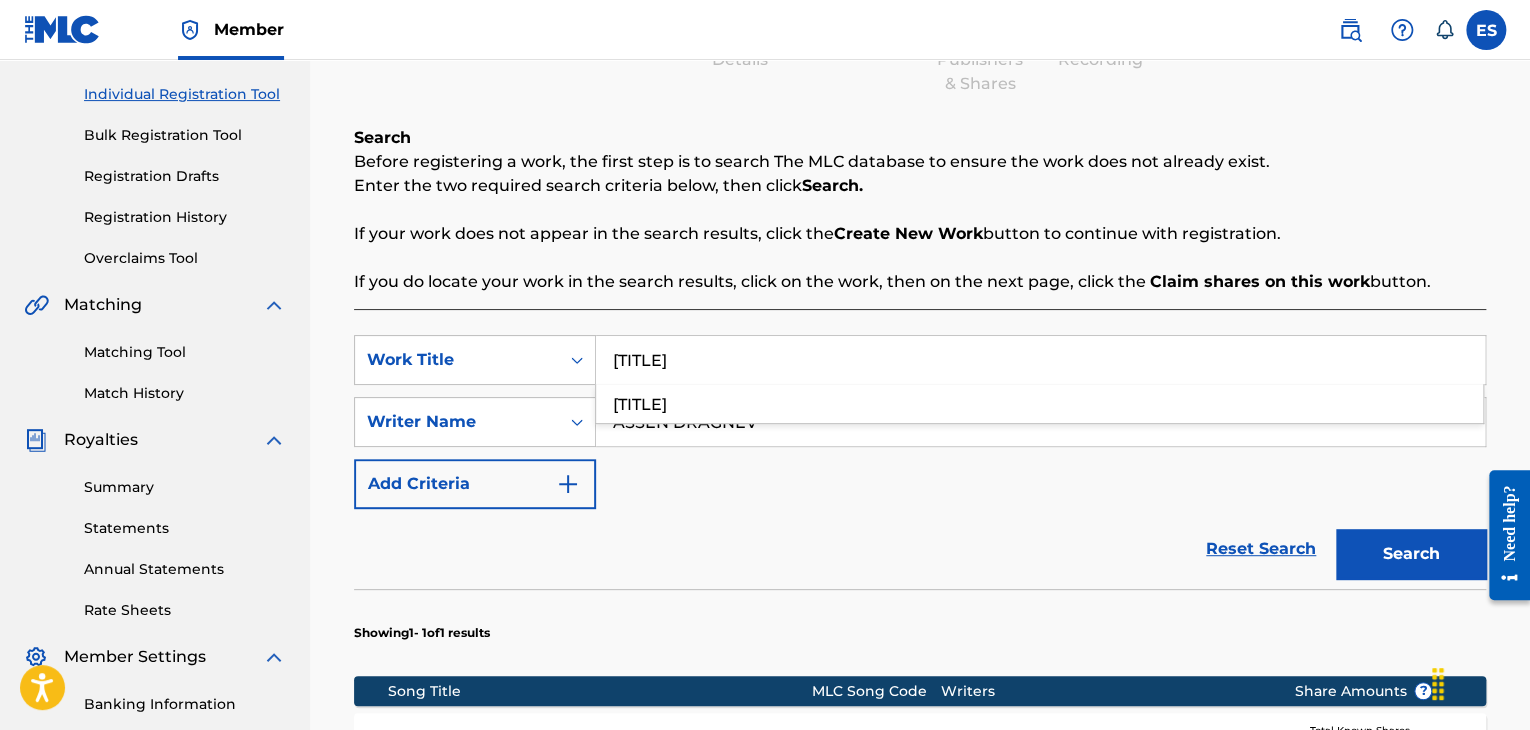 scroll, scrollTop: 300, scrollLeft: 0, axis: vertical 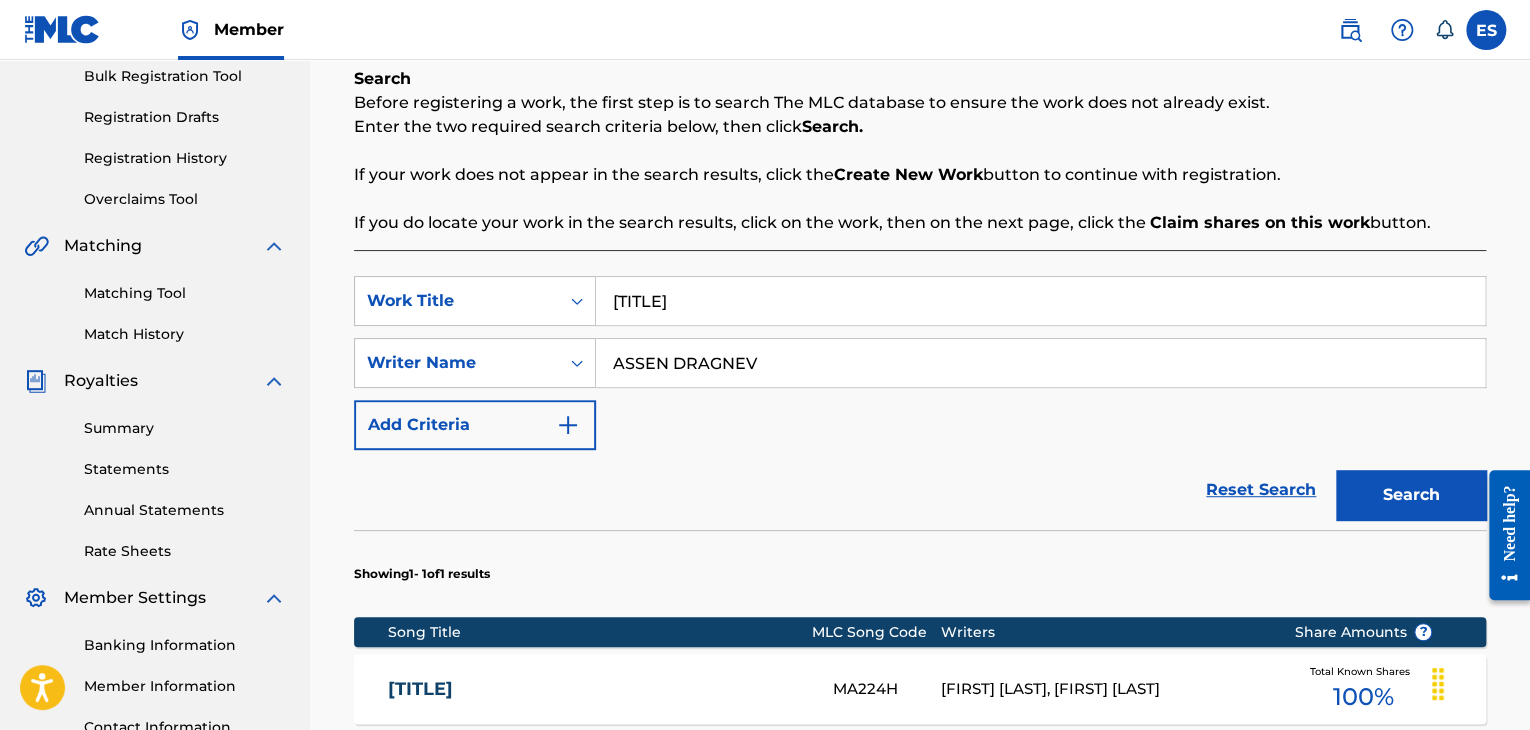 type on "[TITLE]" 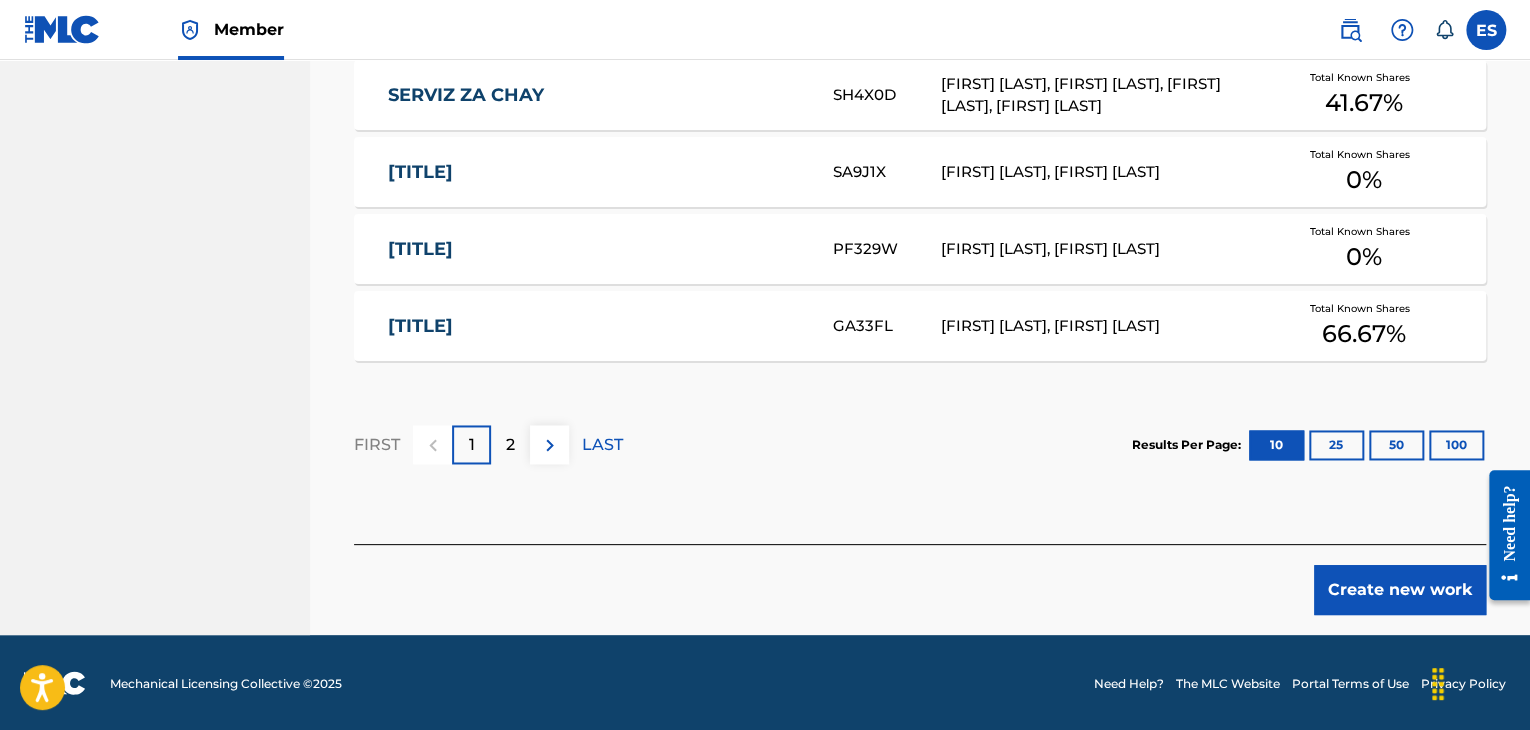 click on "Create new work" at bounding box center (1400, 590) 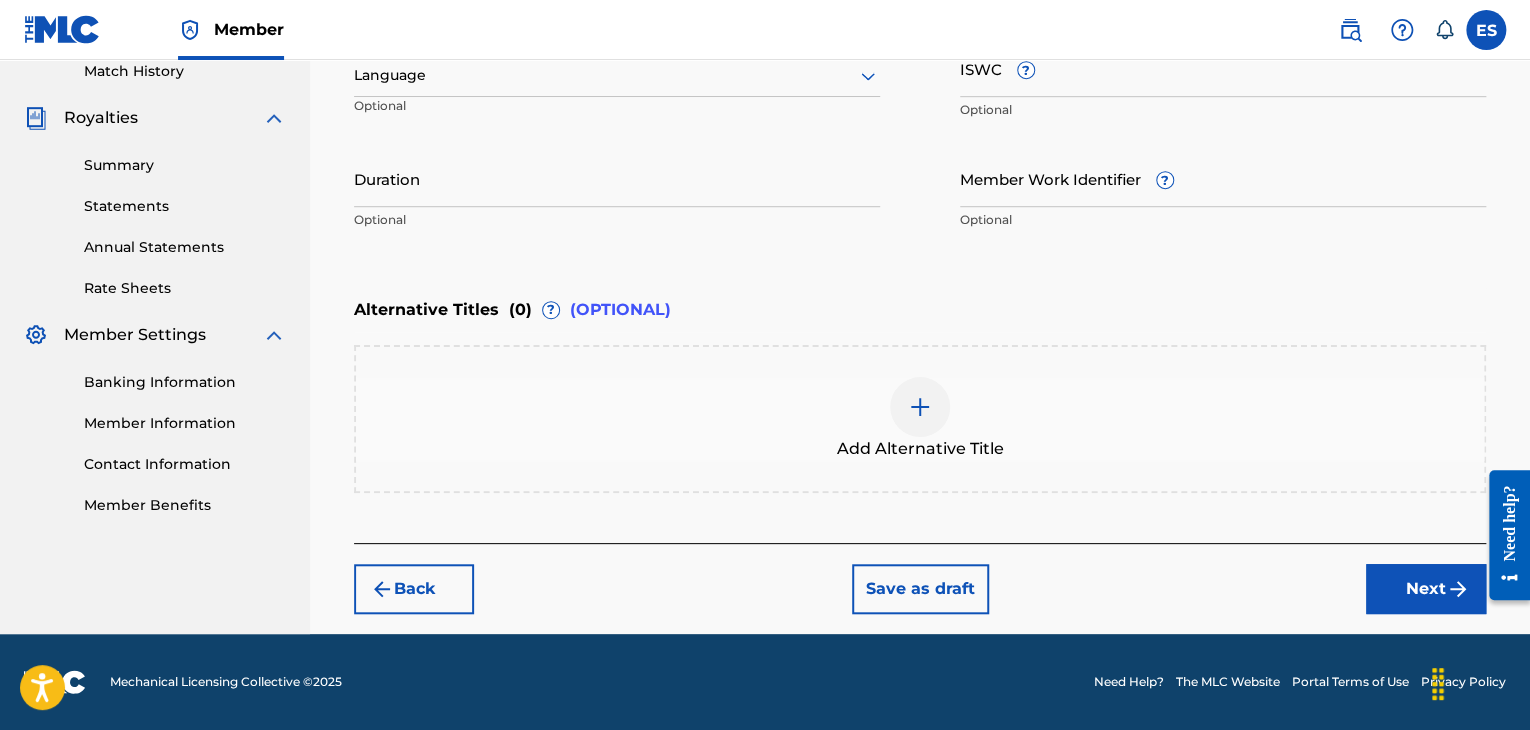 scroll, scrollTop: 561, scrollLeft: 0, axis: vertical 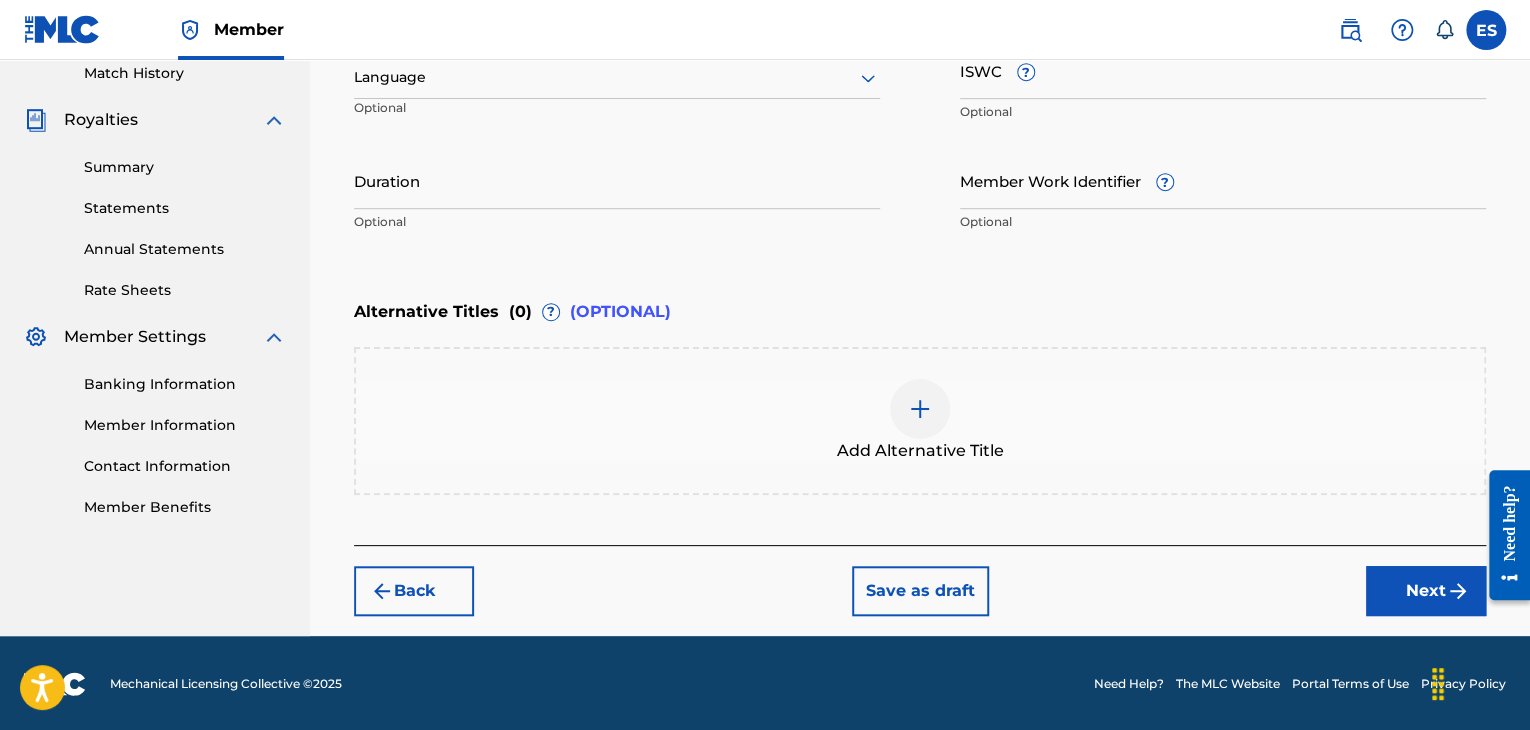 click at bounding box center [617, 77] 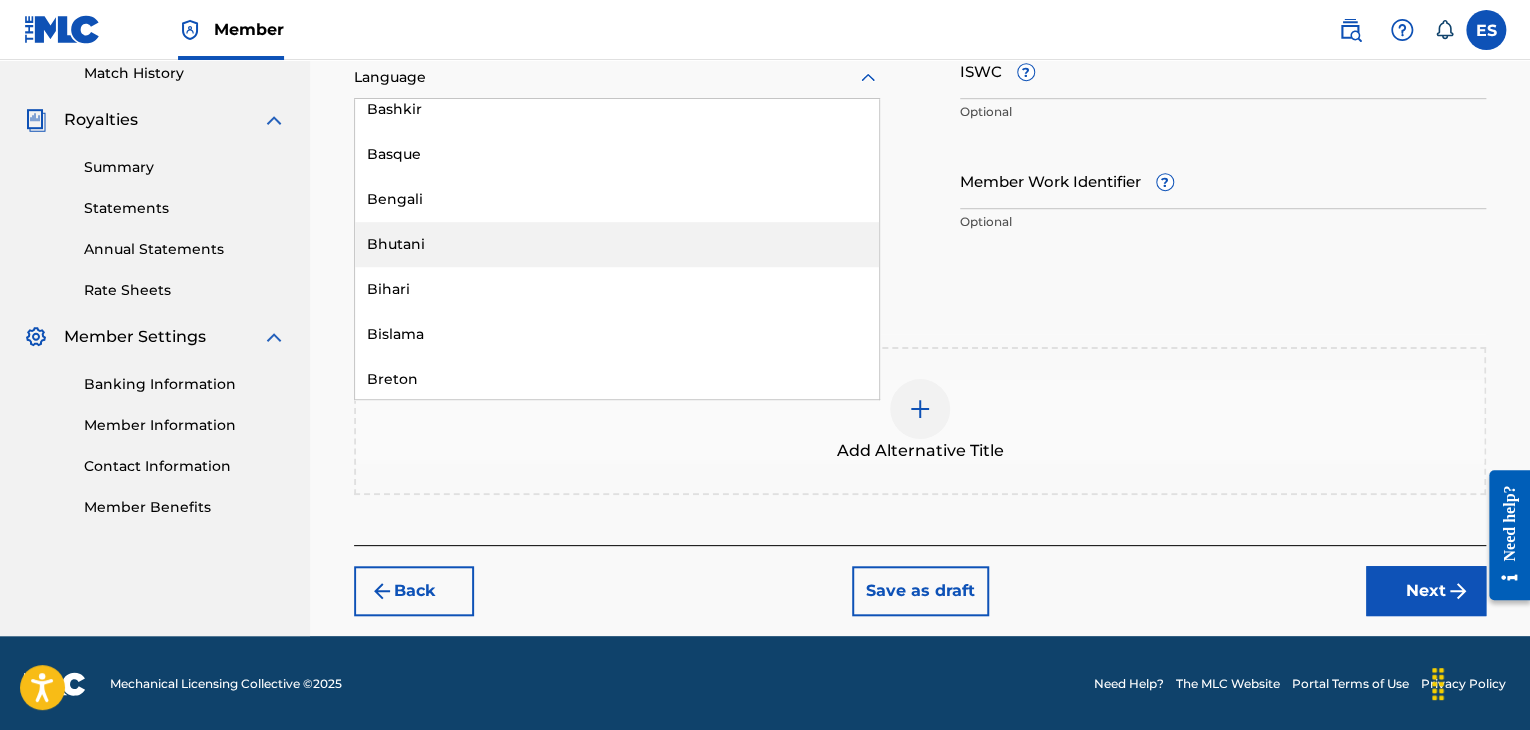 scroll, scrollTop: 700, scrollLeft: 0, axis: vertical 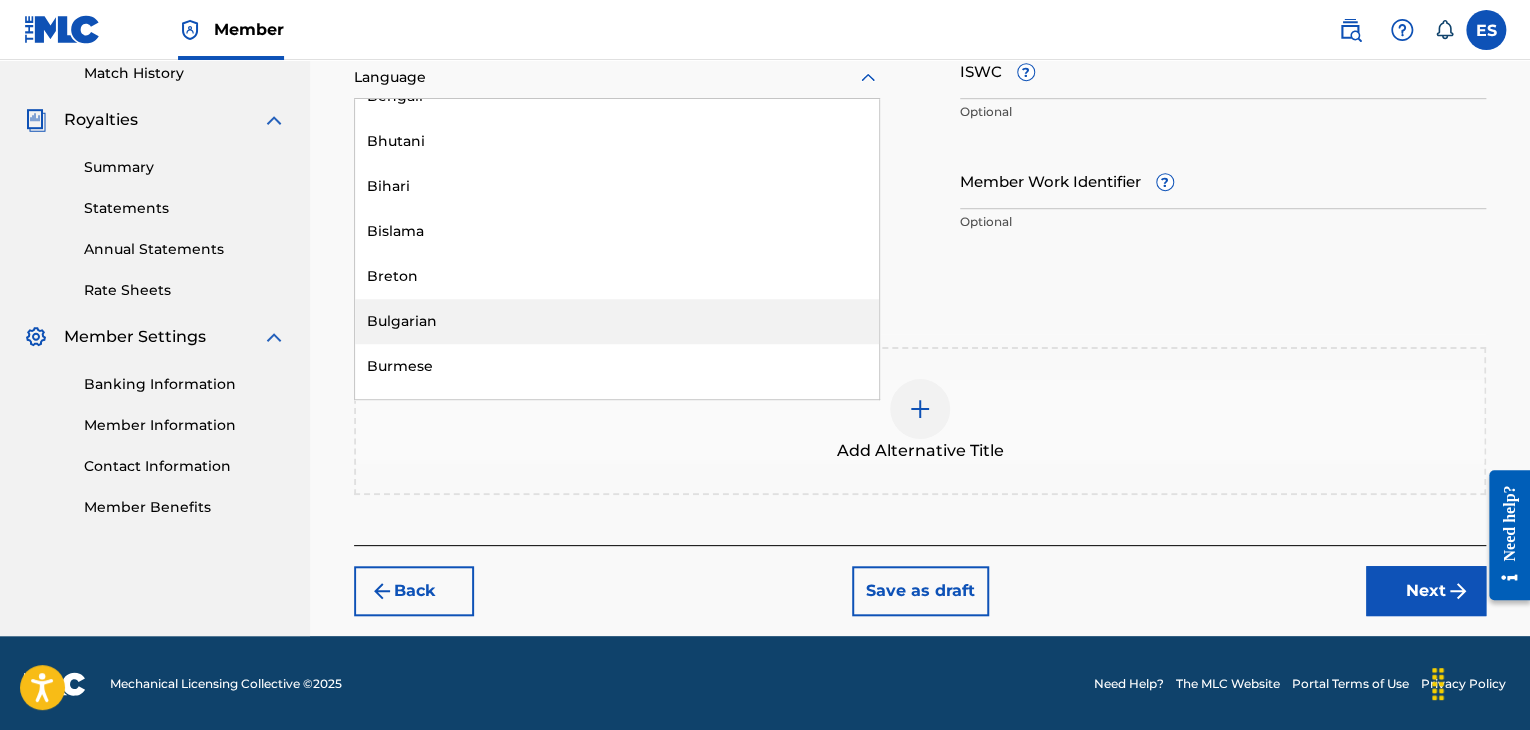 click on "Bulgarian" at bounding box center [617, 321] 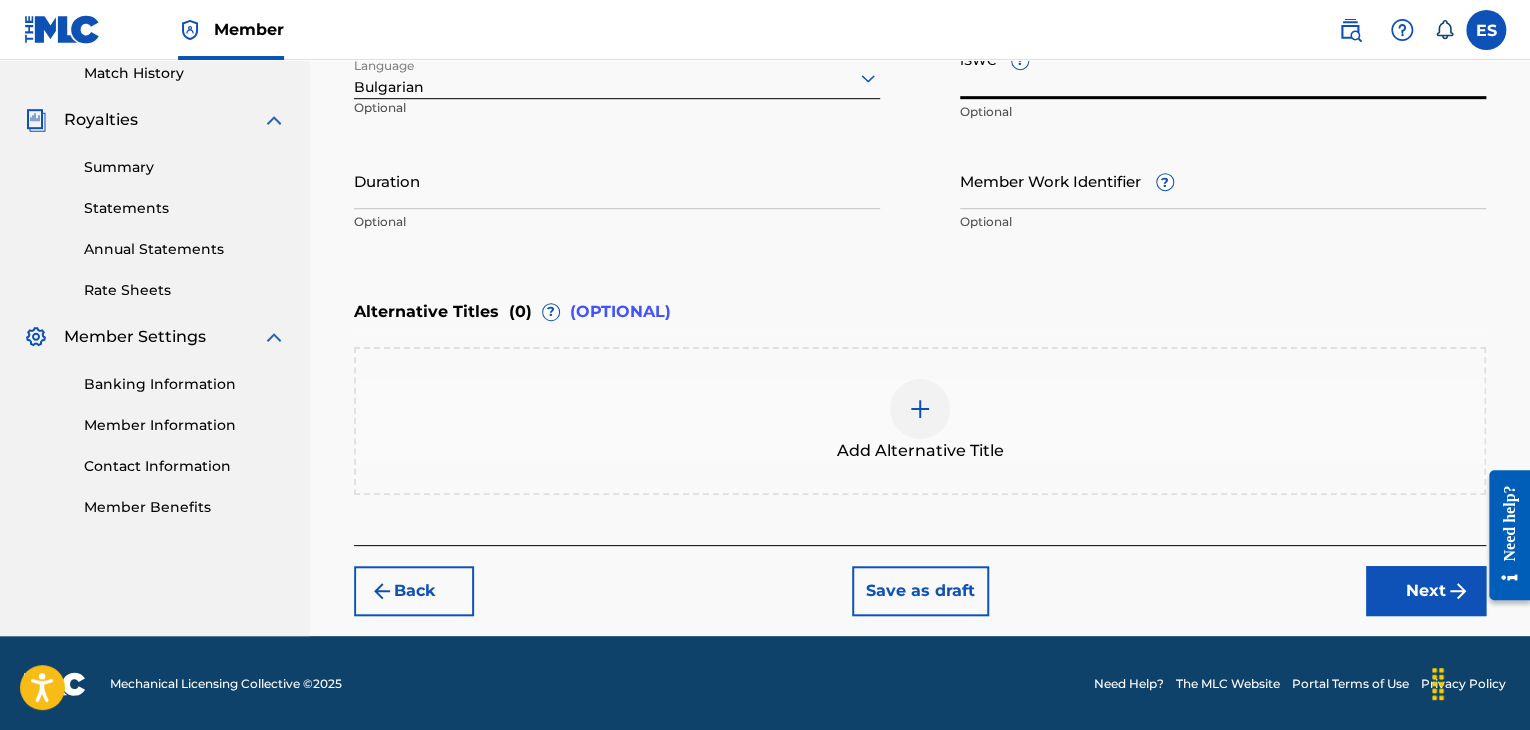 click on "ISWC   ?" at bounding box center (1223, 70) 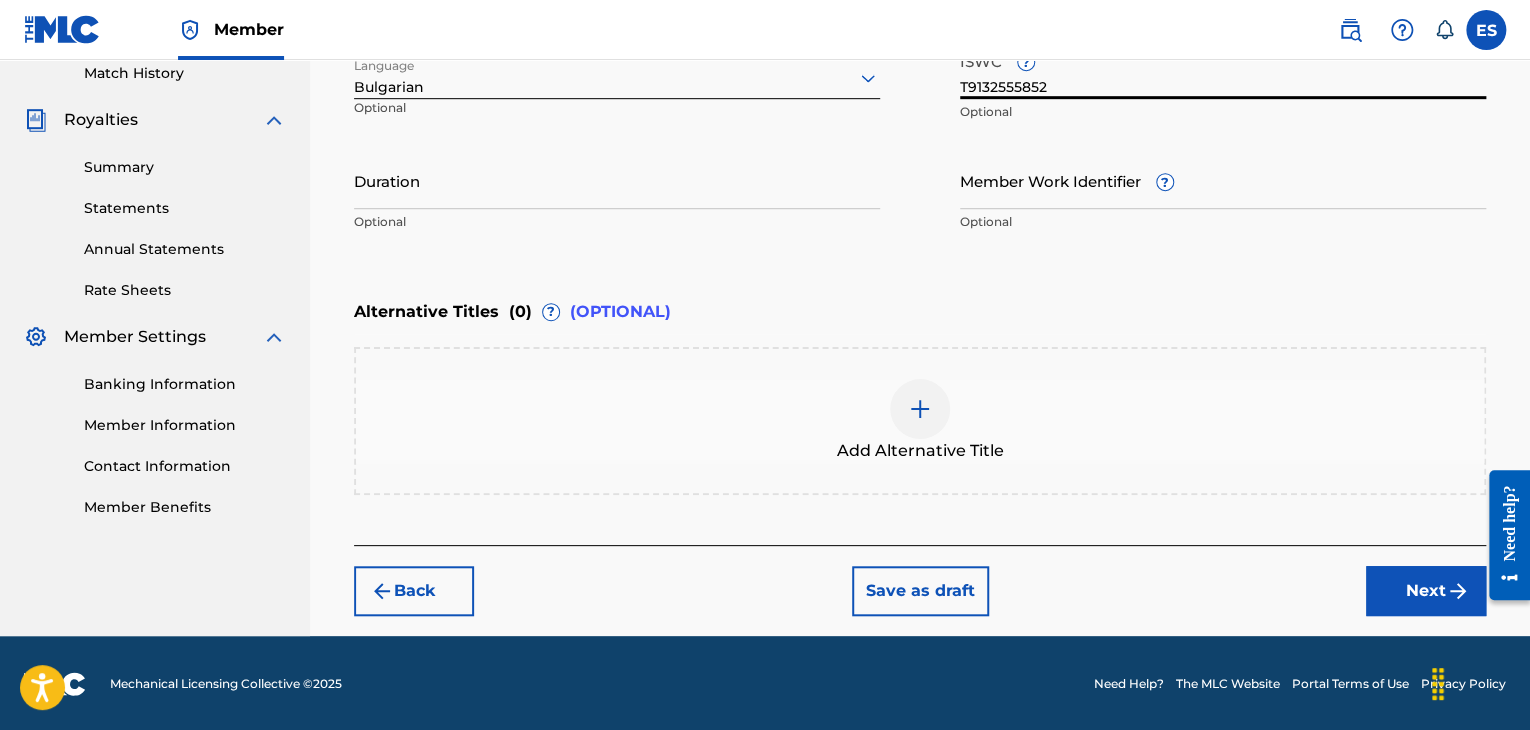 type on "T9132555852" 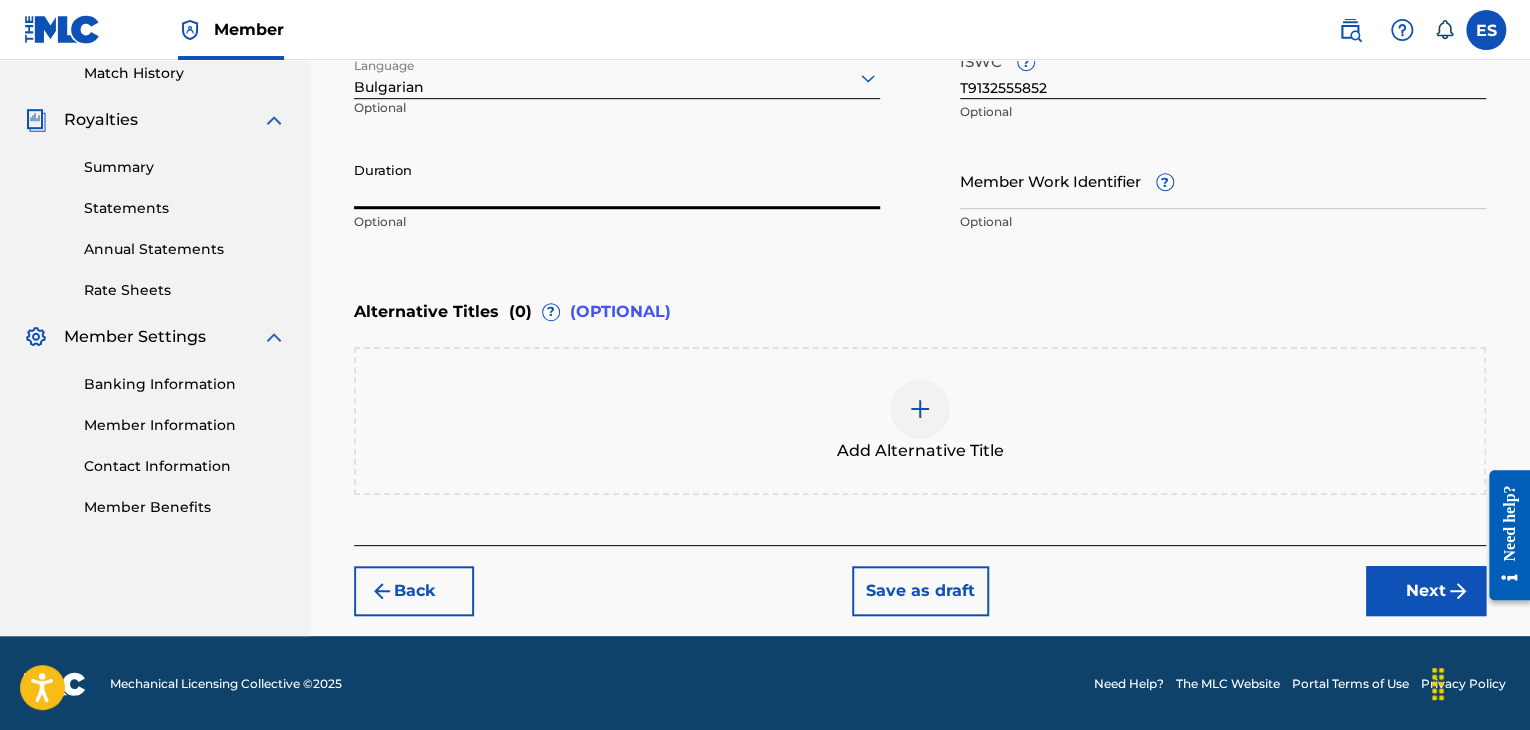 click on "Duration" at bounding box center [617, 180] 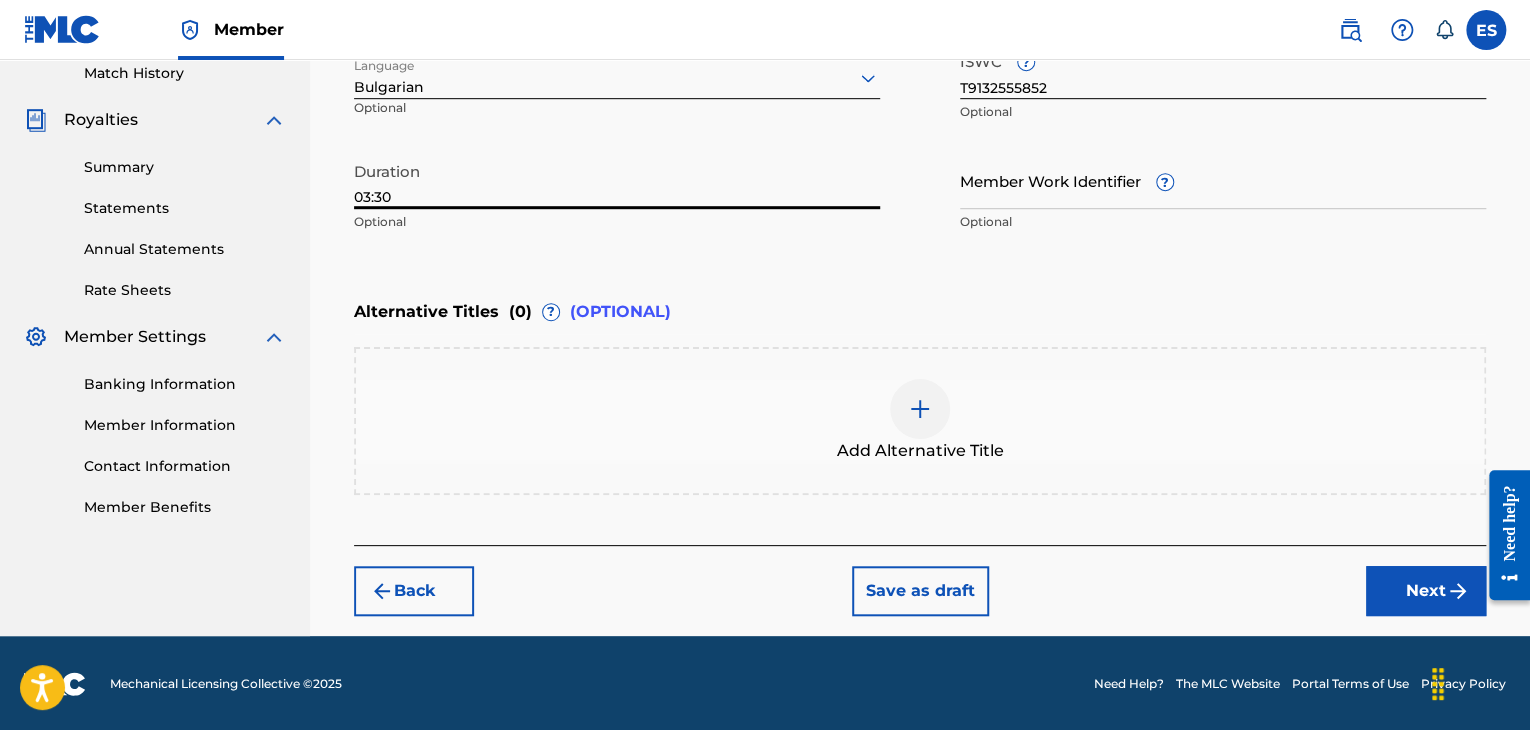 type on "03:30" 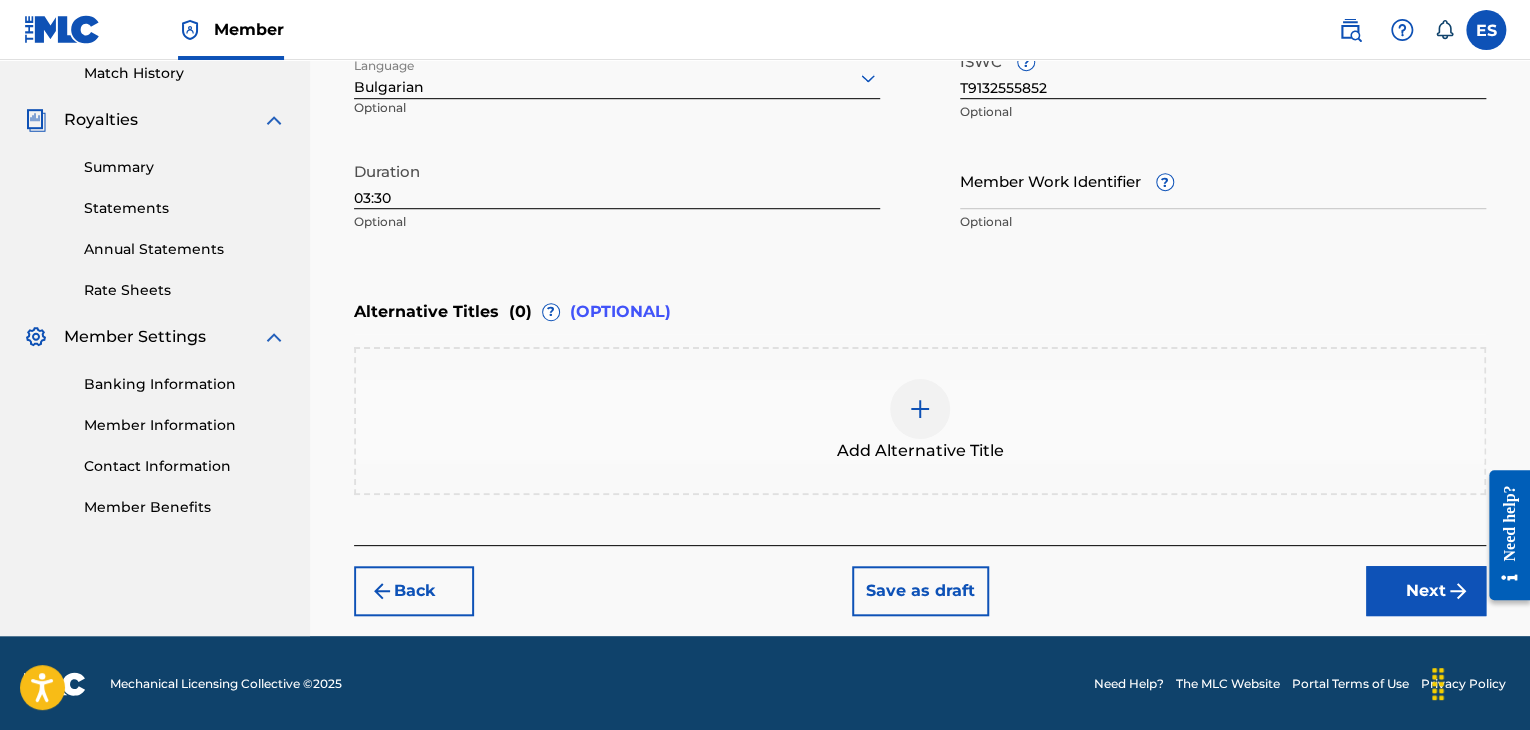 click at bounding box center [920, 409] 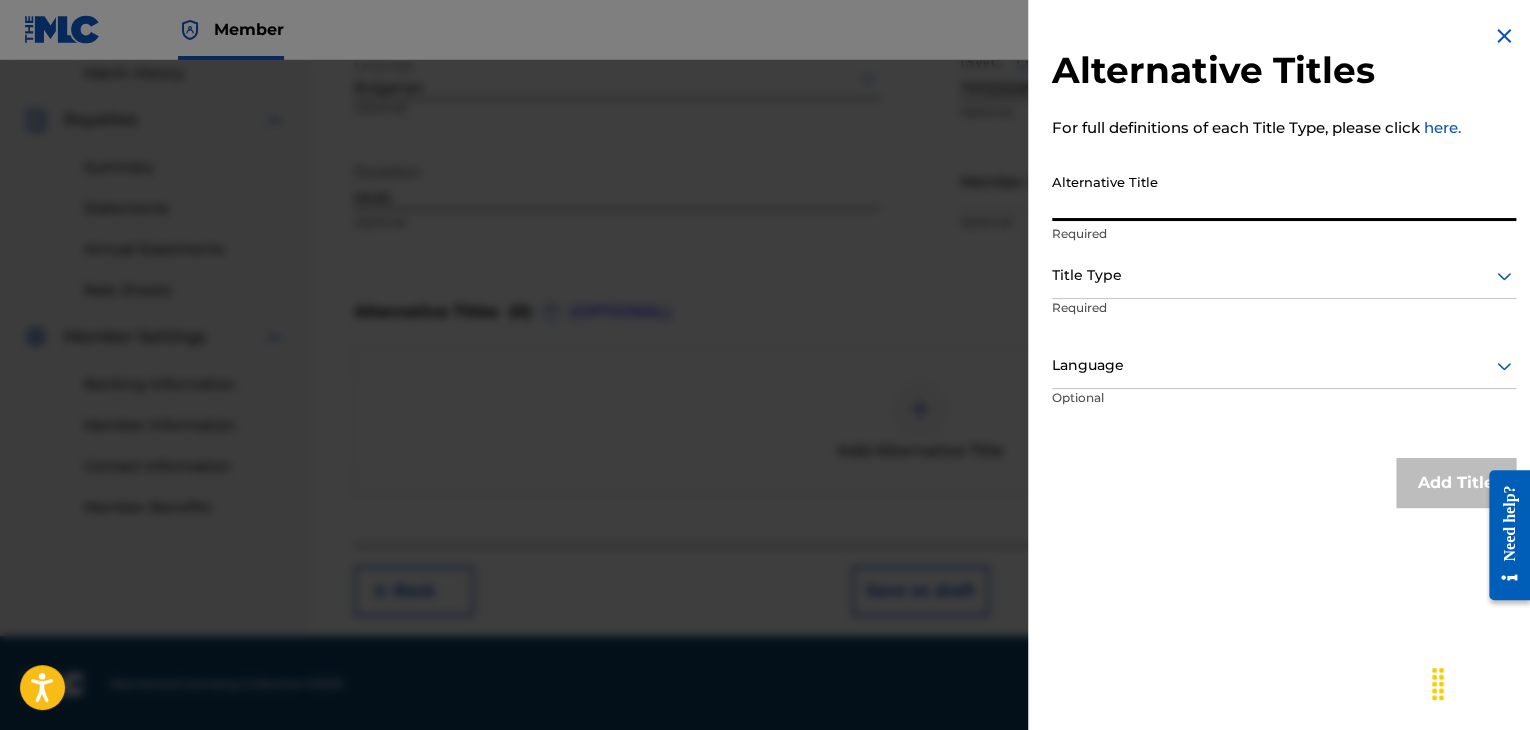 paste on "[FIRST] [LAST]" 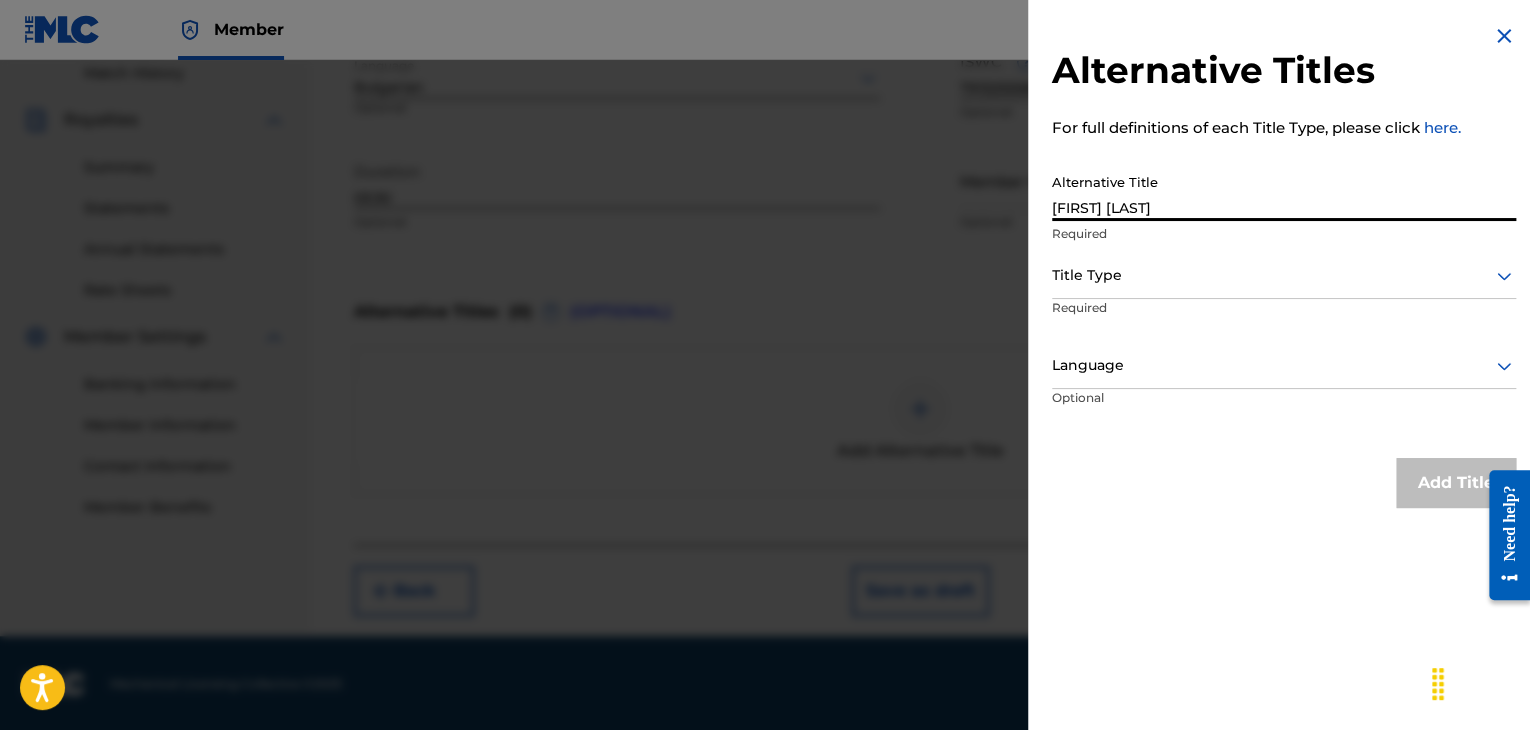 click on "Alternative Titles For full definitions of each Title Type, please click   here. Alternative Title   [FIRST] [LAST] Required Title Type Required Language Optional Add Title" at bounding box center [1284, 266] 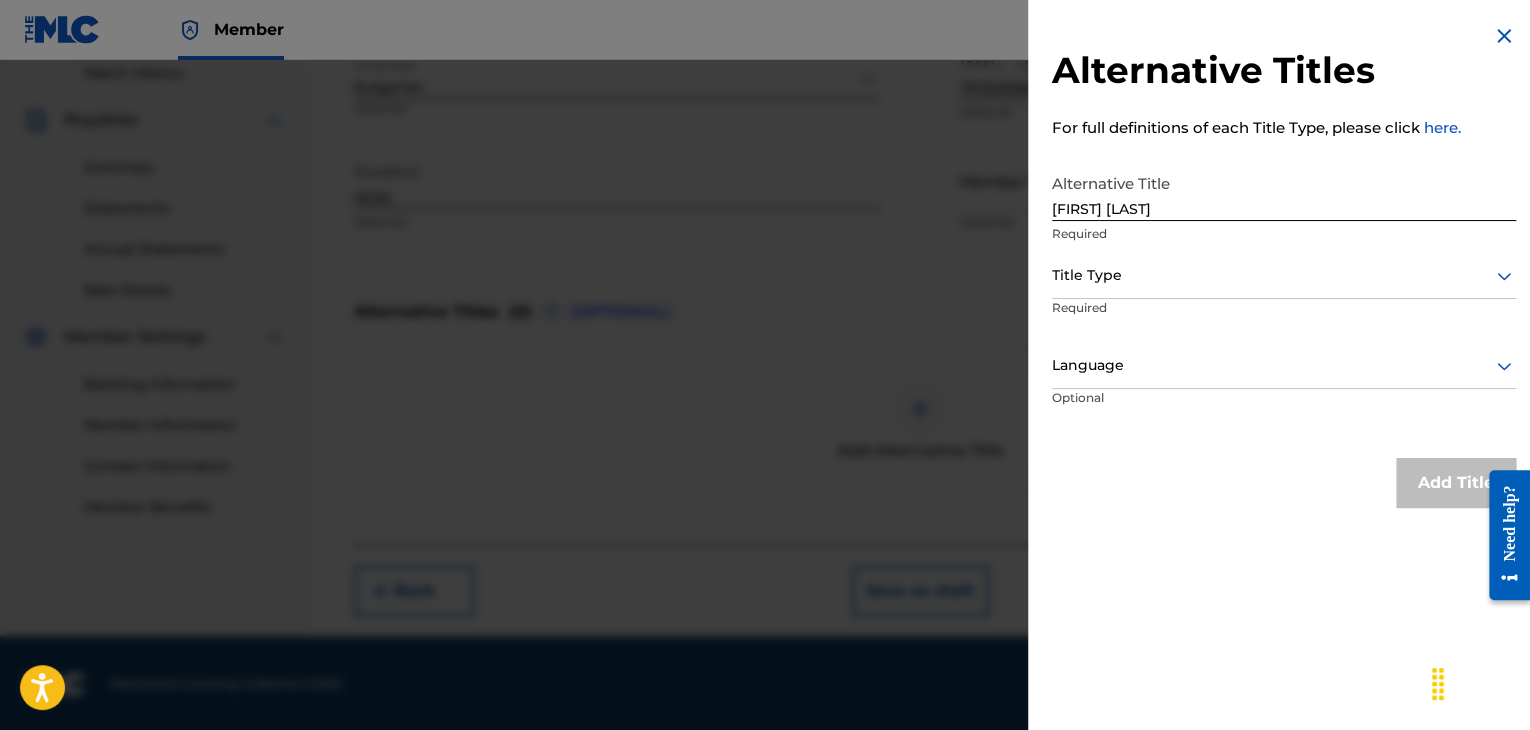click on "Alternative Titles For full definitions of each Title Type, please click   here. Alternative Title   [FIRST] [LAST] Required Title Type Required Language Optional Add Title" at bounding box center [765, 395] 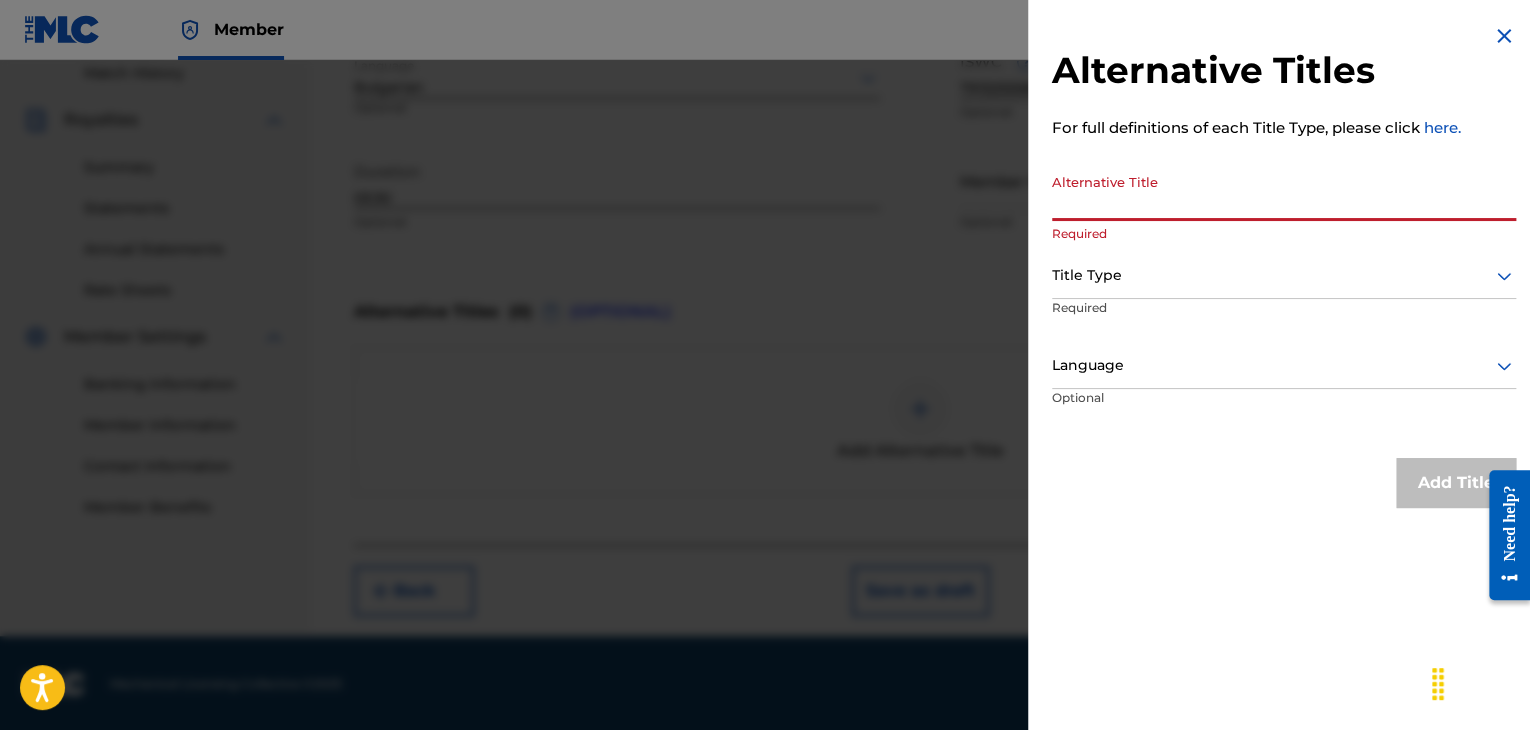 paste on "[TITLE]" 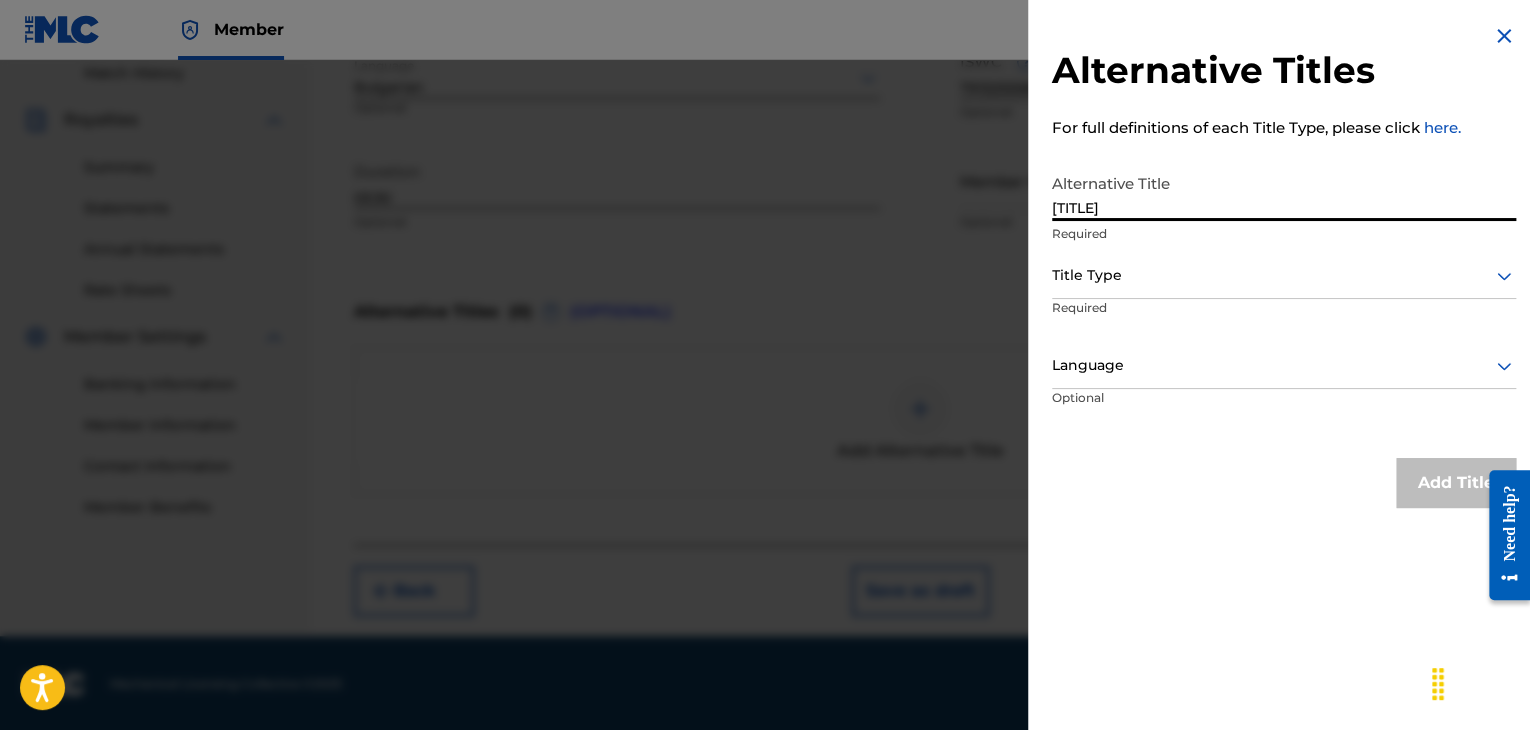 type on "[TITLE]" 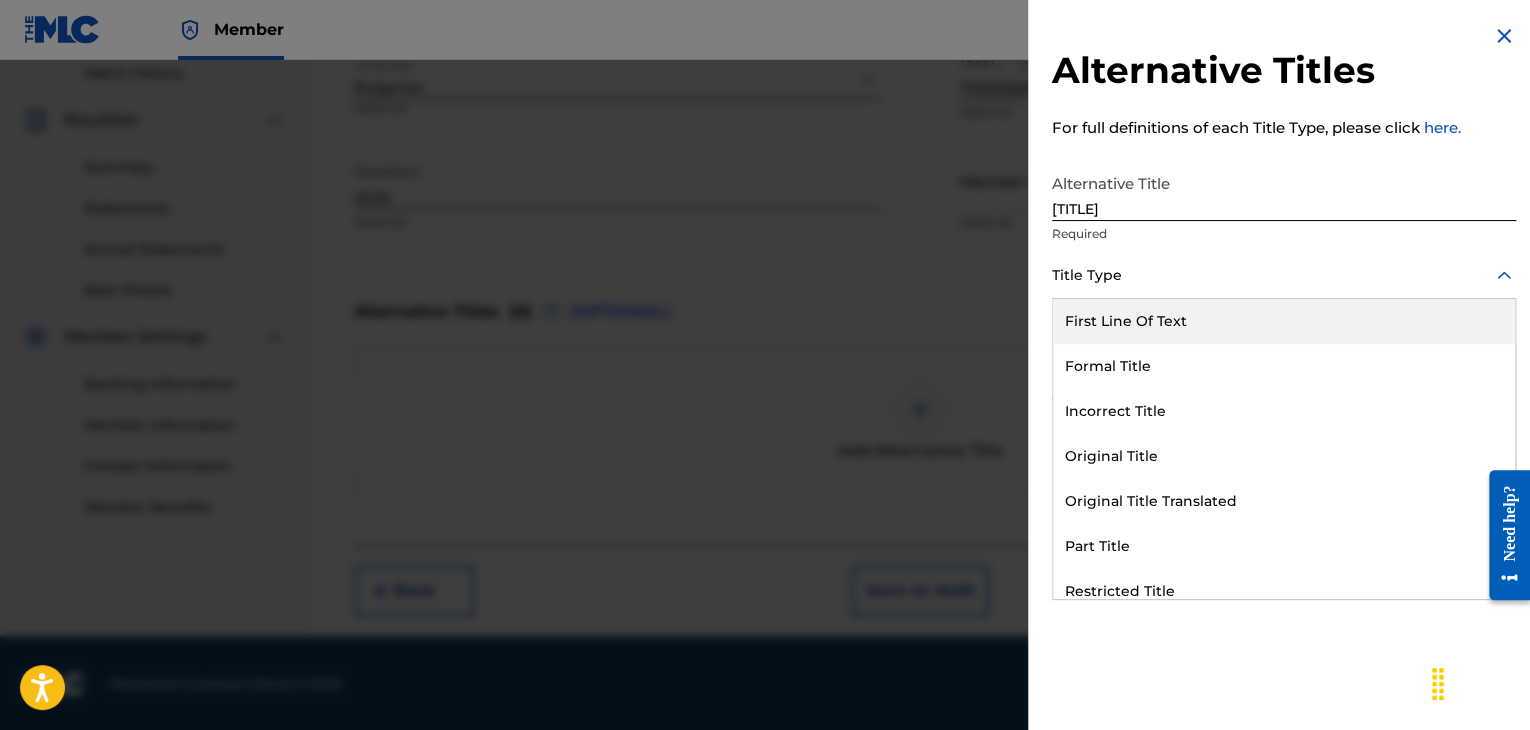 click on "Title Type" at bounding box center (1284, 276) 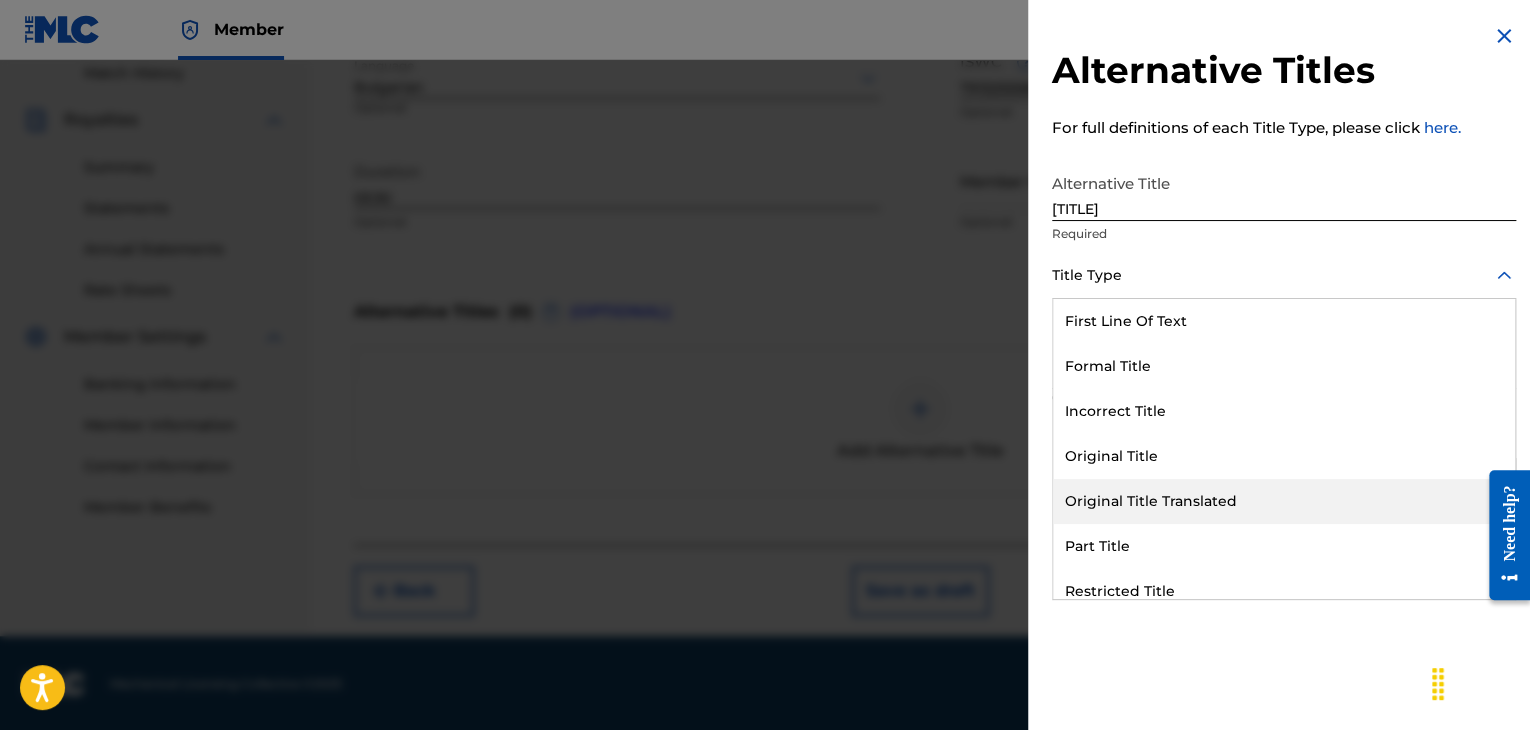 drag, startPoint x: 1172, startPoint y: 495, endPoint x: 1165, endPoint y: 475, distance: 21.189621 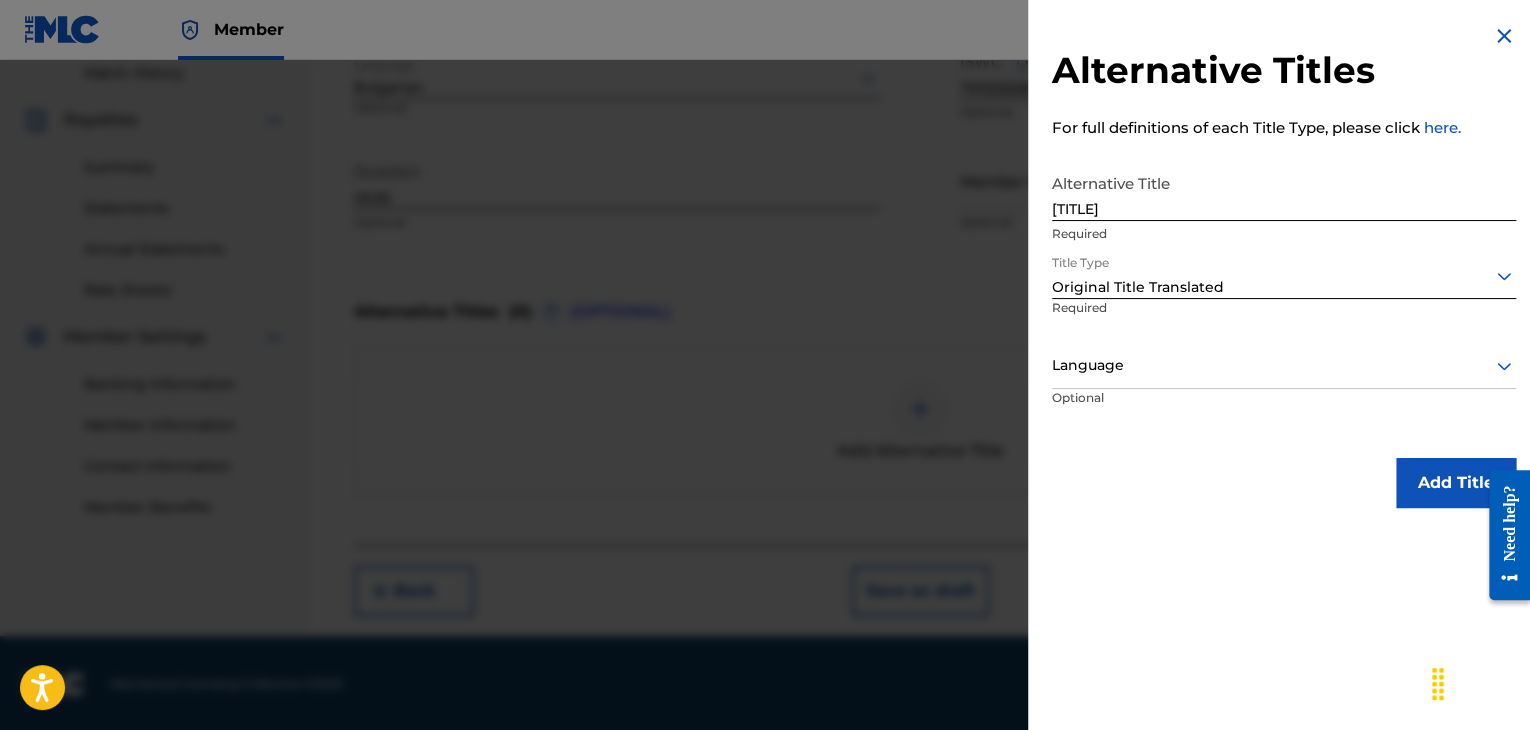 click on "Required" at bounding box center (1116, 321) 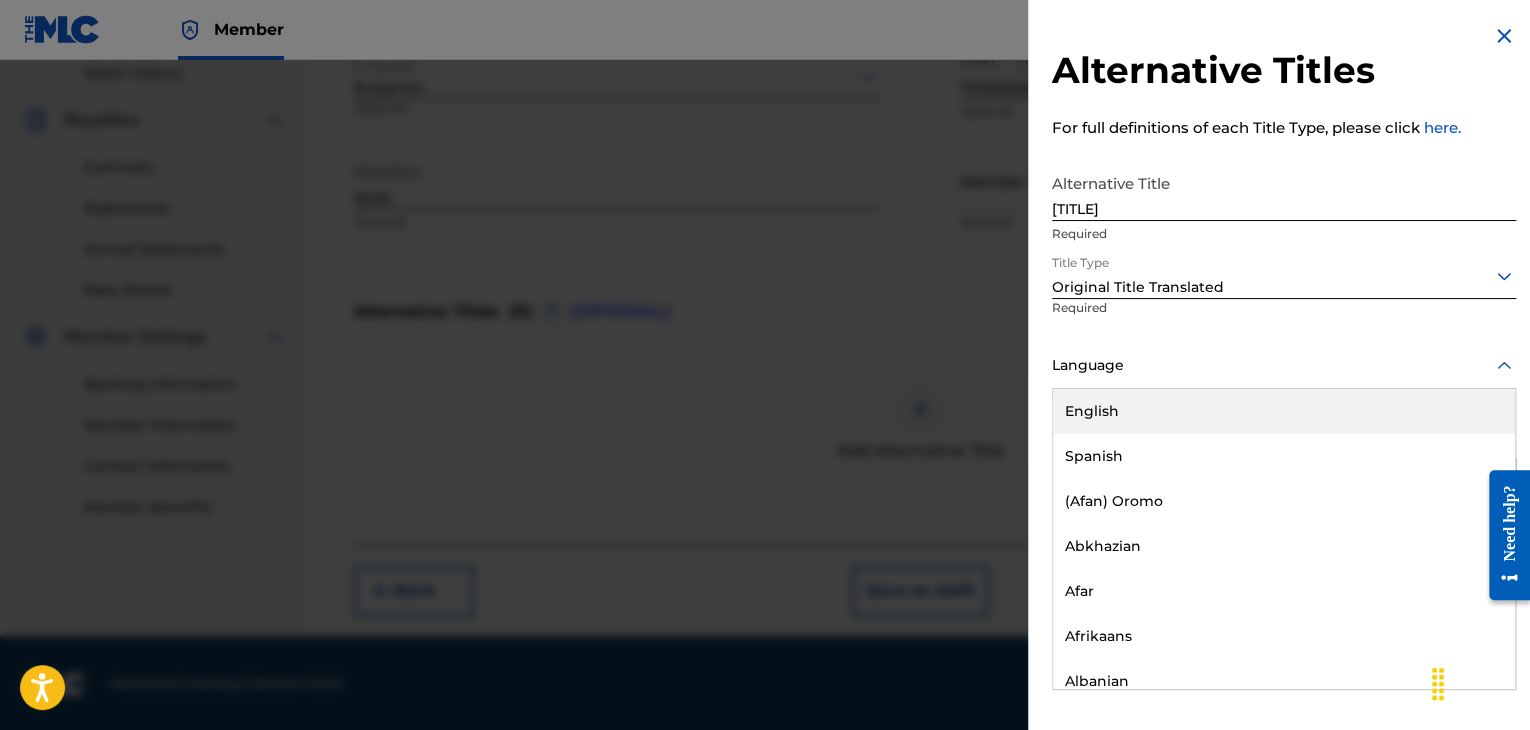 click on "Language" at bounding box center [1284, 366] 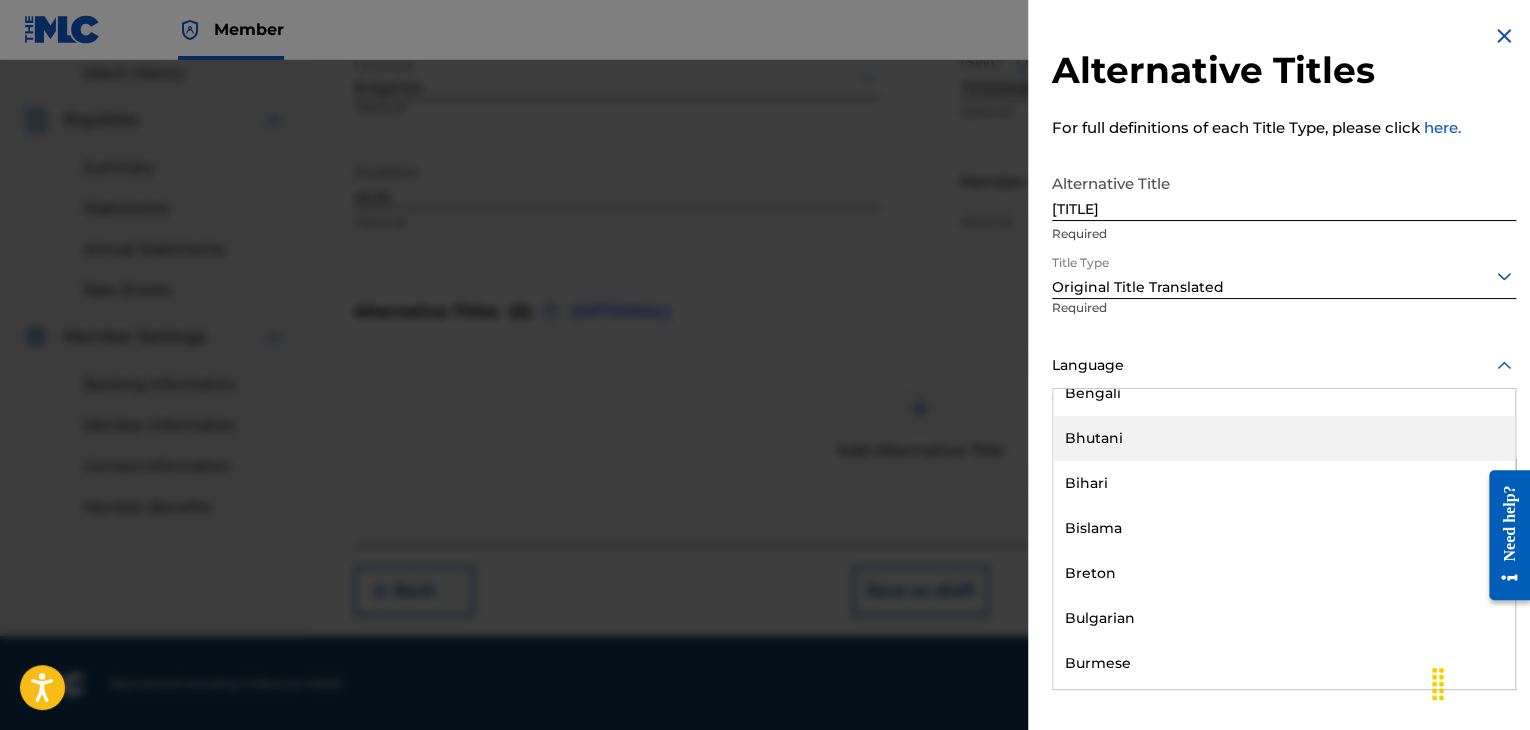 scroll, scrollTop: 800, scrollLeft: 0, axis: vertical 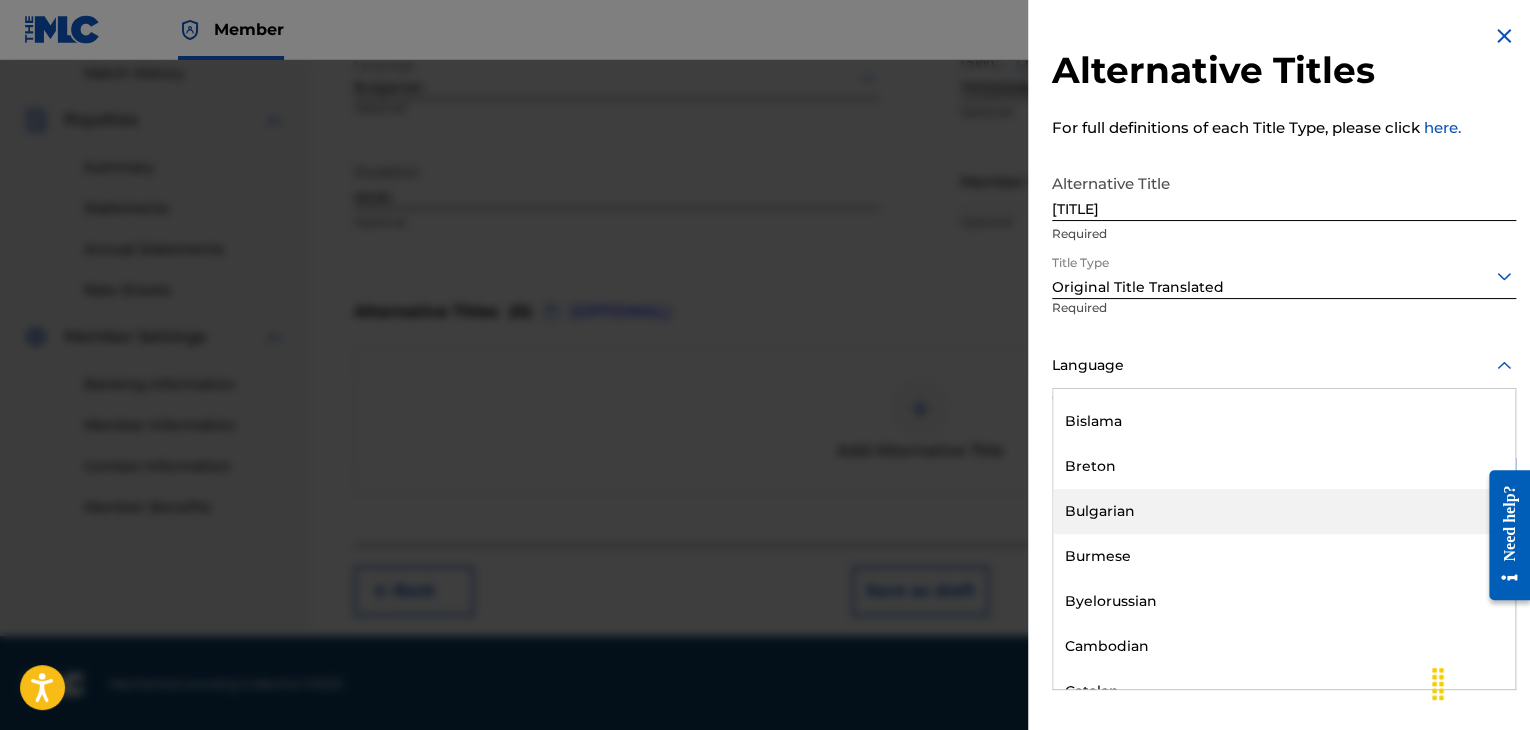 click on "Bulgarian" at bounding box center (1284, 511) 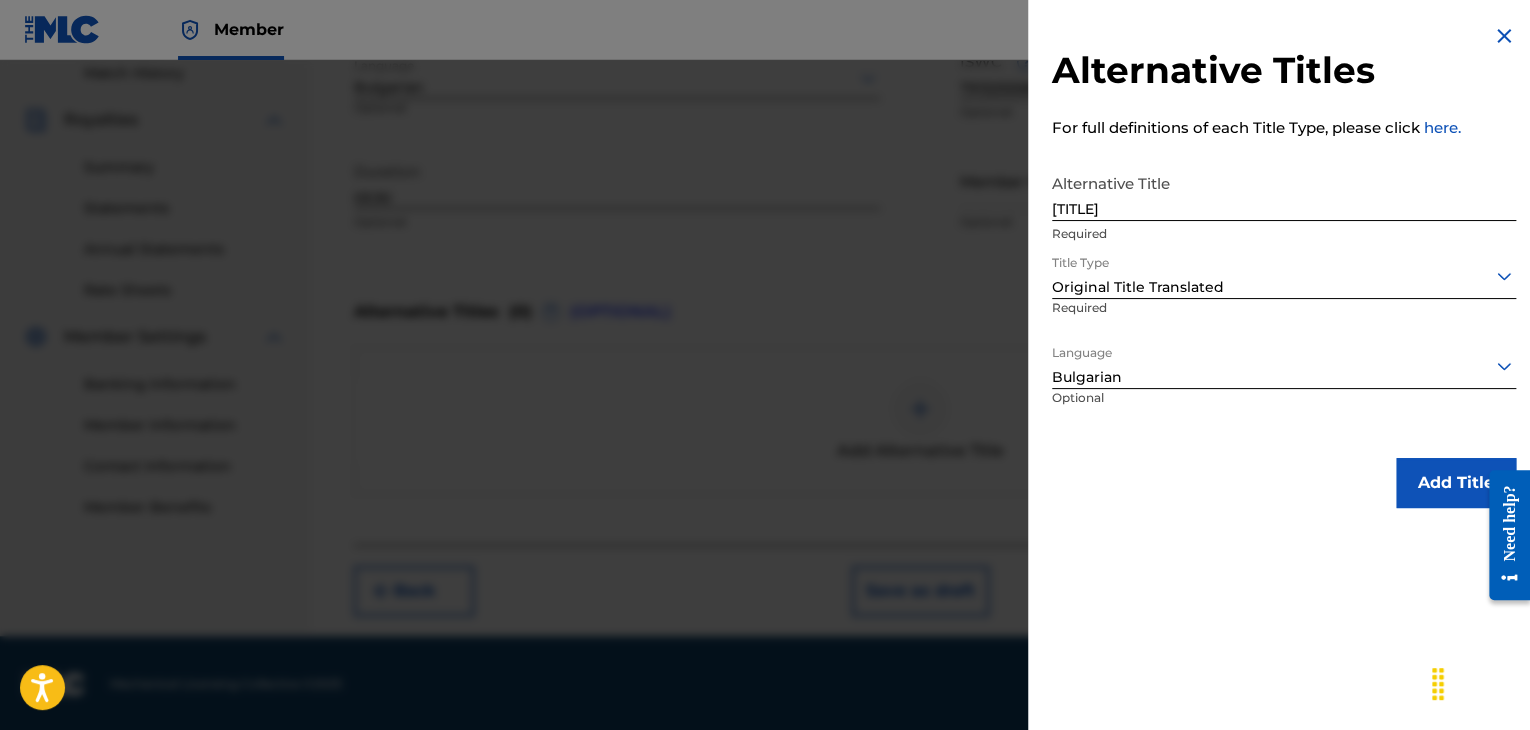click on "Add Title" at bounding box center [1456, 483] 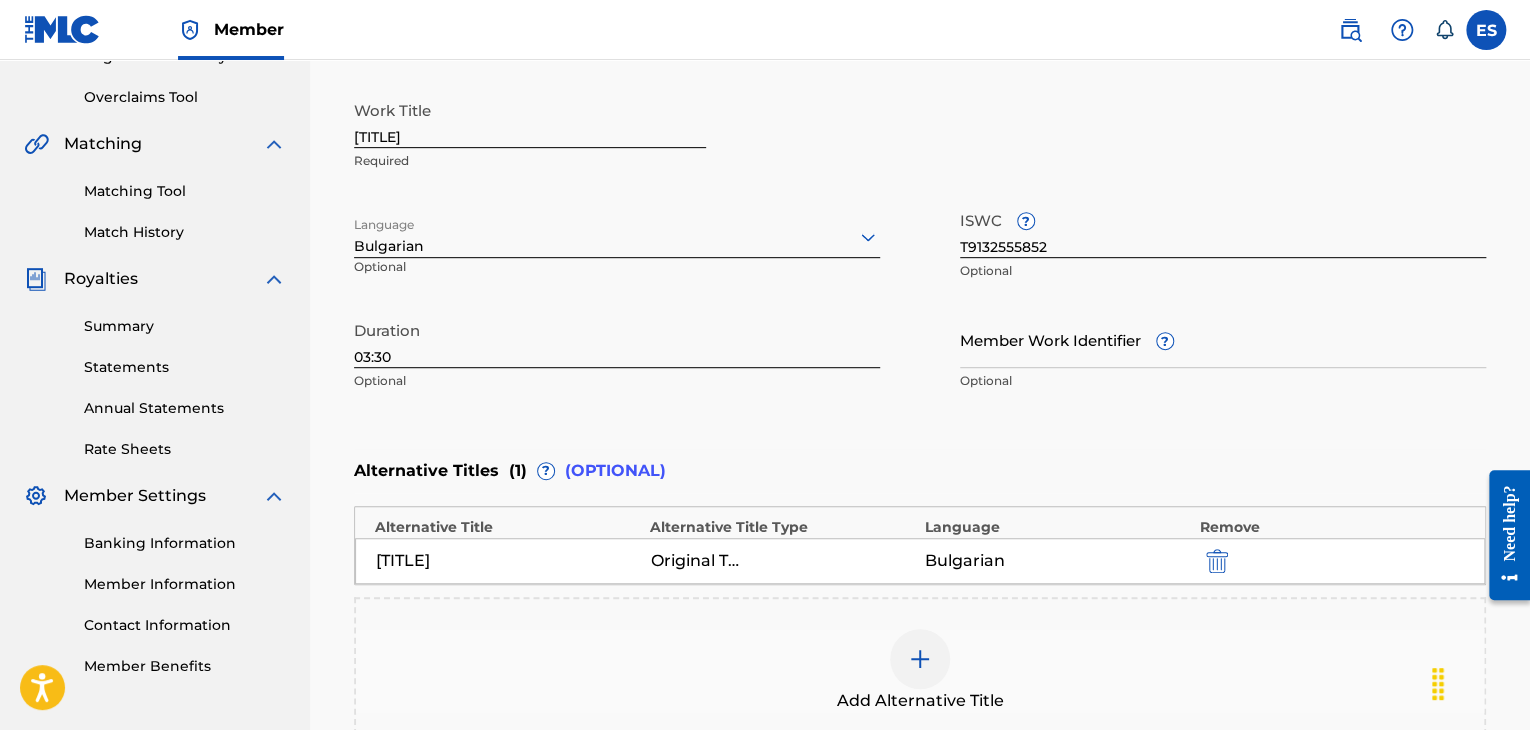scroll, scrollTop: 261, scrollLeft: 0, axis: vertical 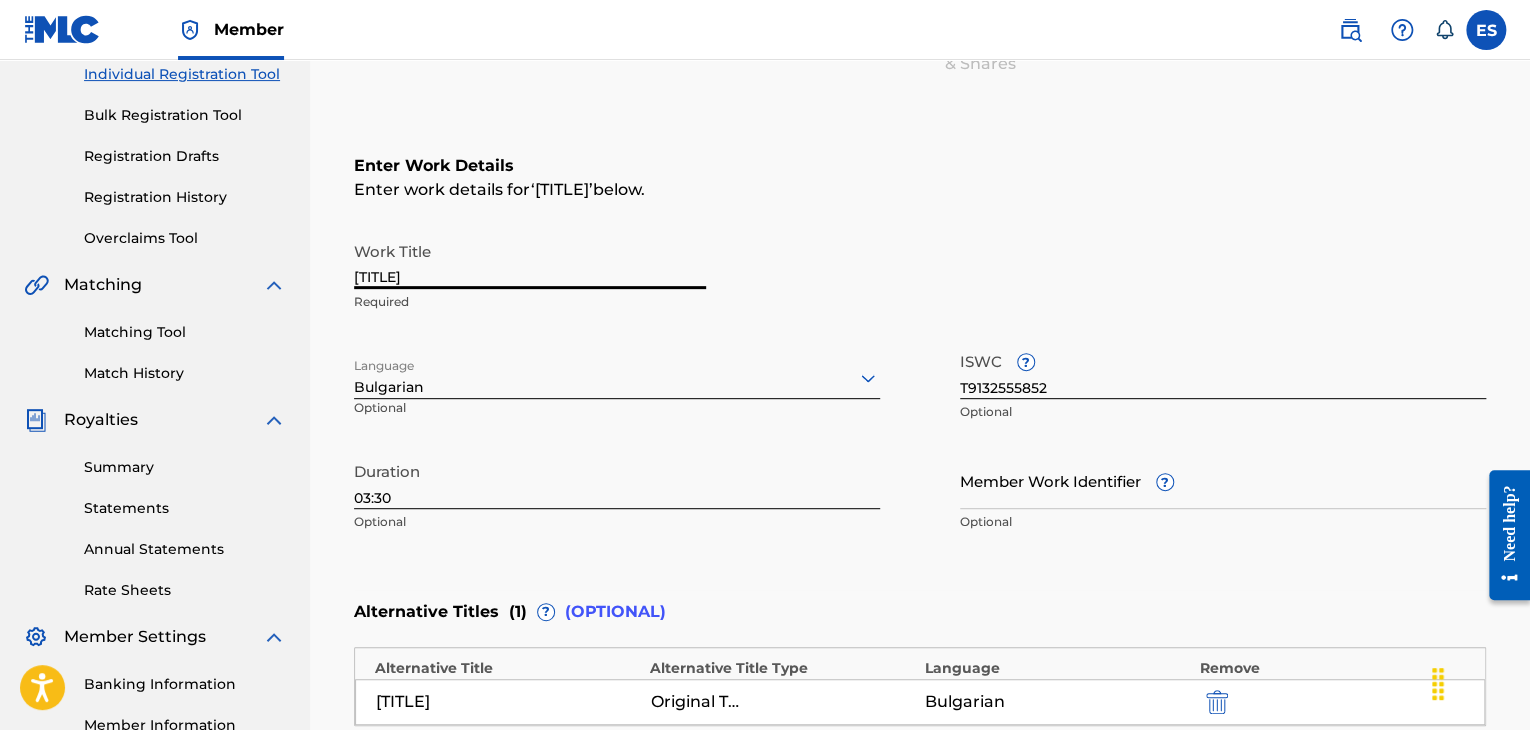 click on "[TITLE]" at bounding box center [530, 260] 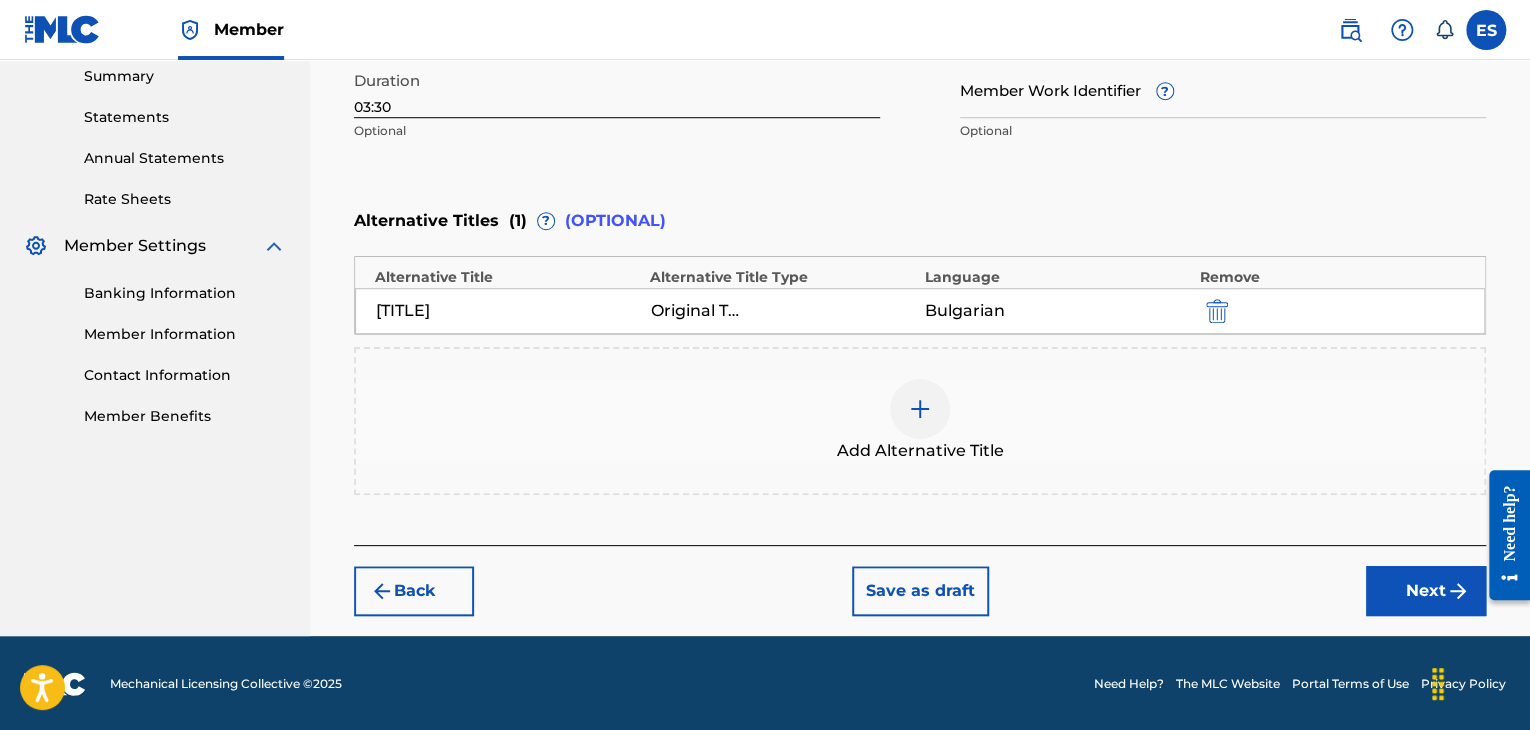 type on "[TITLE]" 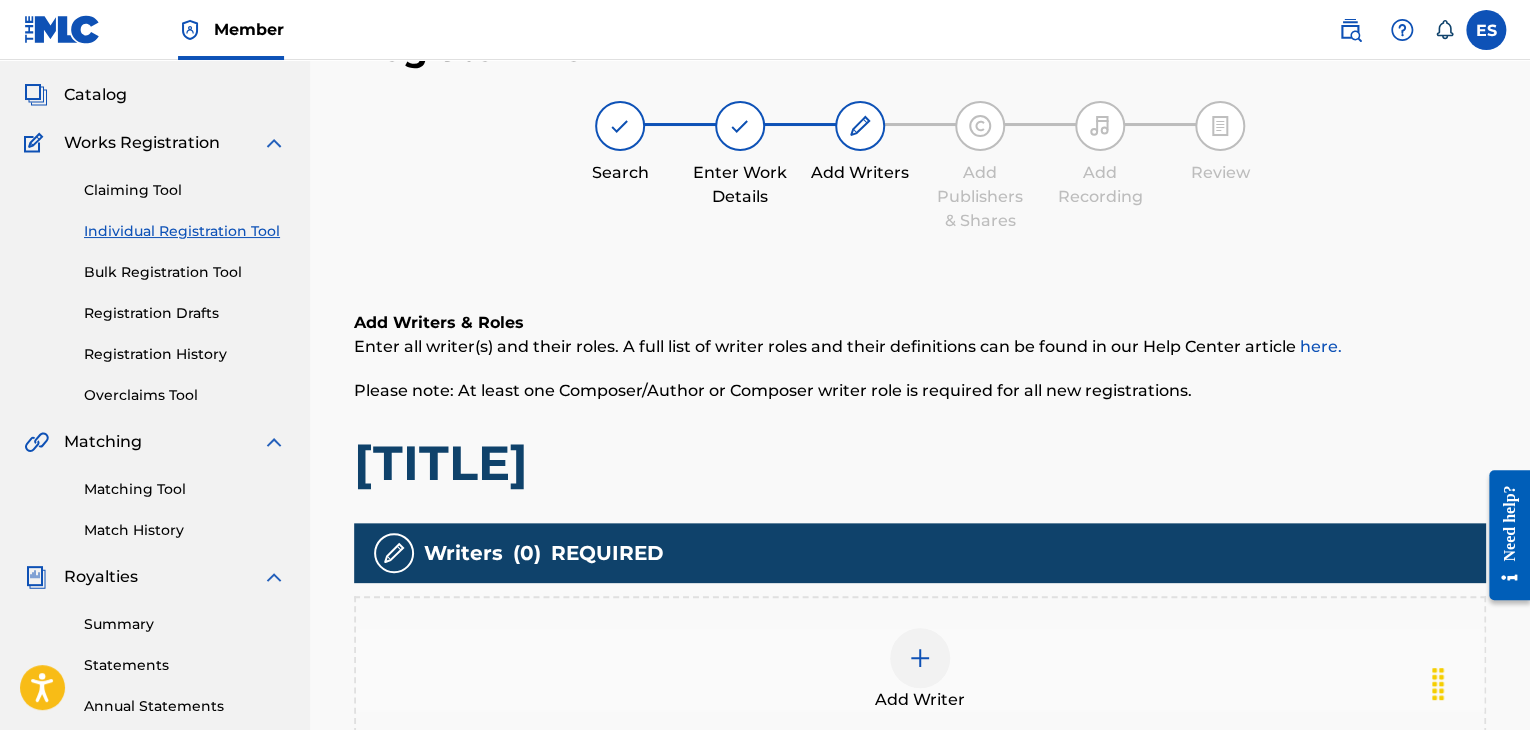 scroll, scrollTop: 390, scrollLeft: 0, axis: vertical 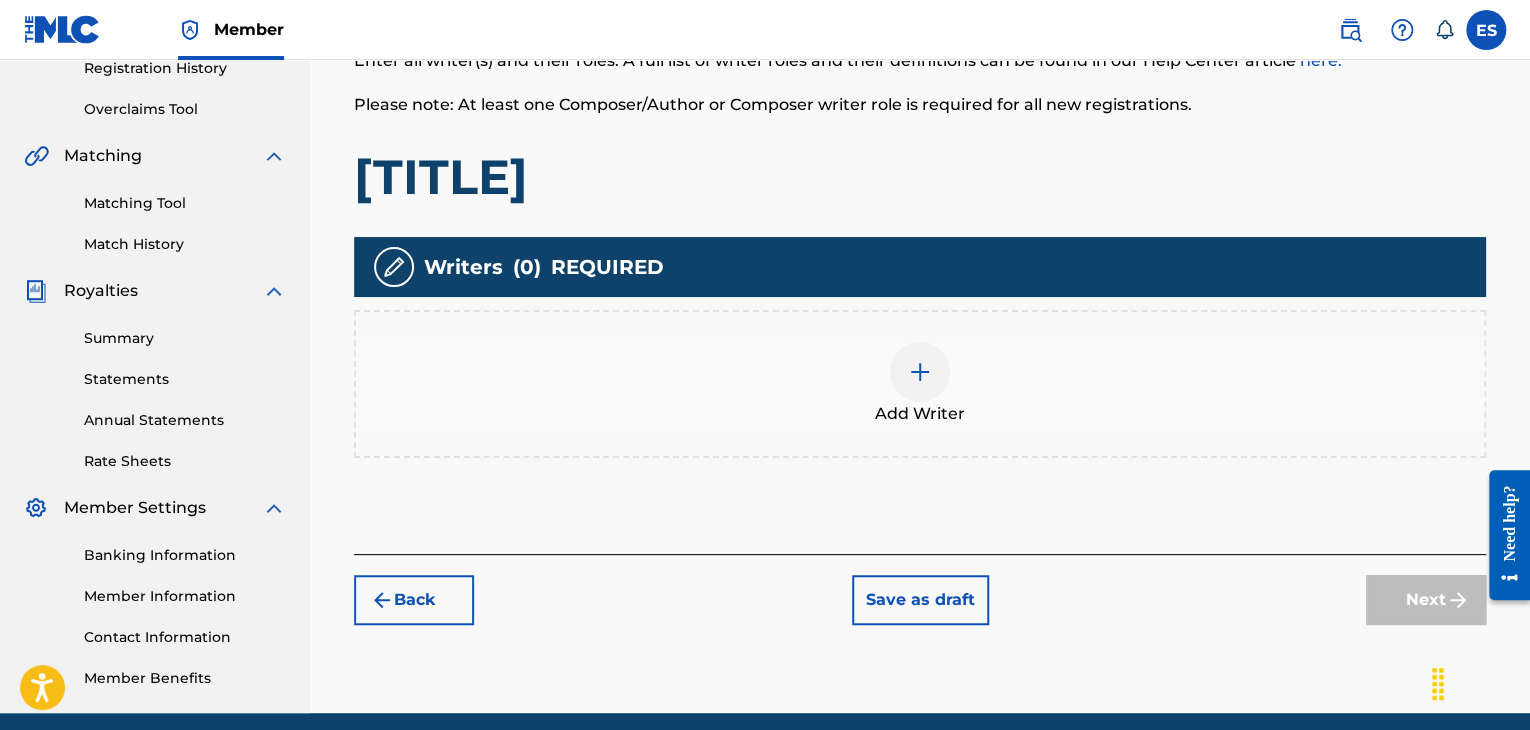 click on "Add Writer" at bounding box center [920, 414] 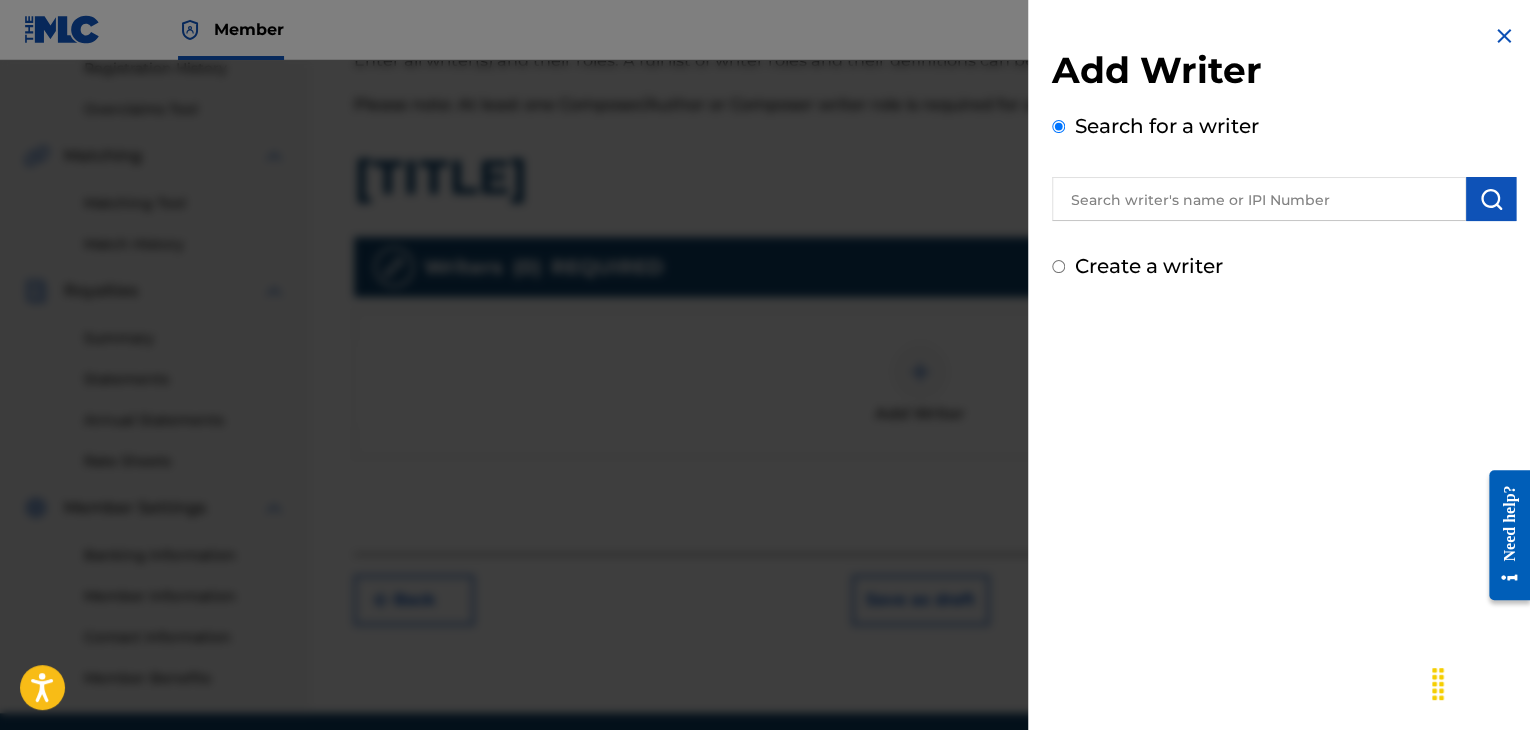 click at bounding box center (1259, 199) 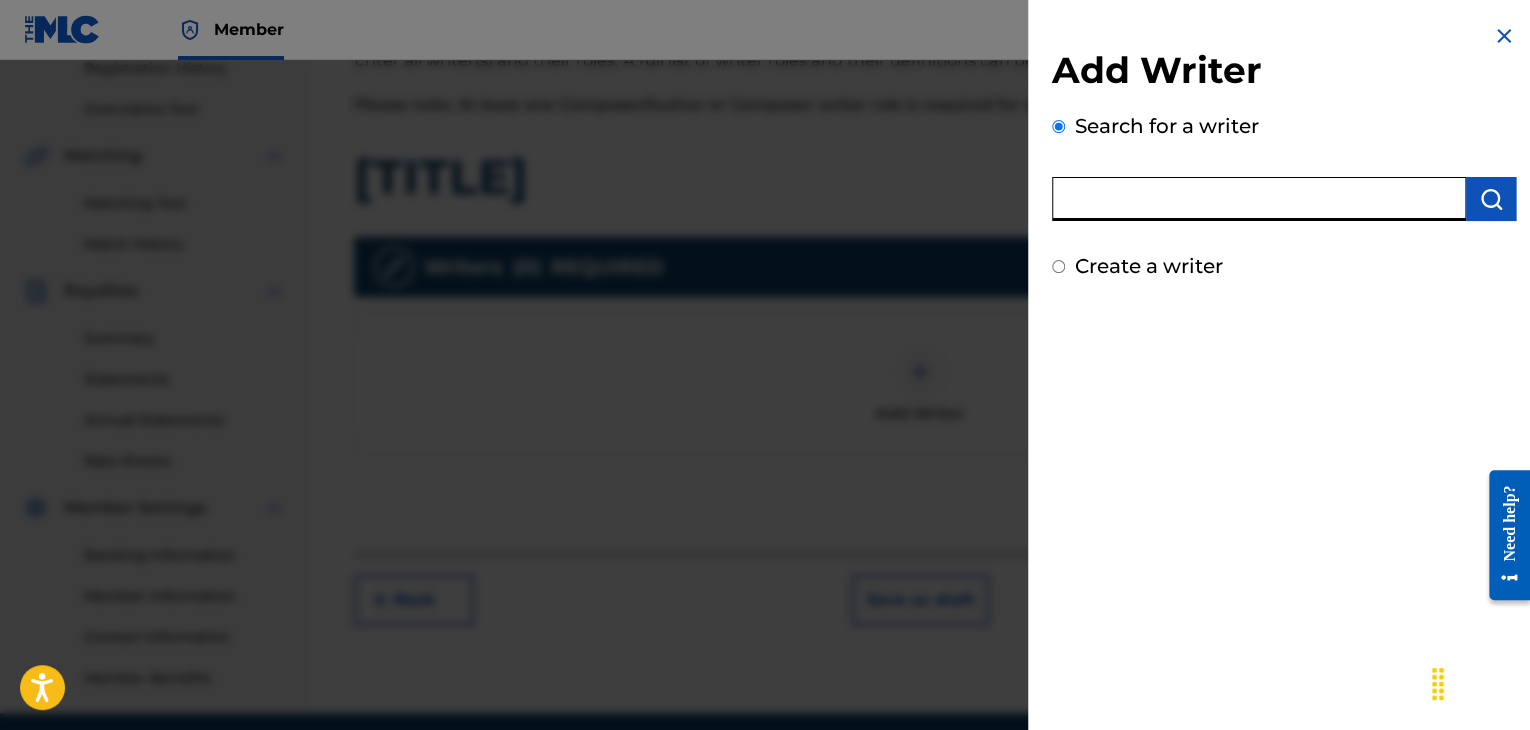paste on "00258955219" 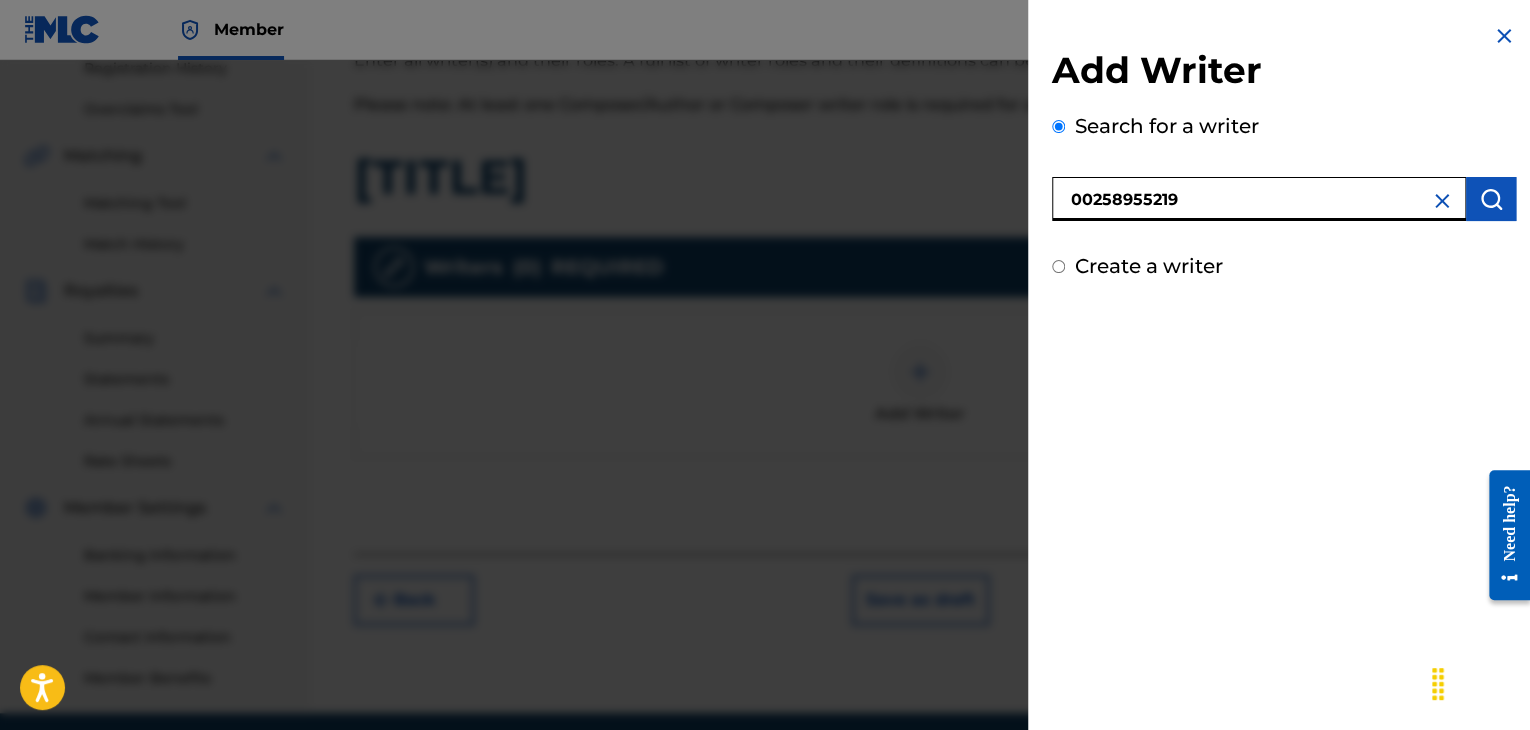 type on "00258955219" 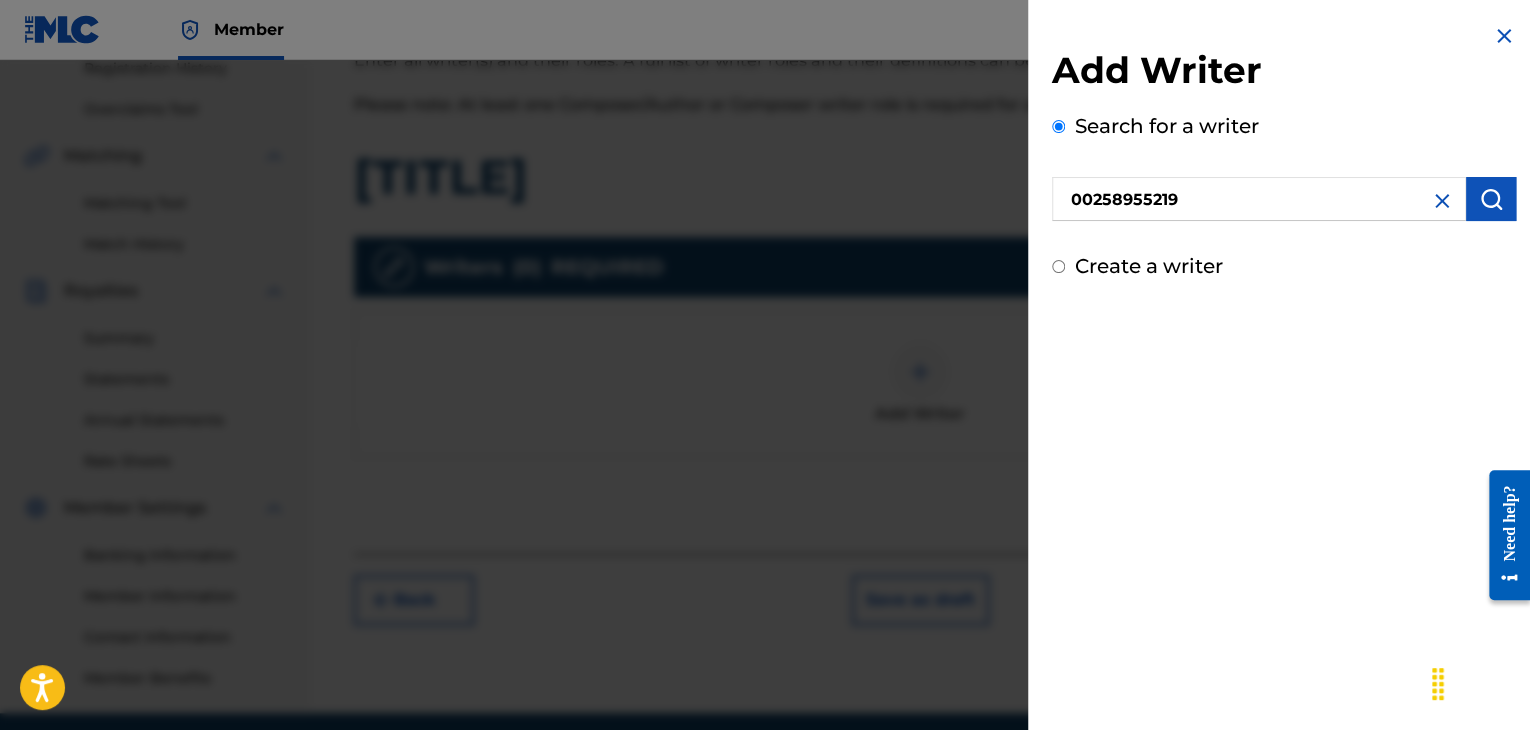 click at bounding box center (1491, 199) 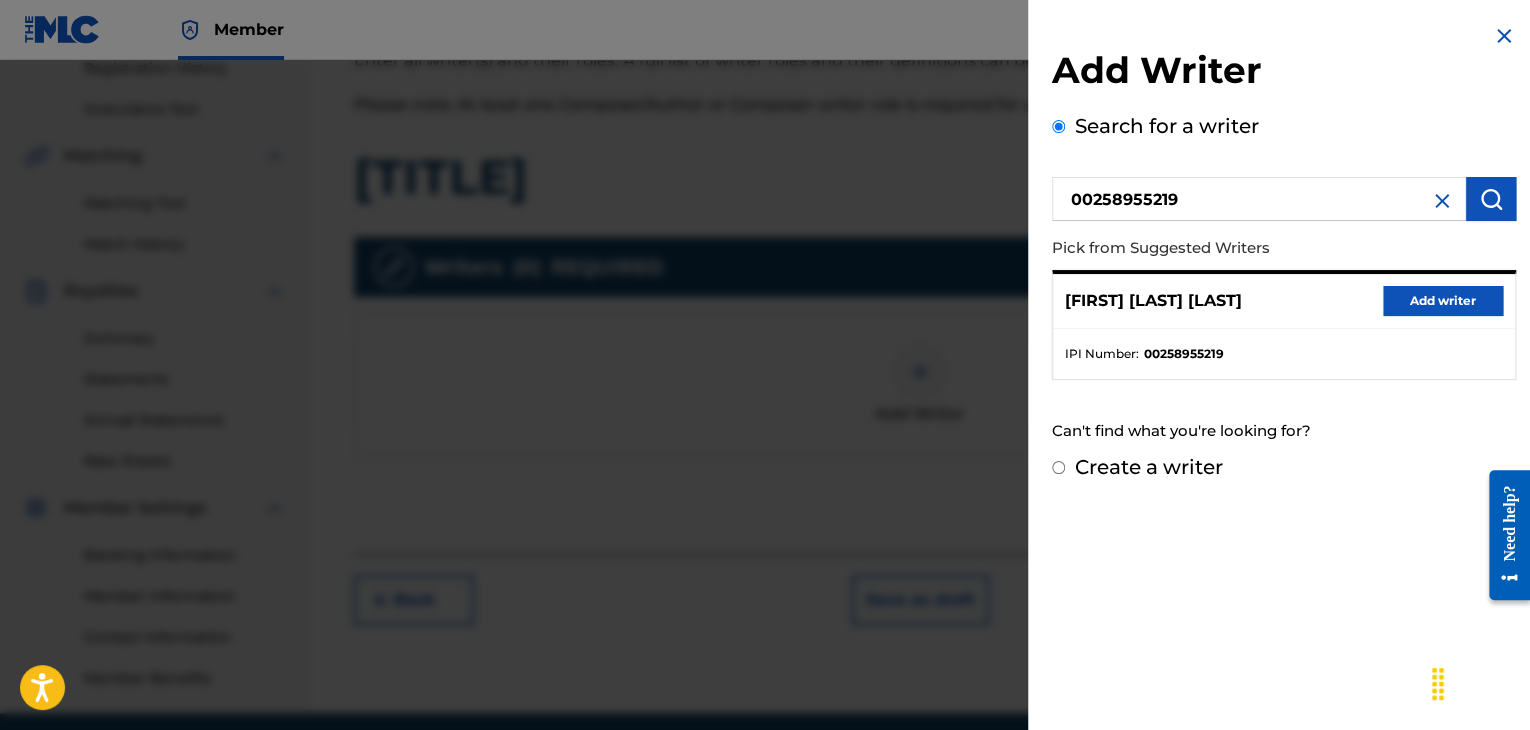 click on "Add writer" at bounding box center (1443, 301) 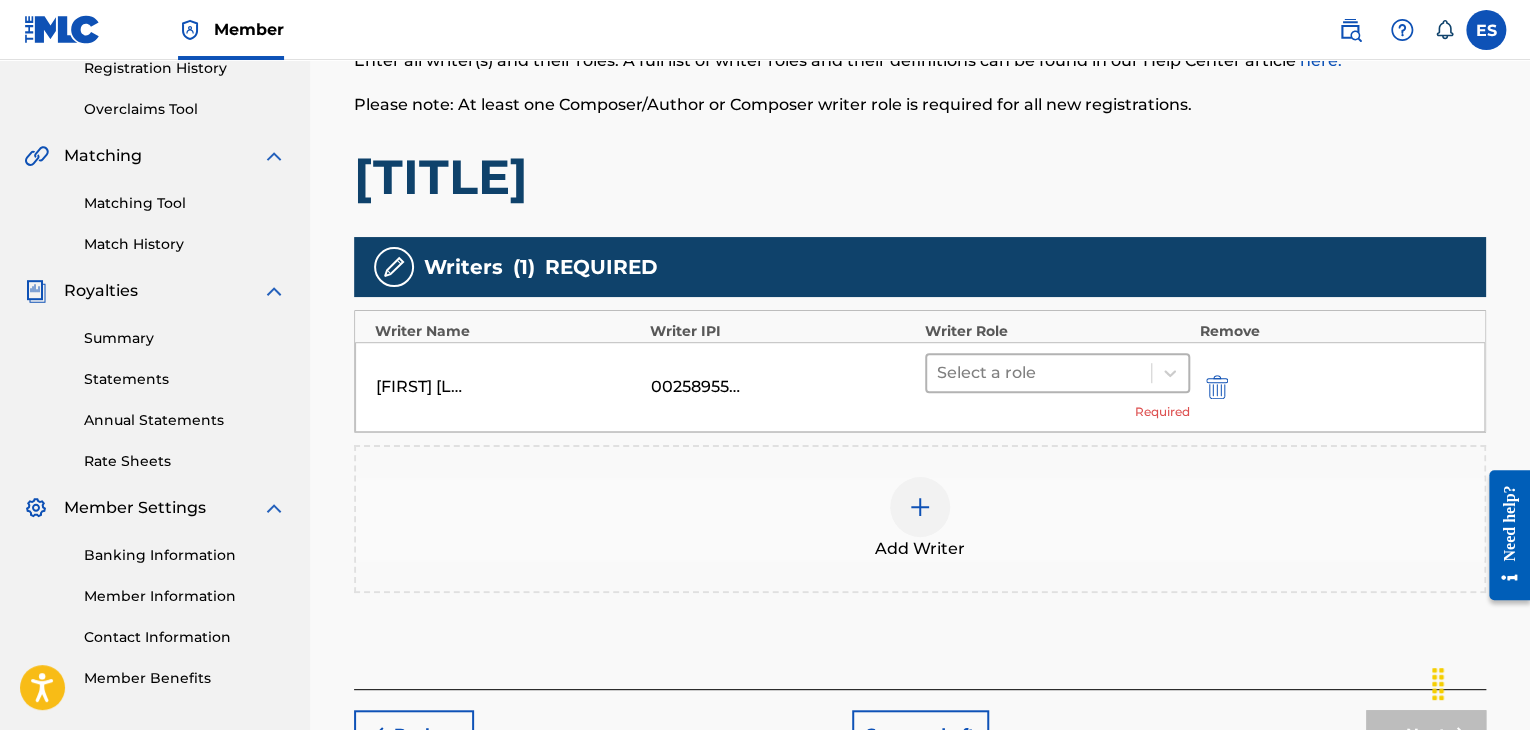 click at bounding box center (1039, 373) 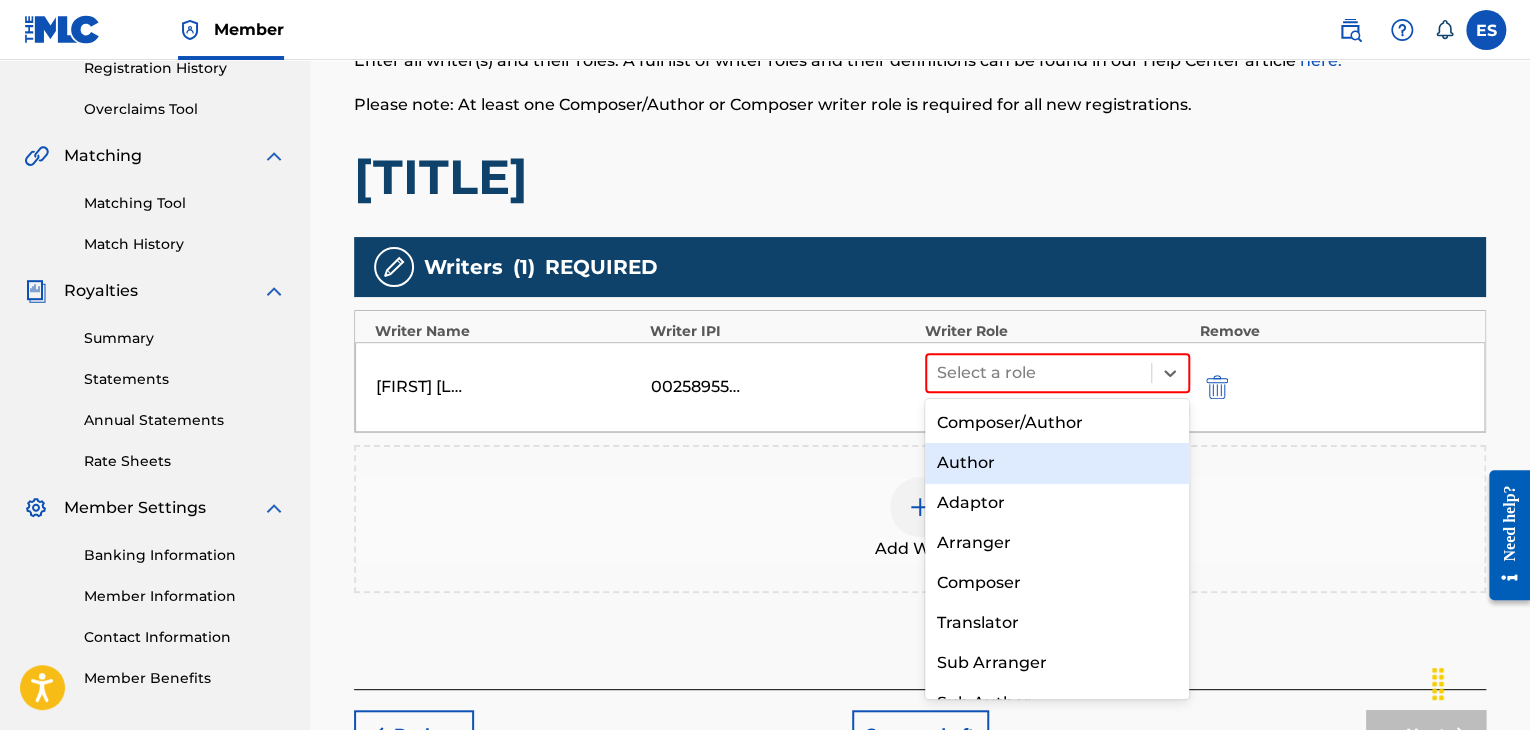 click on "Author" at bounding box center (1057, 463) 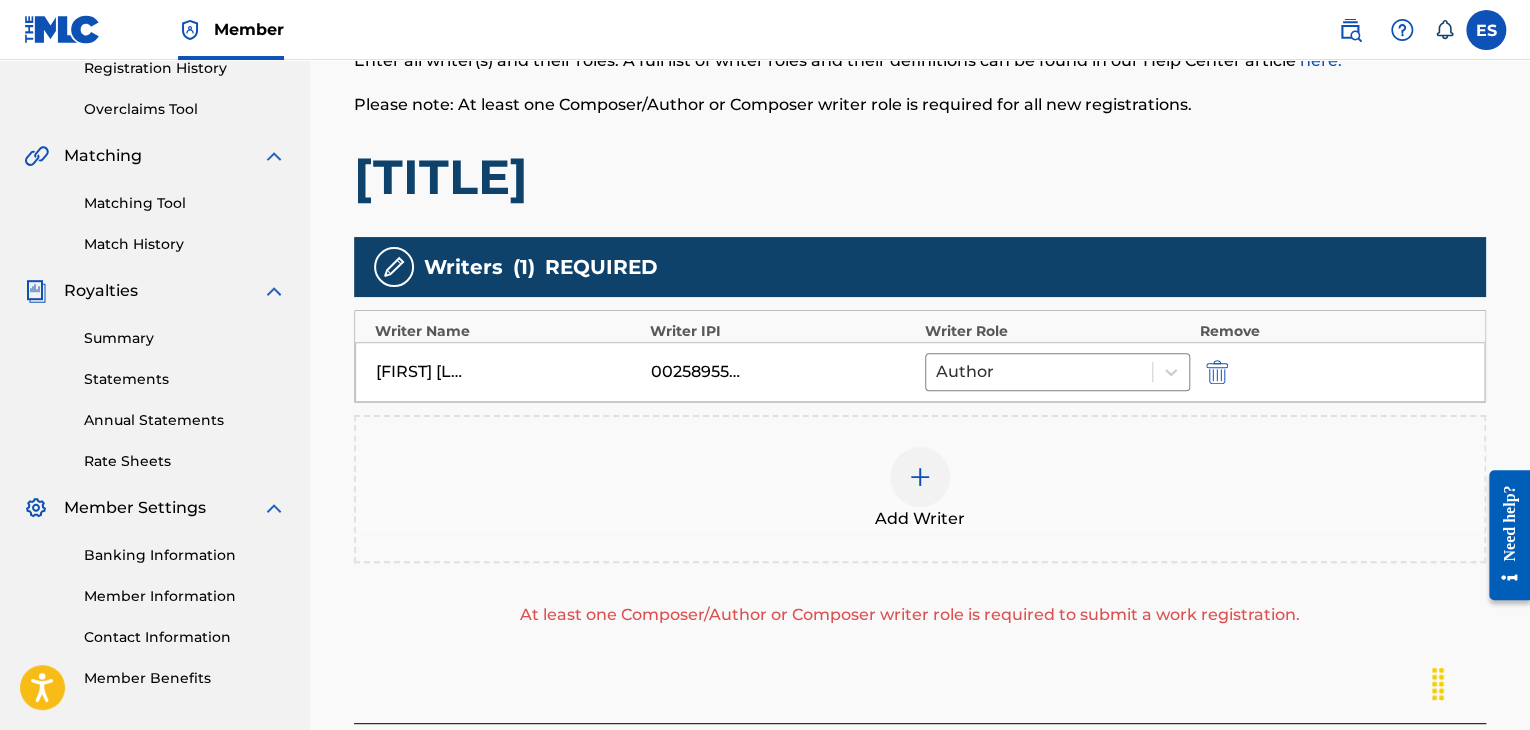 click at bounding box center (920, 477) 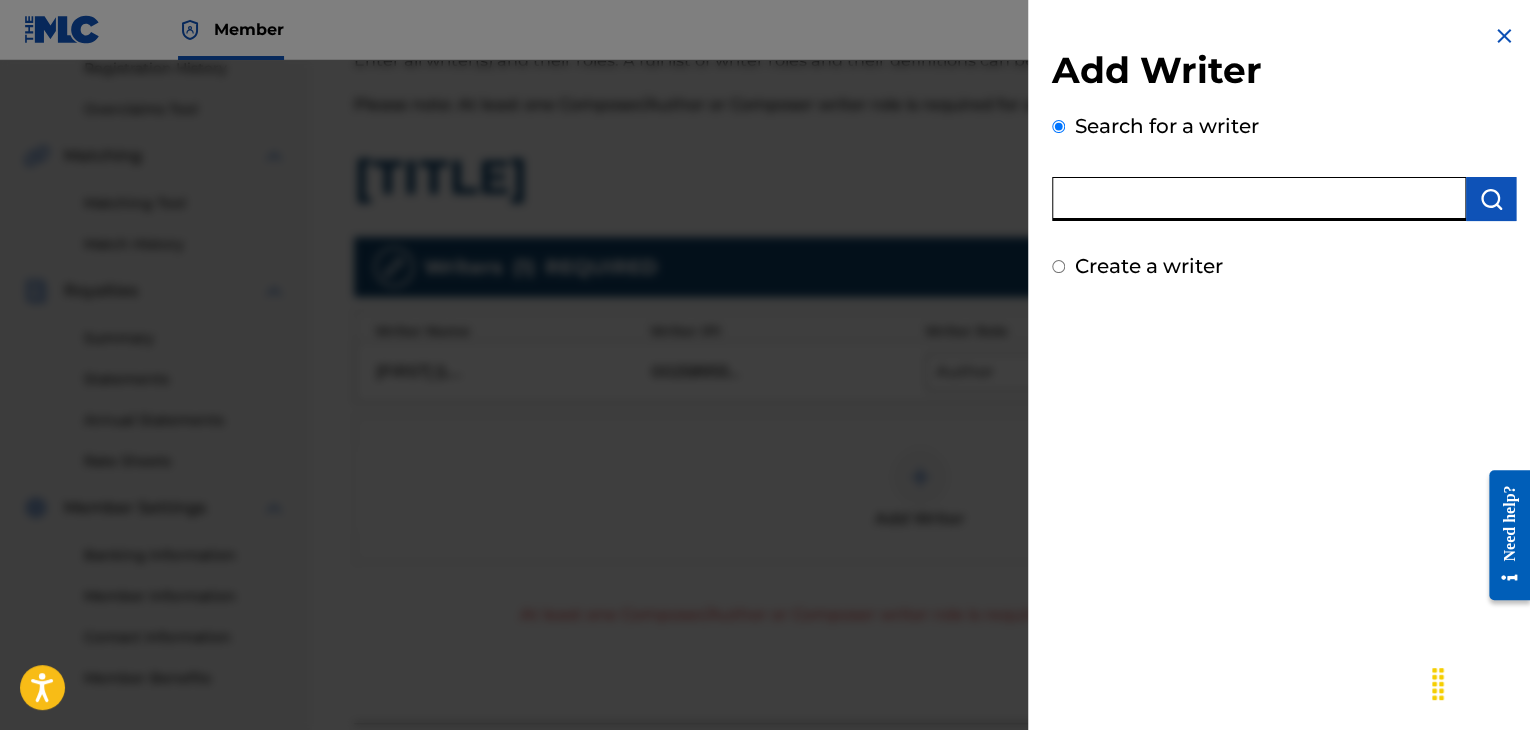 click at bounding box center (1259, 199) 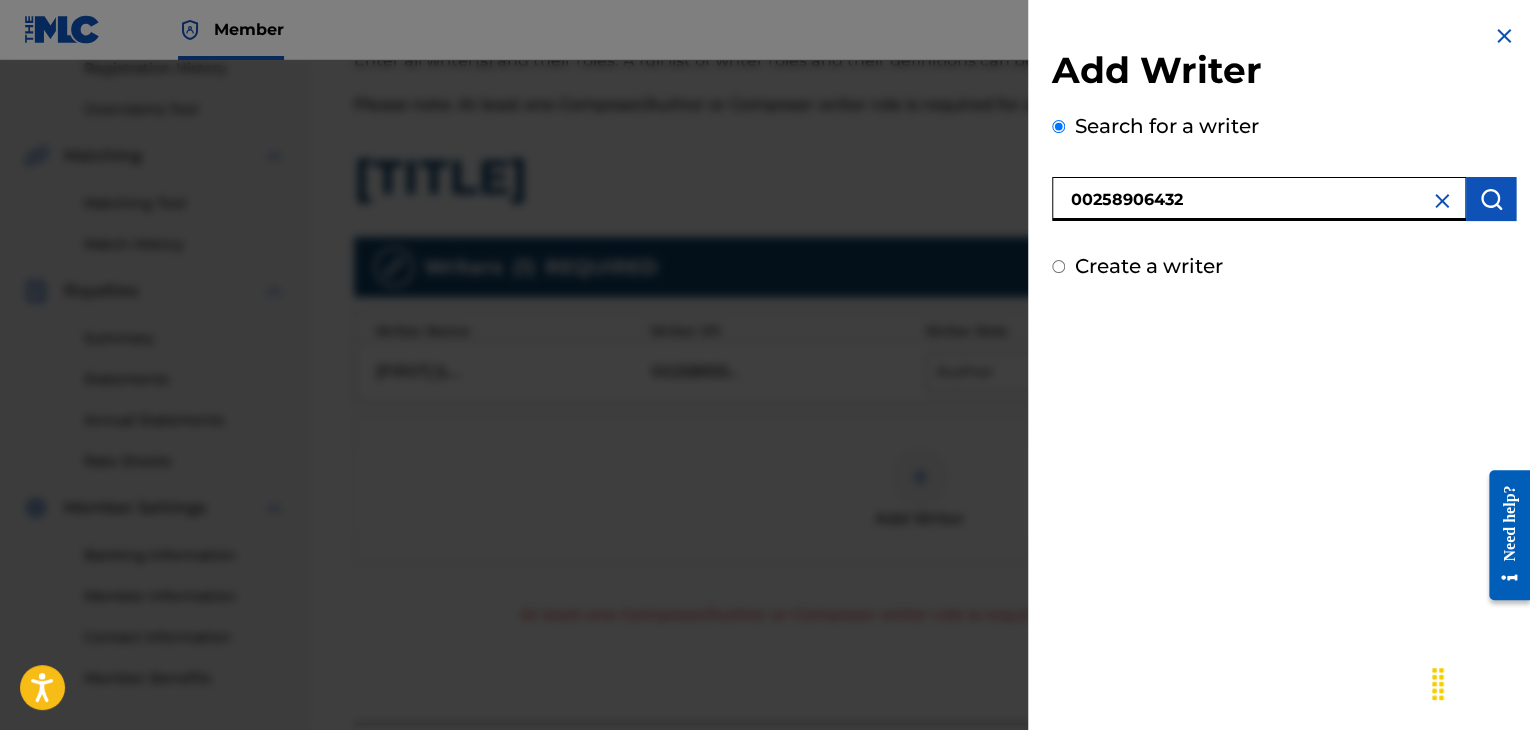type on "00258906432" 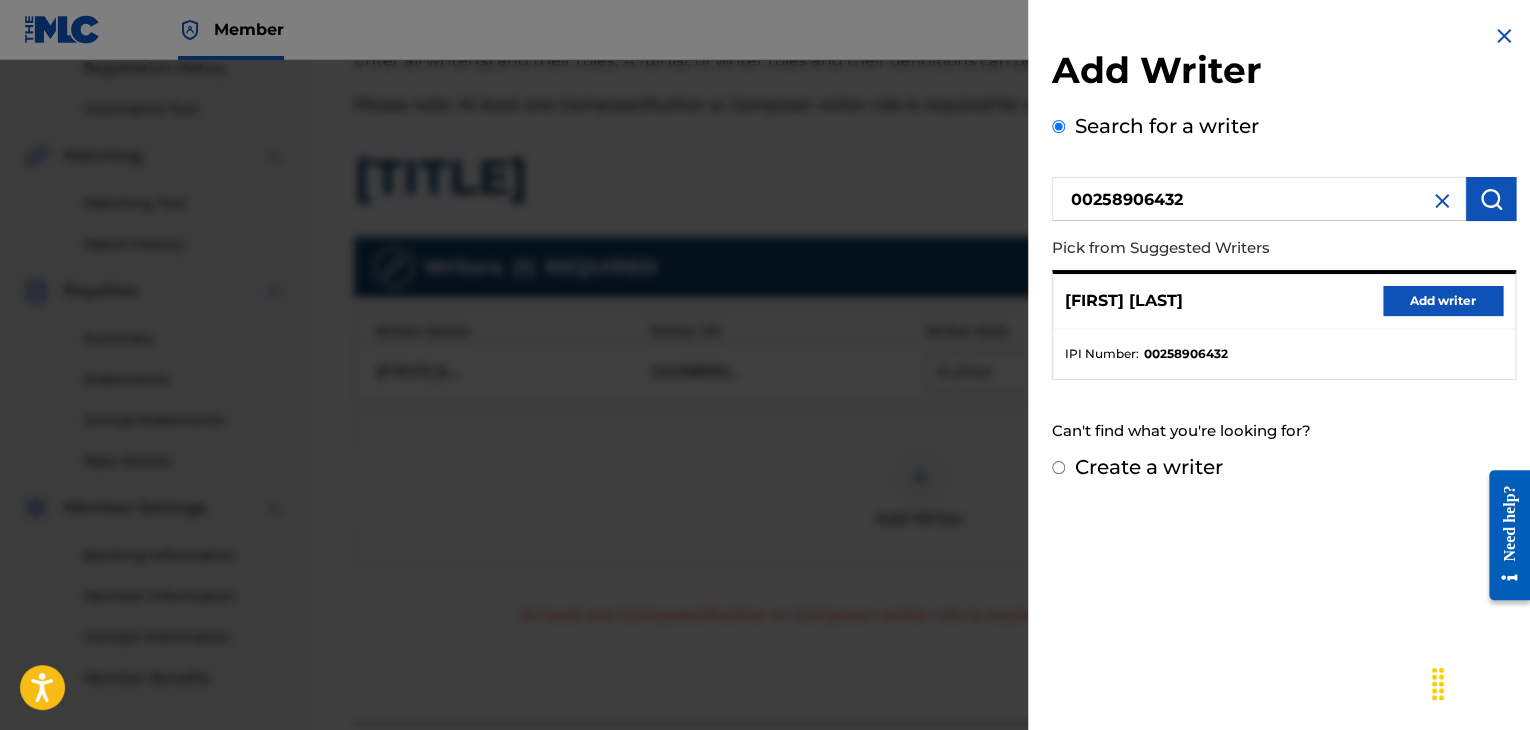 click on "Add writer" at bounding box center (1443, 301) 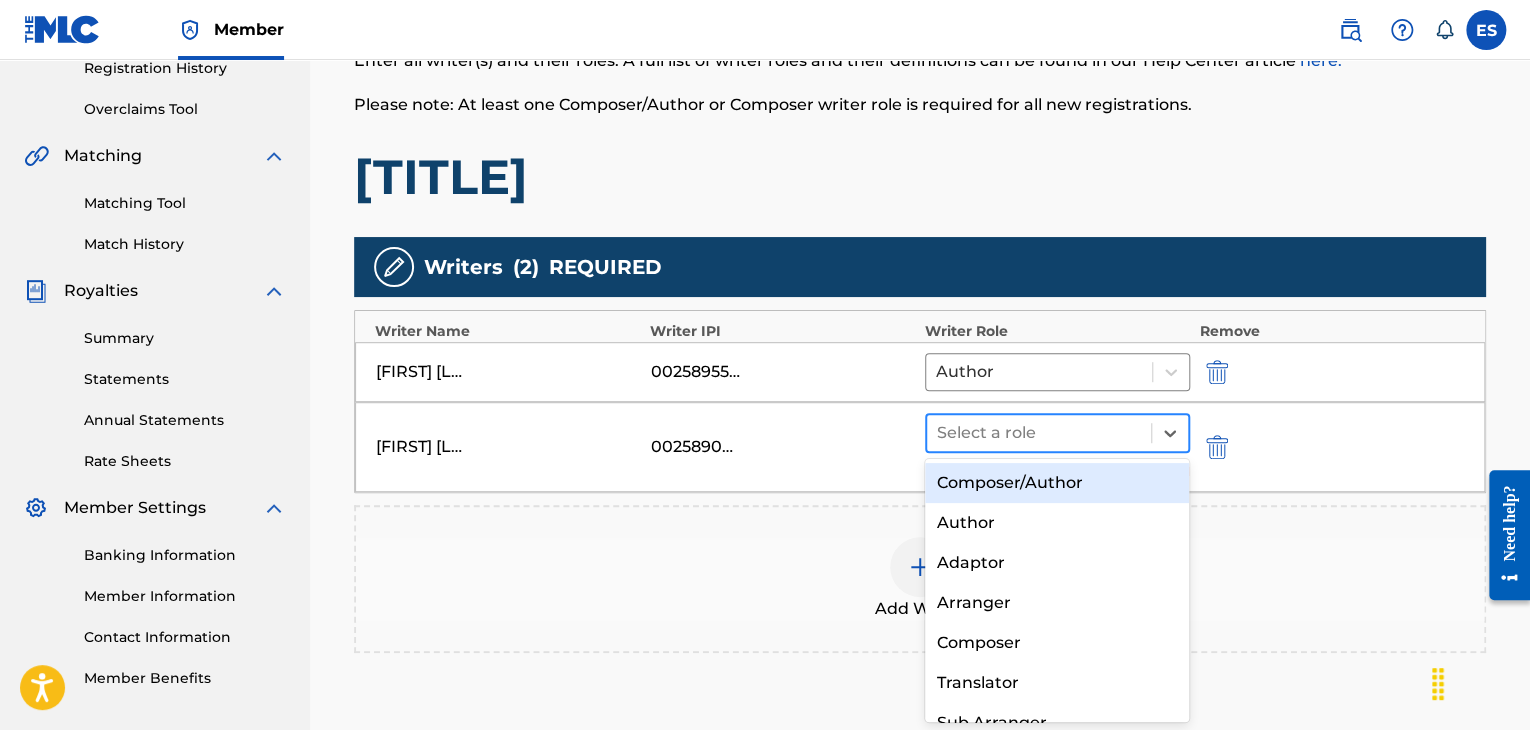 click at bounding box center [1039, 433] 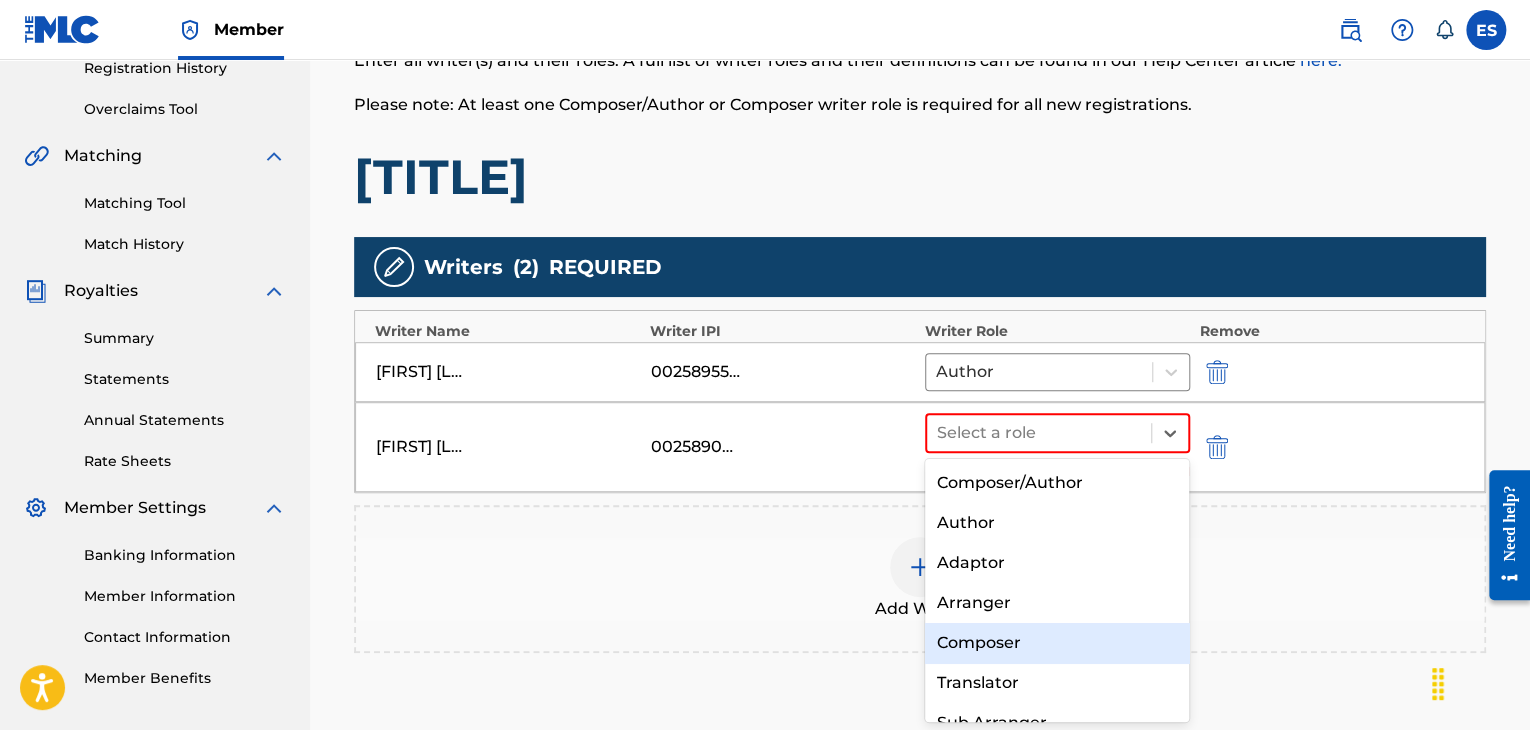 click on "Composer" at bounding box center [1057, 643] 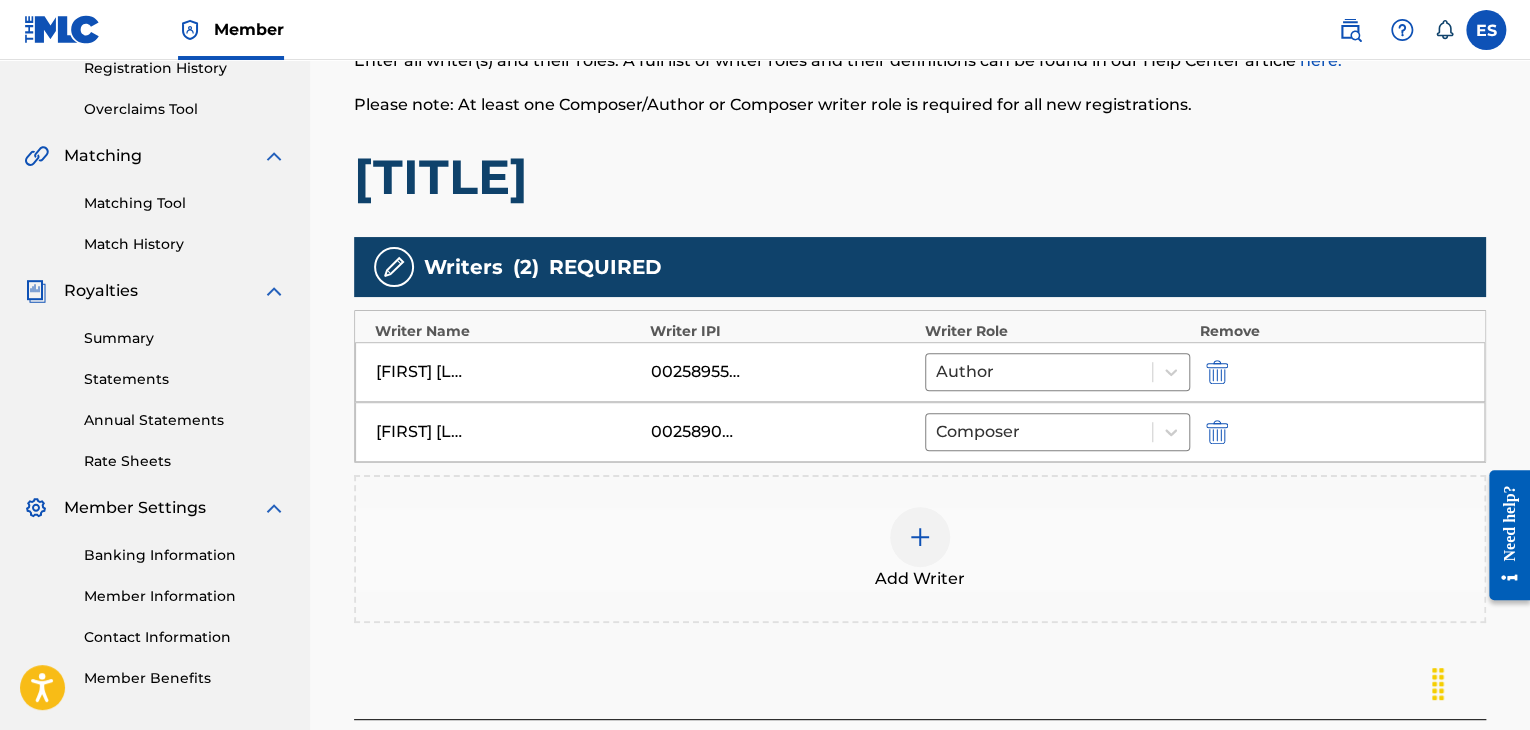 click at bounding box center [920, 537] 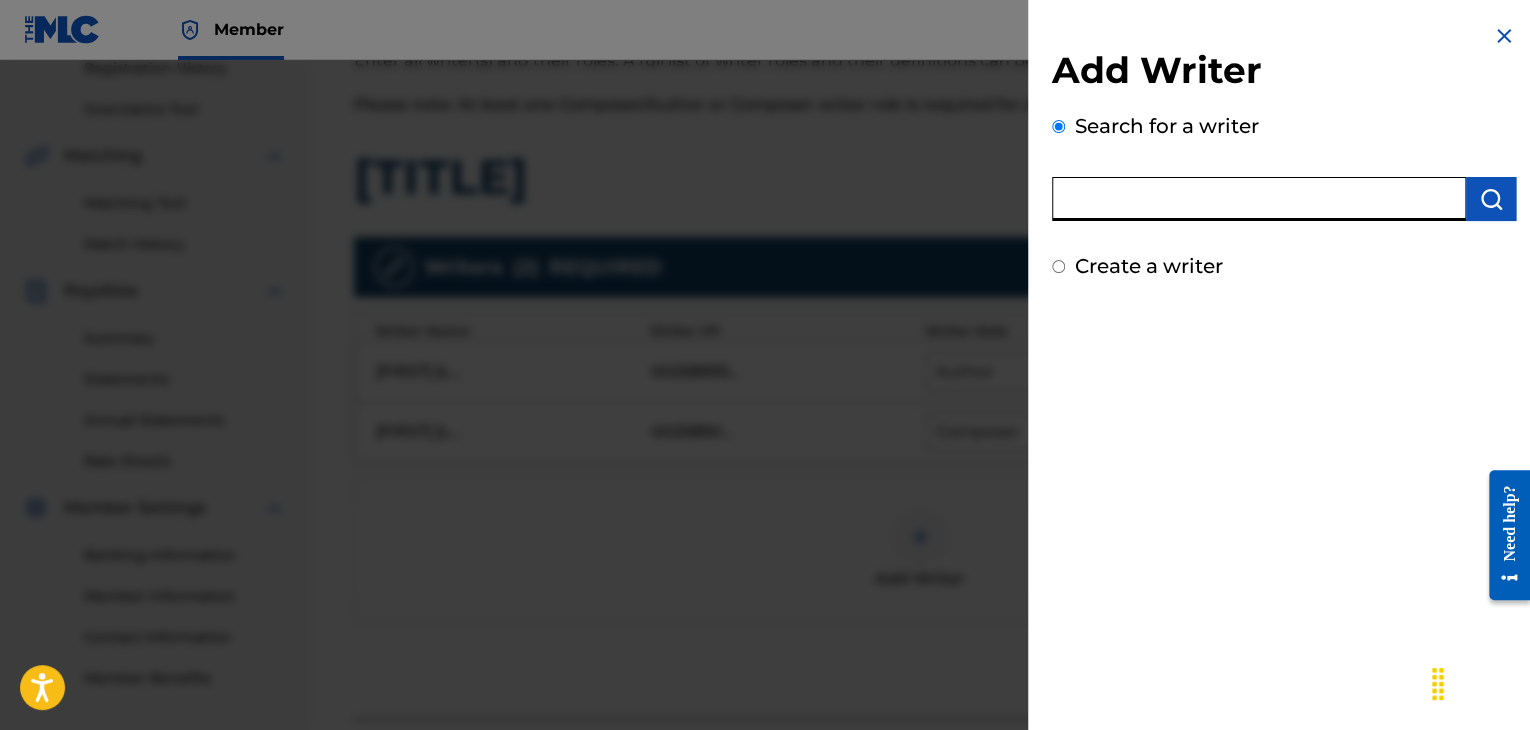 click at bounding box center (1259, 199) 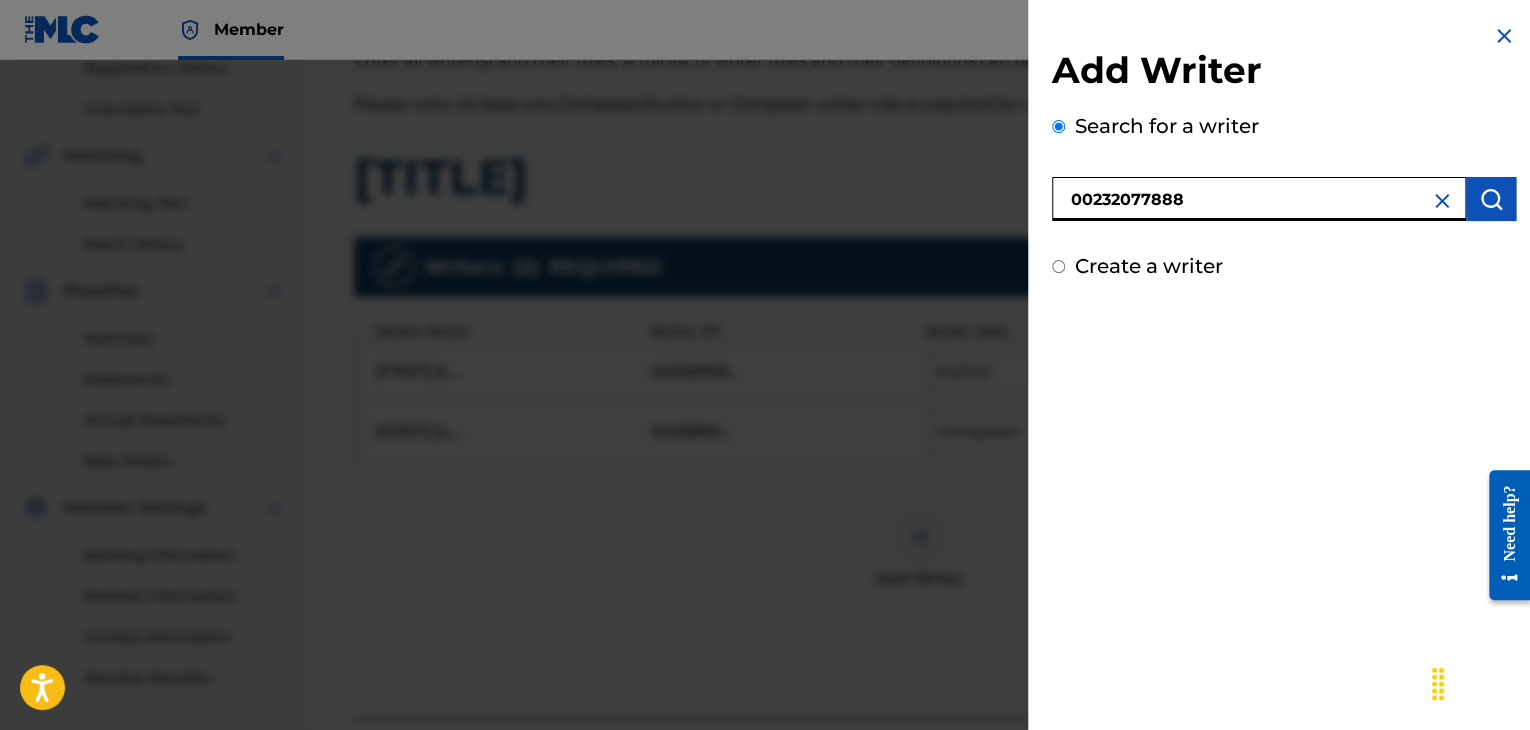 type on "00232077888" 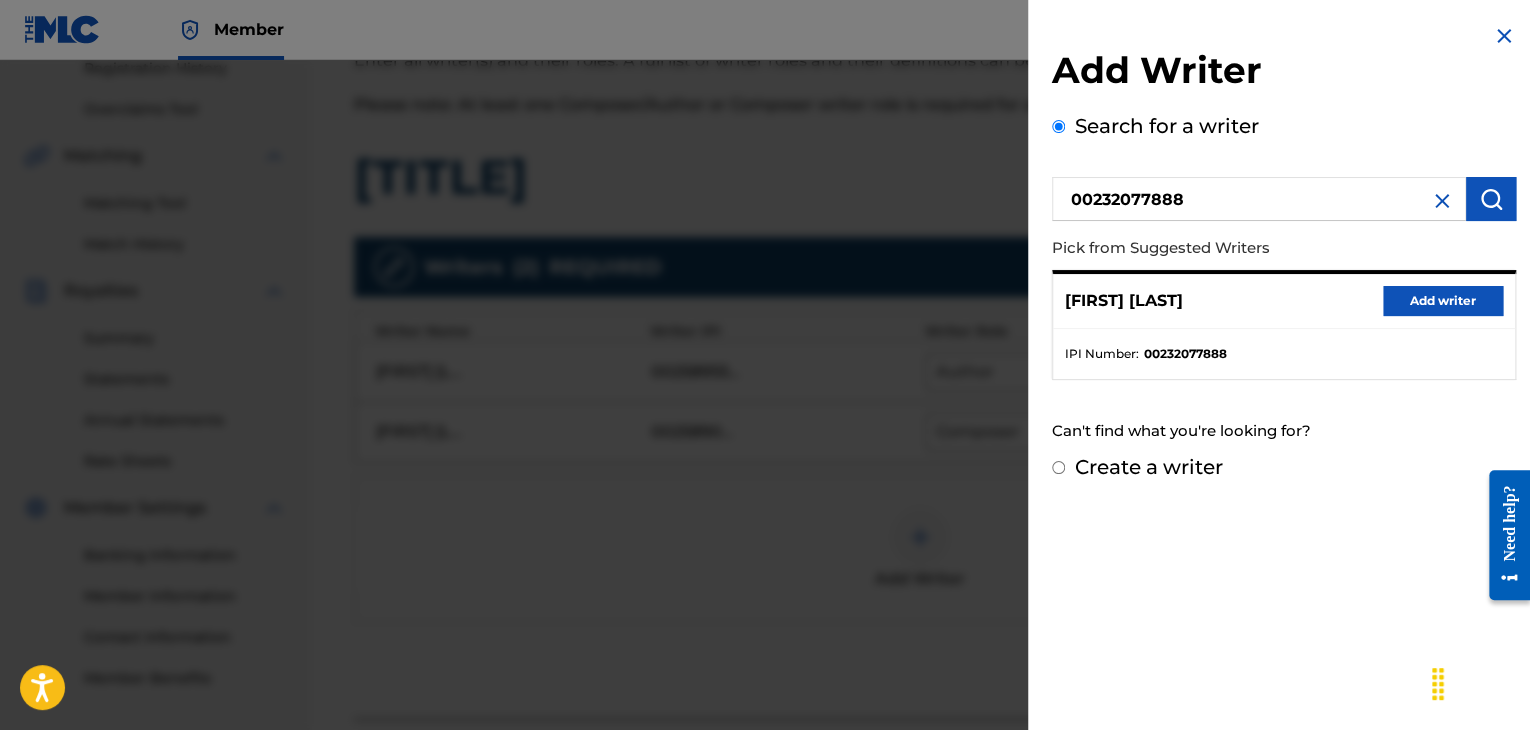 click on "[FIRST] [LAST] Add writer" at bounding box center [1284, 301] 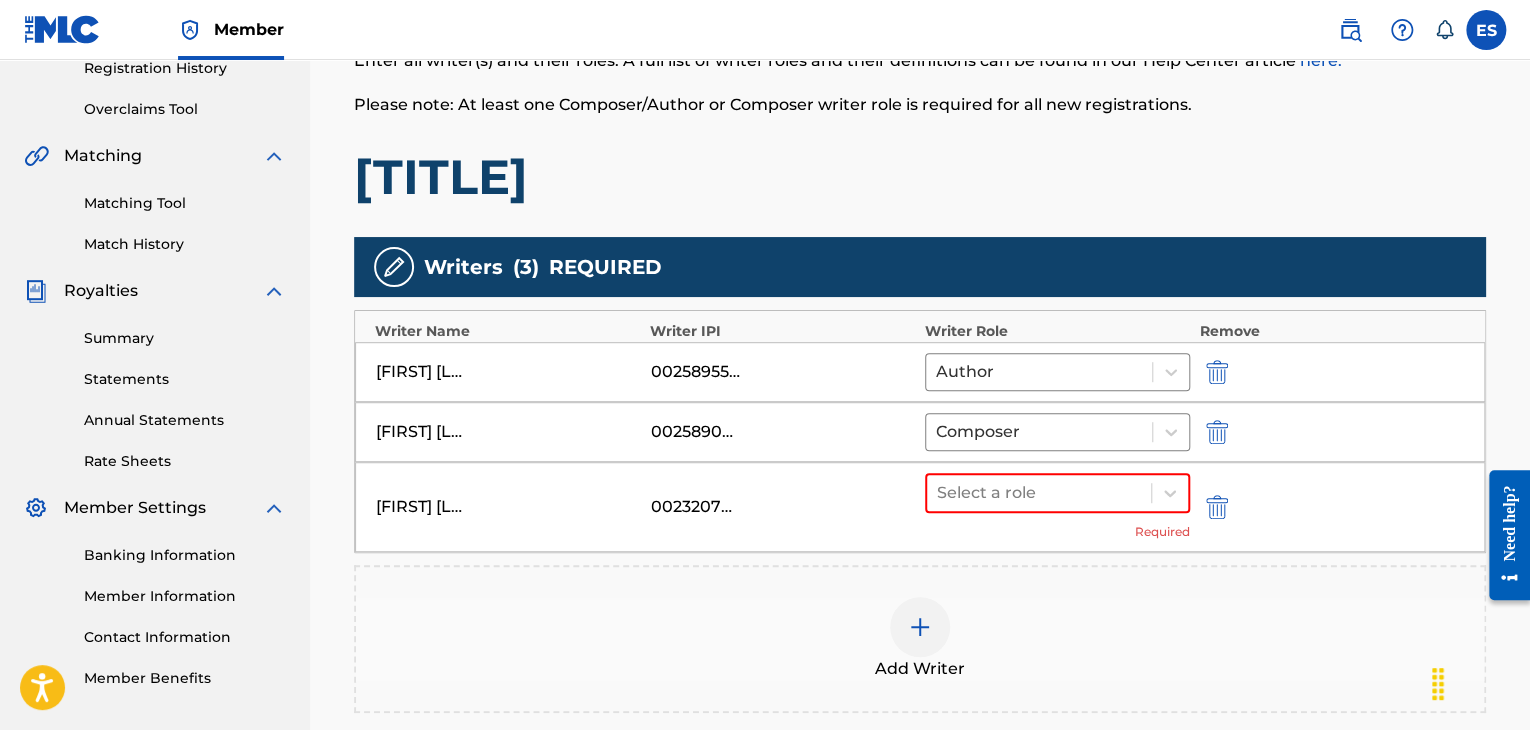 click on "Select a role Required" at bounding box center [1057, 507] 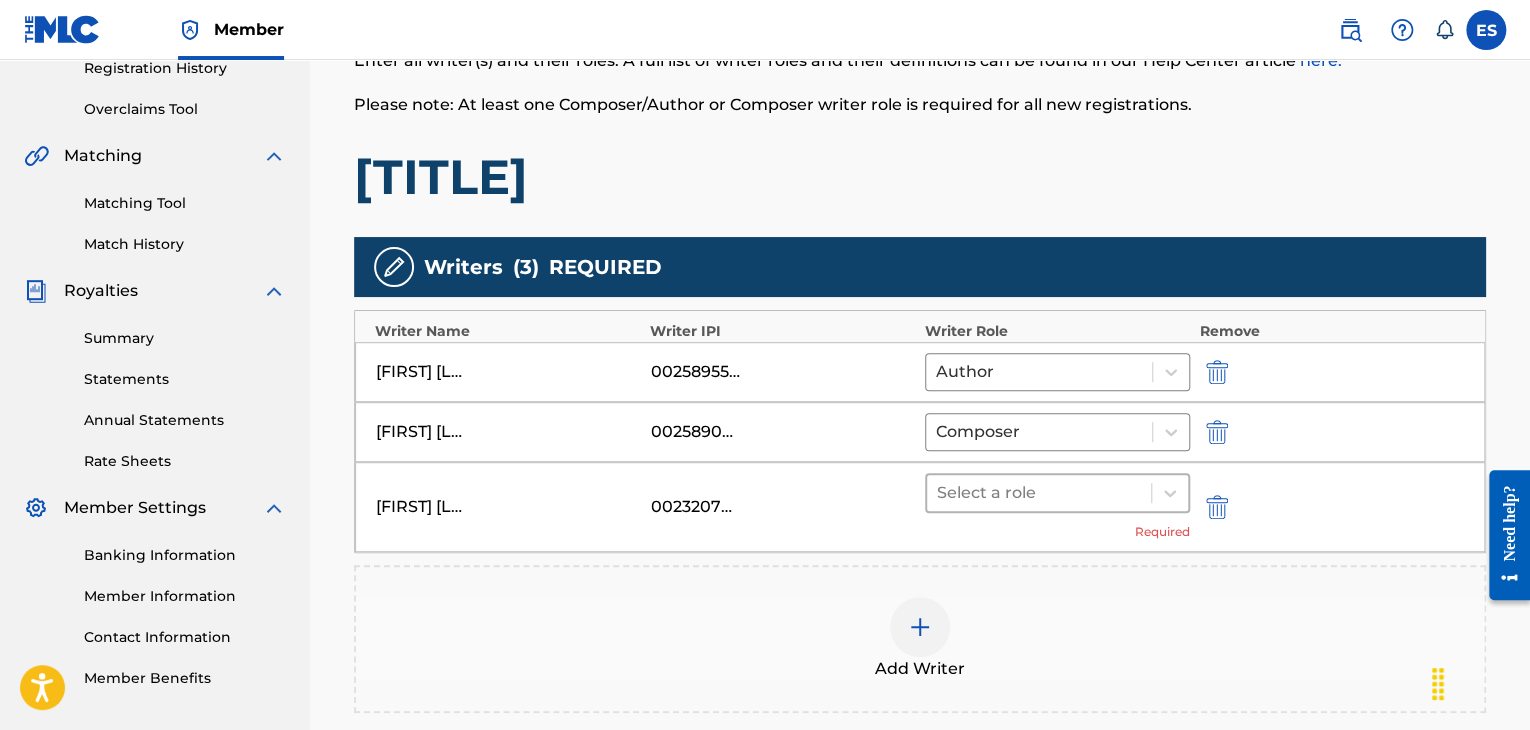 click on "Select a role" at bounding box center (1039, 493) 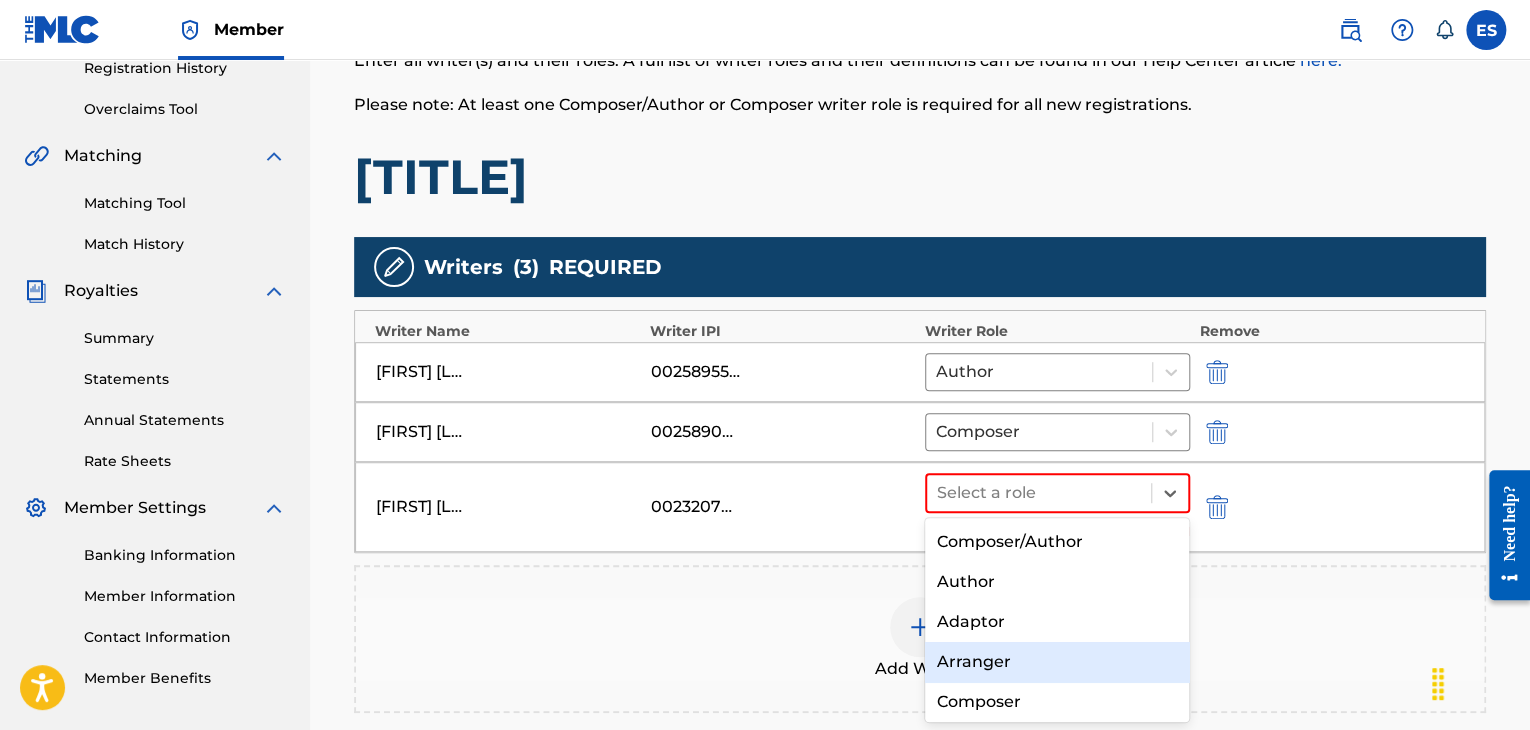 click on "Arranger" at bounding box center (1057, 662) 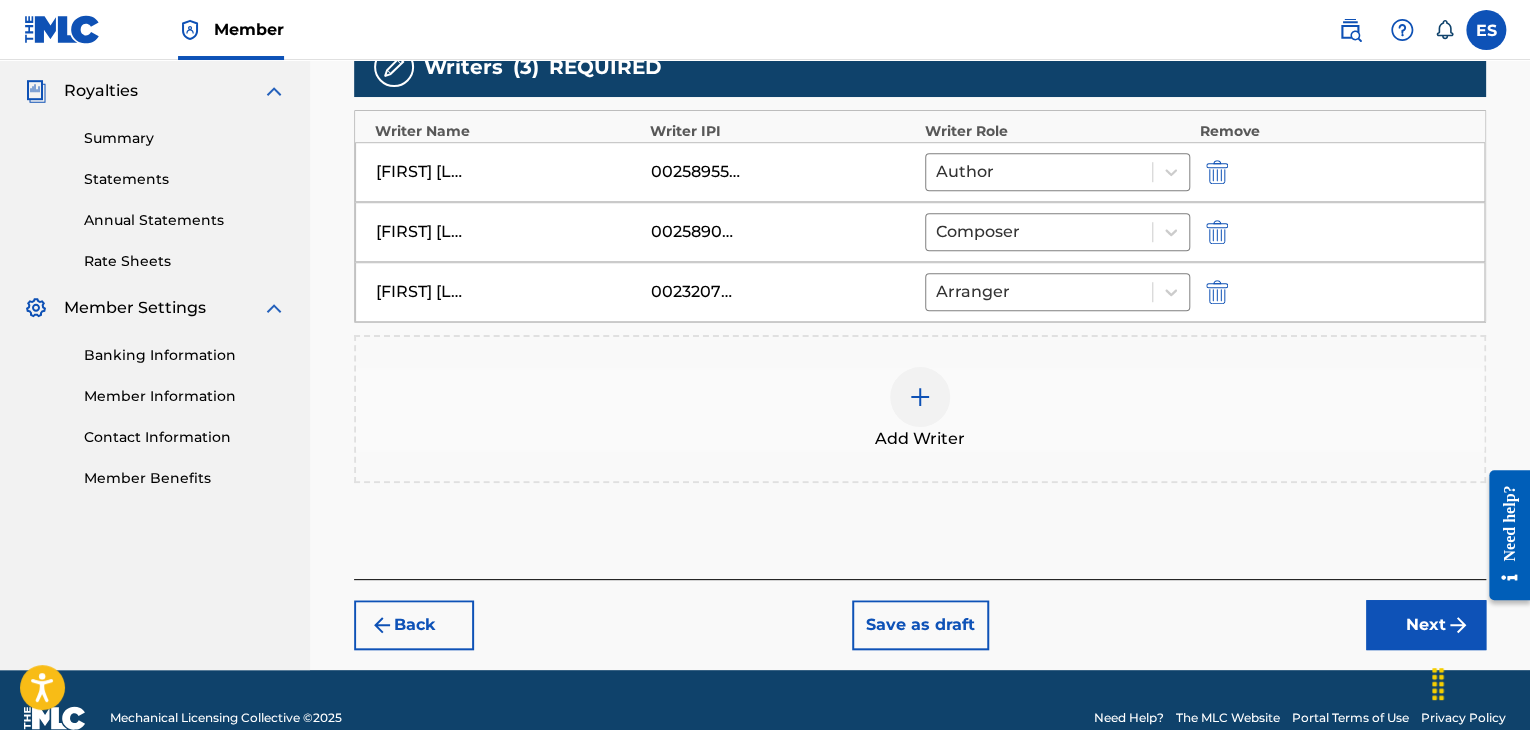 click on "Next" at bounding box center [1426, 625] 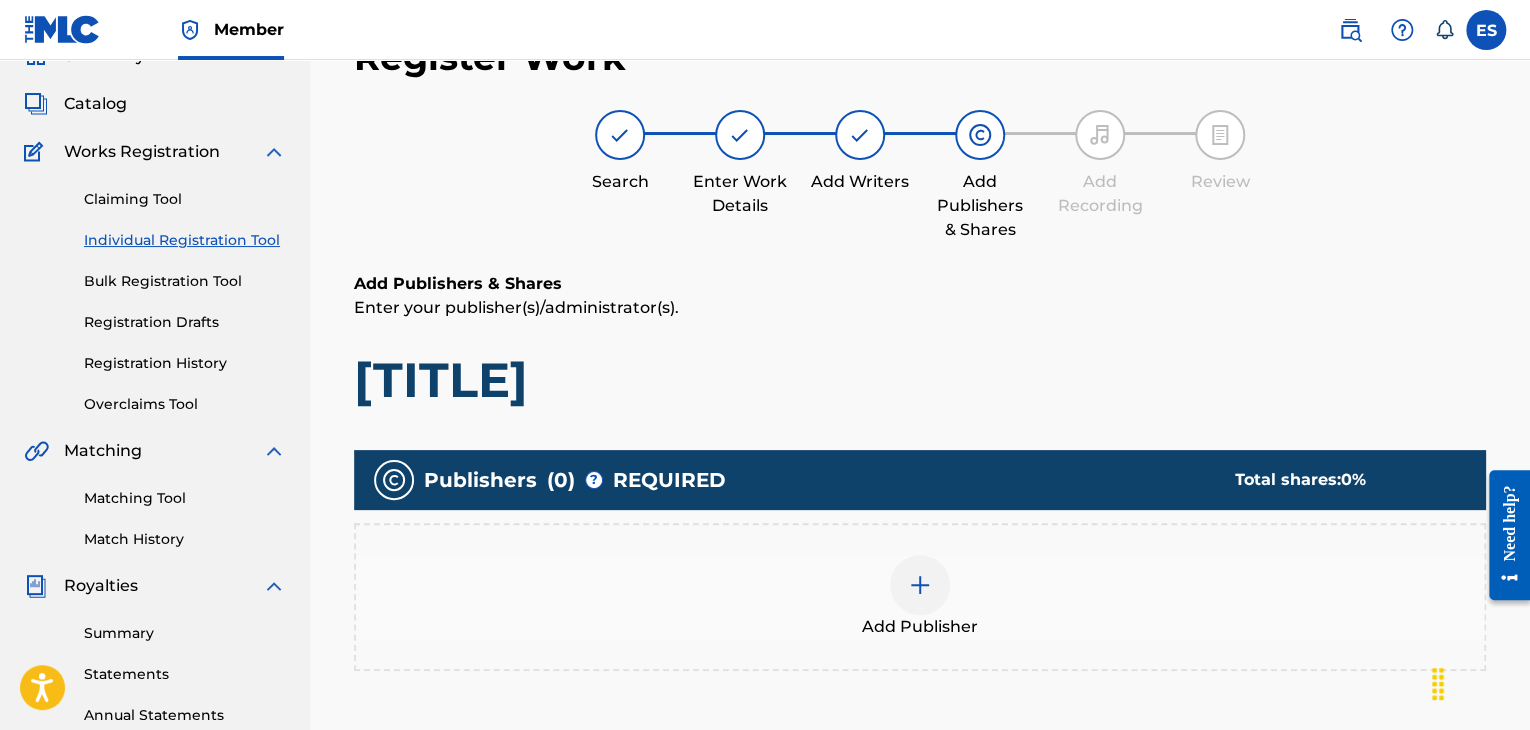 scroll, scrollTop: 469, scrollLeft: 0, axis: vertical 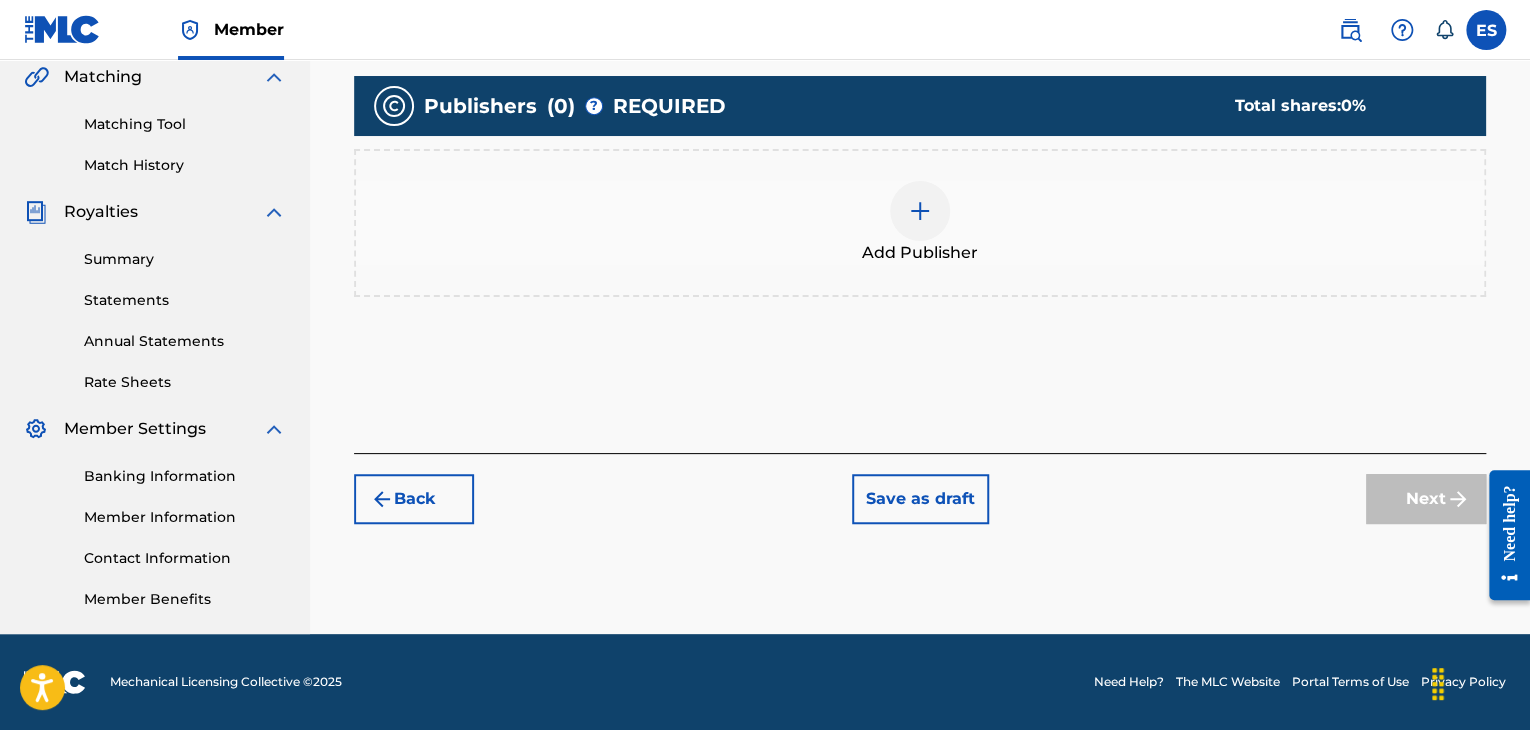 click at bounding box center (920, 211) 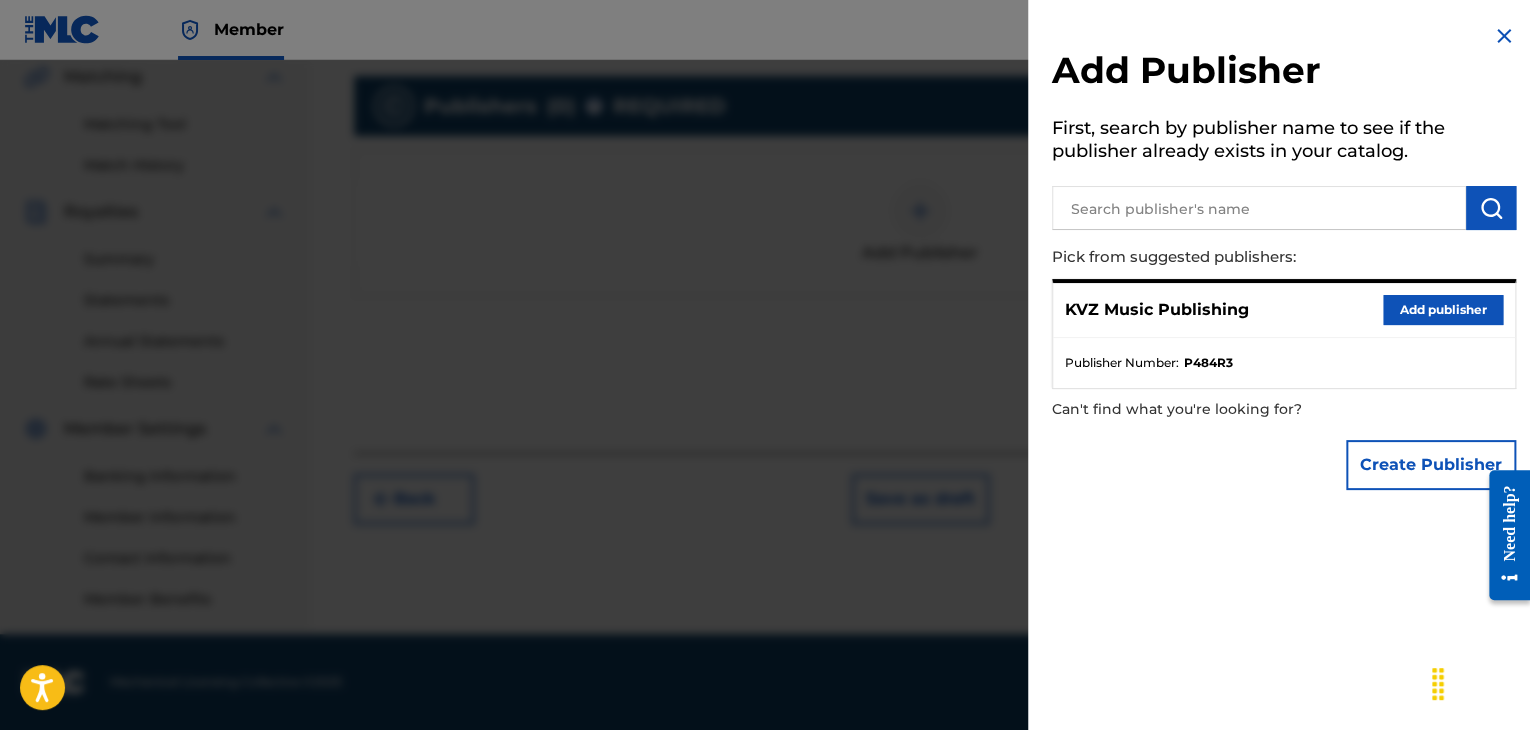 click on "Add publisher" at bounding box center [1443, 310] 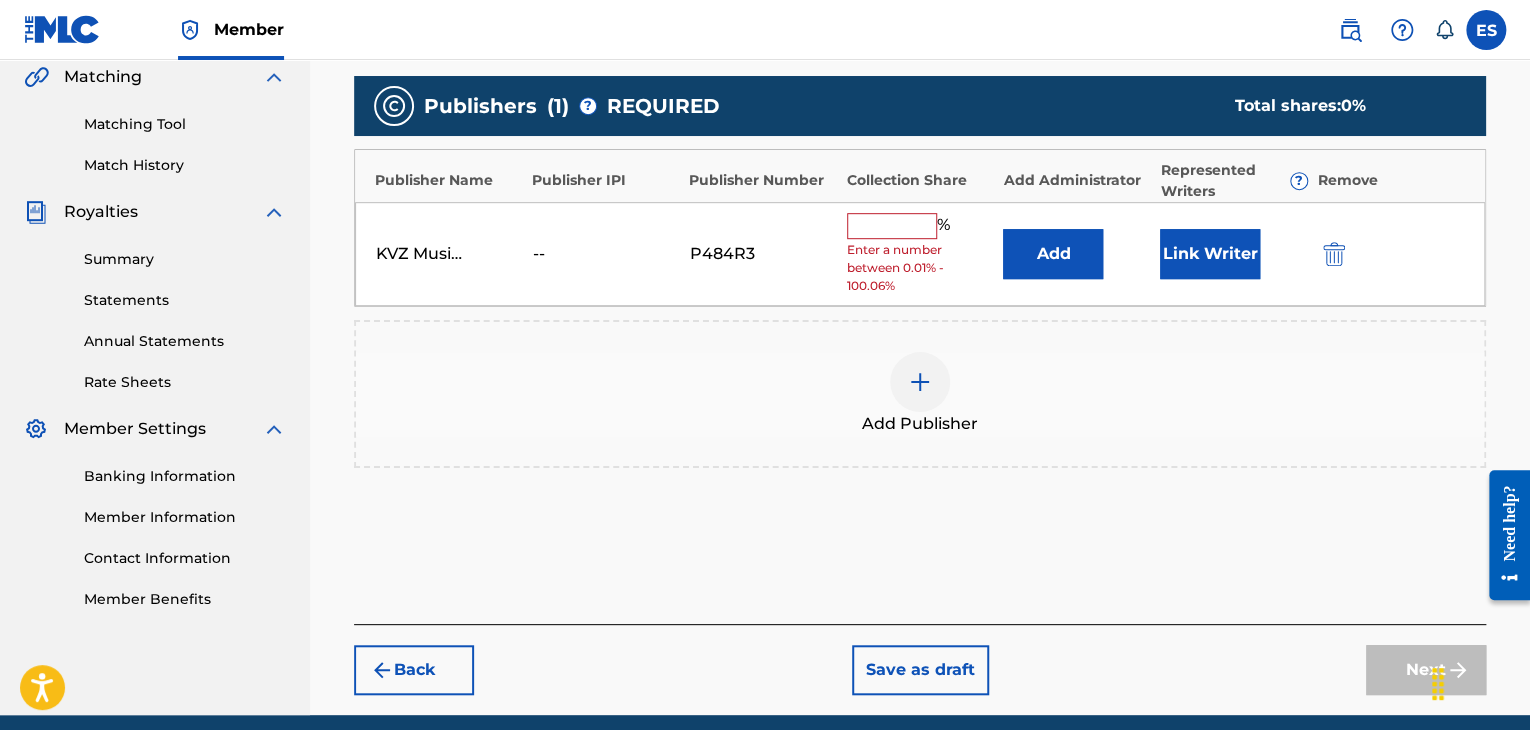 click at bounding box center [892, 226] 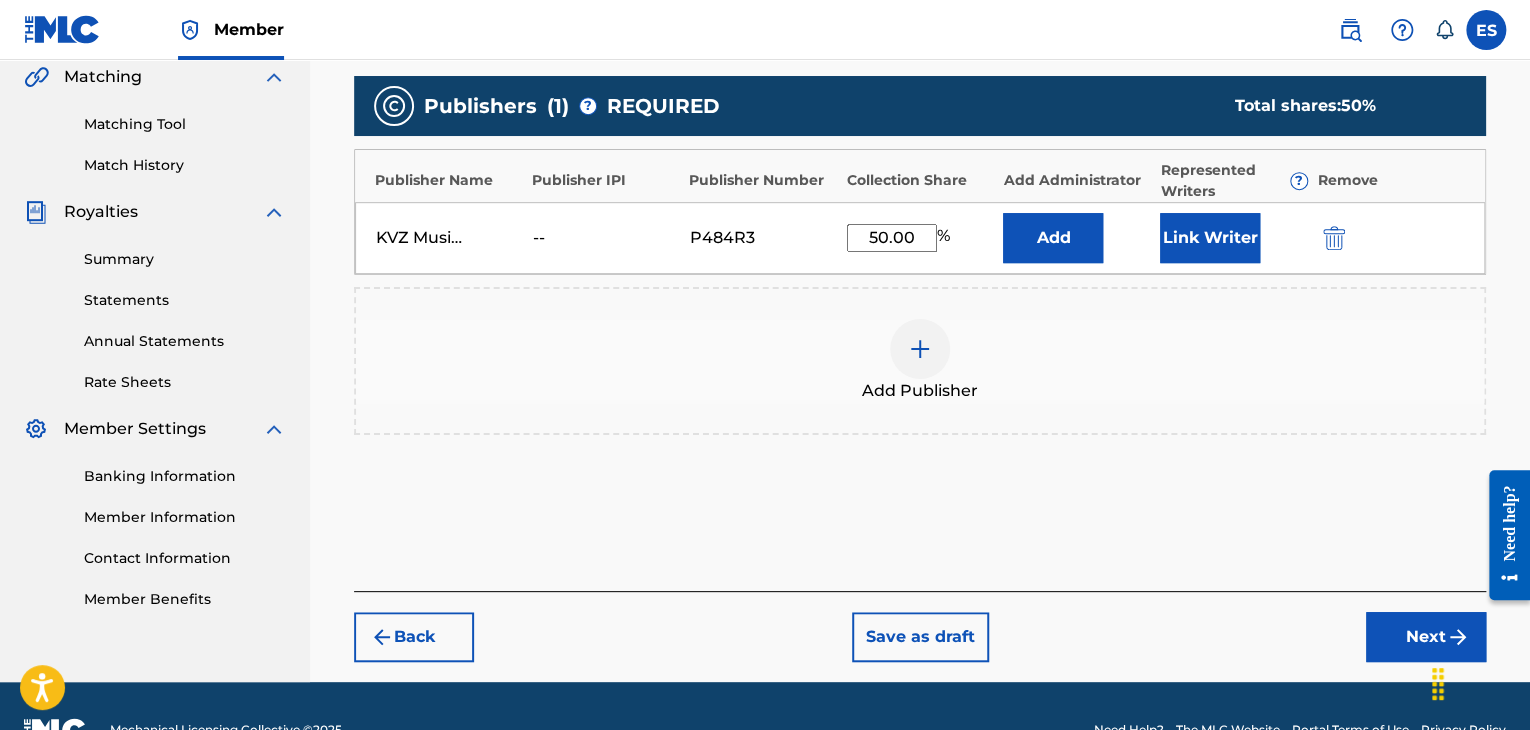 type on "50.00" 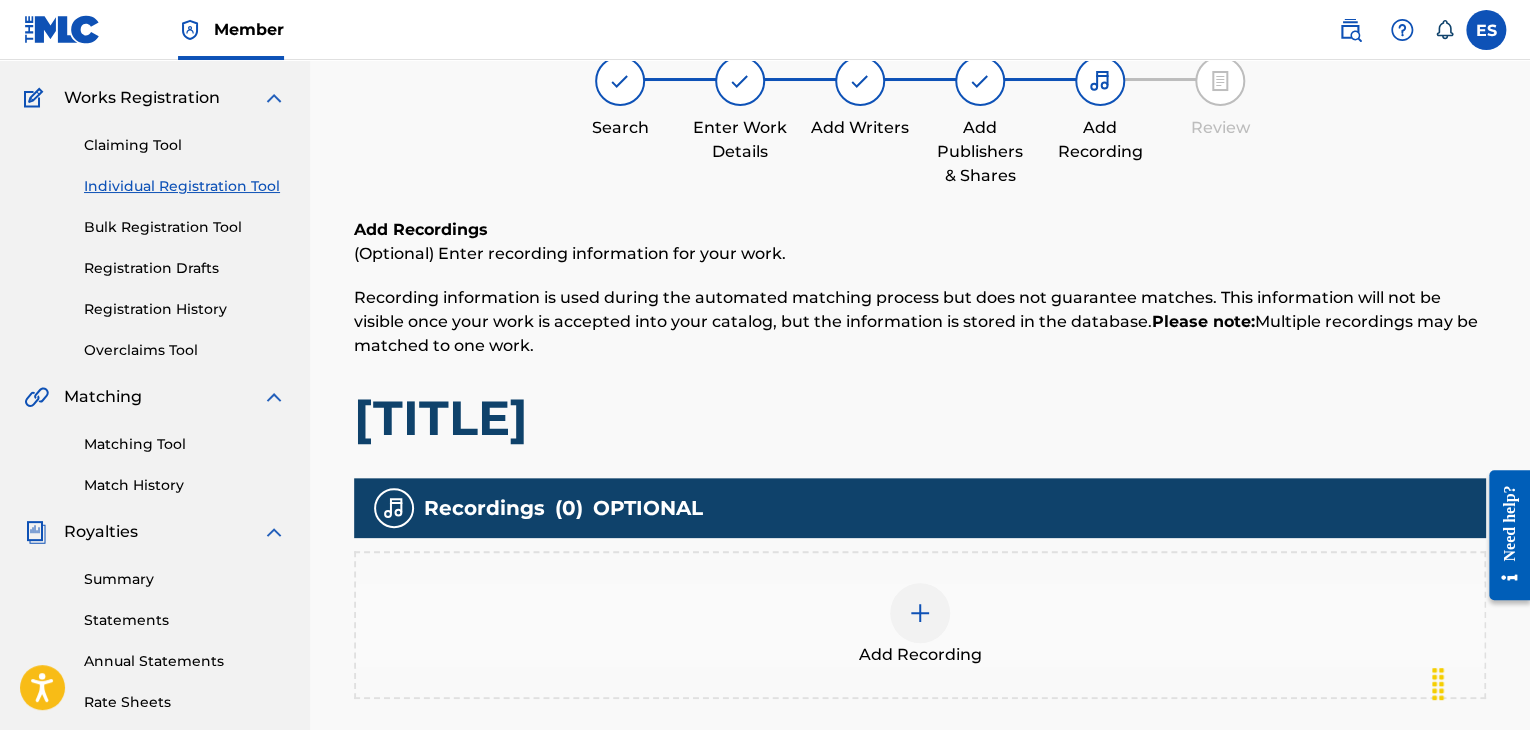 scroll, scrollTop: 190, scrollLeft: 0, axis: vertical 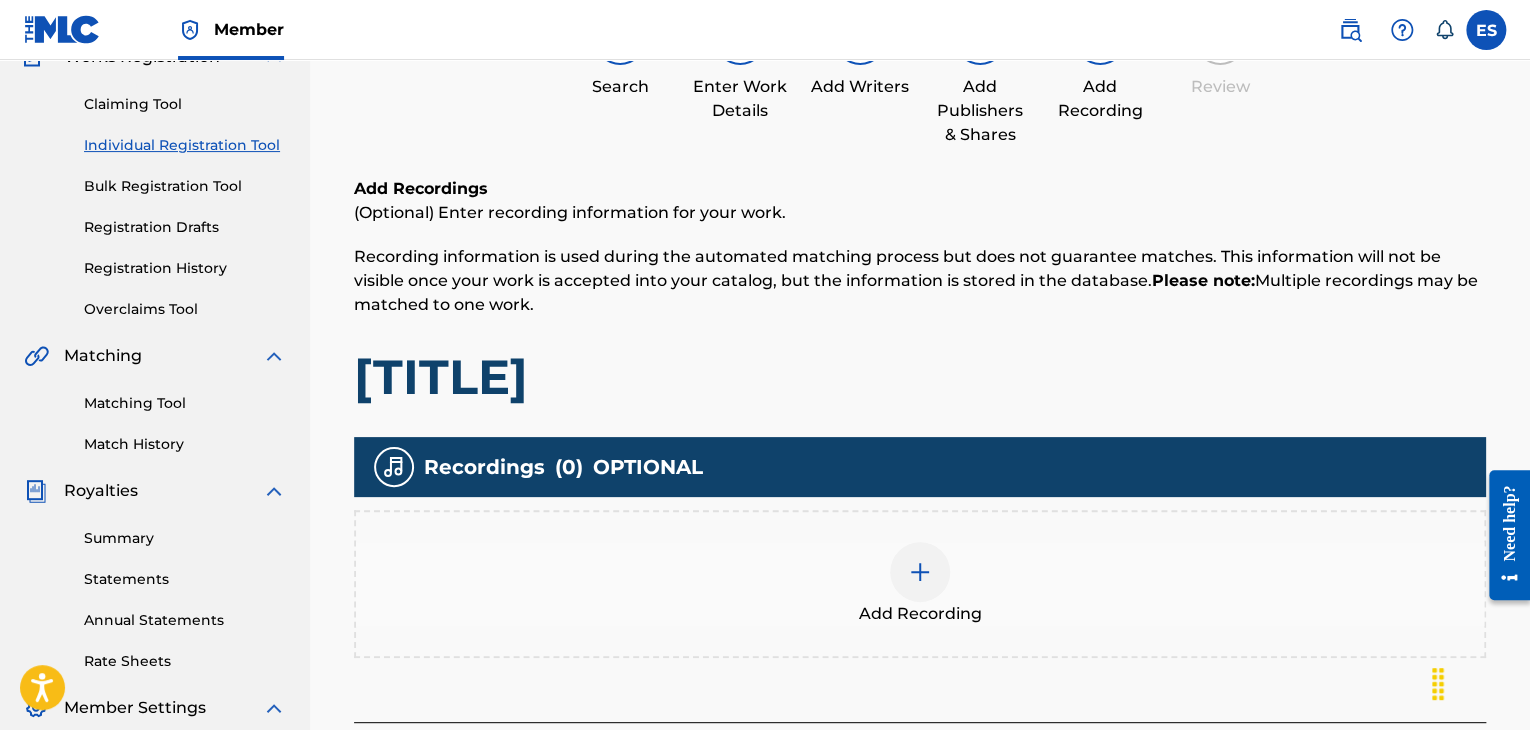 click at bounding box center [920, 572] 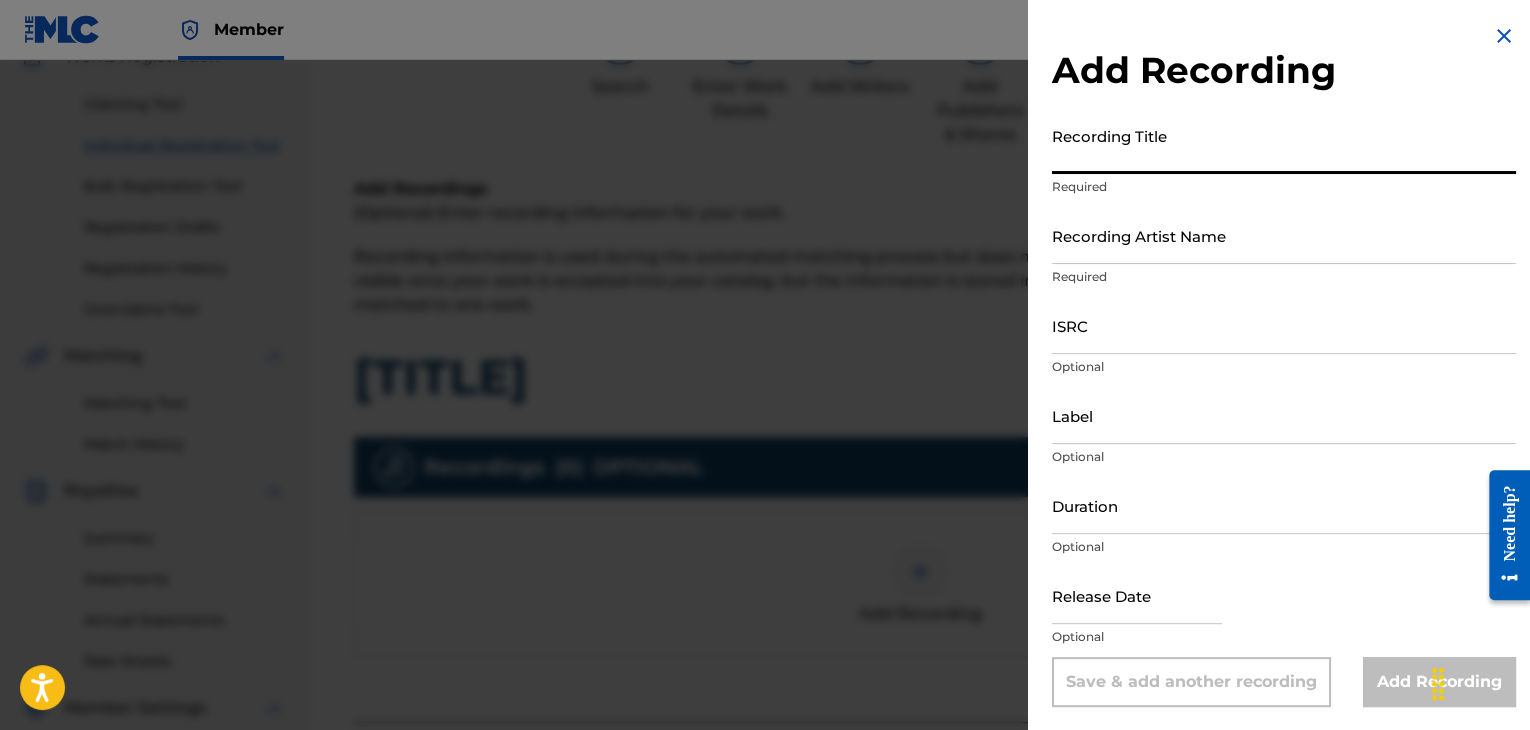 click on "Recording Title" at bounding box center (1284, 145) 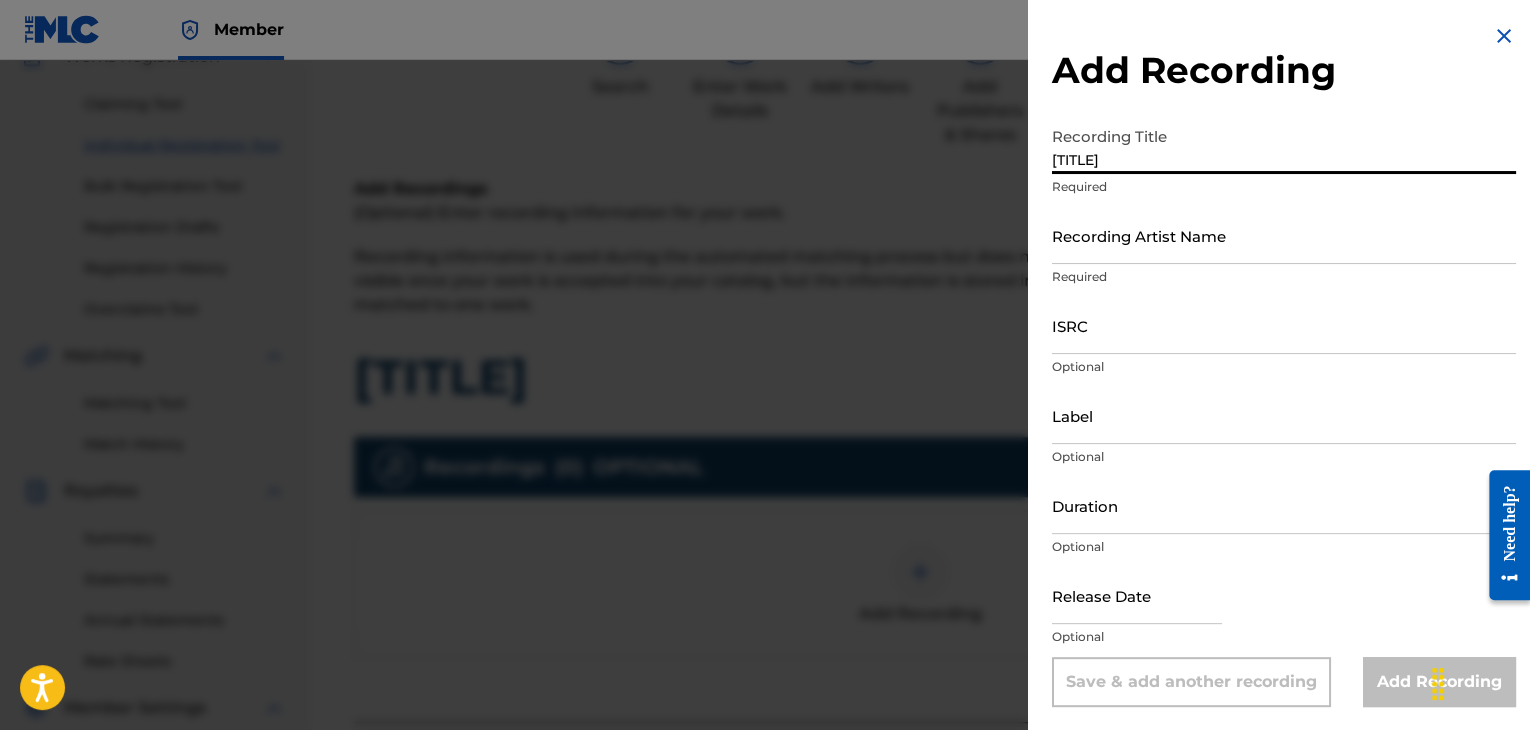click on "[TITLE]" at bounding box center [1284, 145] 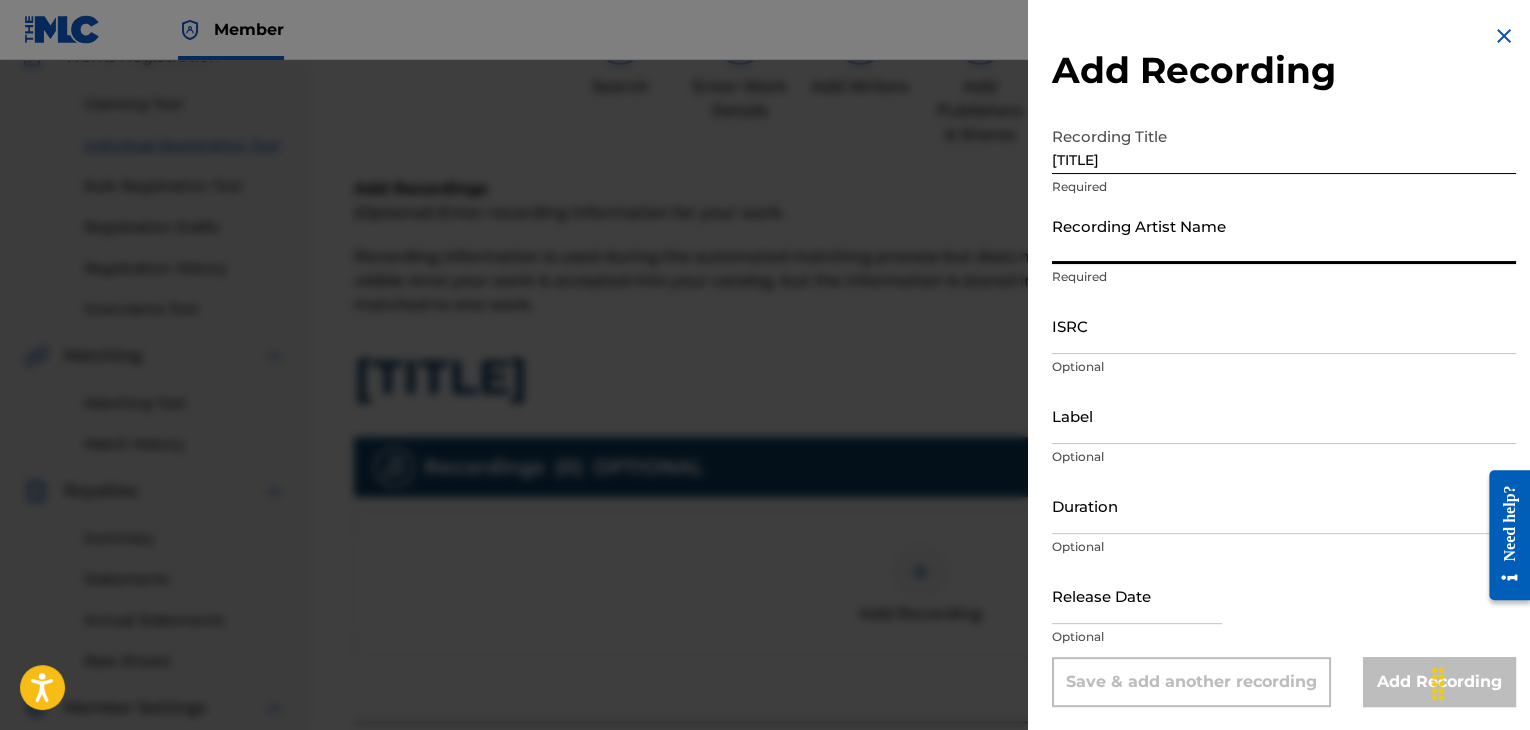 paste on "[FIRST] [LAST]" 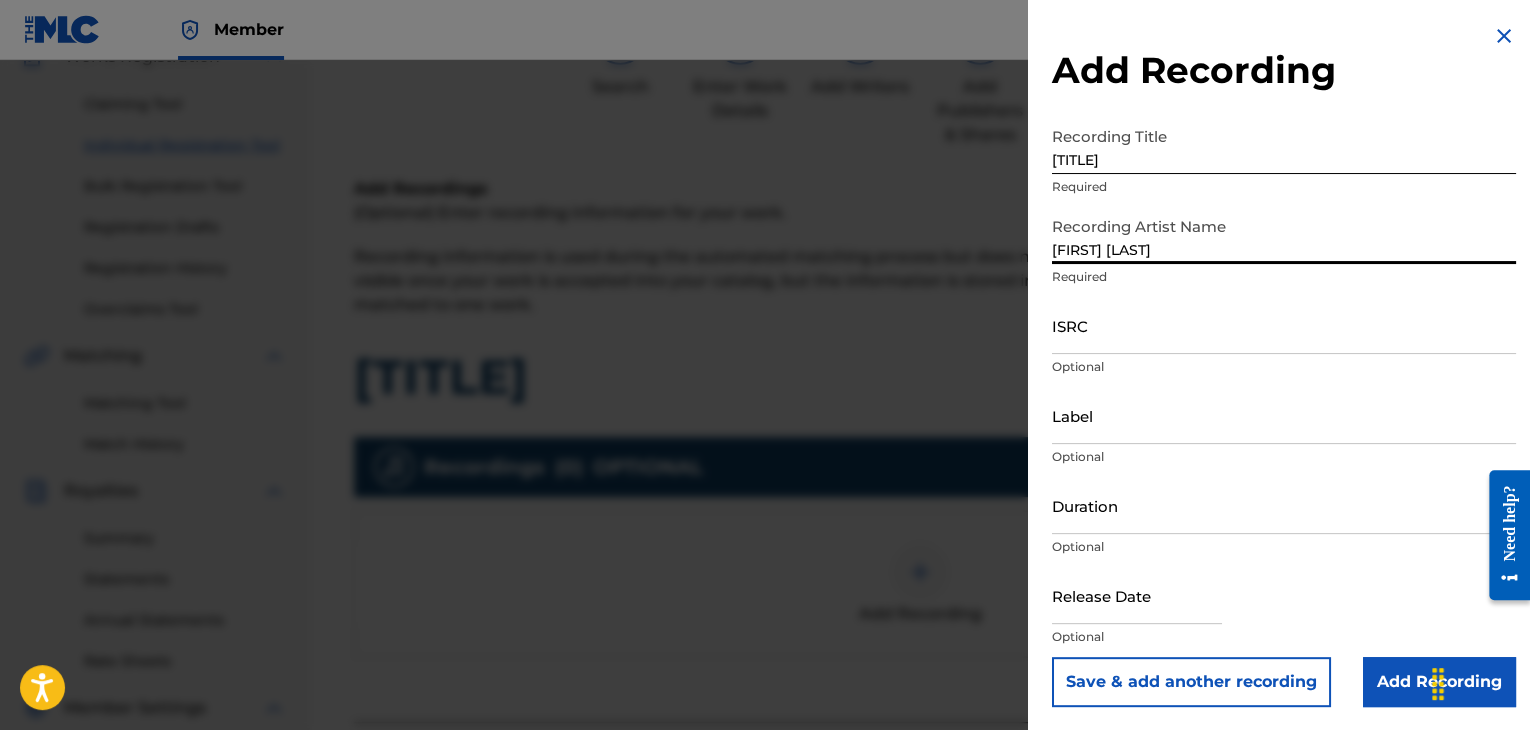 click on "[FIRST] [LAST]" at bounding box center [1284, 235] 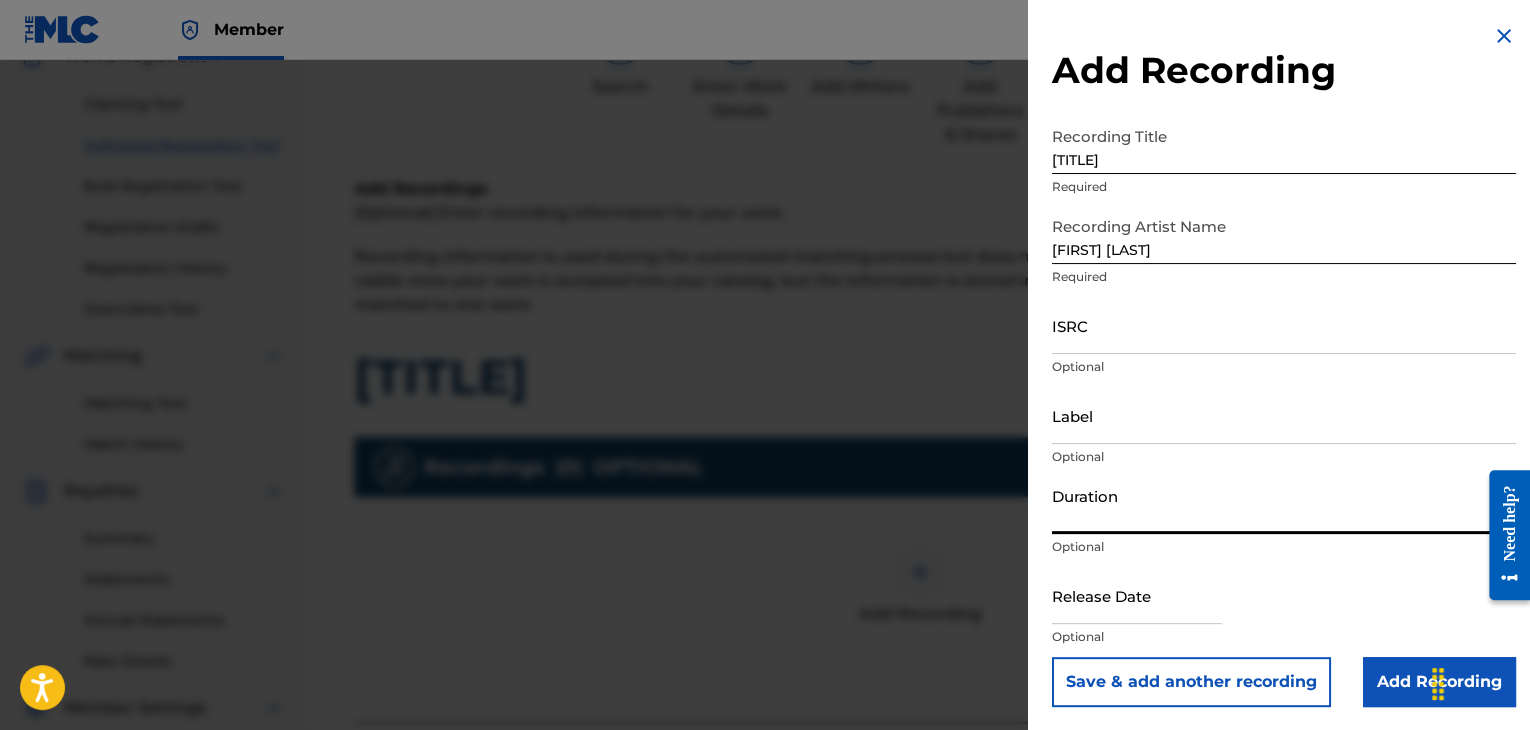 type on "03:30" 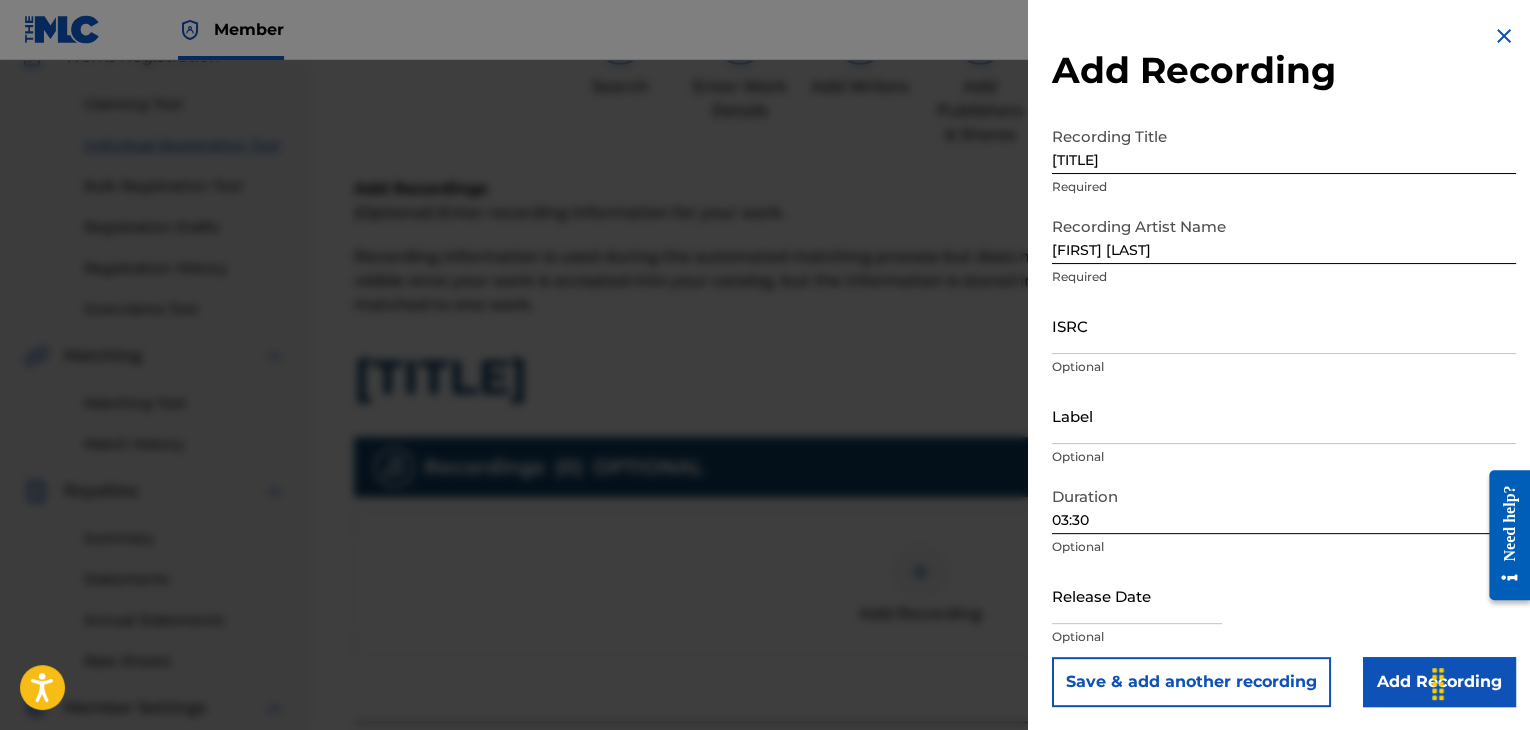 click on "Add Recording" at bounding box center (1439, 682) 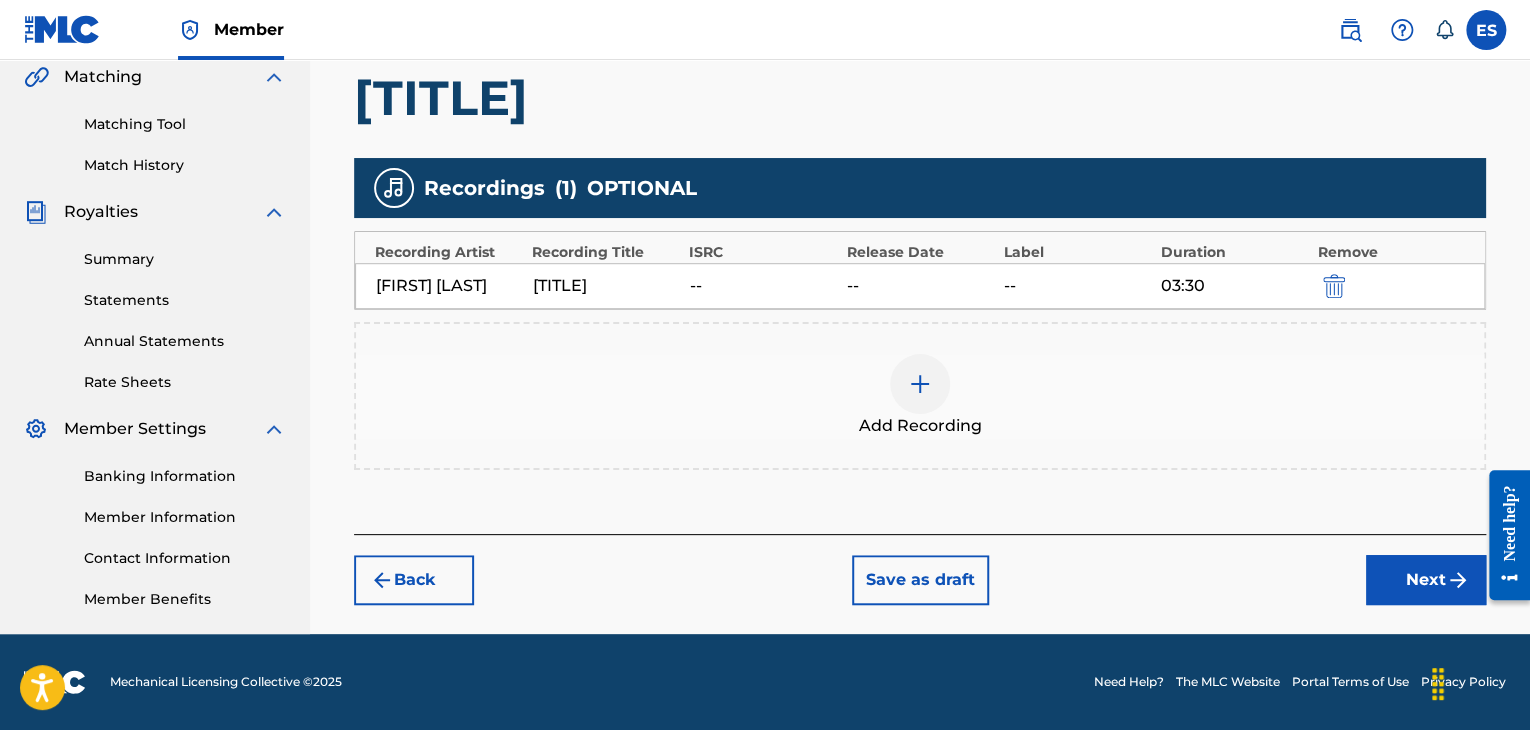 click on "Next" at bounding box center (1426, 580) 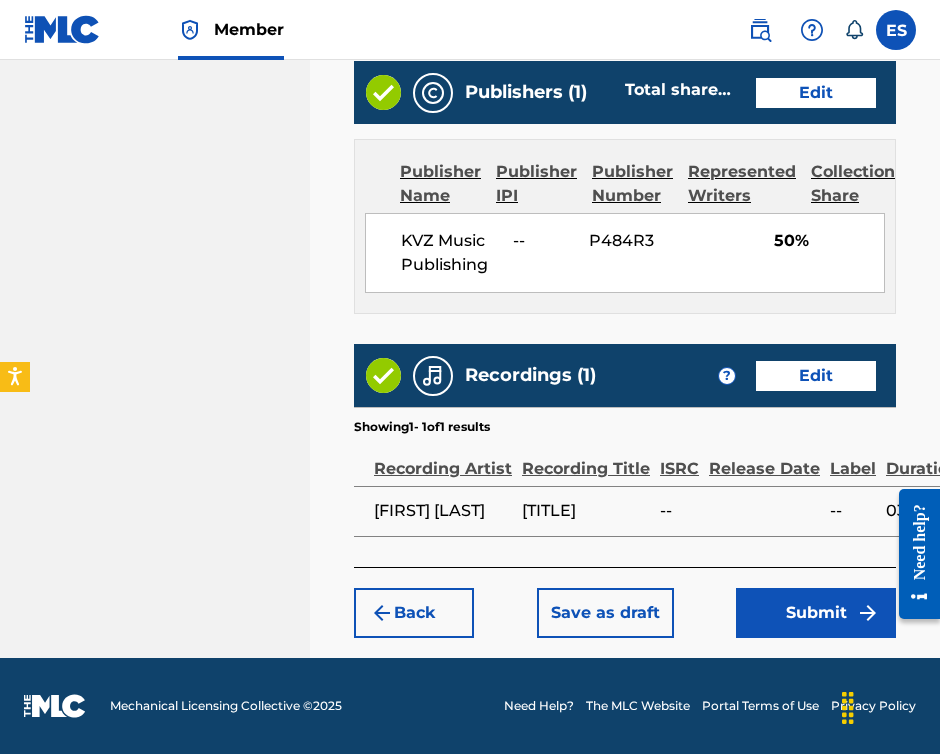scroll, scrollTop: 1444, scrollLeft: 0, axis: vertical 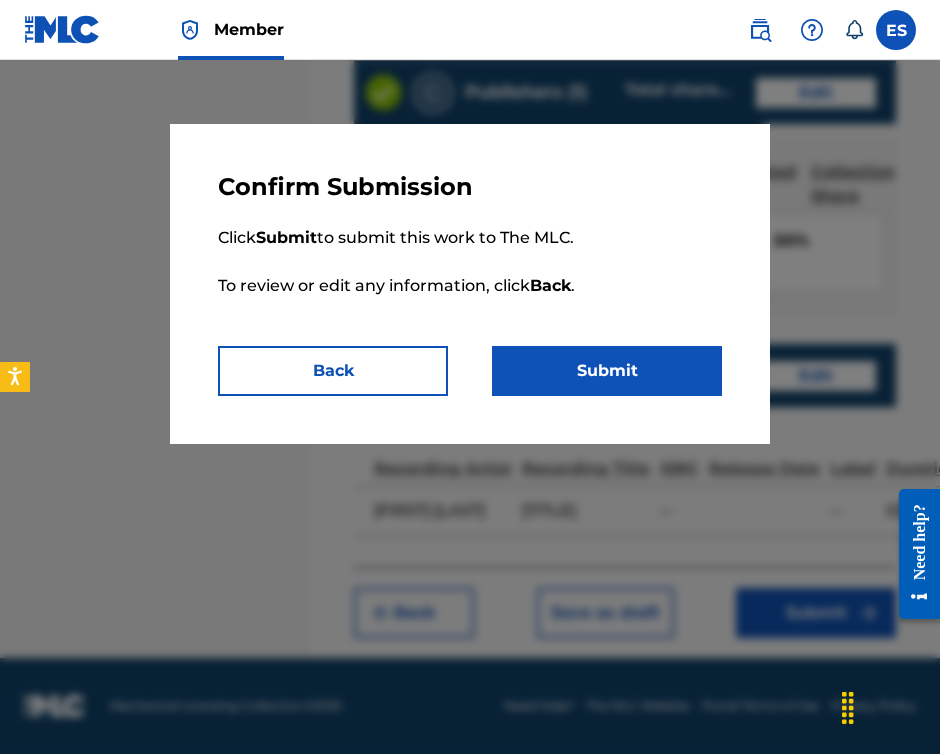 click on "Submit" at bounding box center [607, 371] 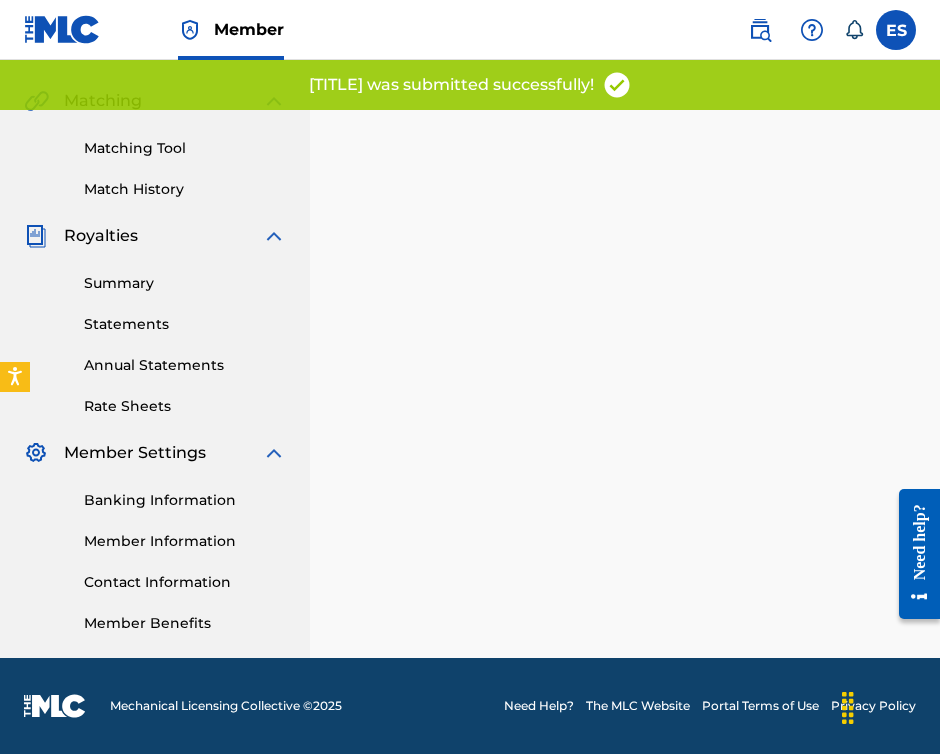 scroll, scrollTop: 0, scrollLeft: 0, axis: both 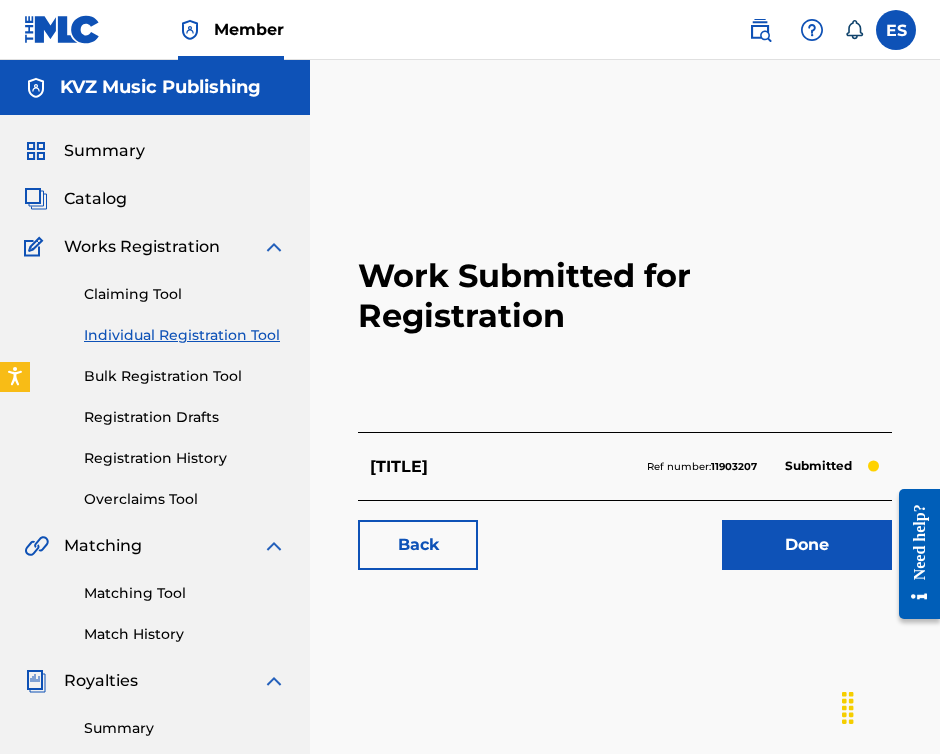 click on "Individual Registration Tool" at bounding box center [185, 335] 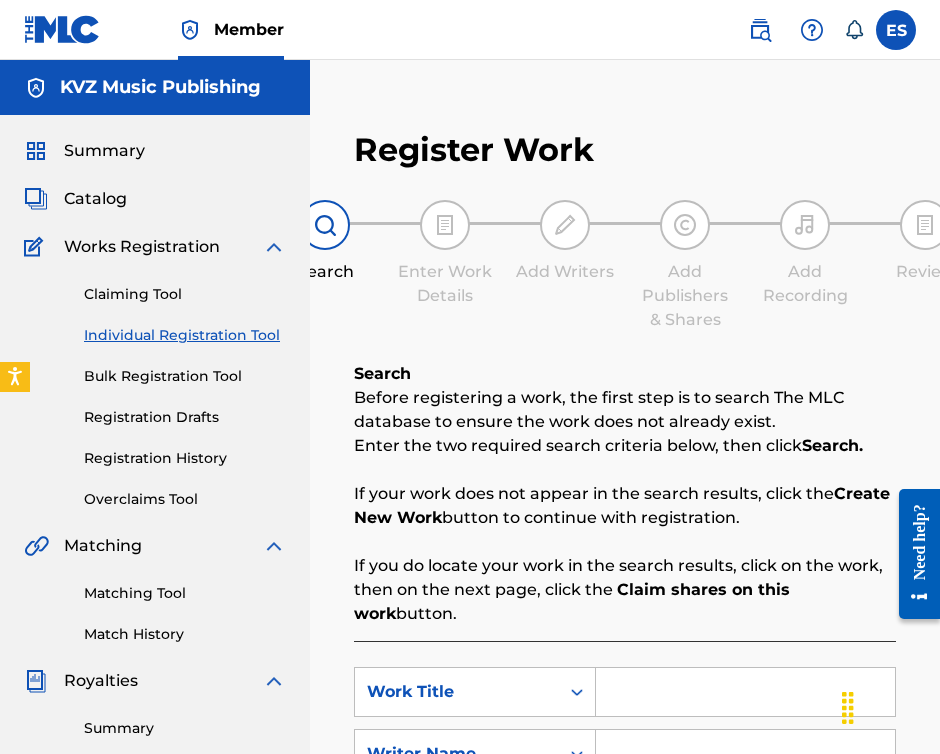scroll, scrollTop: 300, scrollLeft: 0, axis: vertical 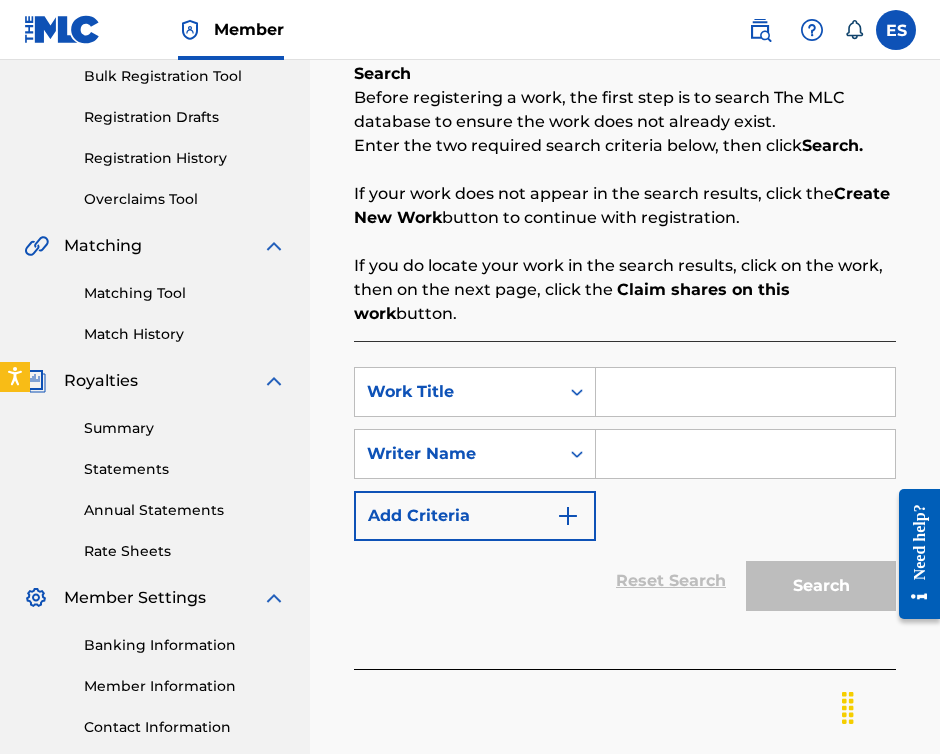 click at bounding box center [745, 392] 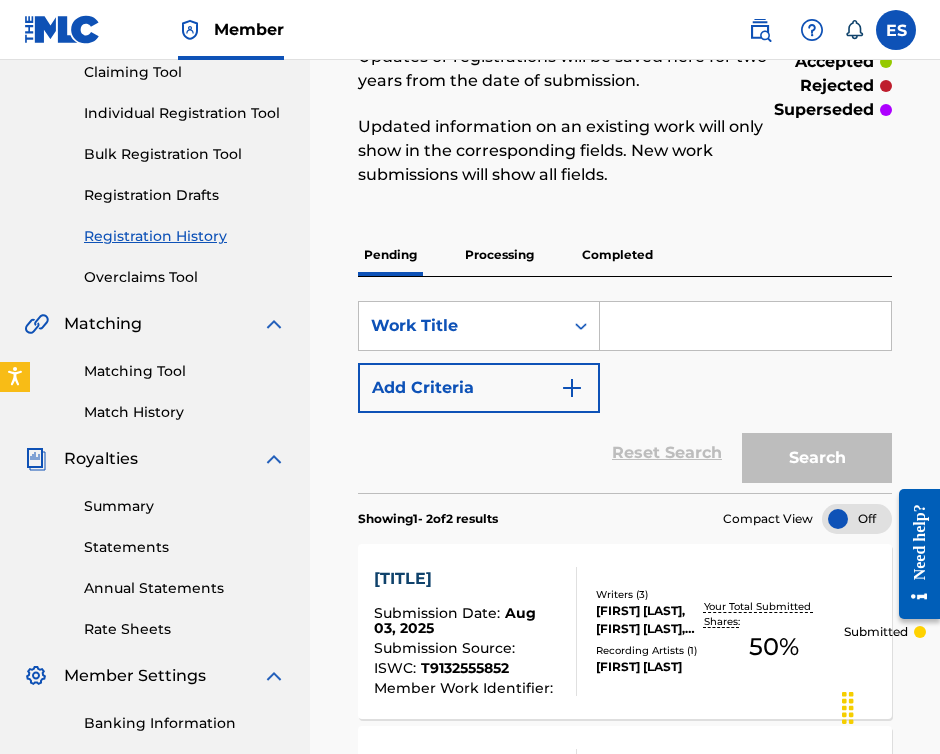 scroll, scrollTop: 100, scrollLeft: 0, axis: vertical 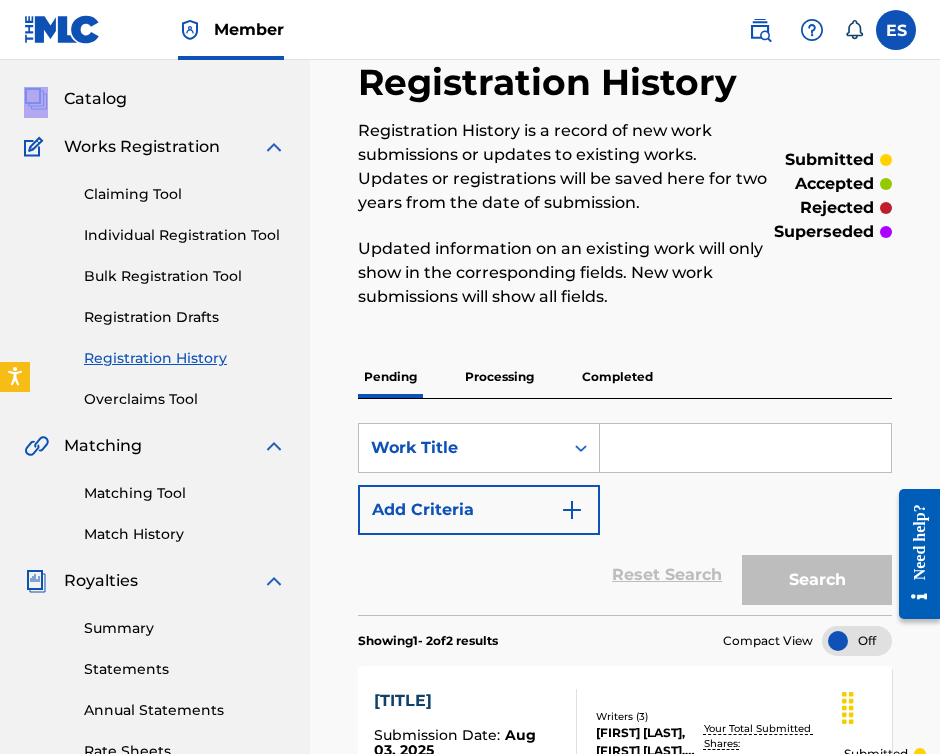 click on "Individual Registration Tool" at bounding box center (185, 235) 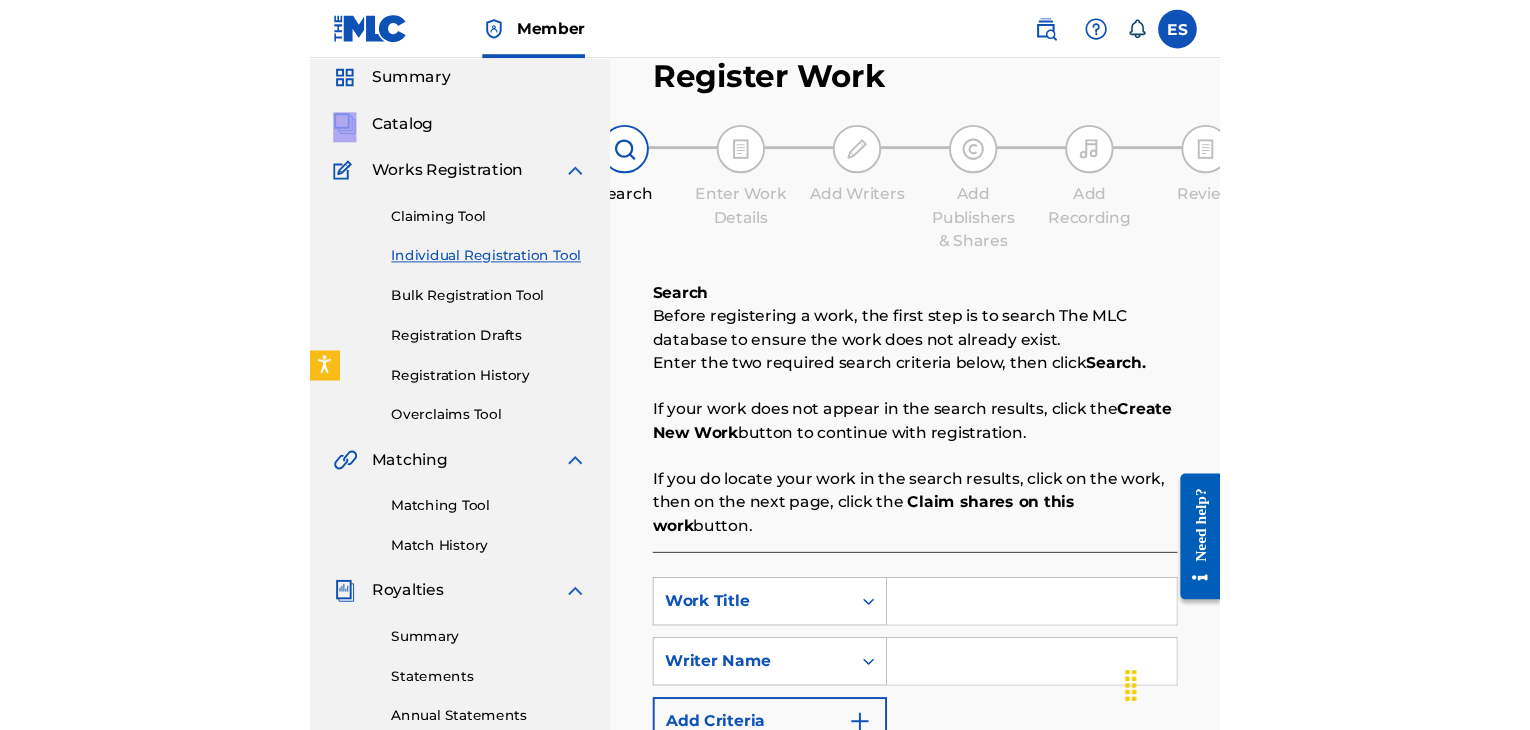 scroll, scrollTop: 200, scrollLeft: 0, axis: vertical 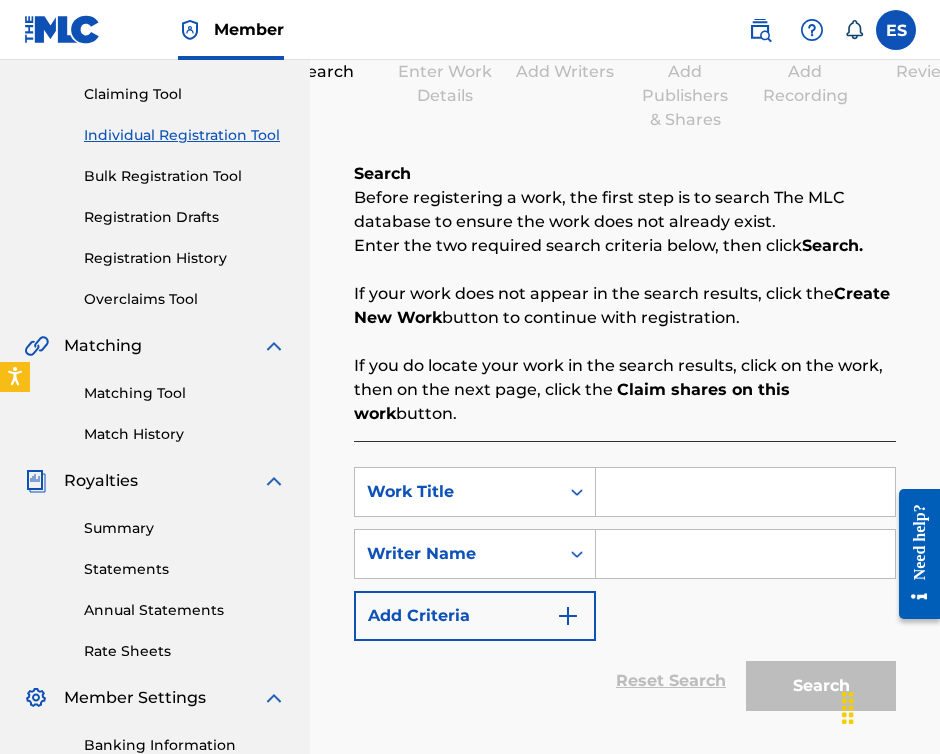 drag, startPoint x: 672, startPoint y: 406, endPoint x: 660, endPoint y: 436, distance: 32.31099 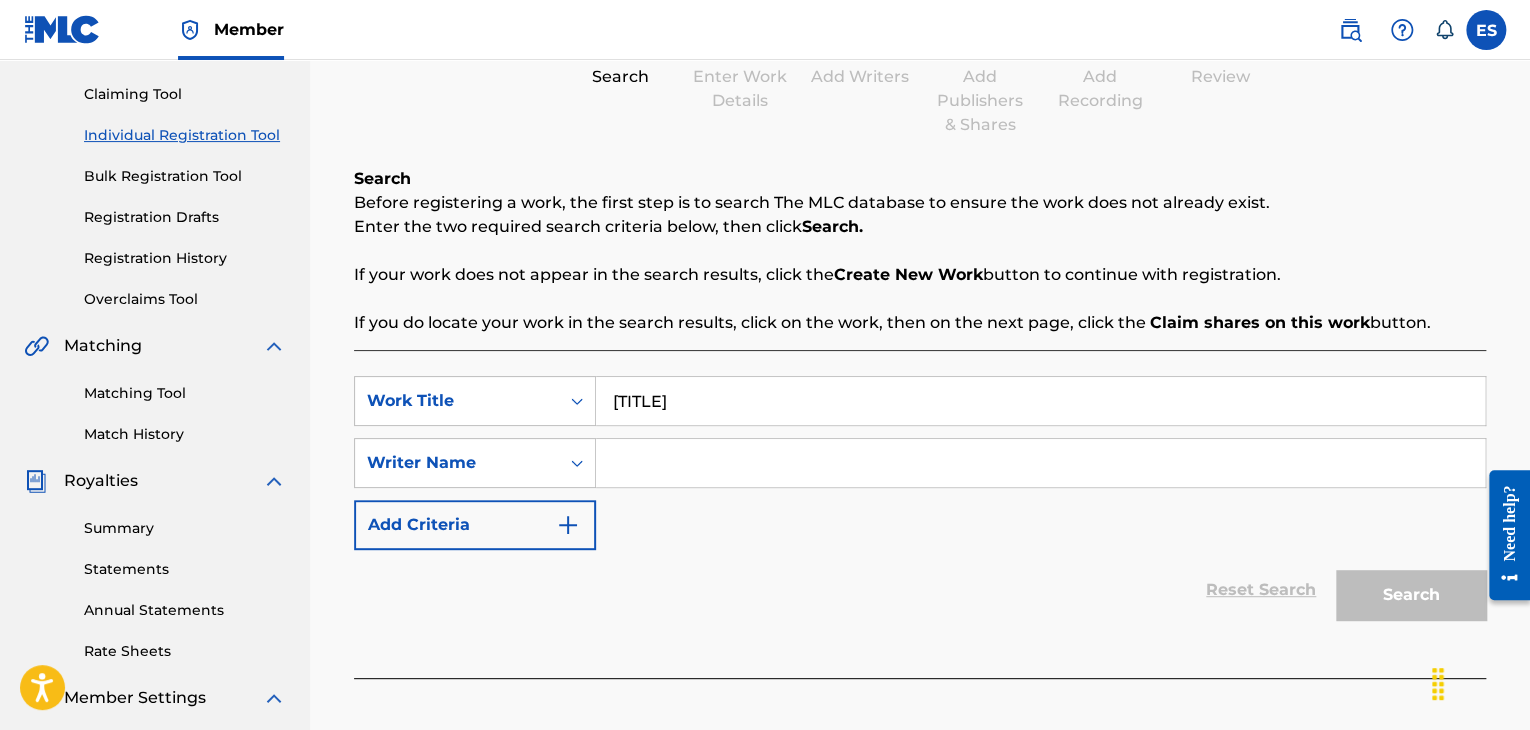 type on "[TITLE]" 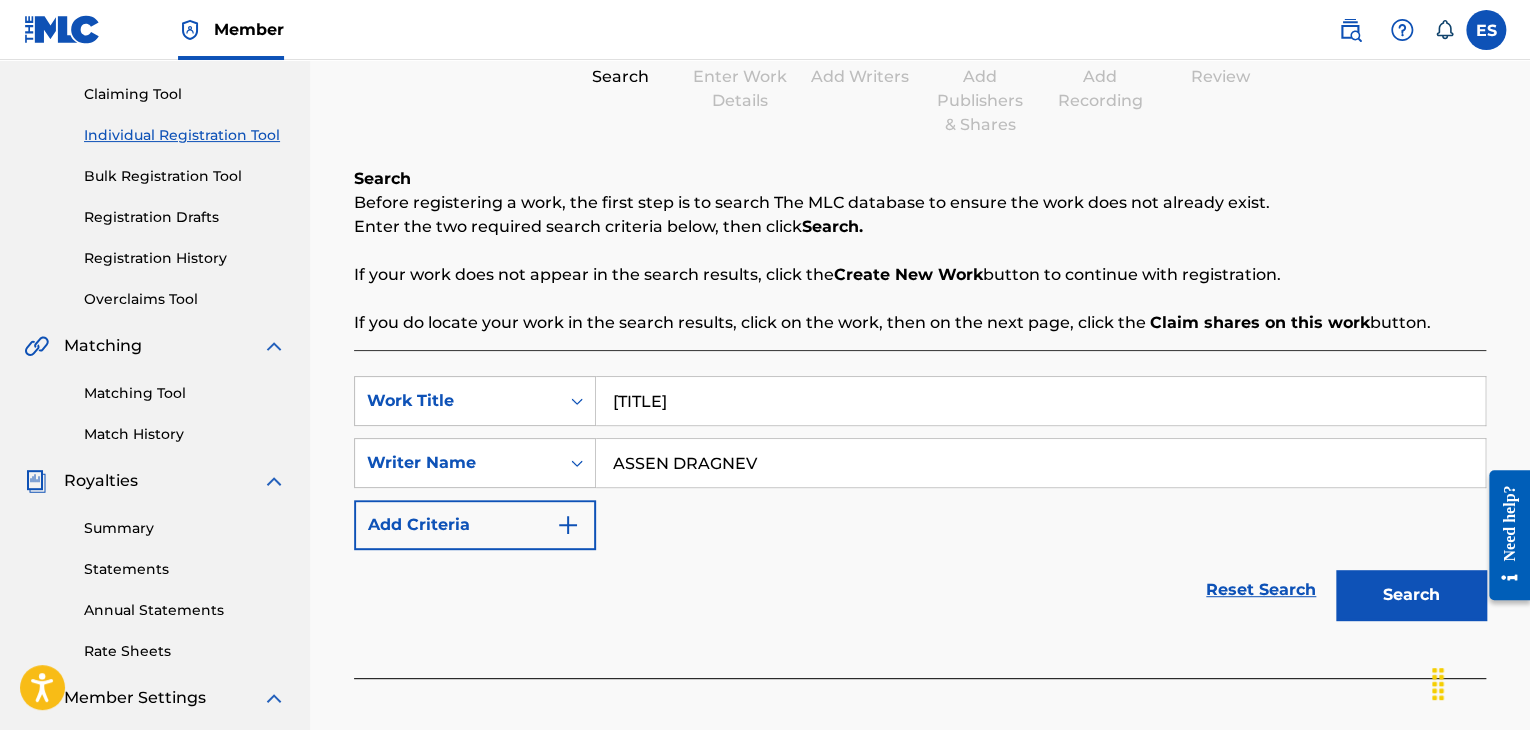 click on "[TITLE]" at bounding box center (1040, 401) 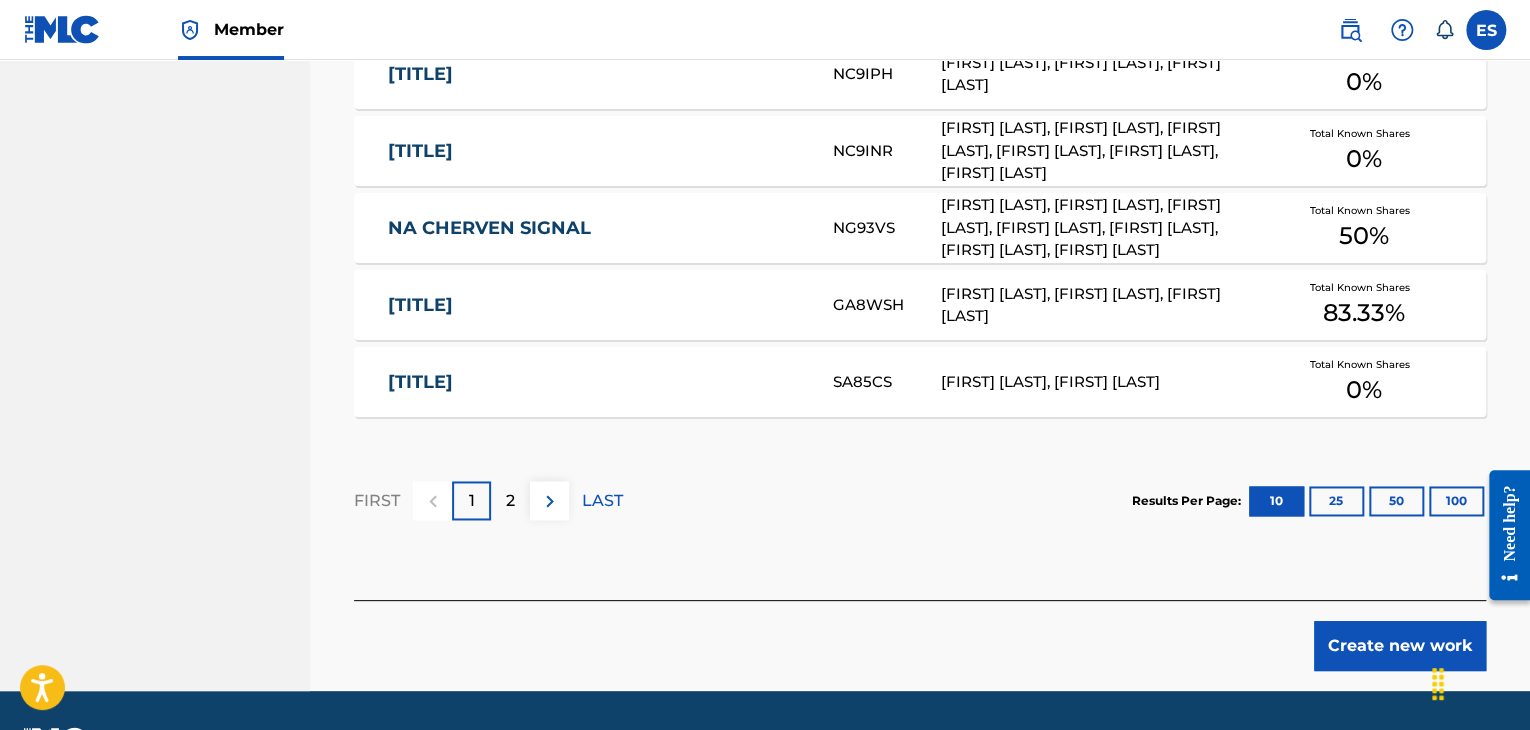 click on "Create new work" at bounding box center [1400, 646] 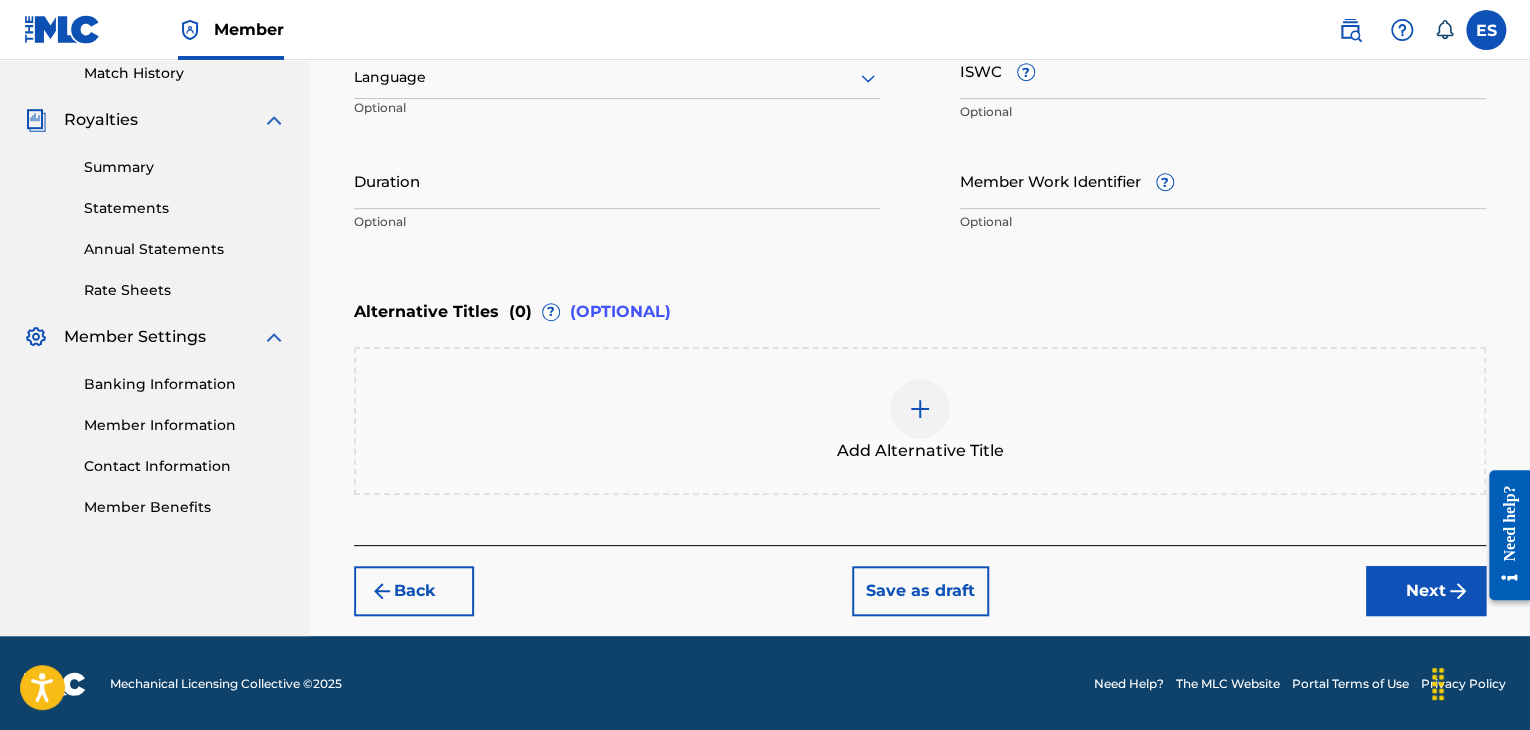 click at bounding box center (617, 77) 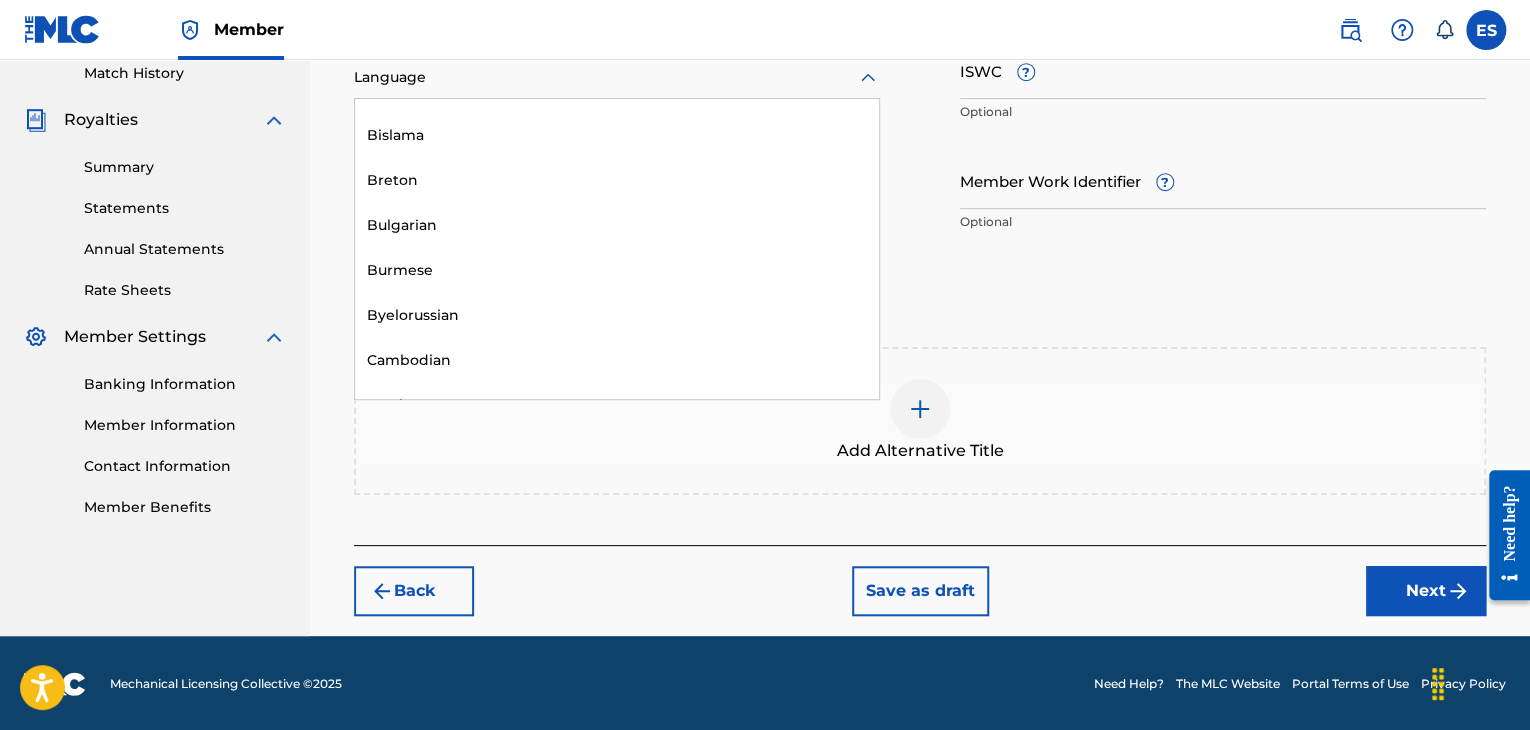 scroll, scrollTop: 800, scrollLeft: 0, axis: vertical 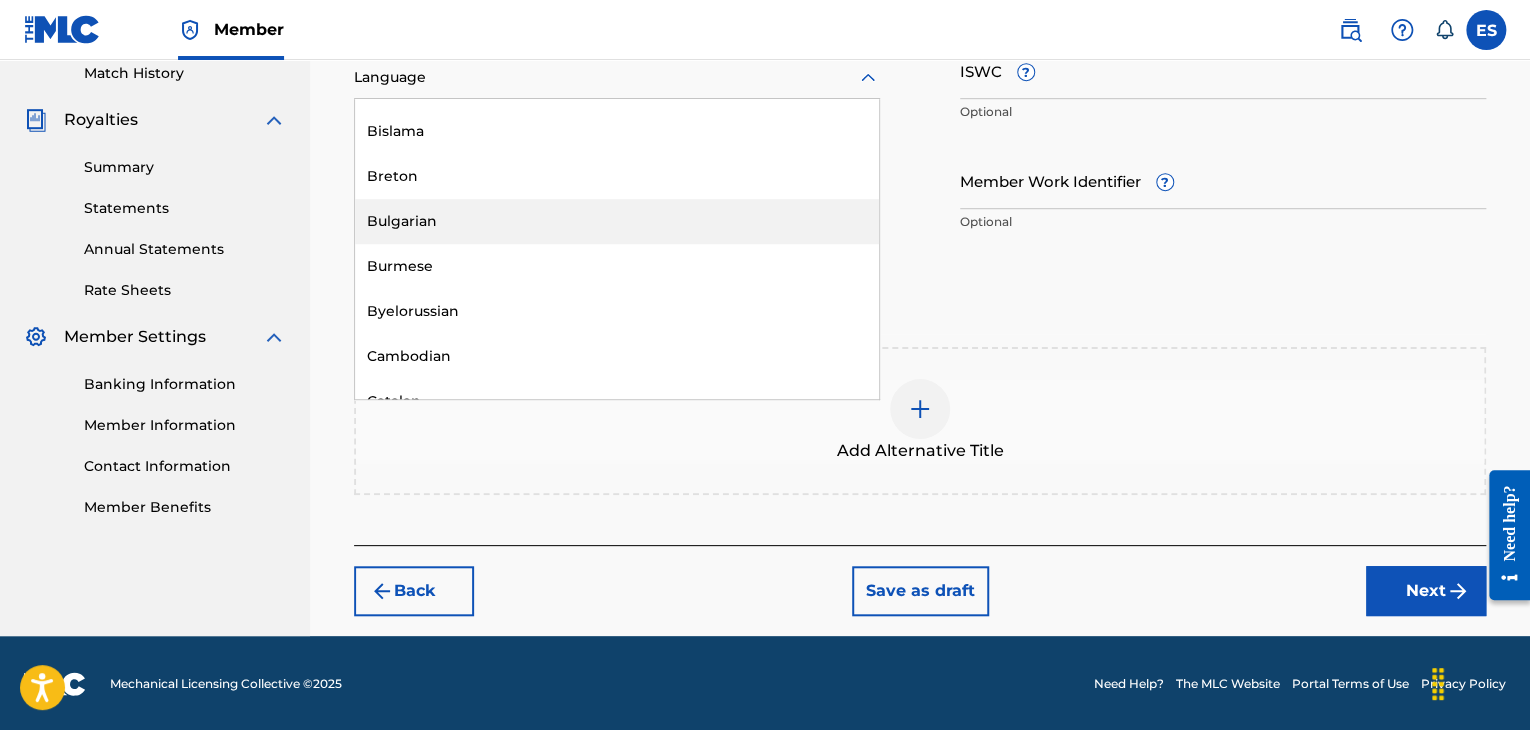 click on "Bulgarian" at bounding box center (617, 221) 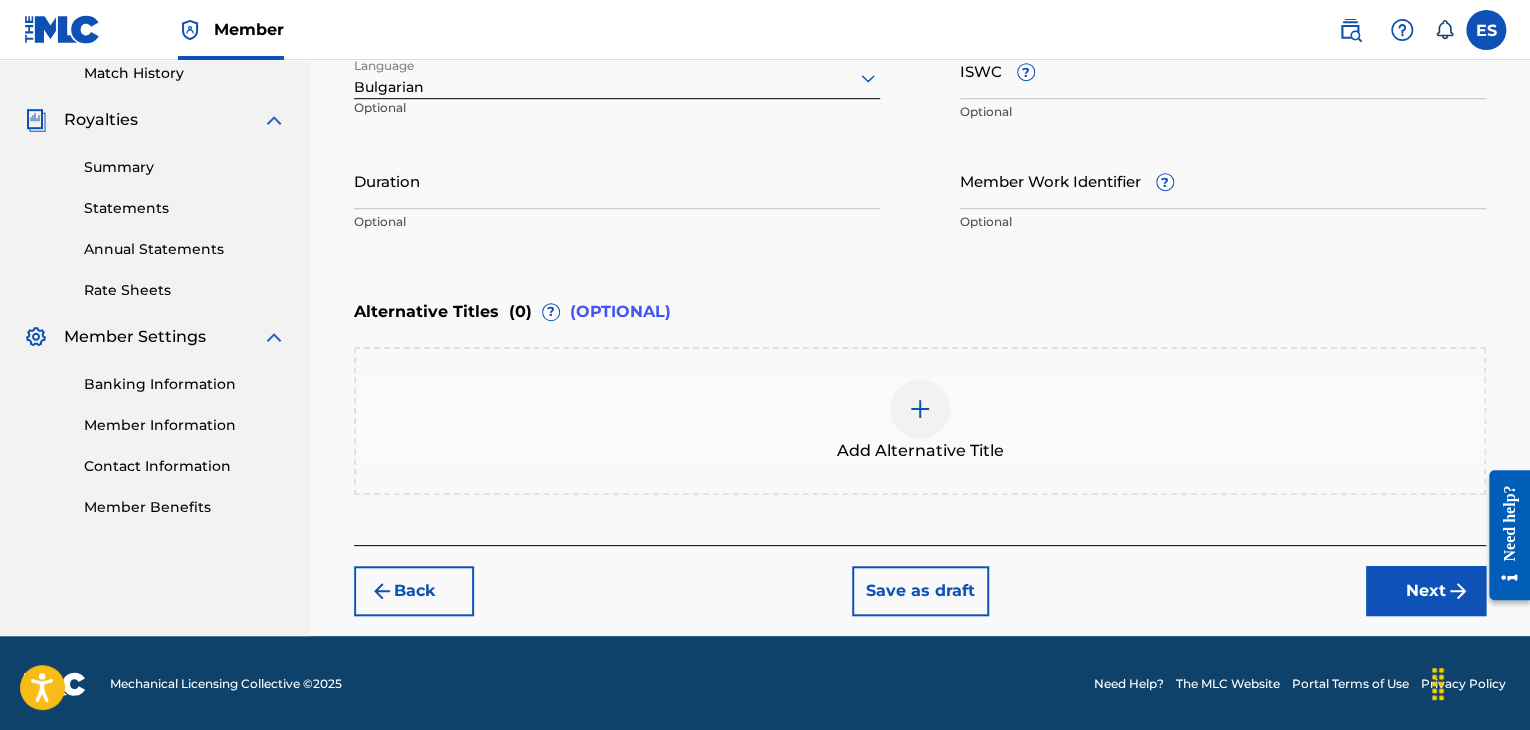 click on "ISWC   ?" at bounding box center [1223, 70] 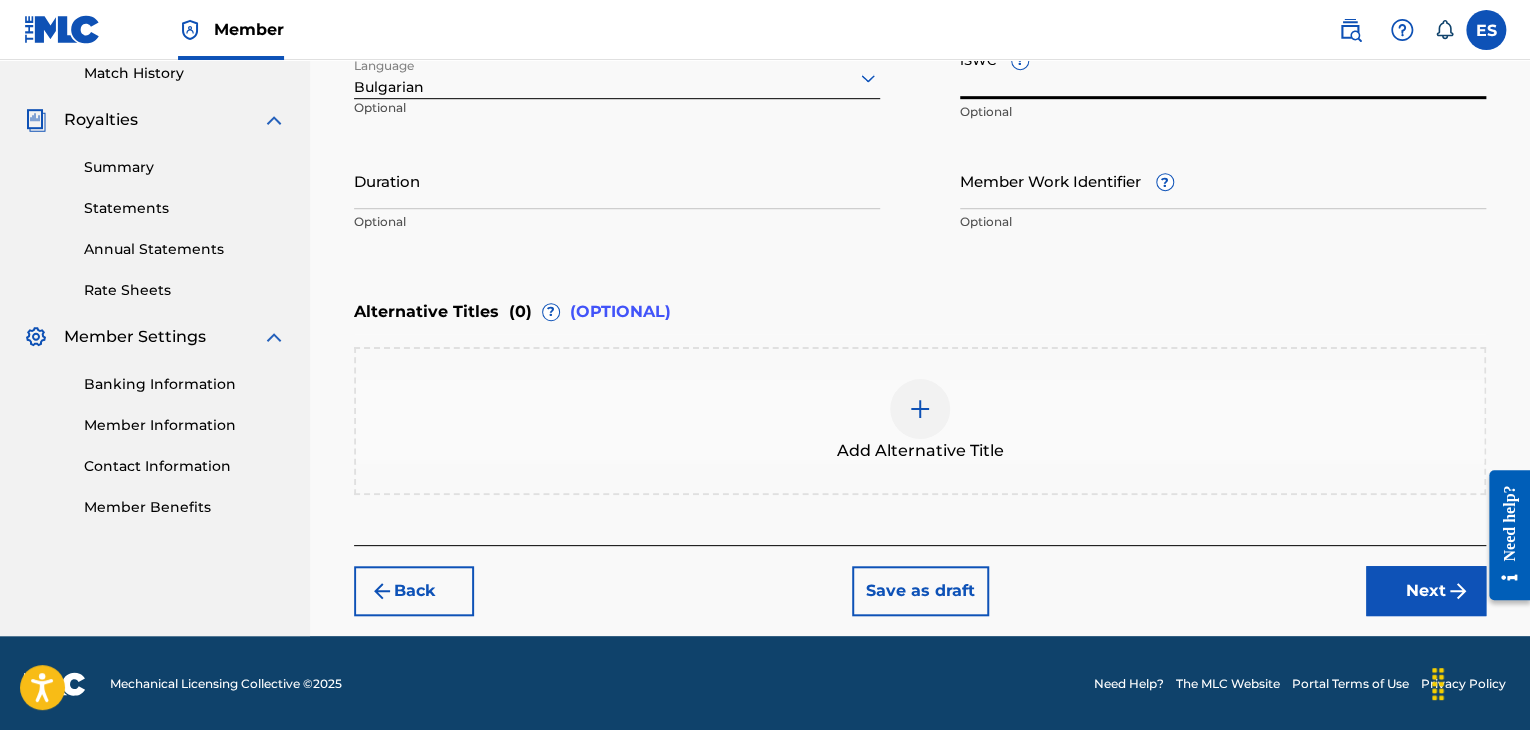 paste on "T9099974284" 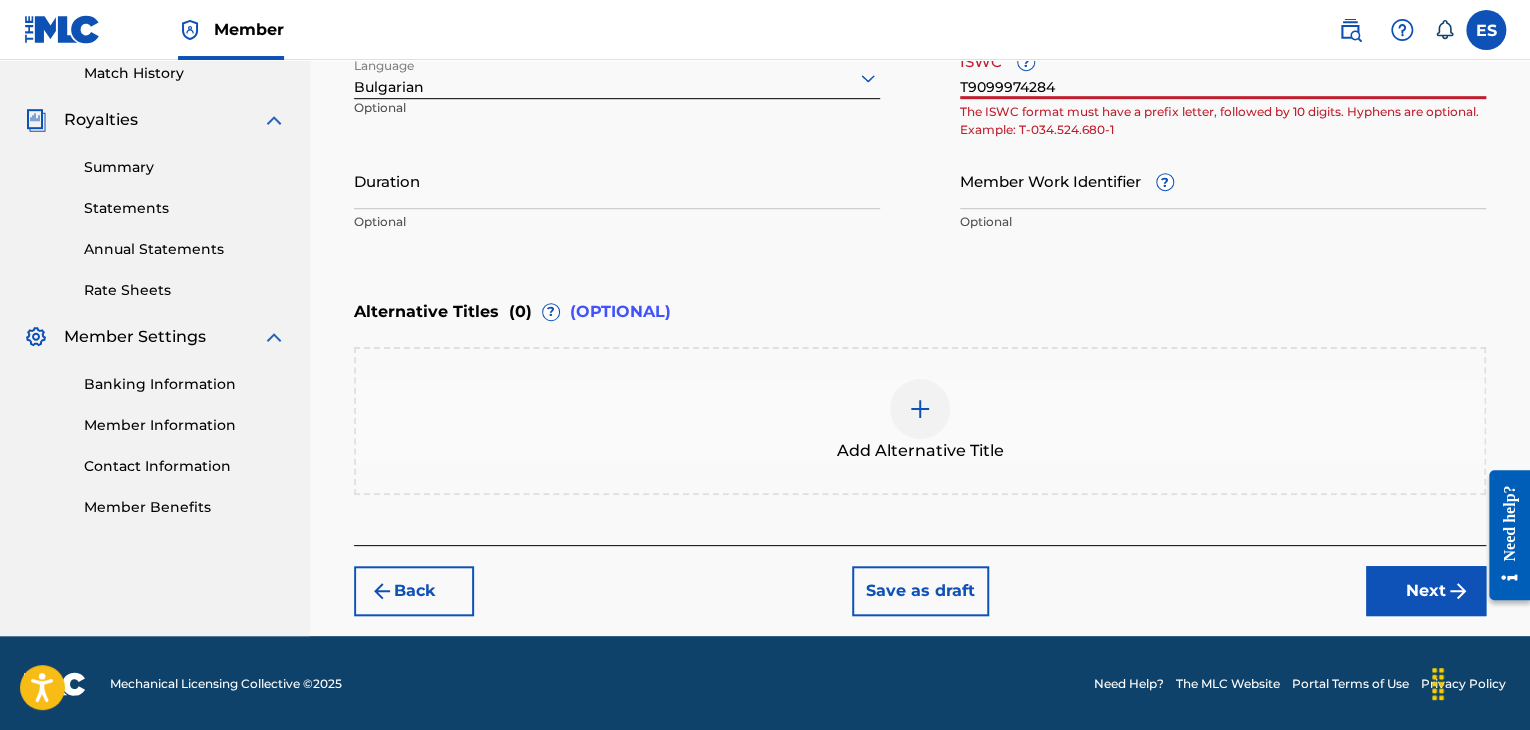 drag, startPoint x: 1080, startPoint y: 81, endPoint x: 854, endPoint y: 41, distance: 229.51253 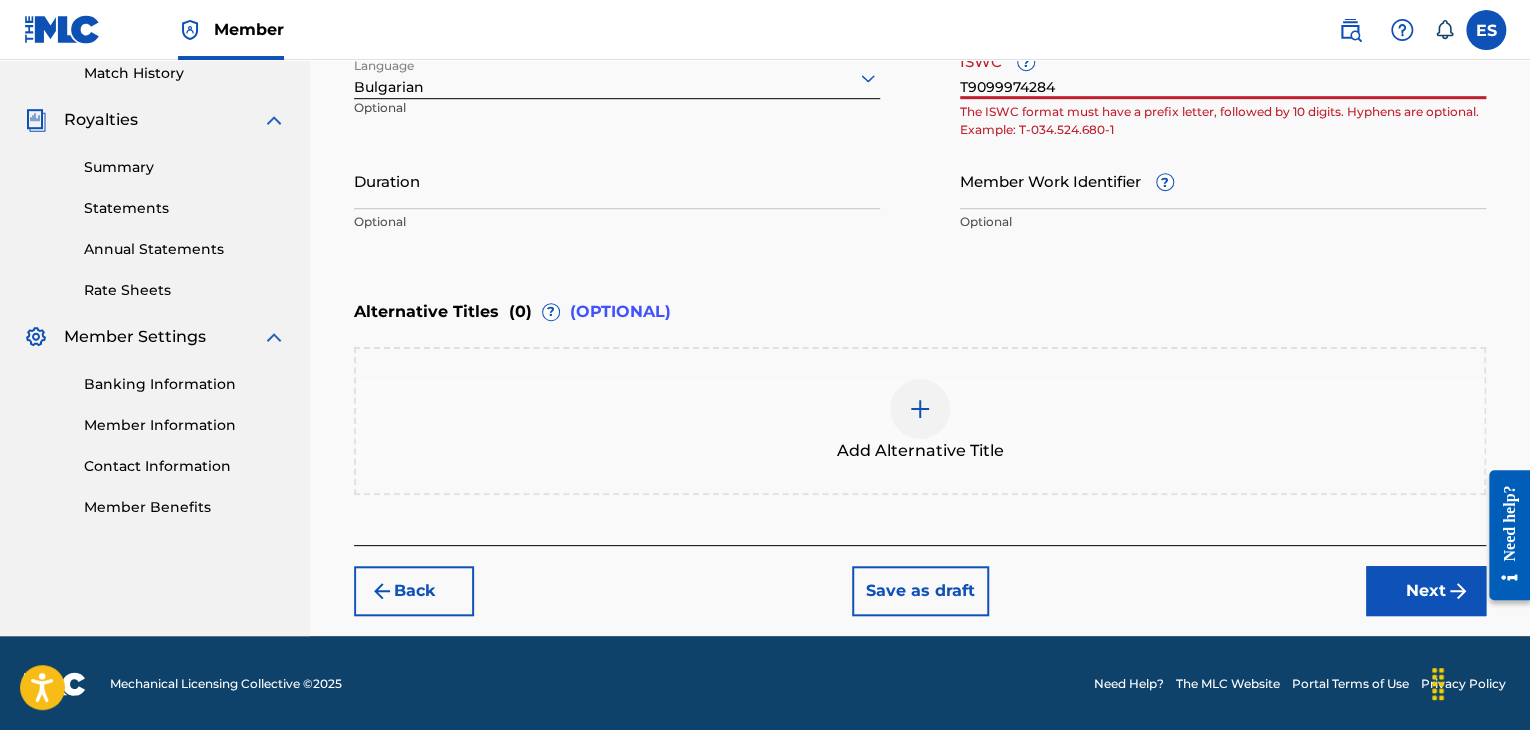click on "Member ES ES Eli   [LAST] [EMAIL] Notification Preferences Profile Log out KVZ Music Publishing Summary Catalog Works Registration Claiming Tool Individual Registration Tool Bulk Registration Tool Registration Drafts Registration History Overclaims Tool Matching Matching Tool Match History Royalties Summary Statements Annual Statements Rate Sheets Member Settings Banking Information Member Information Contact Information Member Benefits Register Work Search Enter Work Details Add Writers Add Publishers & Shares Add Recording Review Enter Work Details Enter work details for  ‘ [TITLE] ’  below. Work Title   [TITLE] Required Language Bulgarian Optional ISWC   ? T9099974284 The ISWC format must have a prefix letter, followed by 10 digits. Hyphens are optional. Example: T-034.524.680-1 Duration   Optional Member Work Identifier   ? Optional Alternative Titles ( 0 ) ? (OPTIONAL) Add Alternative Title Back Save as draft Next Mechanical Licensing Collective ©  2025" at bounding box center (765, 85) 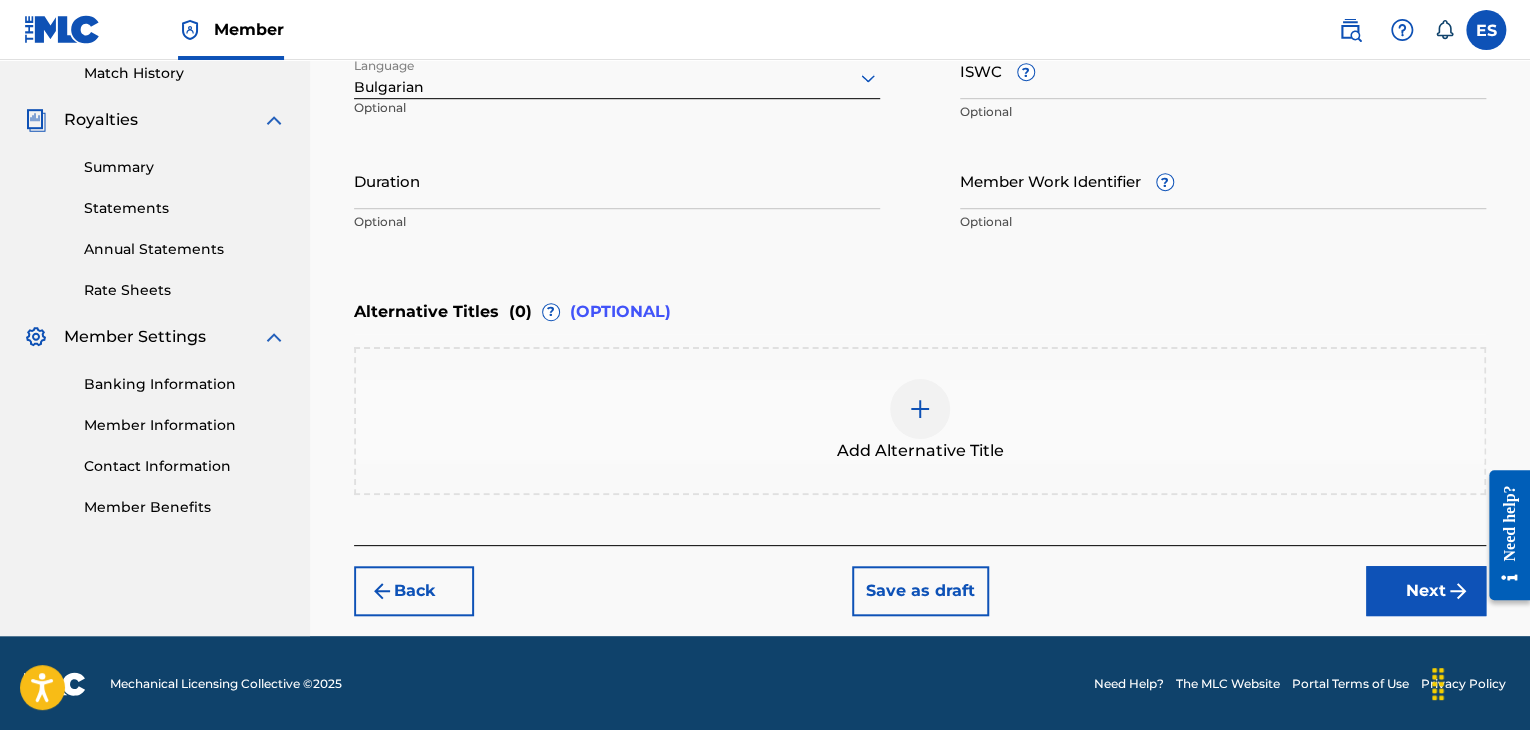drag, startPoint x: 832, startPoint y: 209, endPoint x: 857, endPoint y: 168, distance: 48.02083 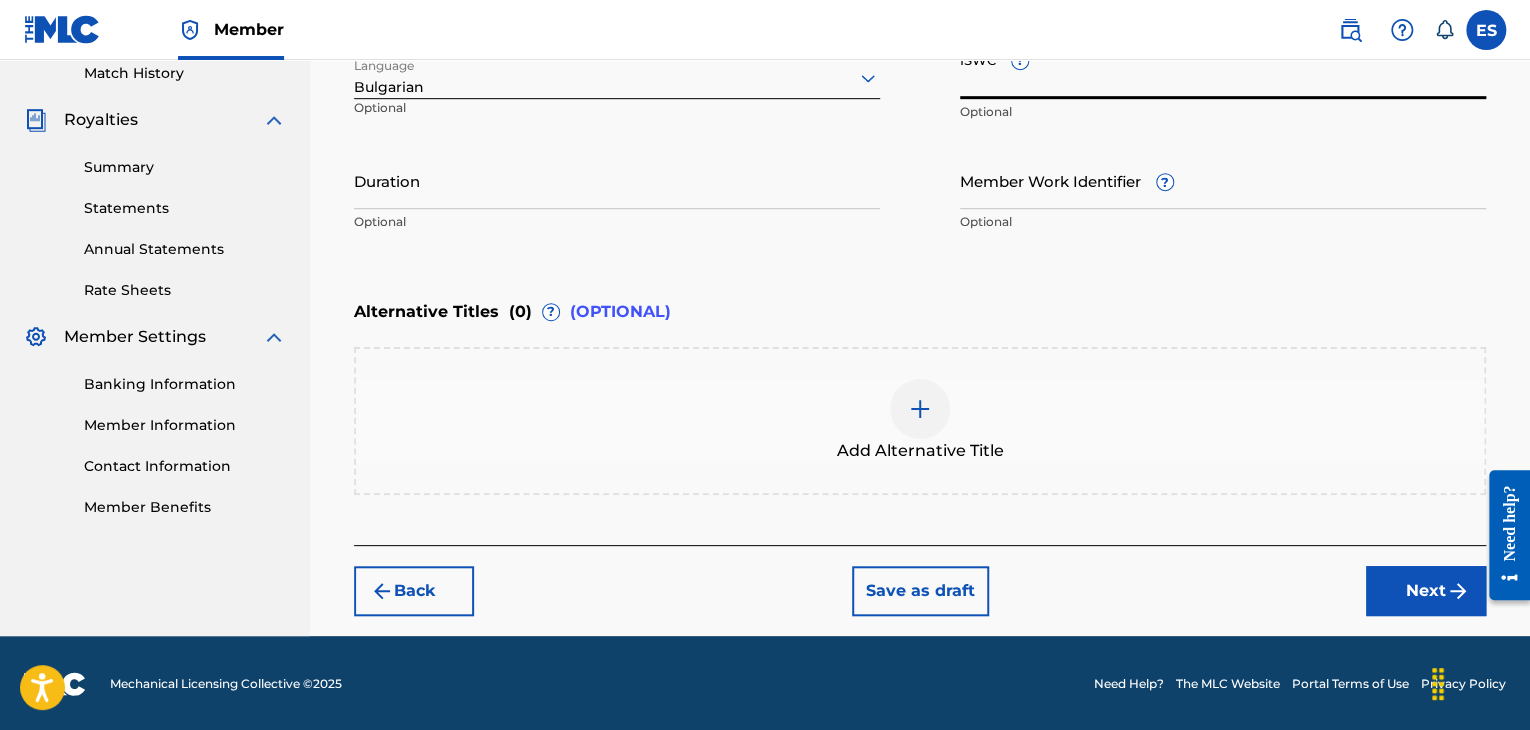 paste on "T9099974284" 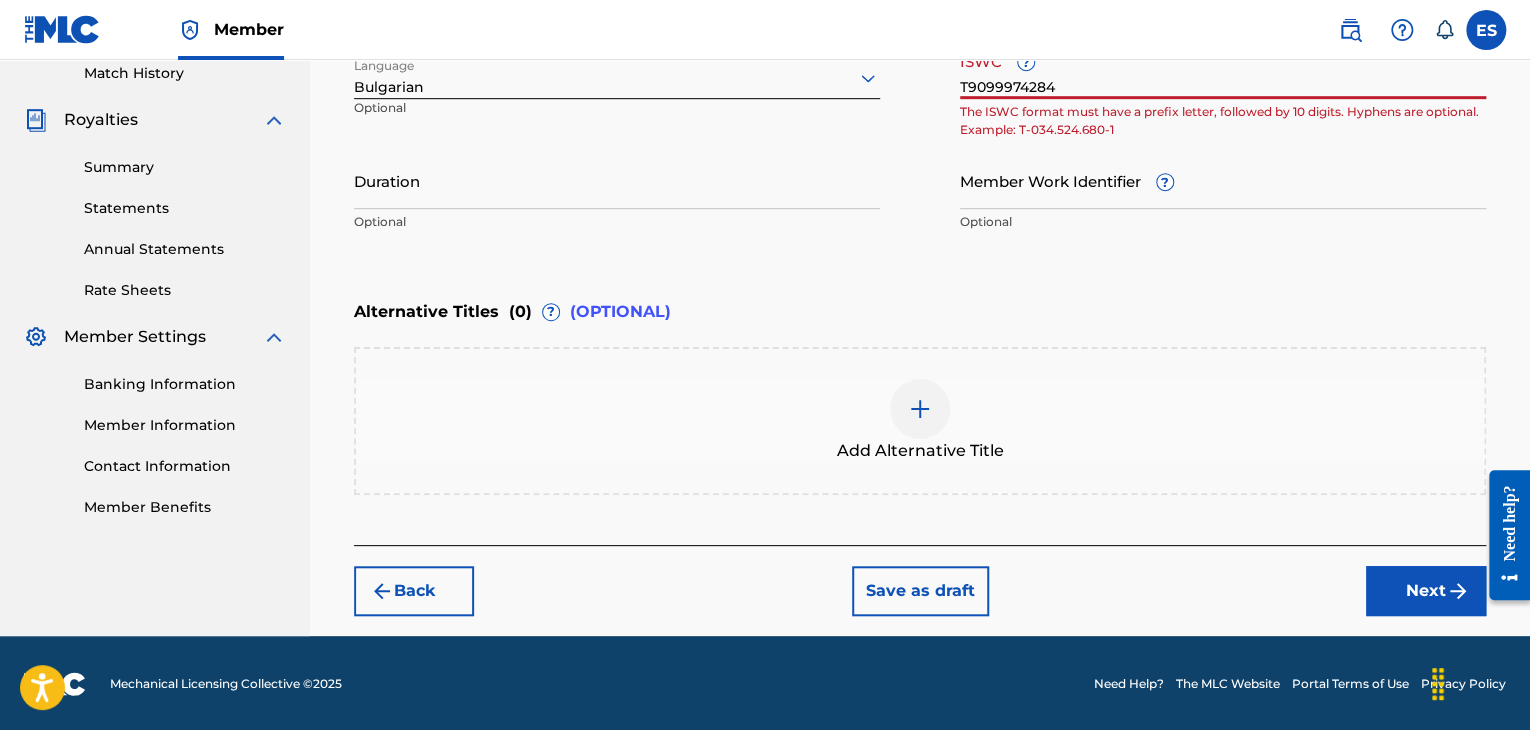 click on "T9099974284" at bounding box center (1223, 70) 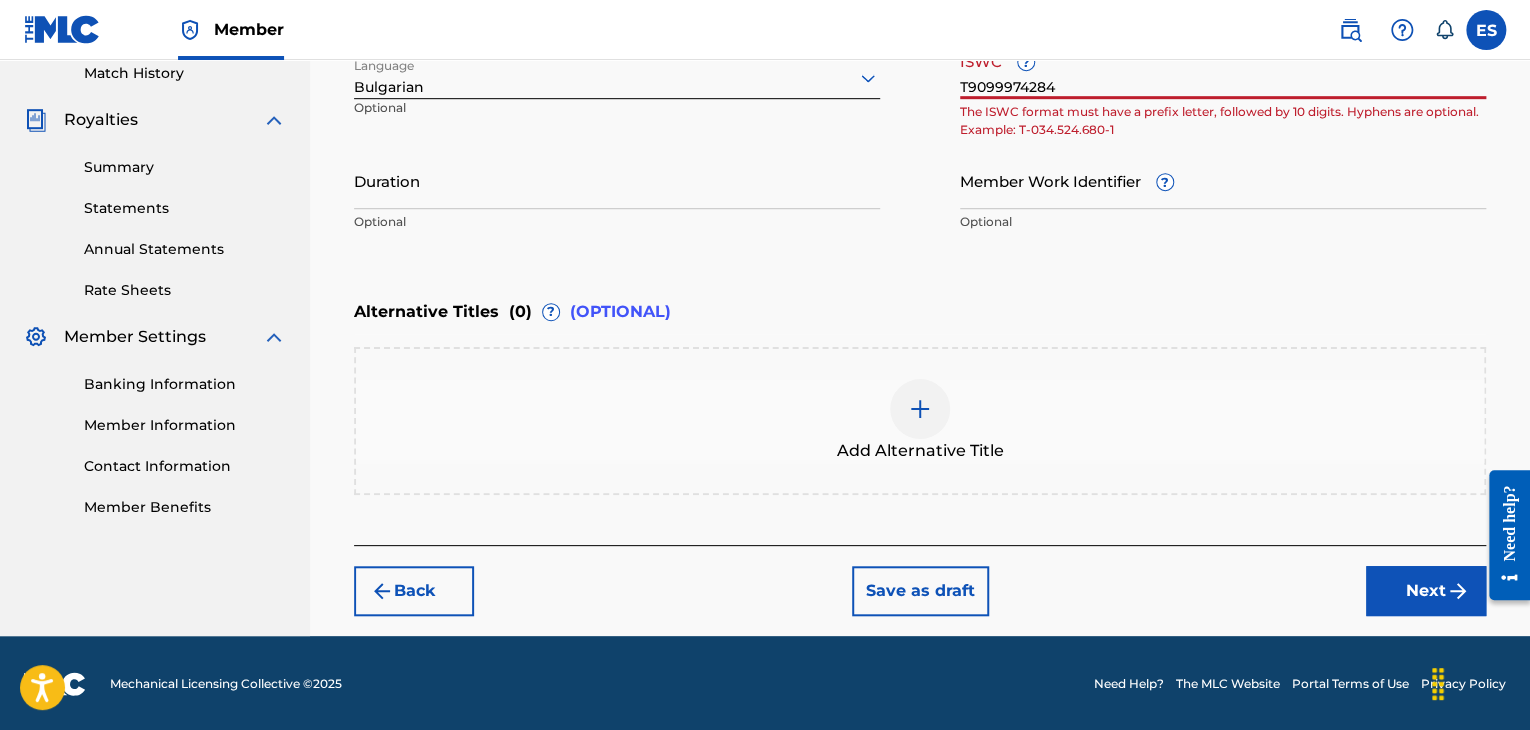 click on "T9099974284" at bounding box center [1223, 70] 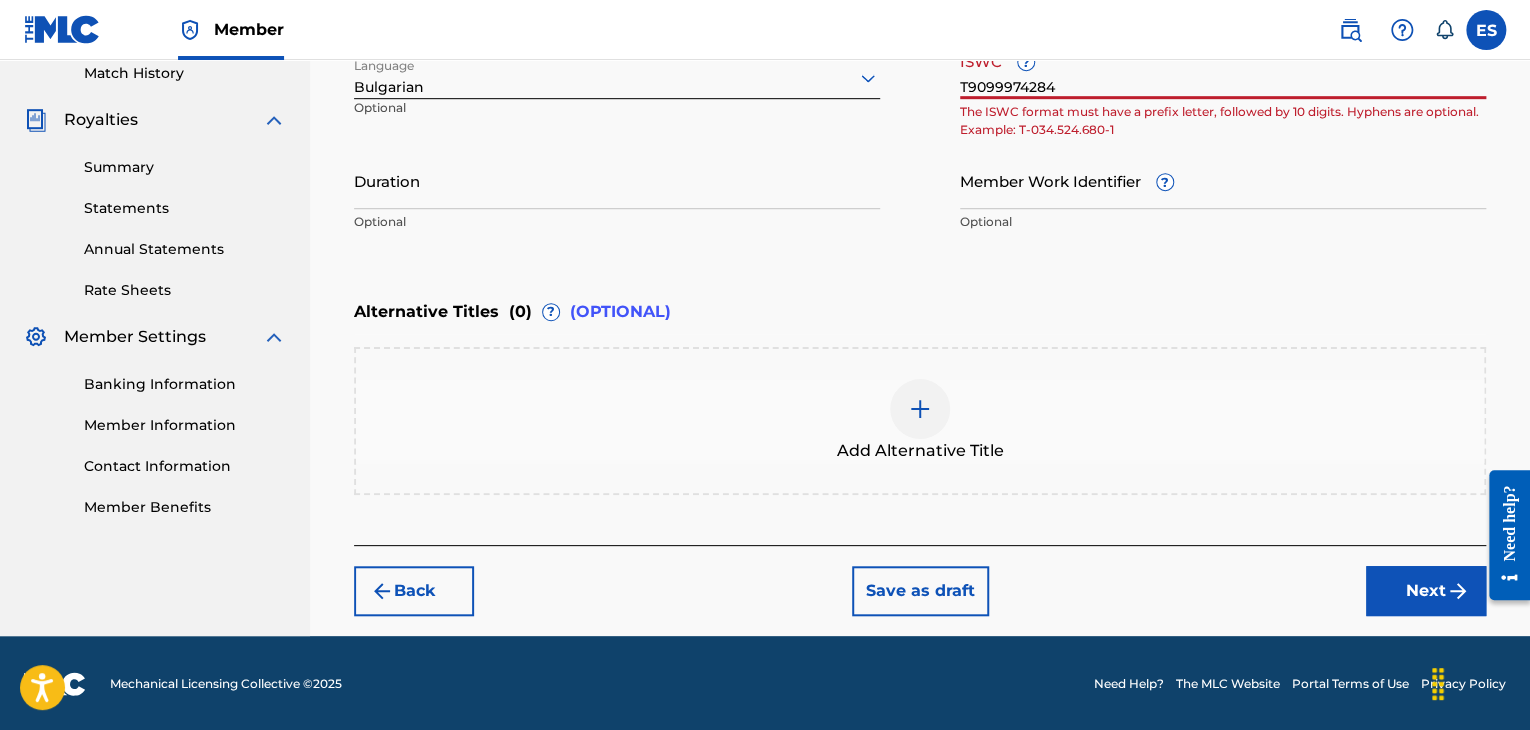 click on "Enter Work Details Enter work details for  ‘ [TITLE] ’  below. Work Title   [TITLE] Required Language Bulgarian Optional ISWC   ? T9099974284 The ISWC format must have a prefix letter, followed by 10 digits. Hyphens are optional. Example: T-034.524.680-1 Duration   Optional Member Work Identifier   ? Optional" at bounding box center (920, 48) 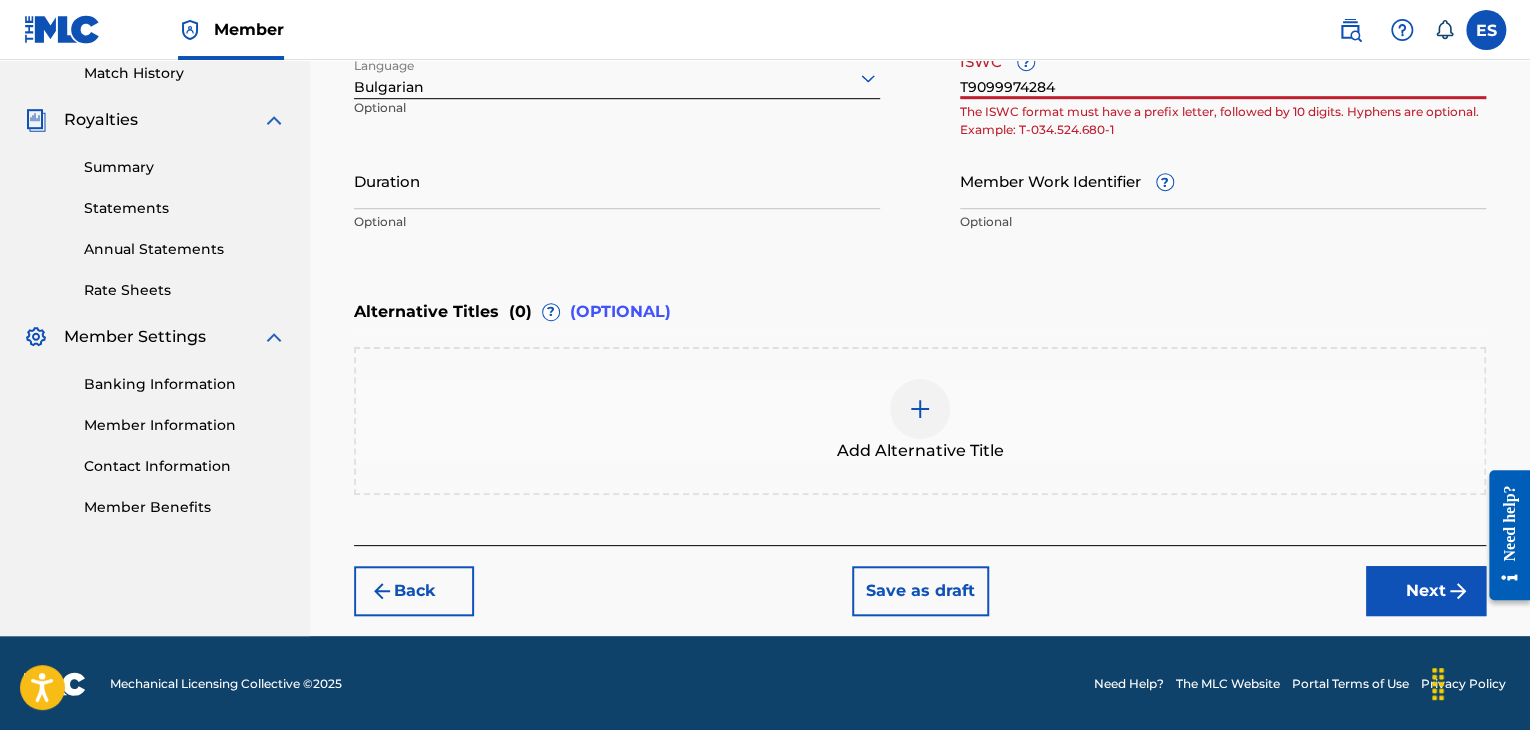 click on "T9099974284" at bounding box center [1223, 70] 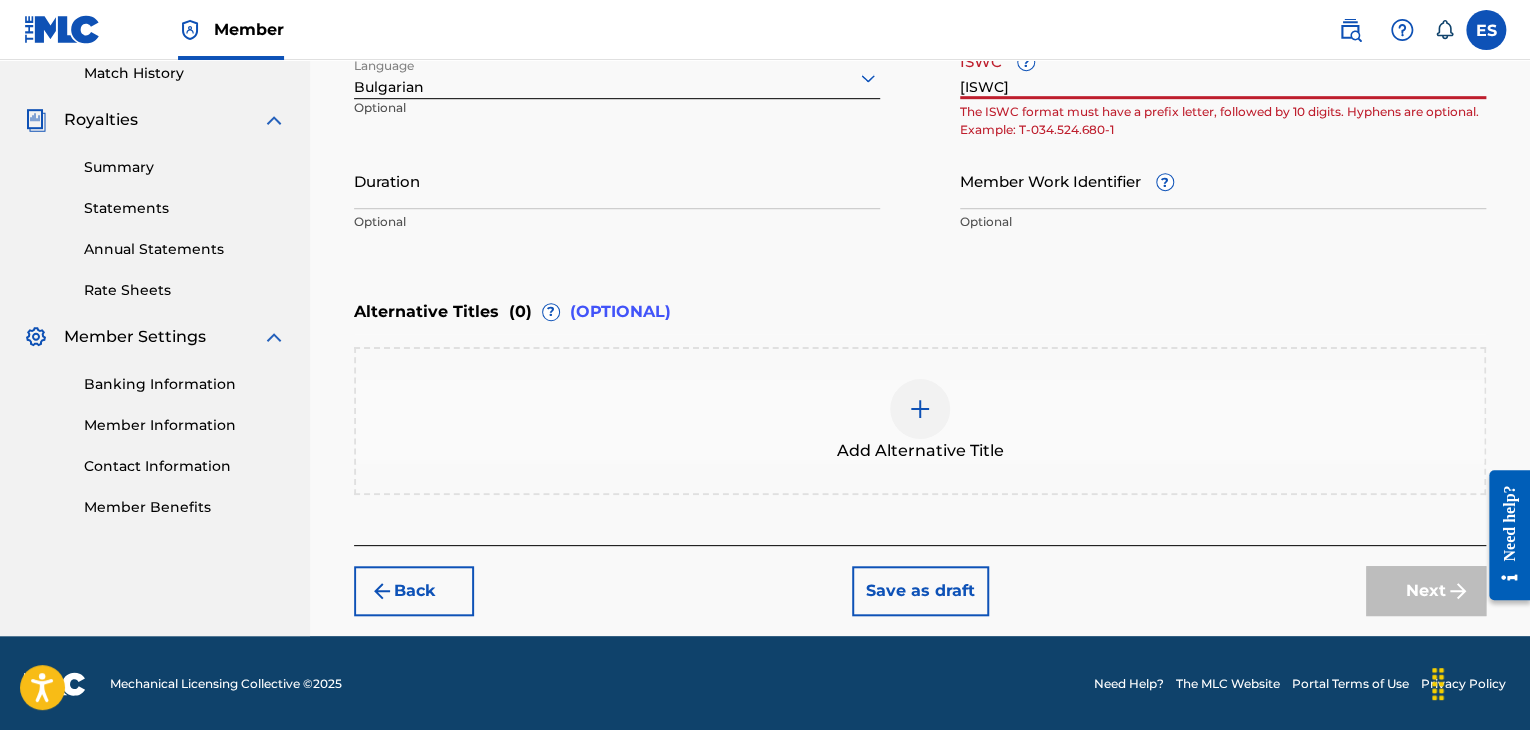 click on "[ISWC]" at bounding box center [1223, 70] 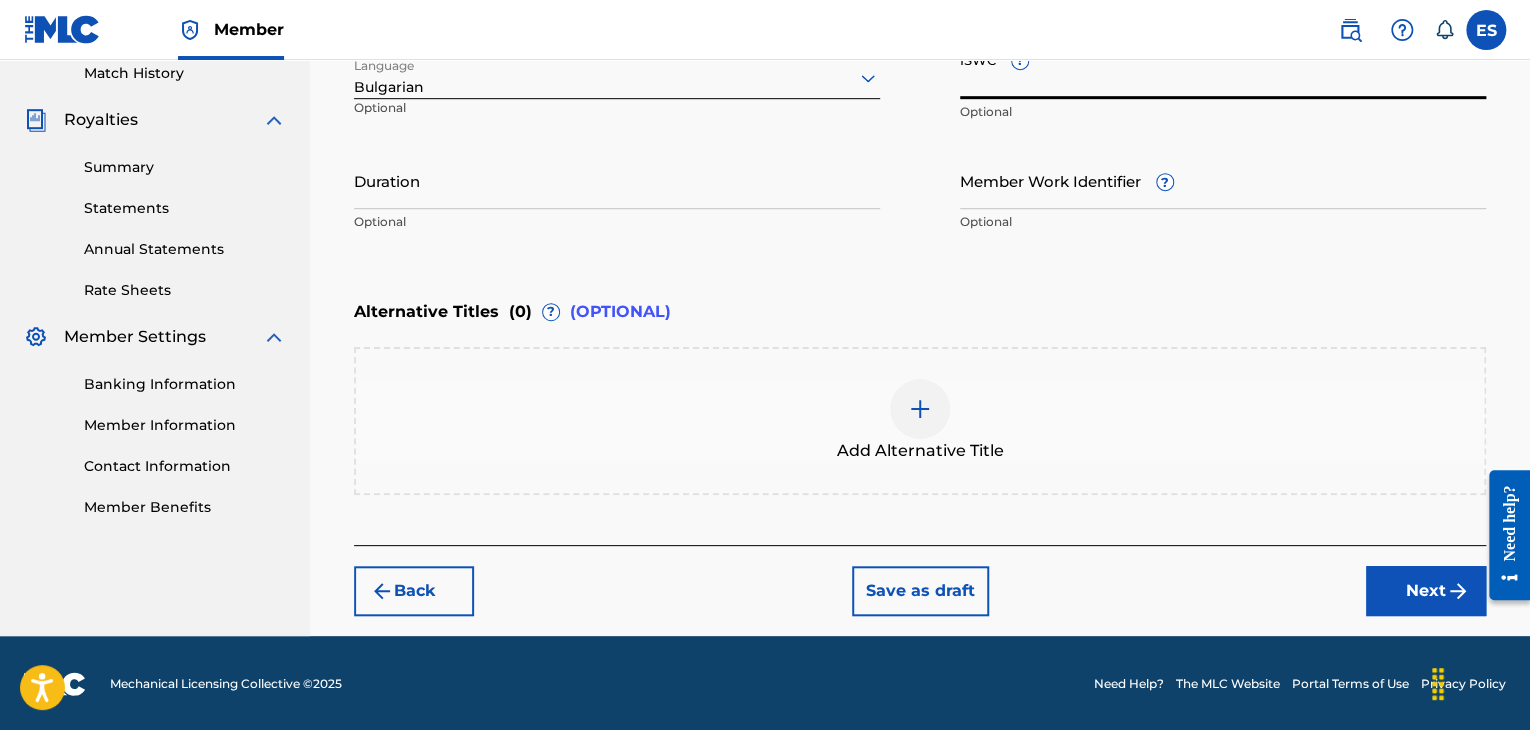 paste on "T9099974284" 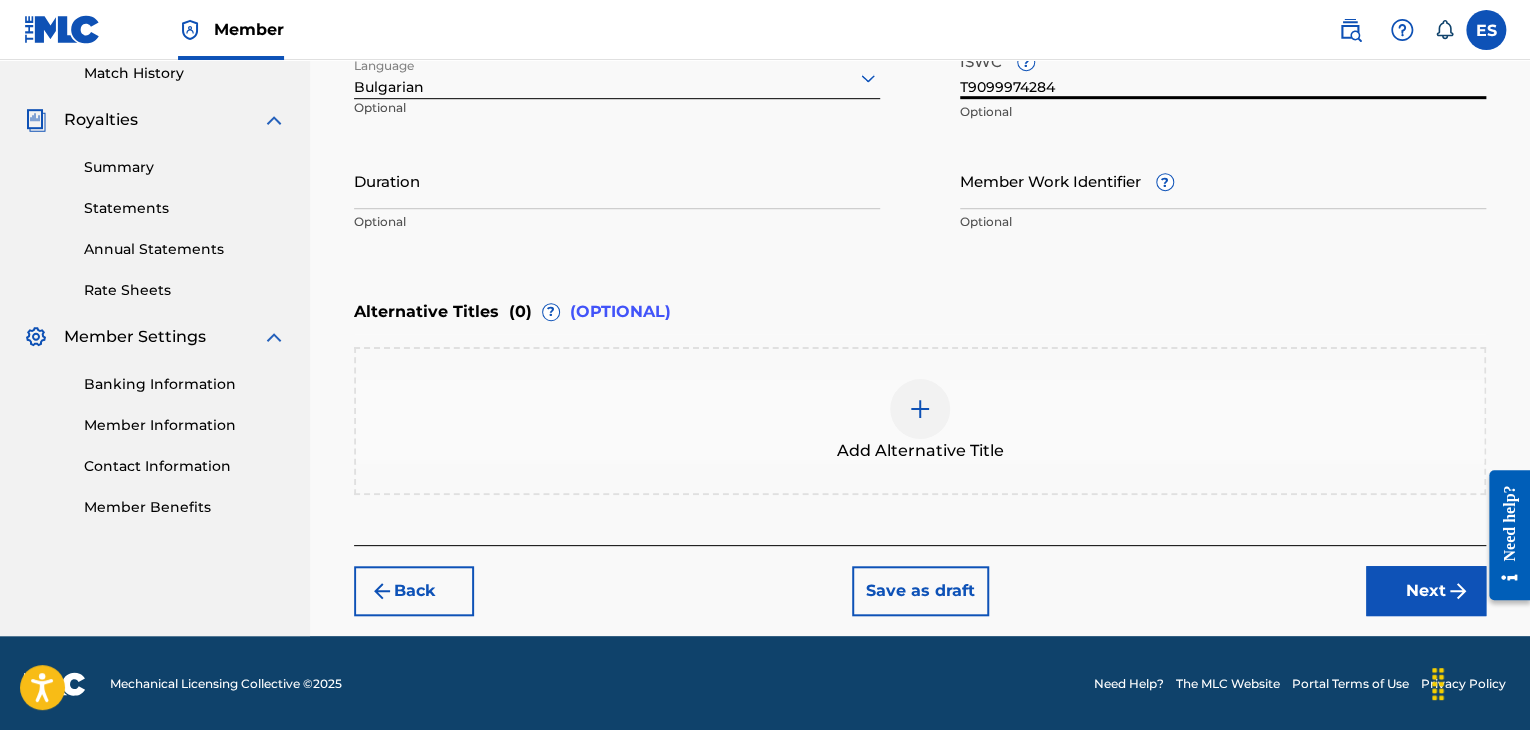 type on "T9099974284" 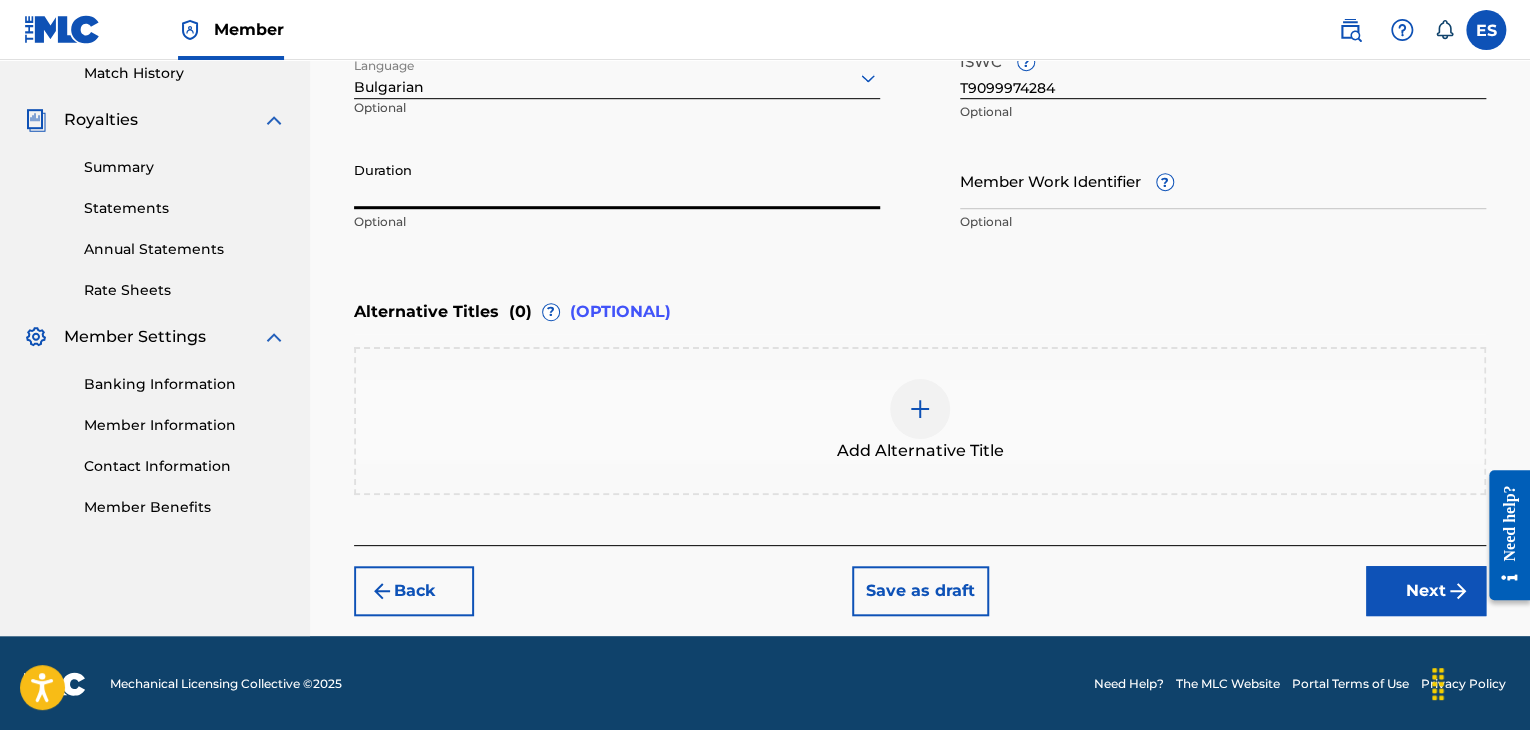 click on "Duration" at bounding box center (617, 180) 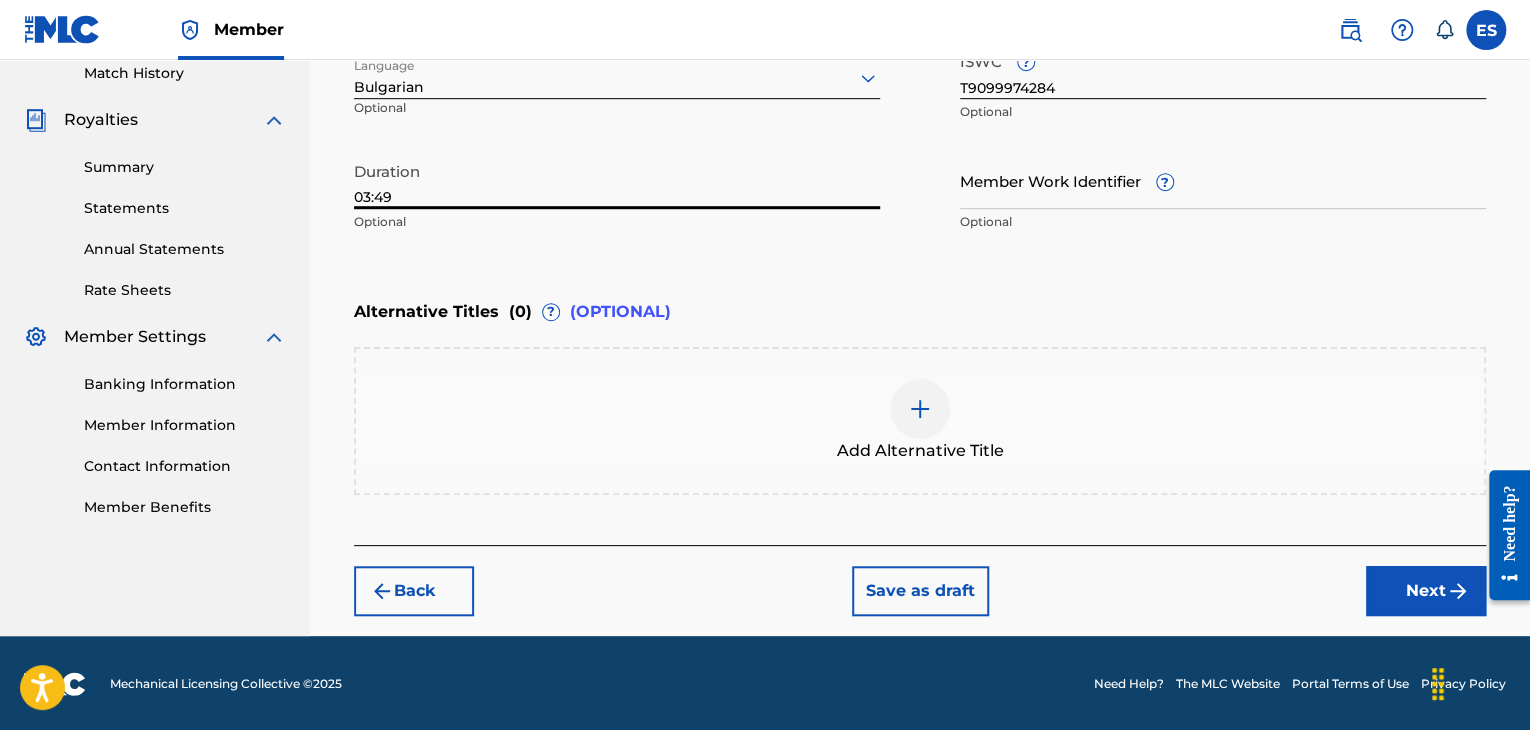 type on "03:49" 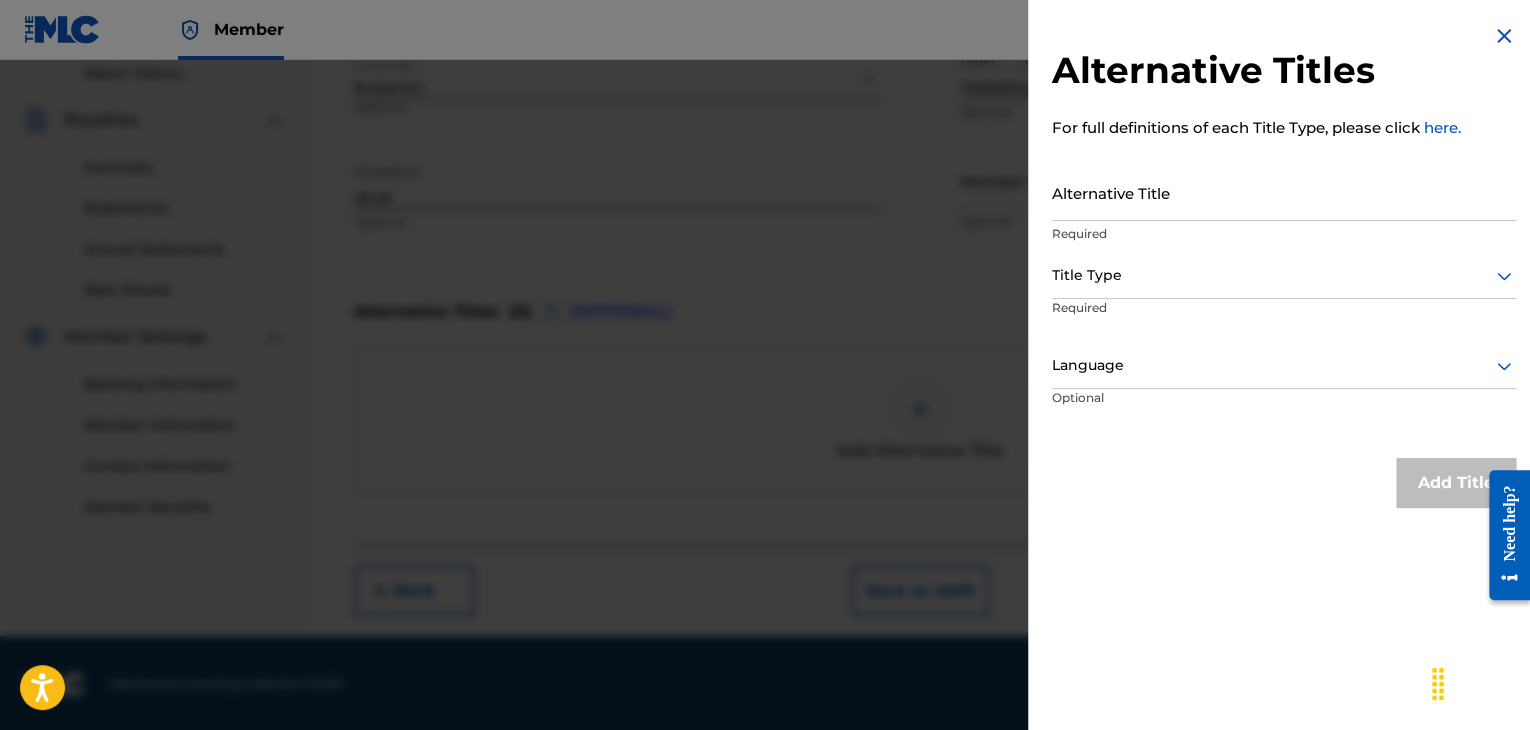 click on "Alternative Title" at bounding box center (1284, 192) 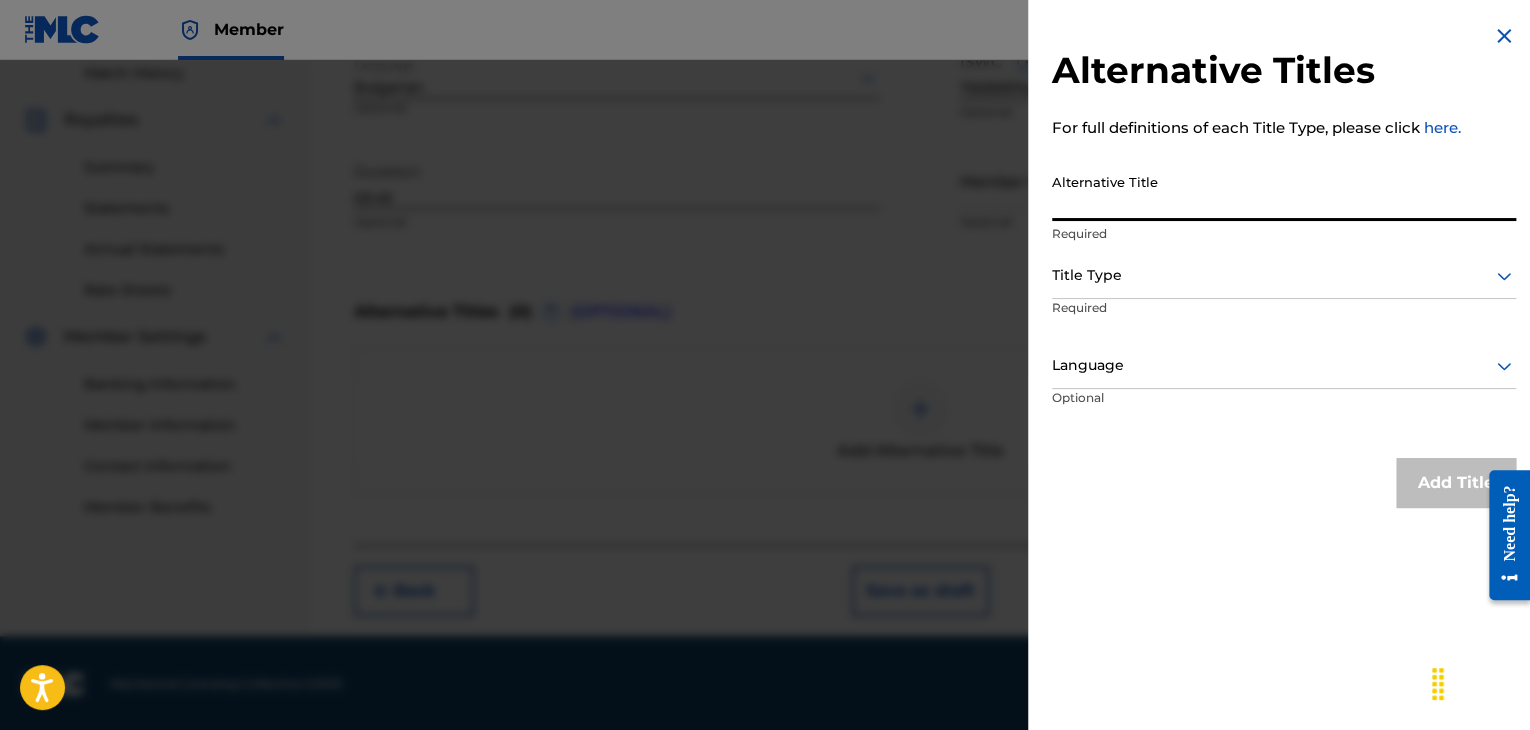 paste on "[TITLE]" 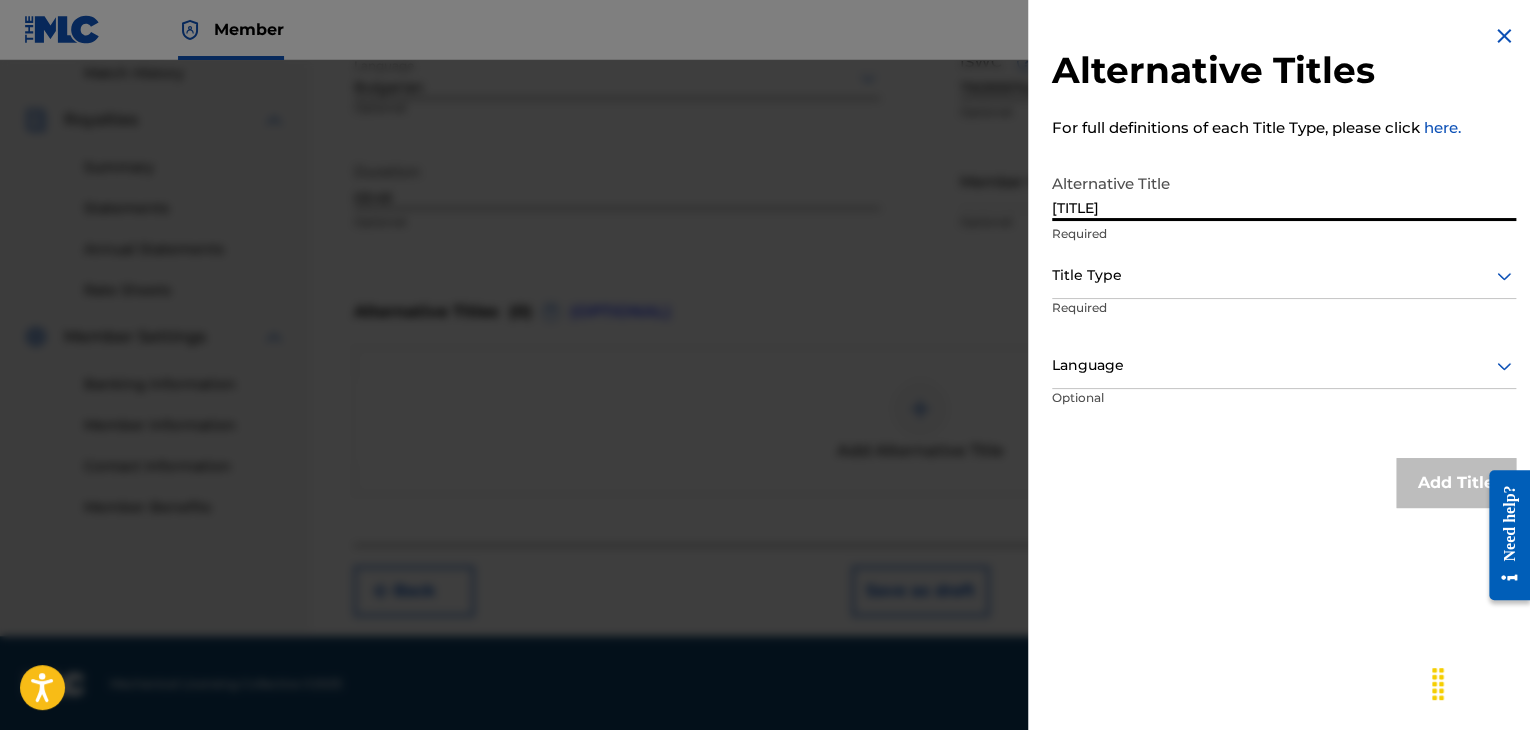 type on "[TITLE]" 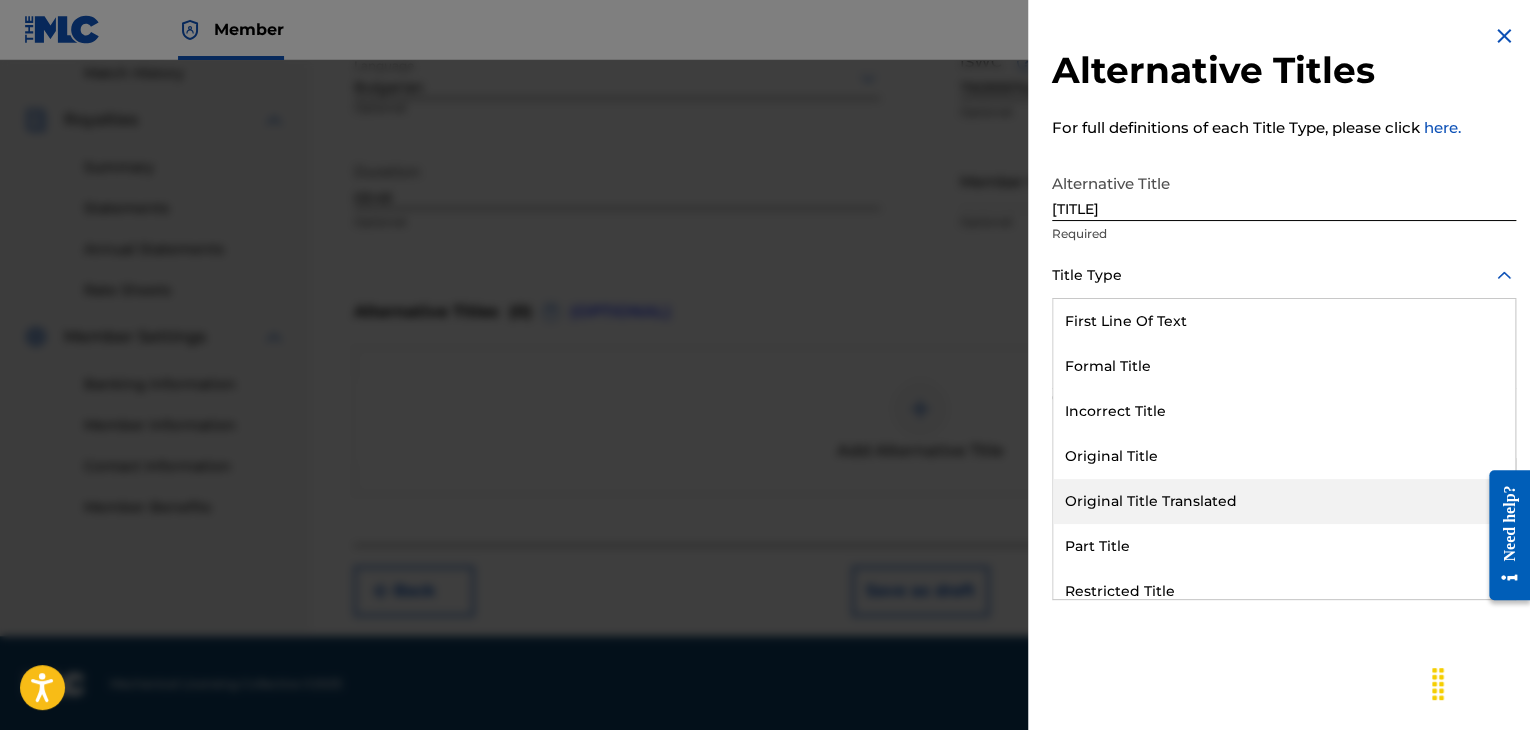 click on "Original Title Translated" at bounding box center (1284, 501) 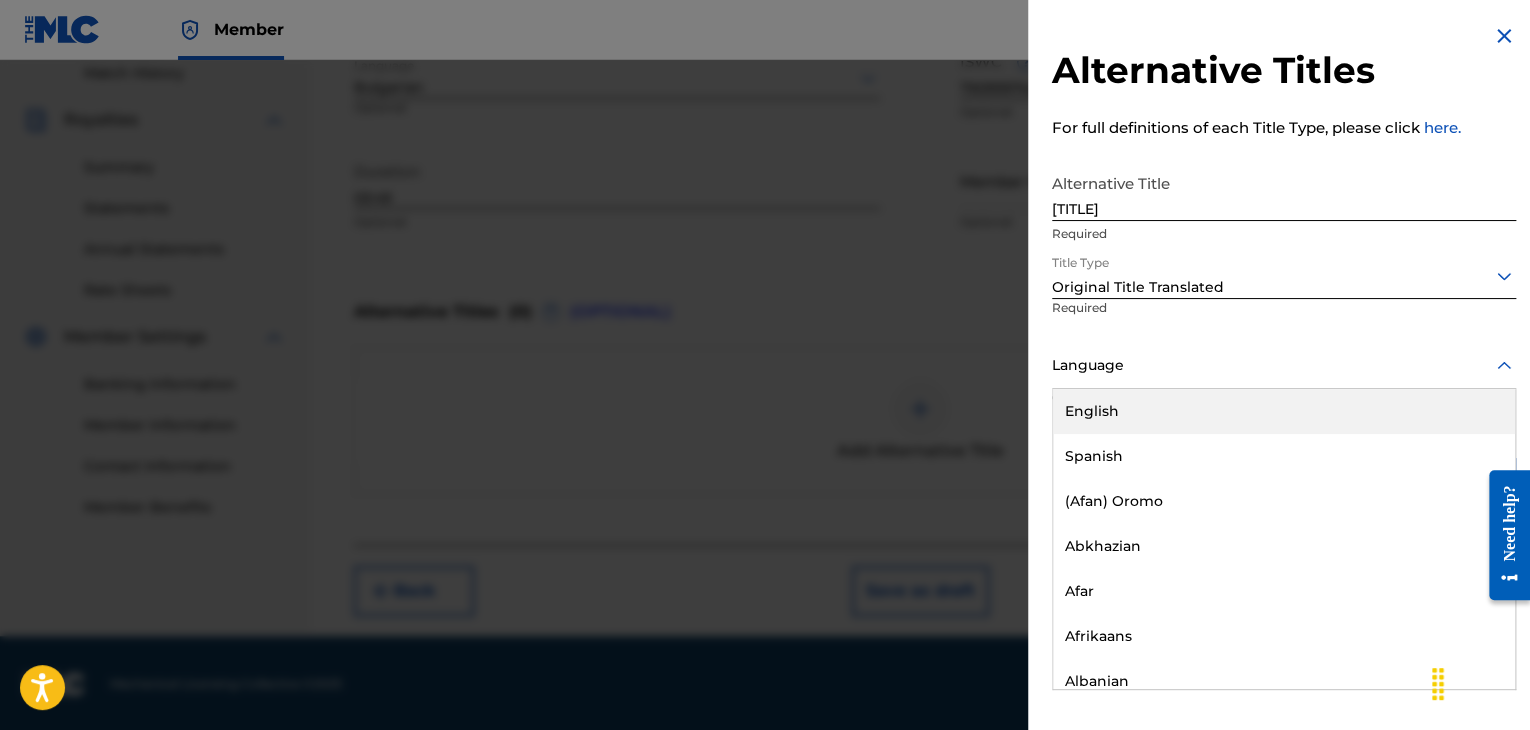 click on "Language" at bounding box center [1284, 366] 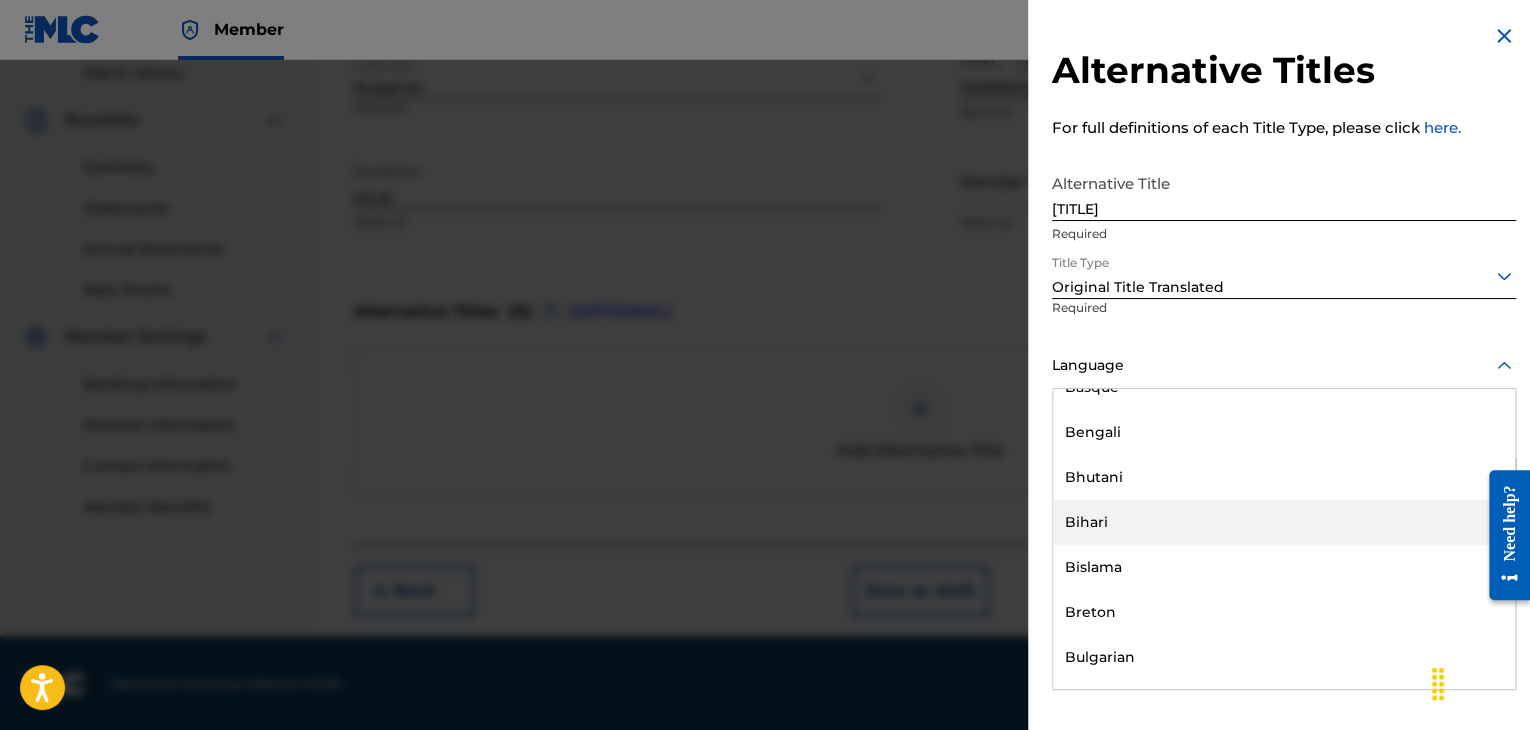 scroll, scrollTop: 700, scrollLeft: 0, axis: vertical 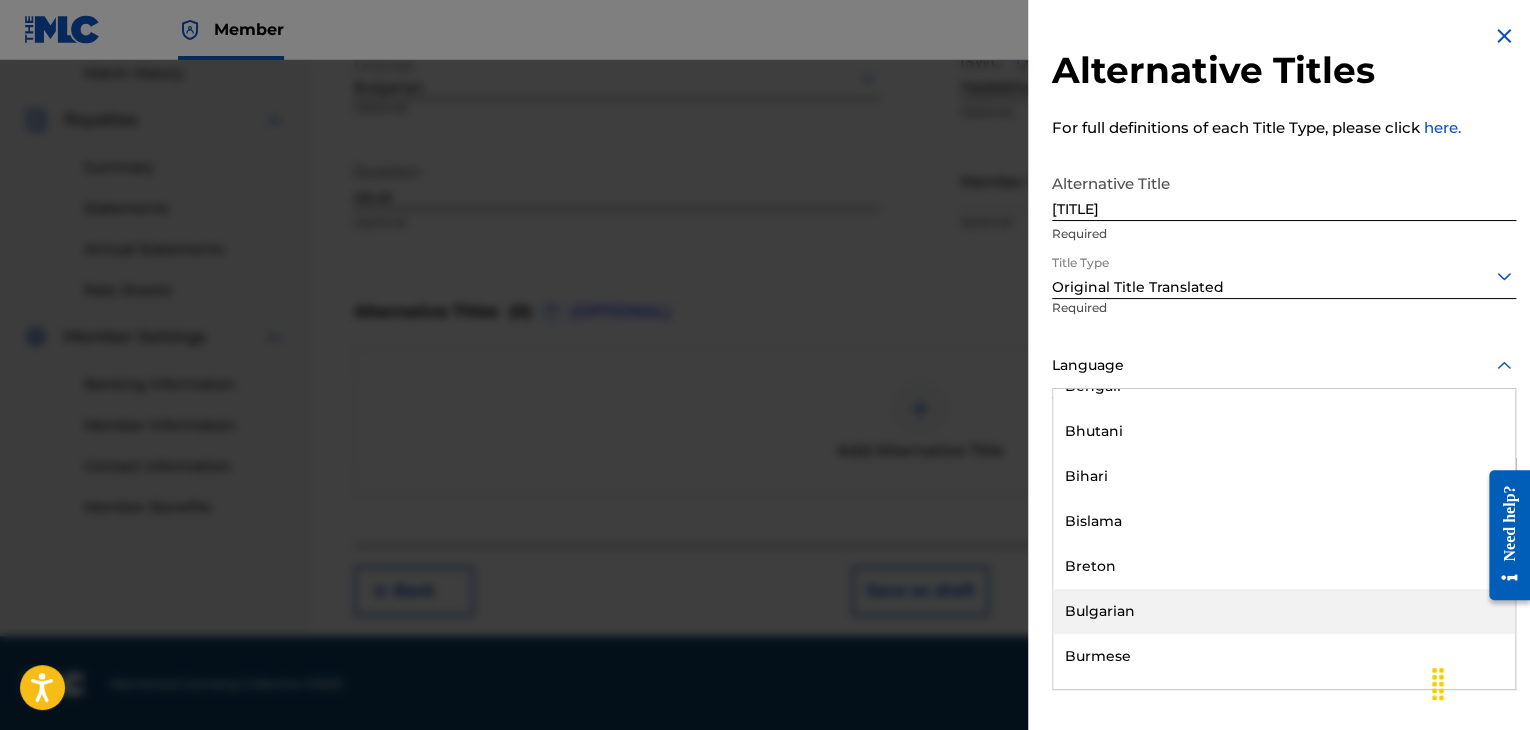drag, startPoint x: 1108, startPoint y: 611, endPoint x: 1102, endPoint y: 578, distance: 33.54102 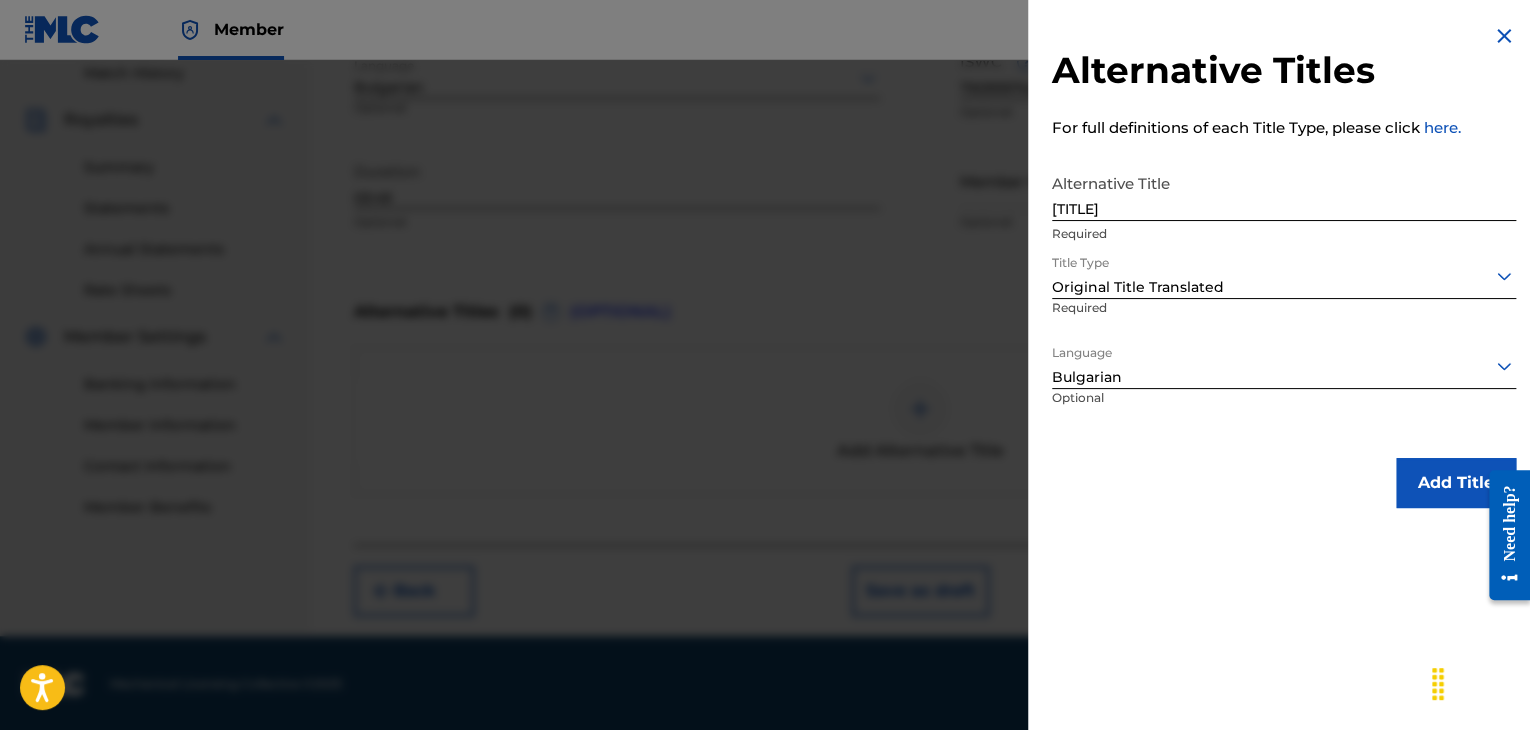 click on "Add Title" at bounding box center (1456, 483) 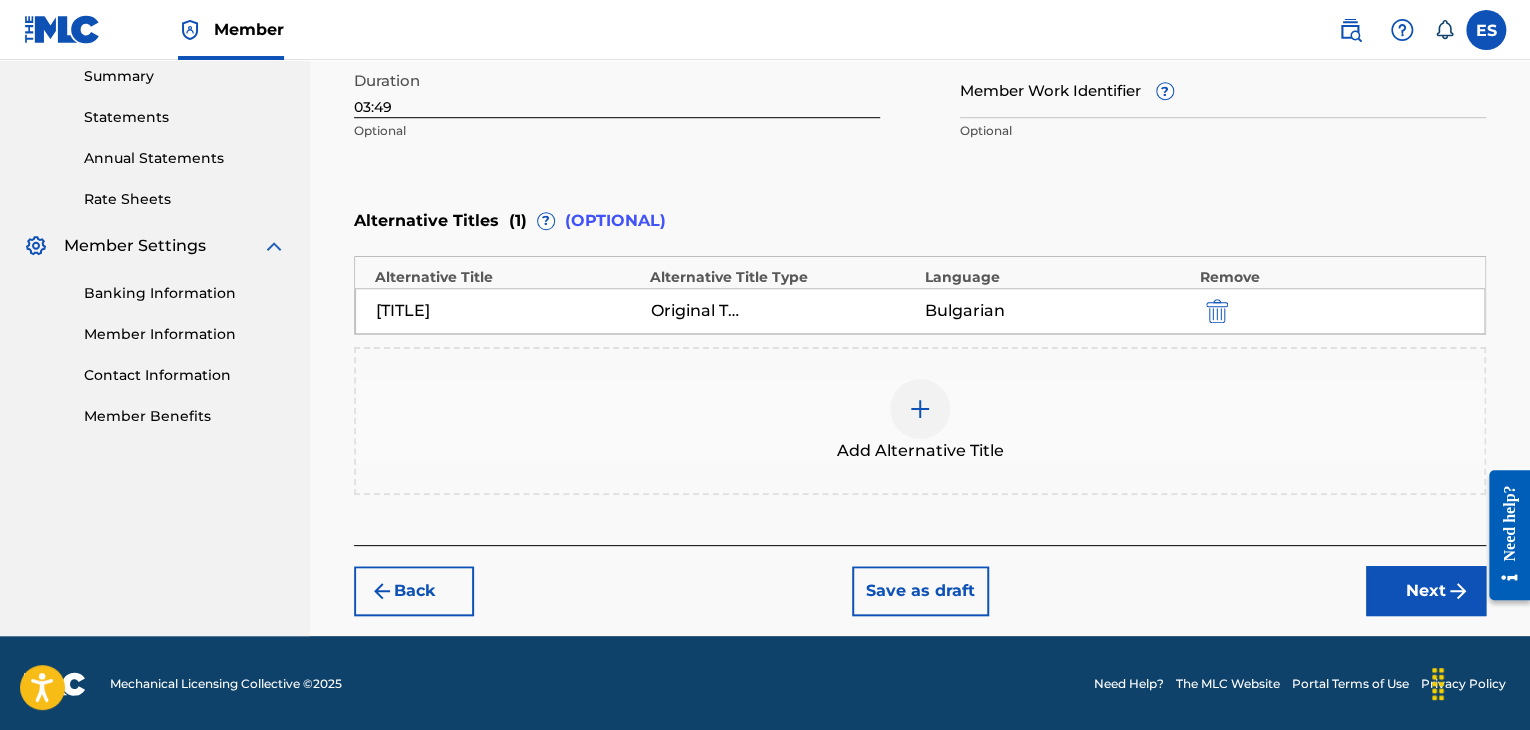 click on "Next" at bounding box center [1426, 591] 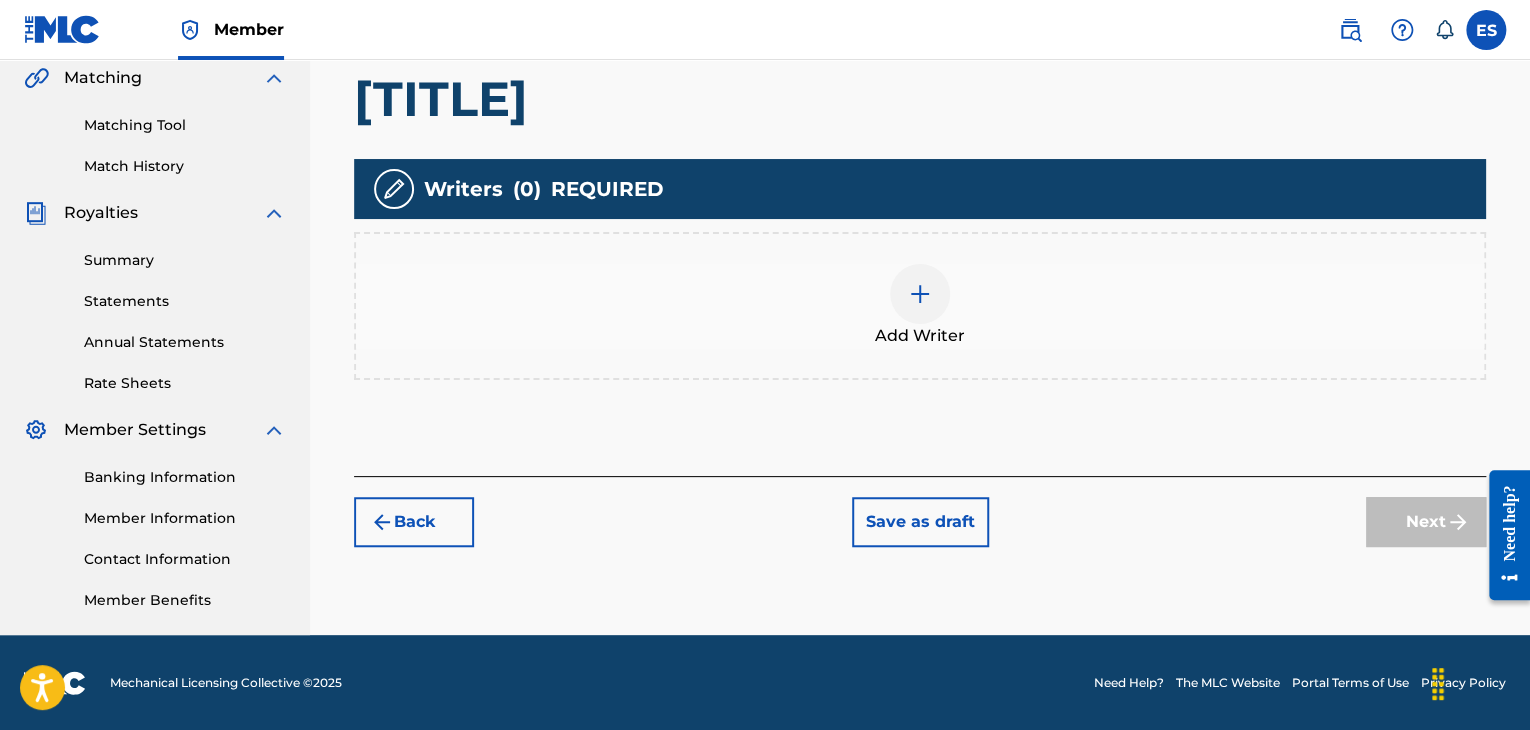 scroll, scrollTop: 469, scrollLeft: 0, axis: vertical 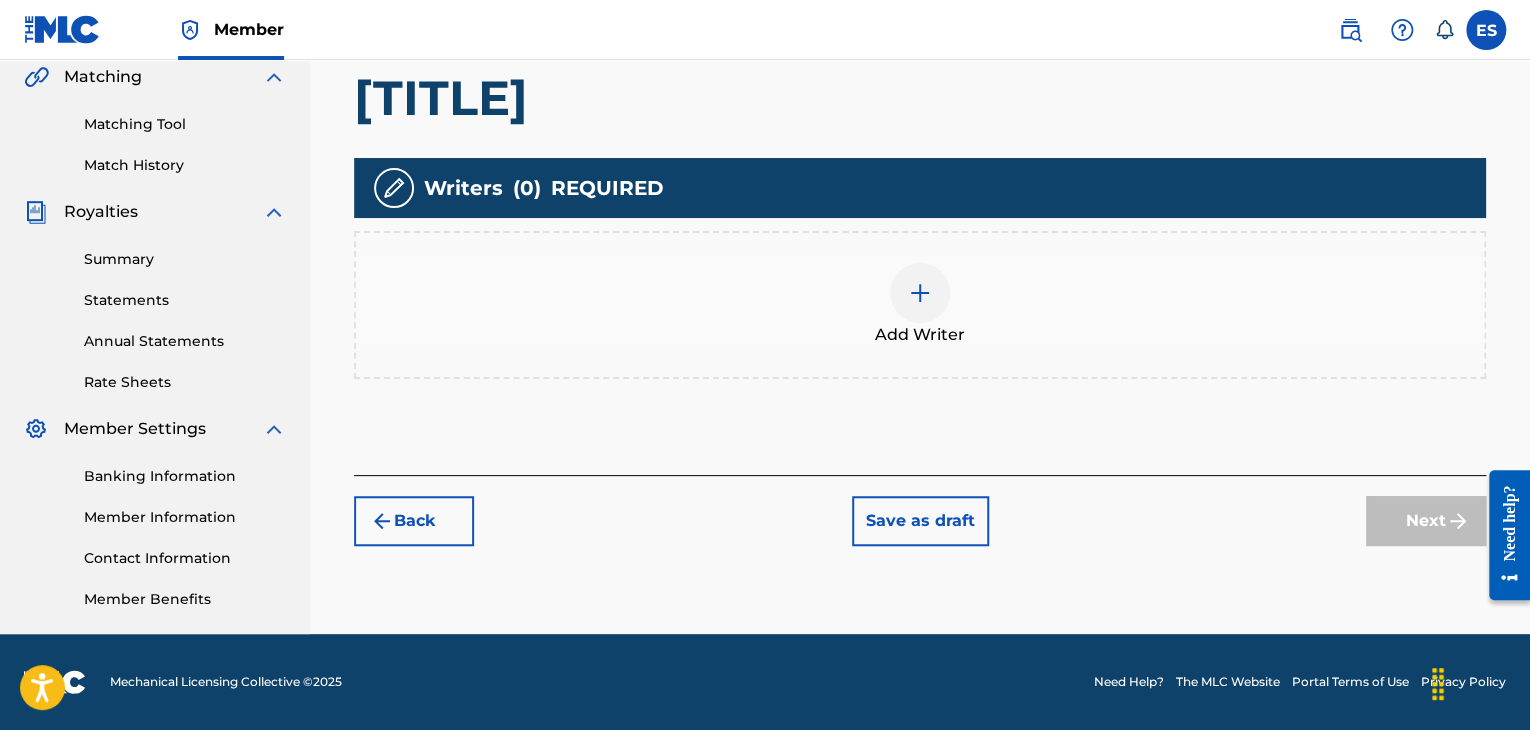 click on "Add Writer" at bounding box center (920, 335) 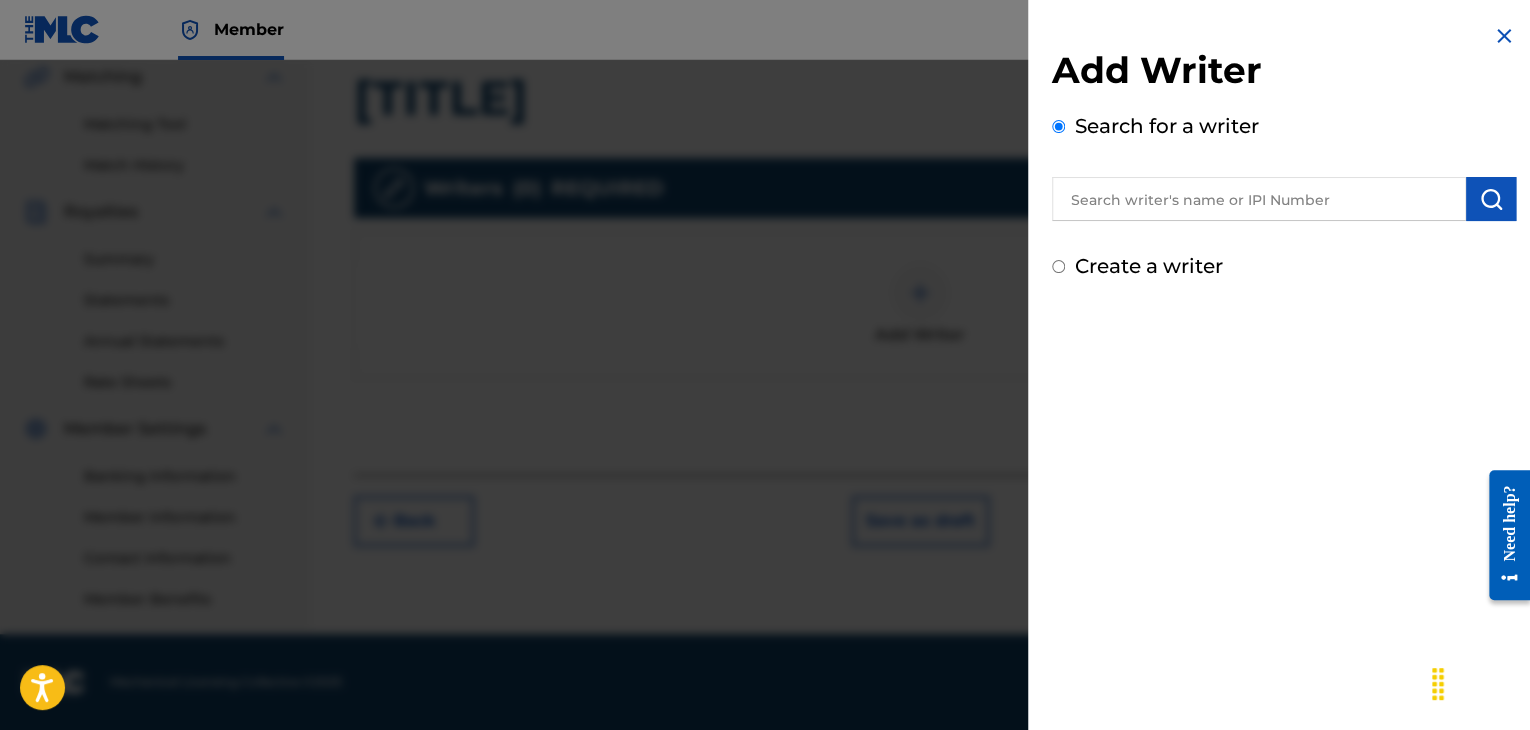 click at bounding box center (1259, 199) 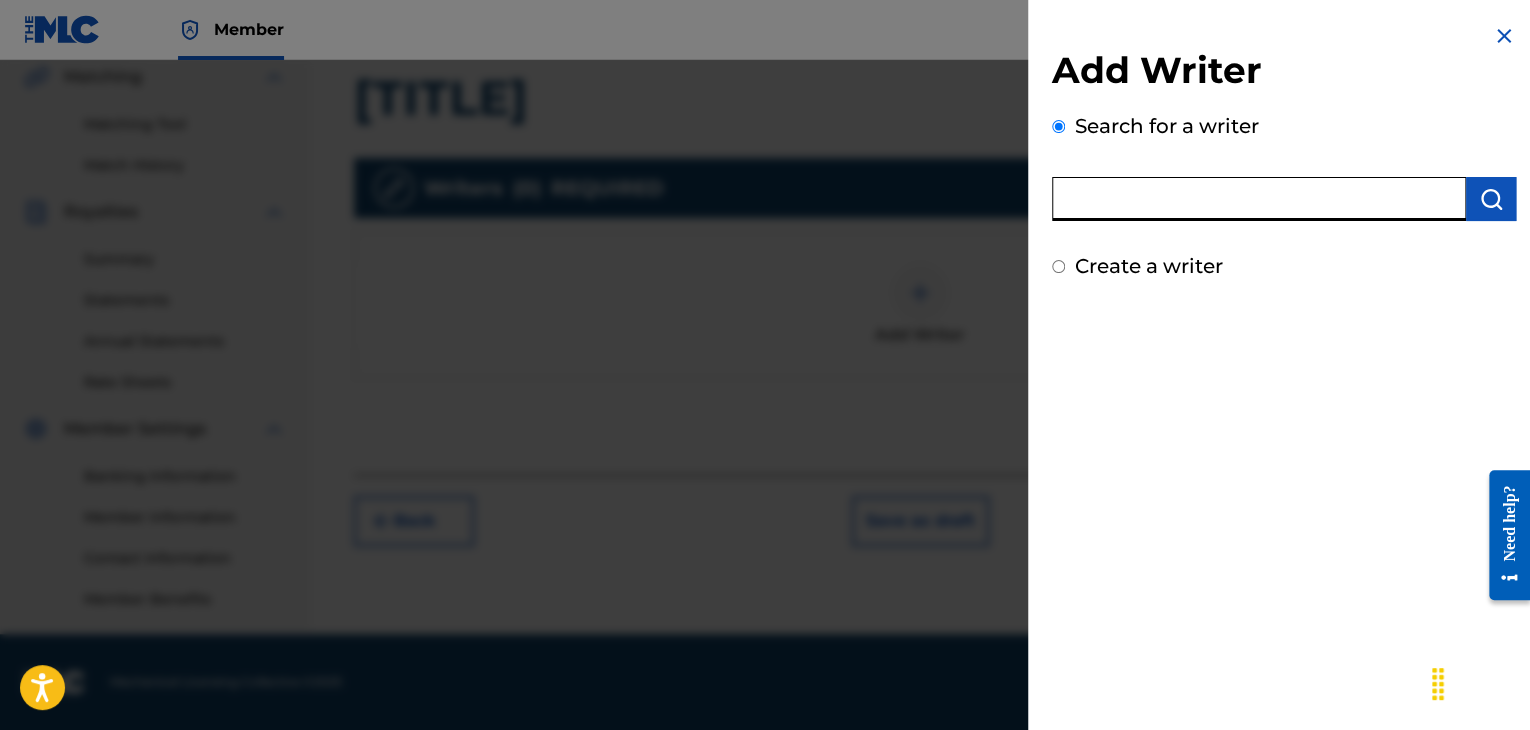 paste on "[ISWC]" 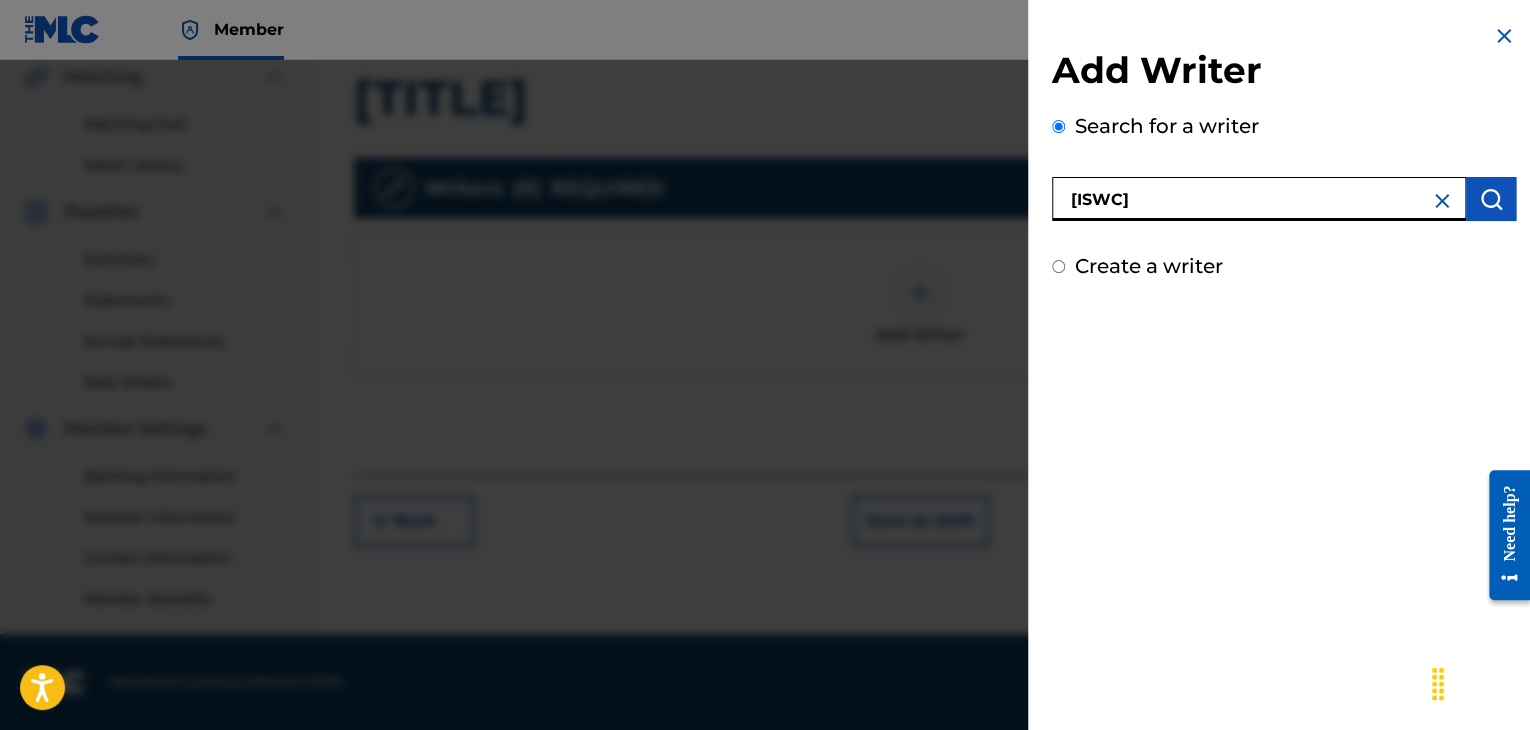type on "[ISWC]" 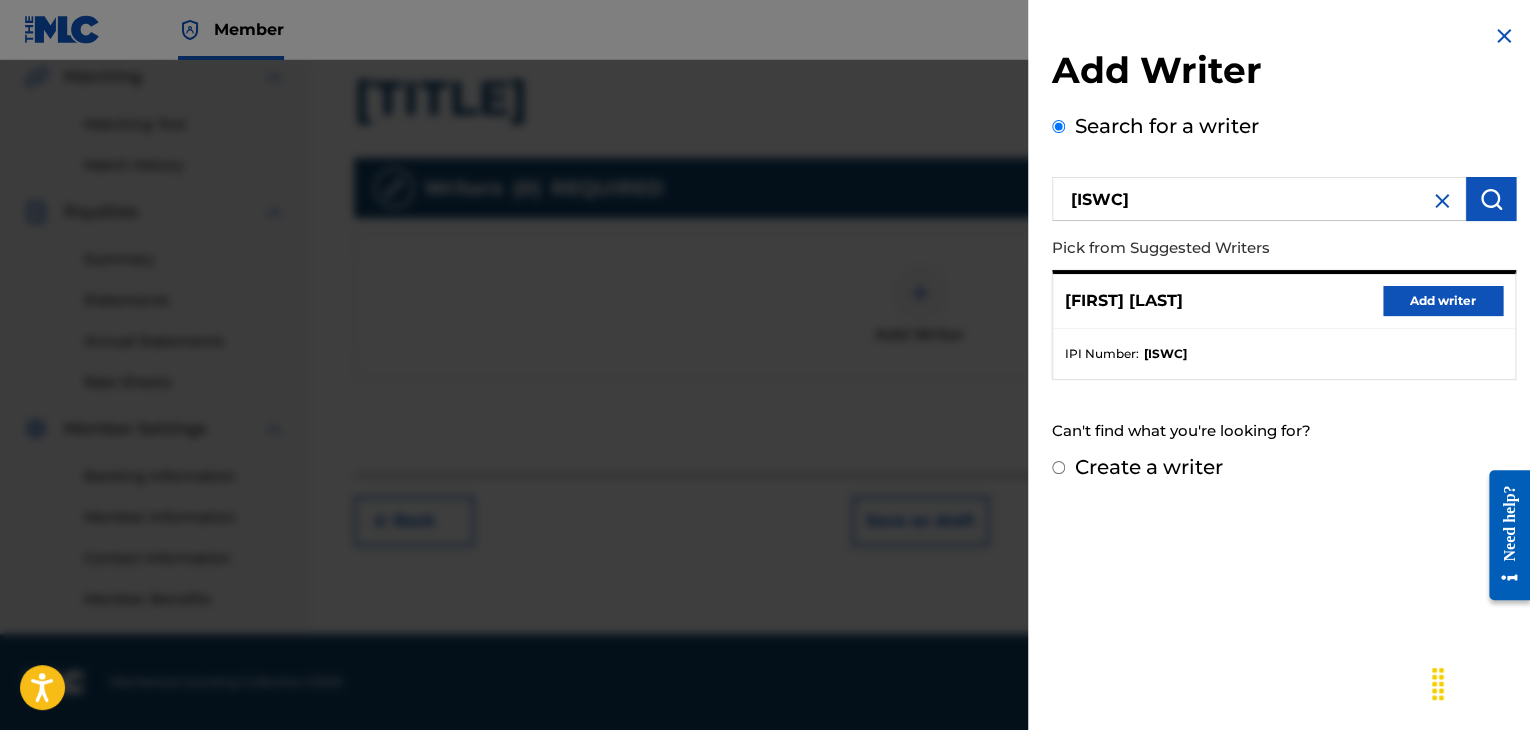 click on "[FIRST] [LAST] Add writer" at bounding box center (1284, 301) 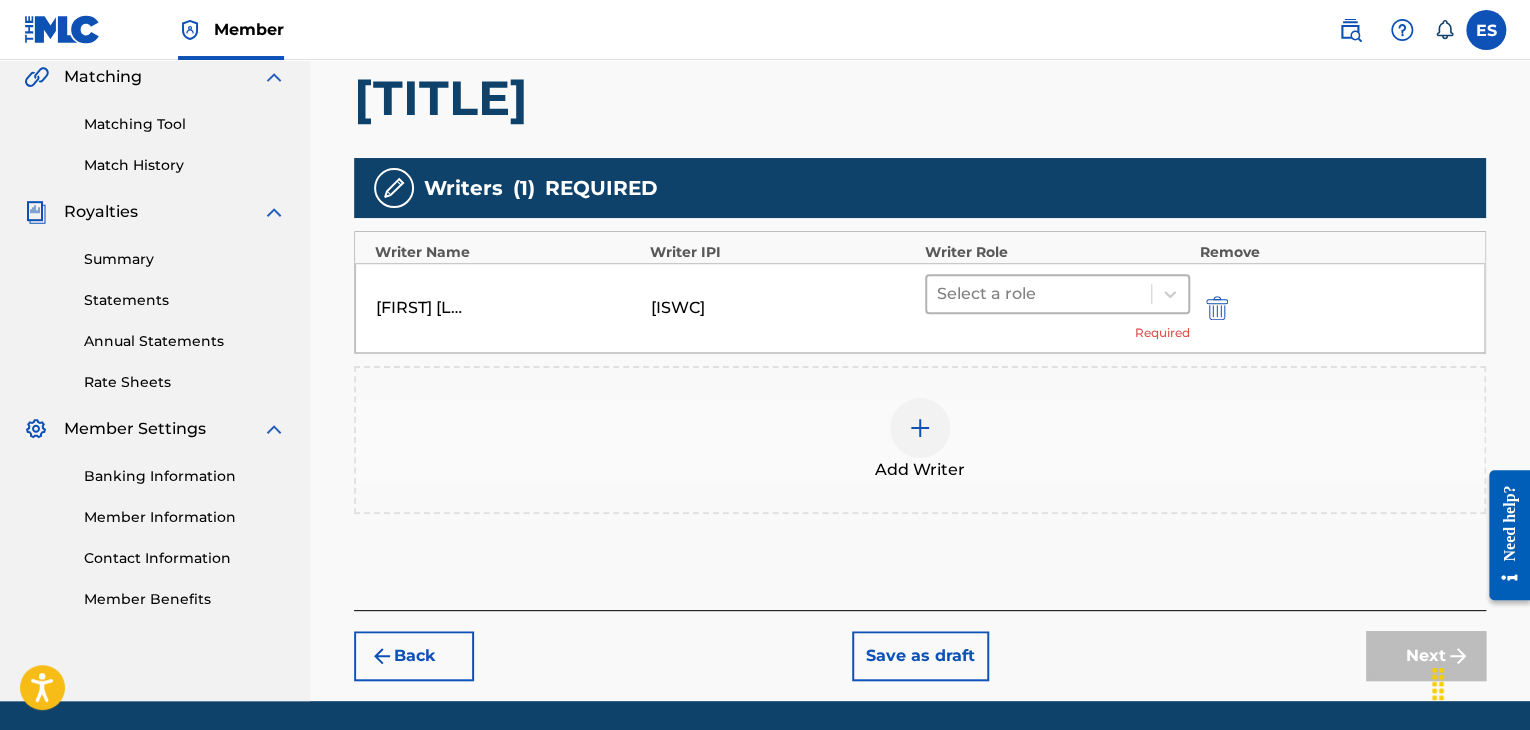 click at bounding box center (1039, 294) 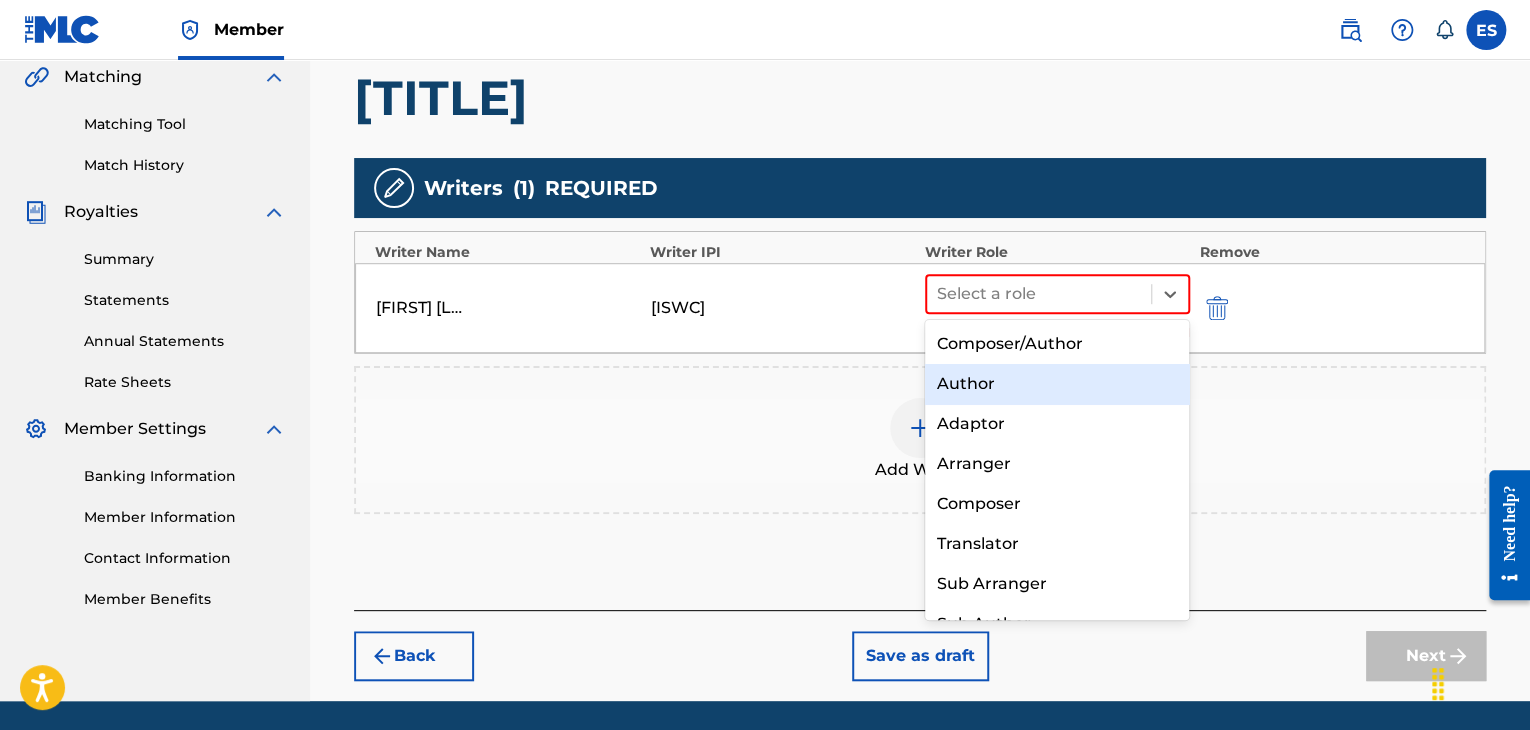click on "Author" at bounding box center [1057, 384] 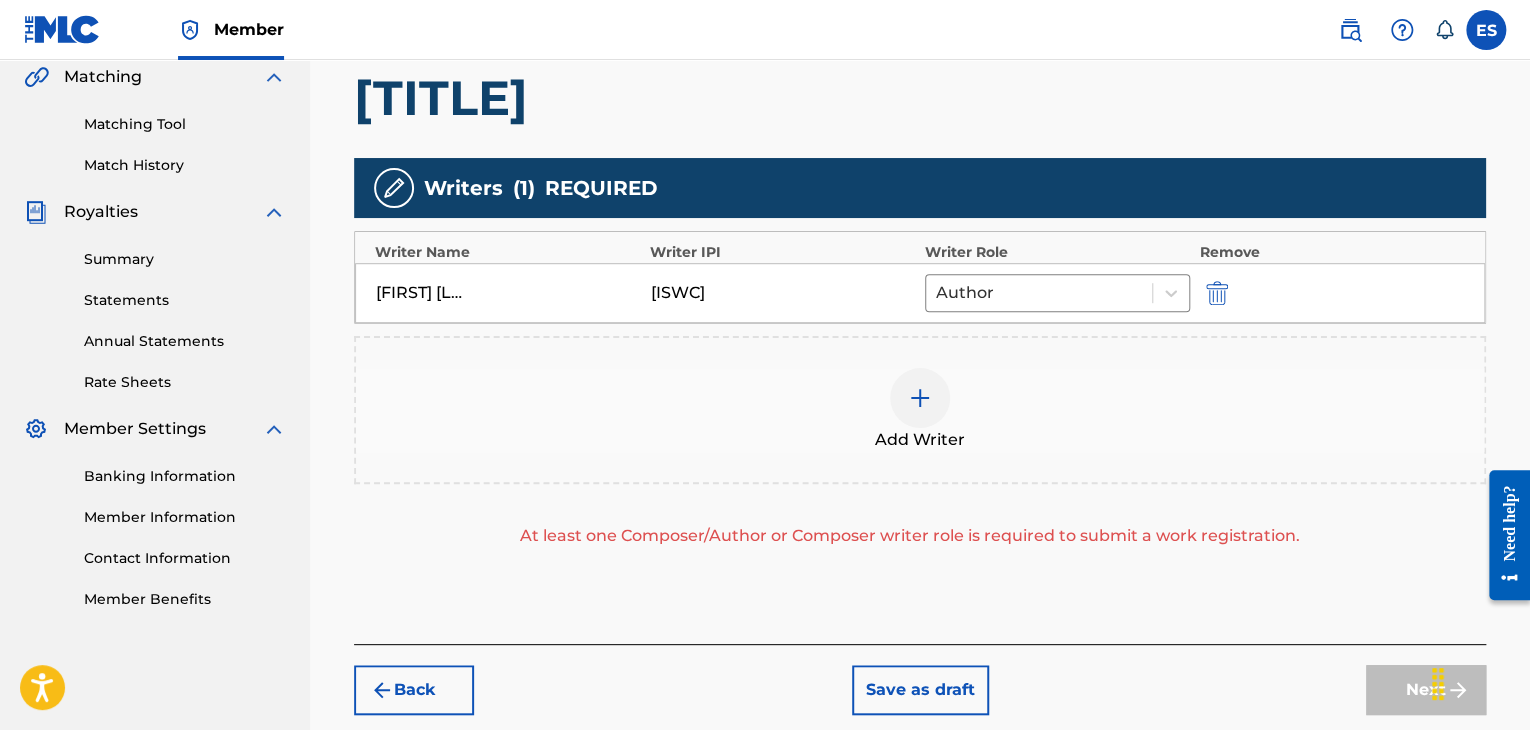 click at bounding box center (920, 398) 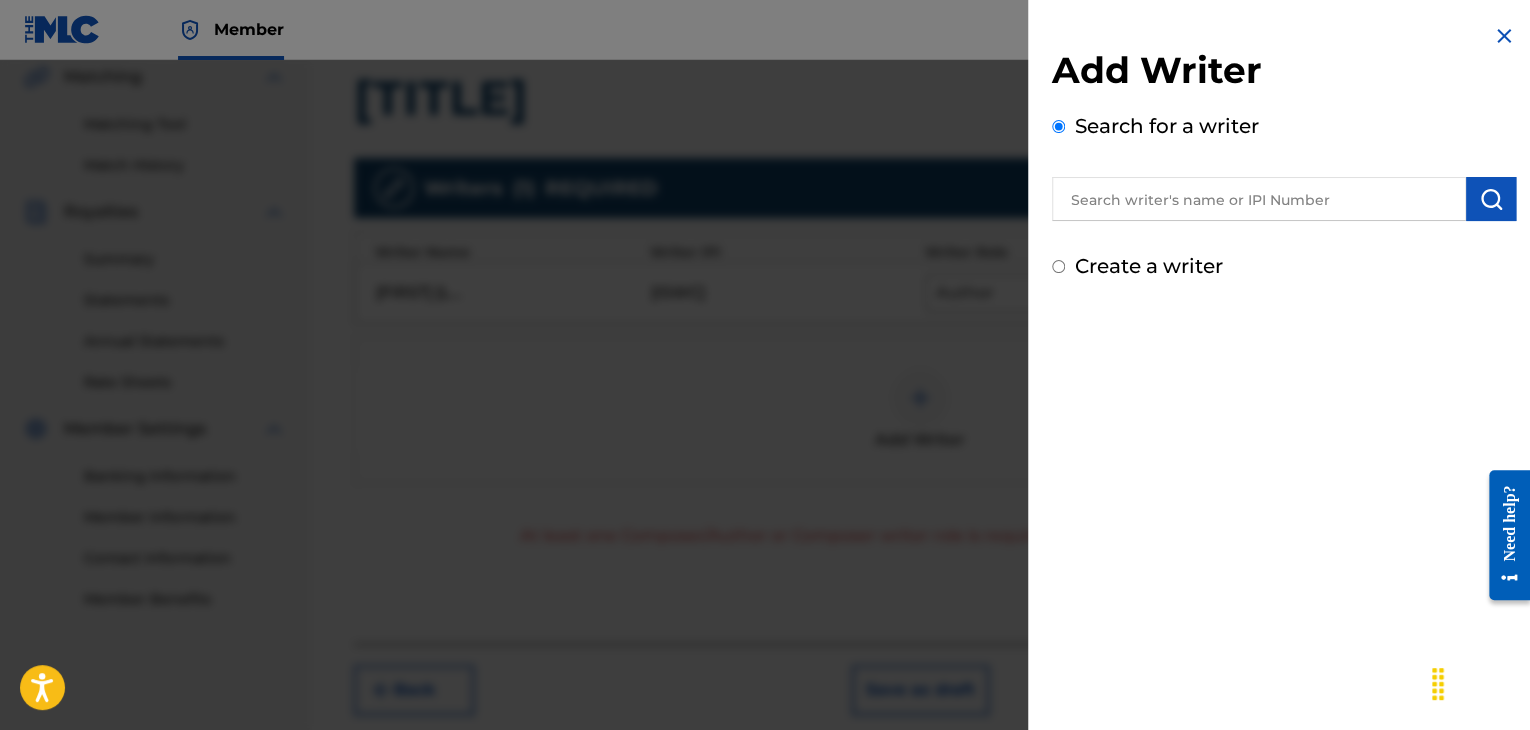 click at bounding box center [1259, 199] 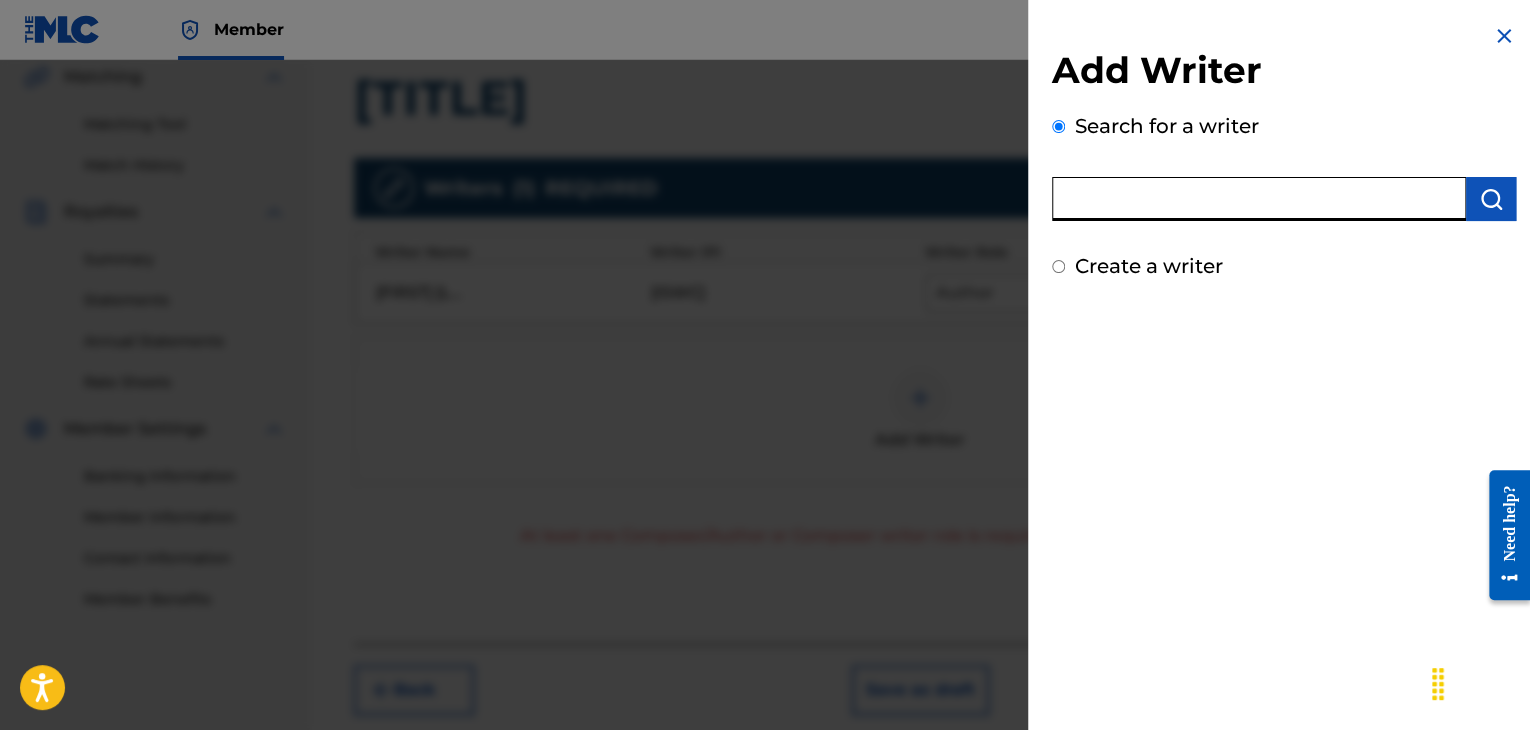 paste on "00089116359" 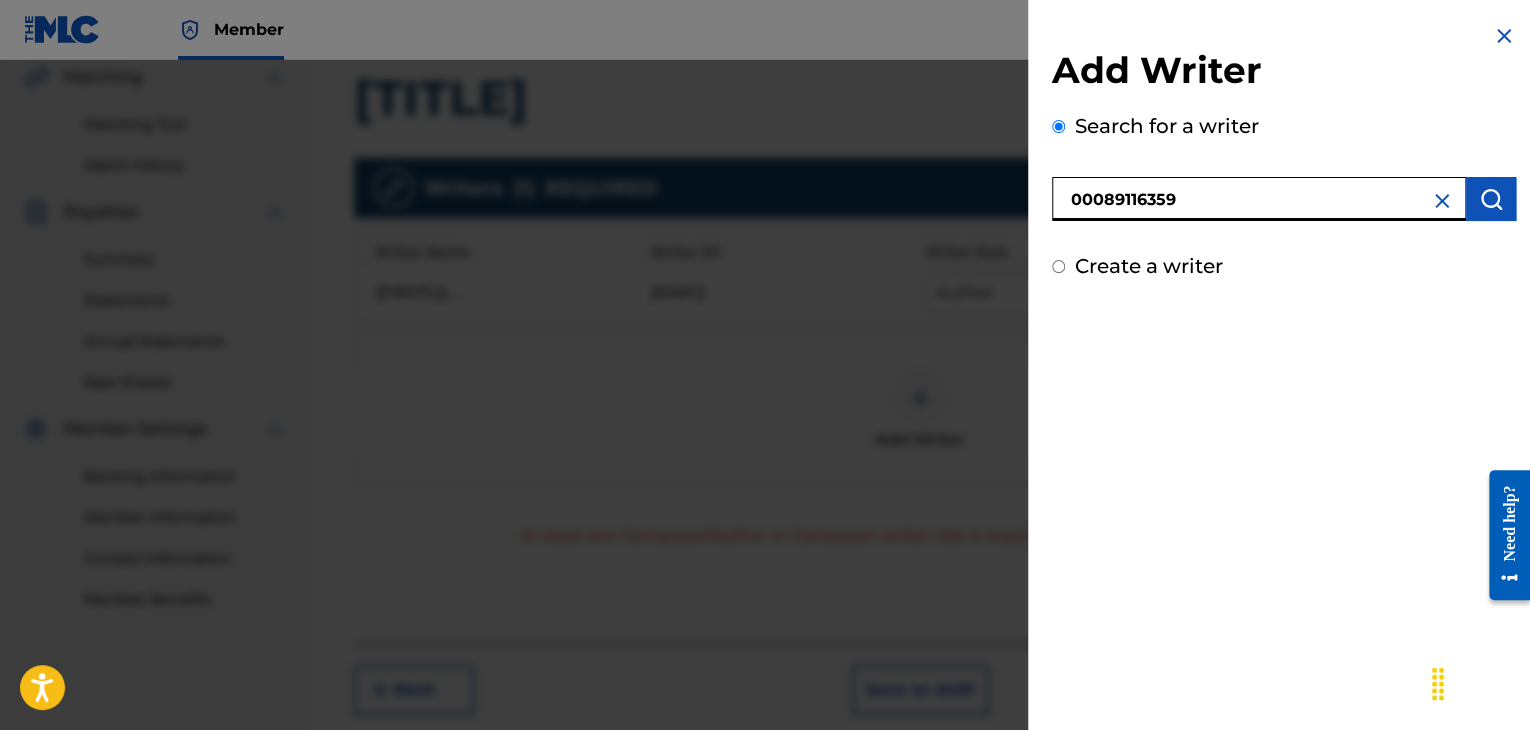 click on "00089116359" at bounding box center (1259, 199) 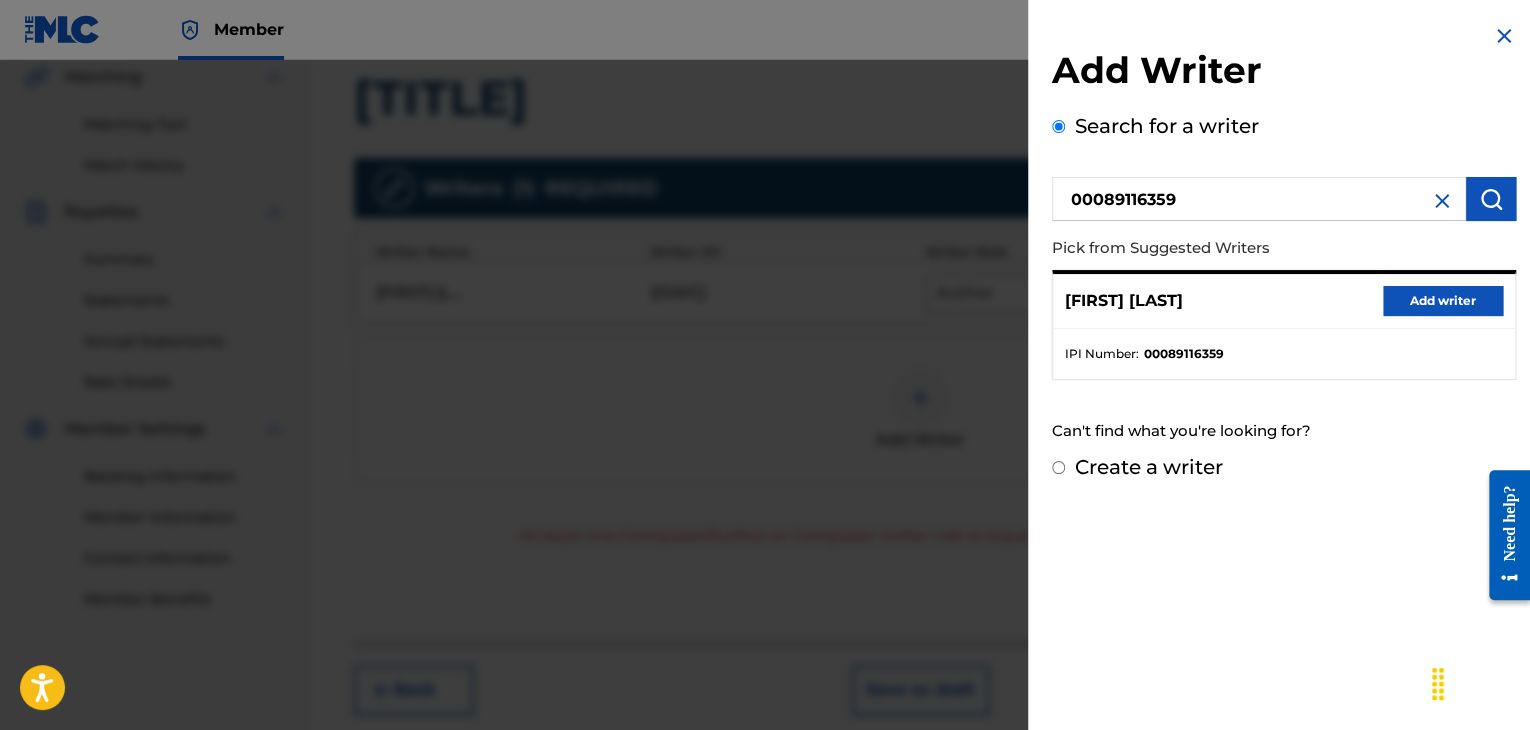 click on "Add writer" at bounding box center (1443, 301) 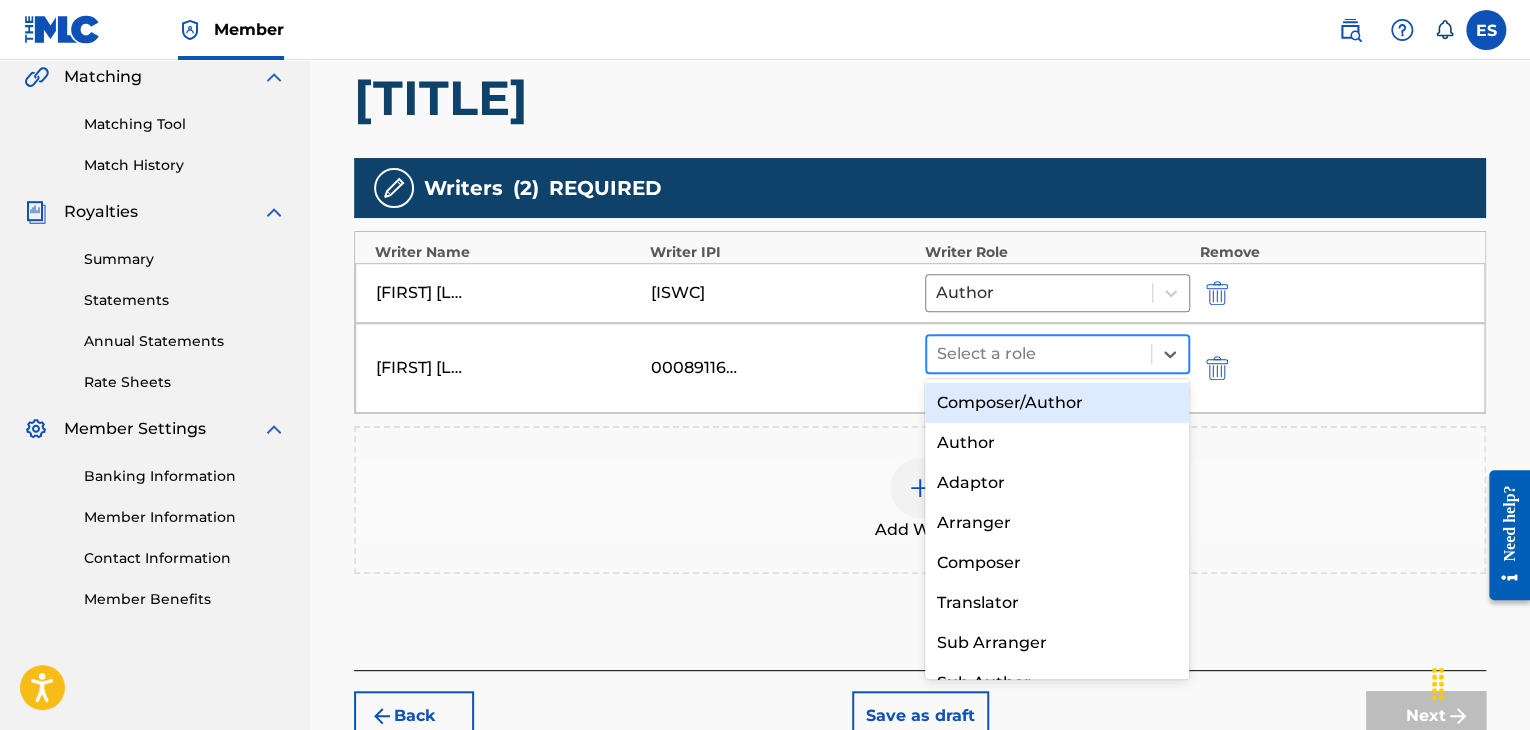 click at bounding box center [1039, 354] 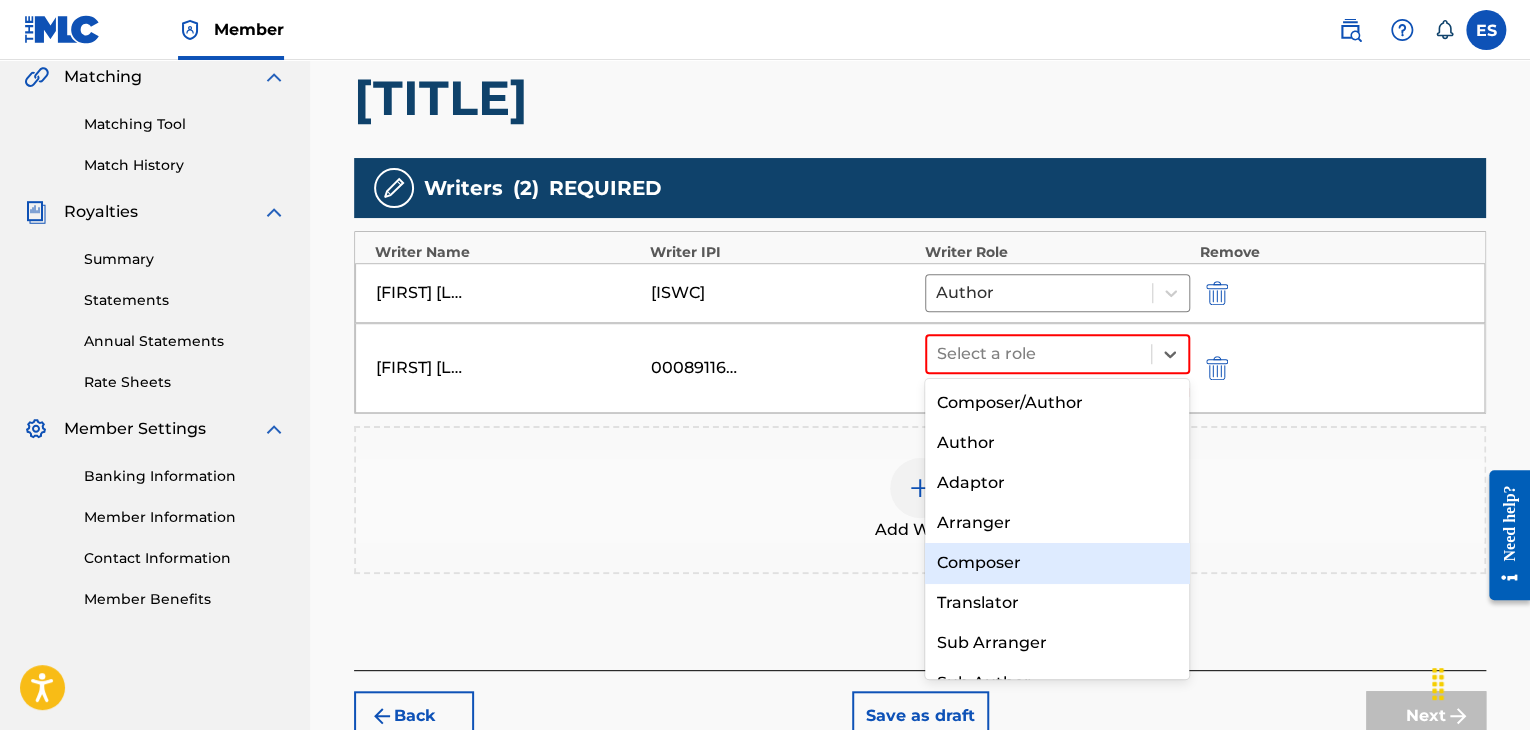 click on "Composer" at bounding box center (1057, 563) 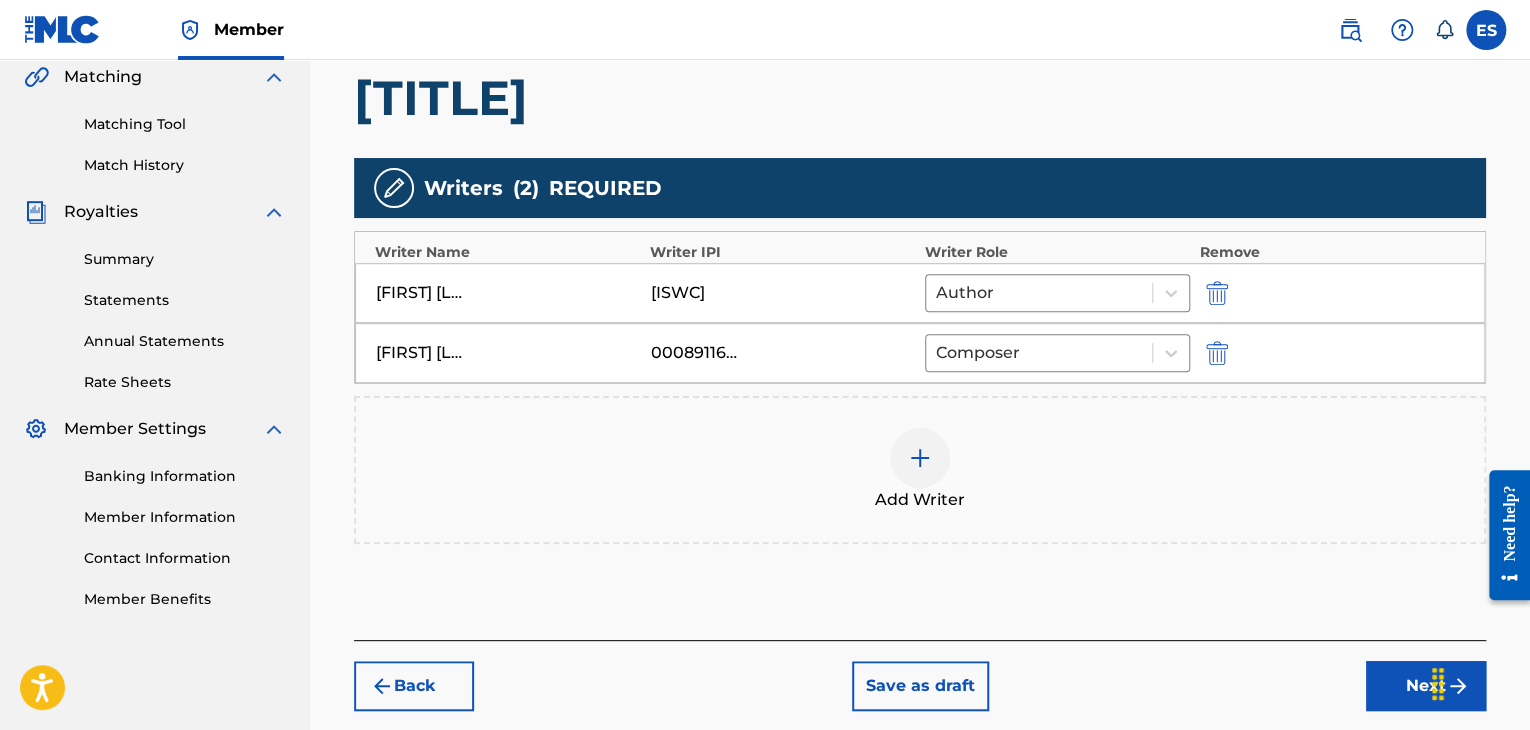 click at bounding box center (920, 458) 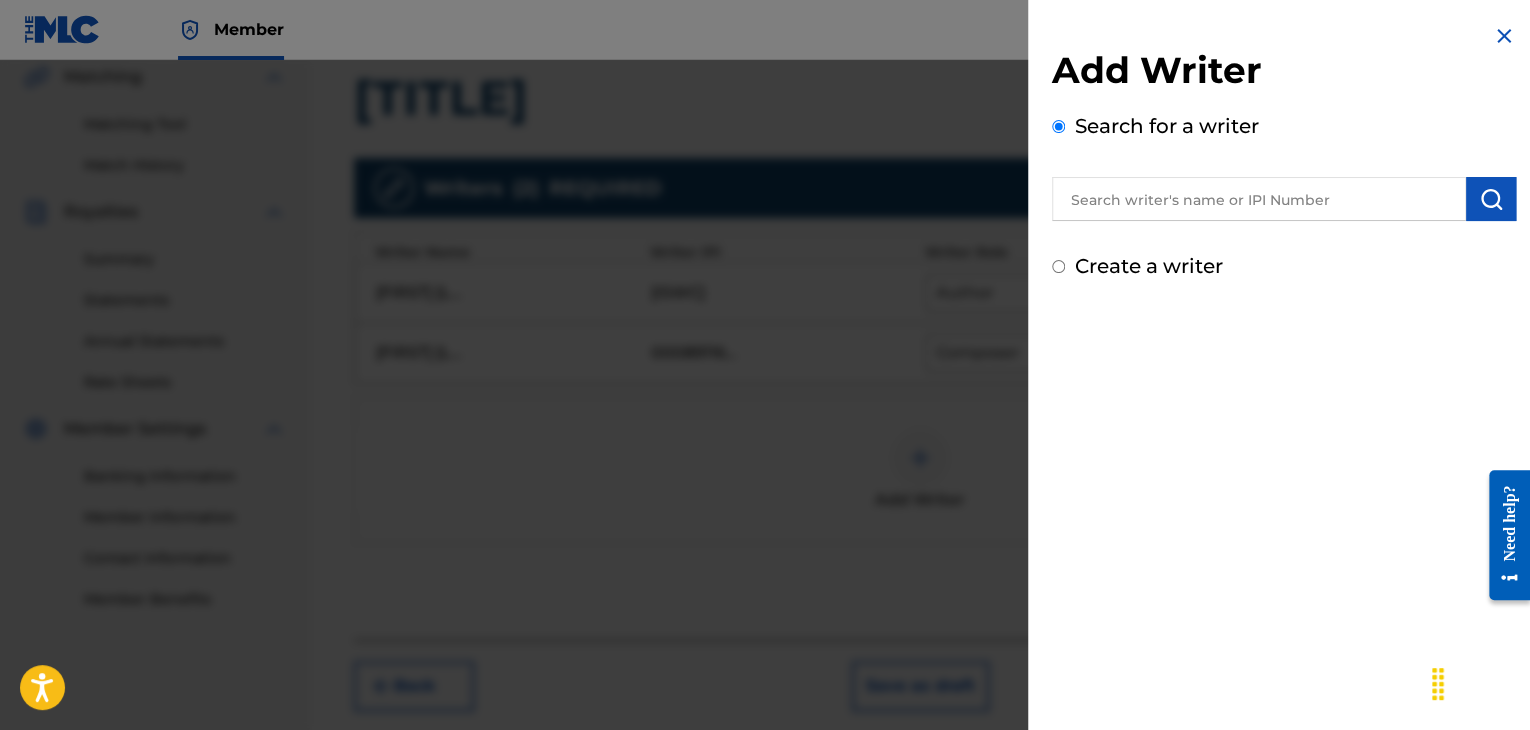 click at bounding box center [1259, 199] 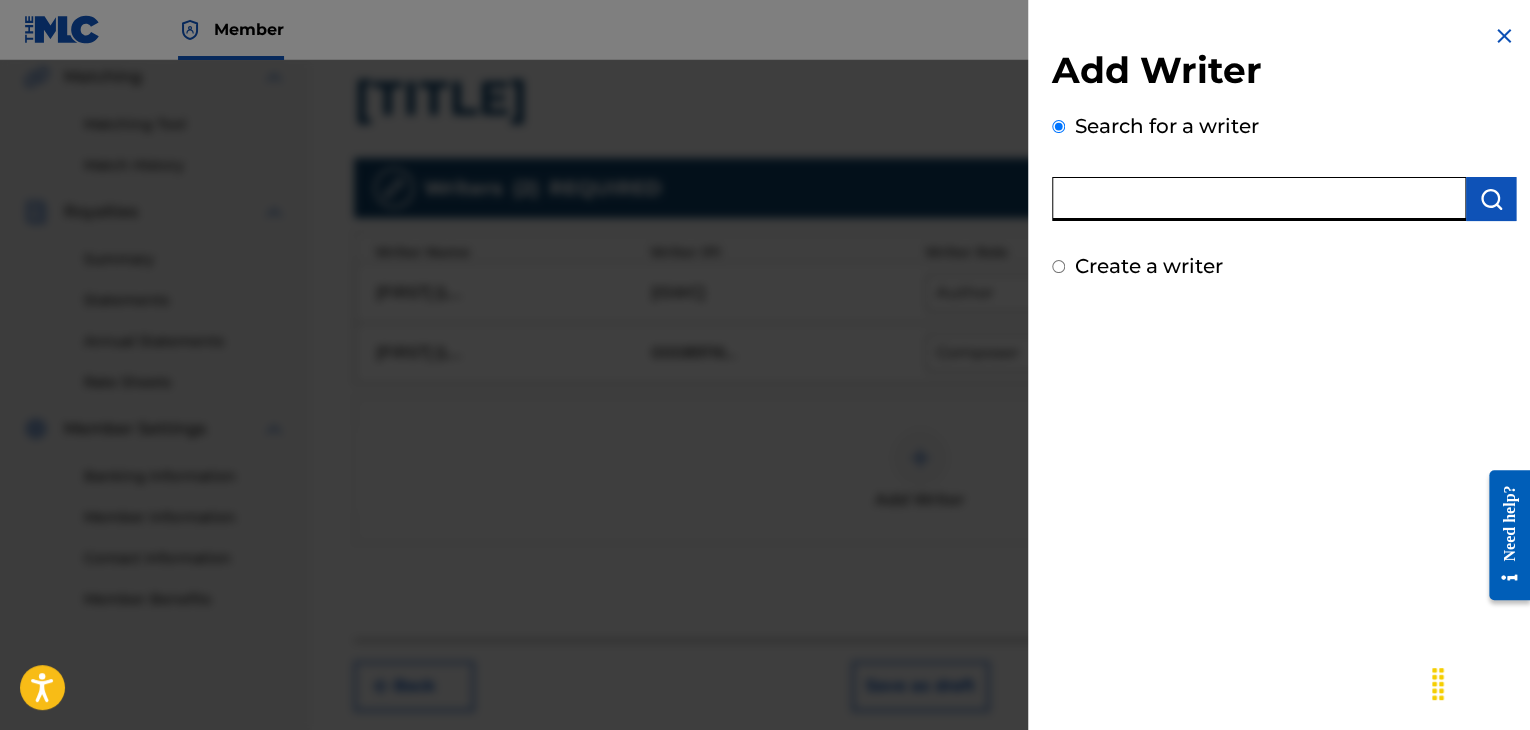 paste on "00258906432" 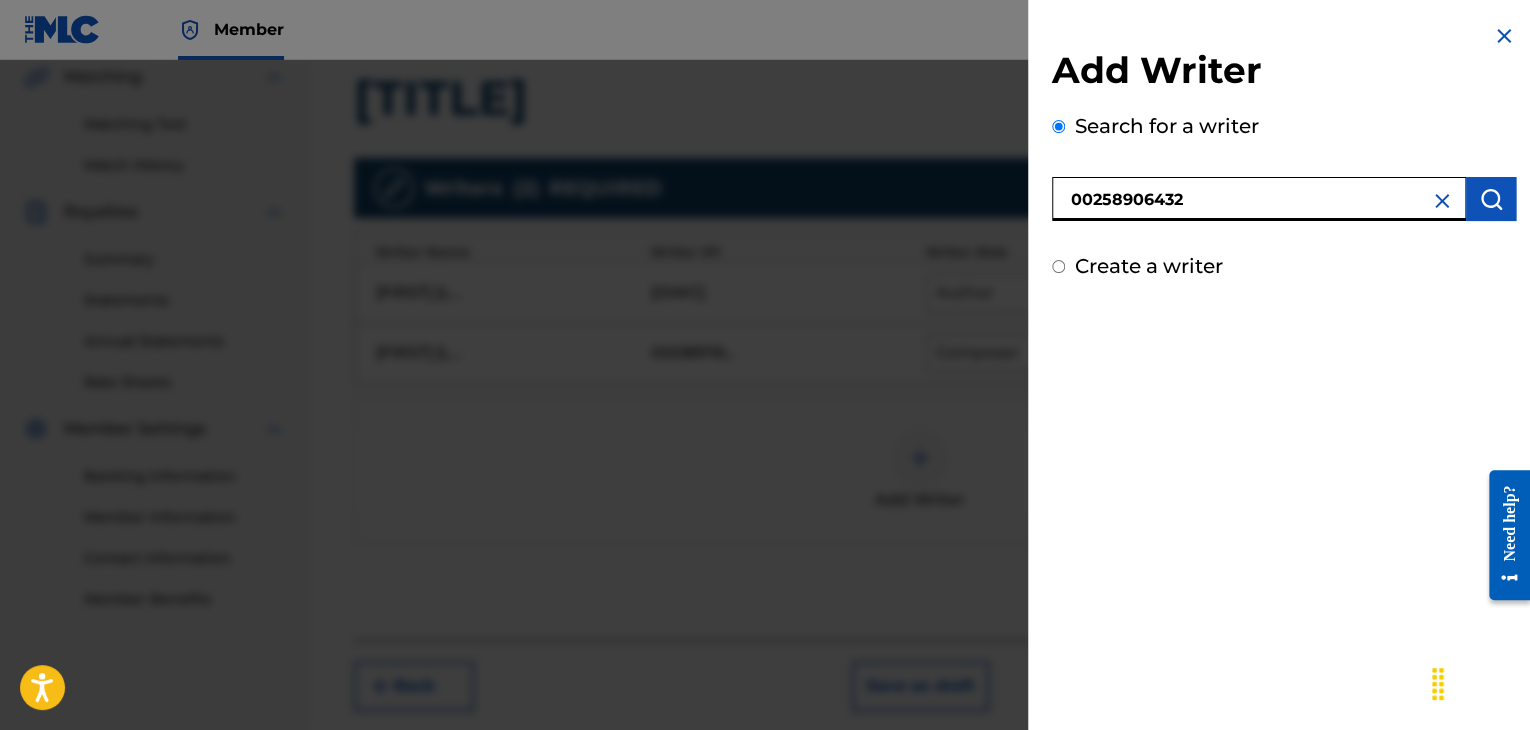 type on "00258906432" 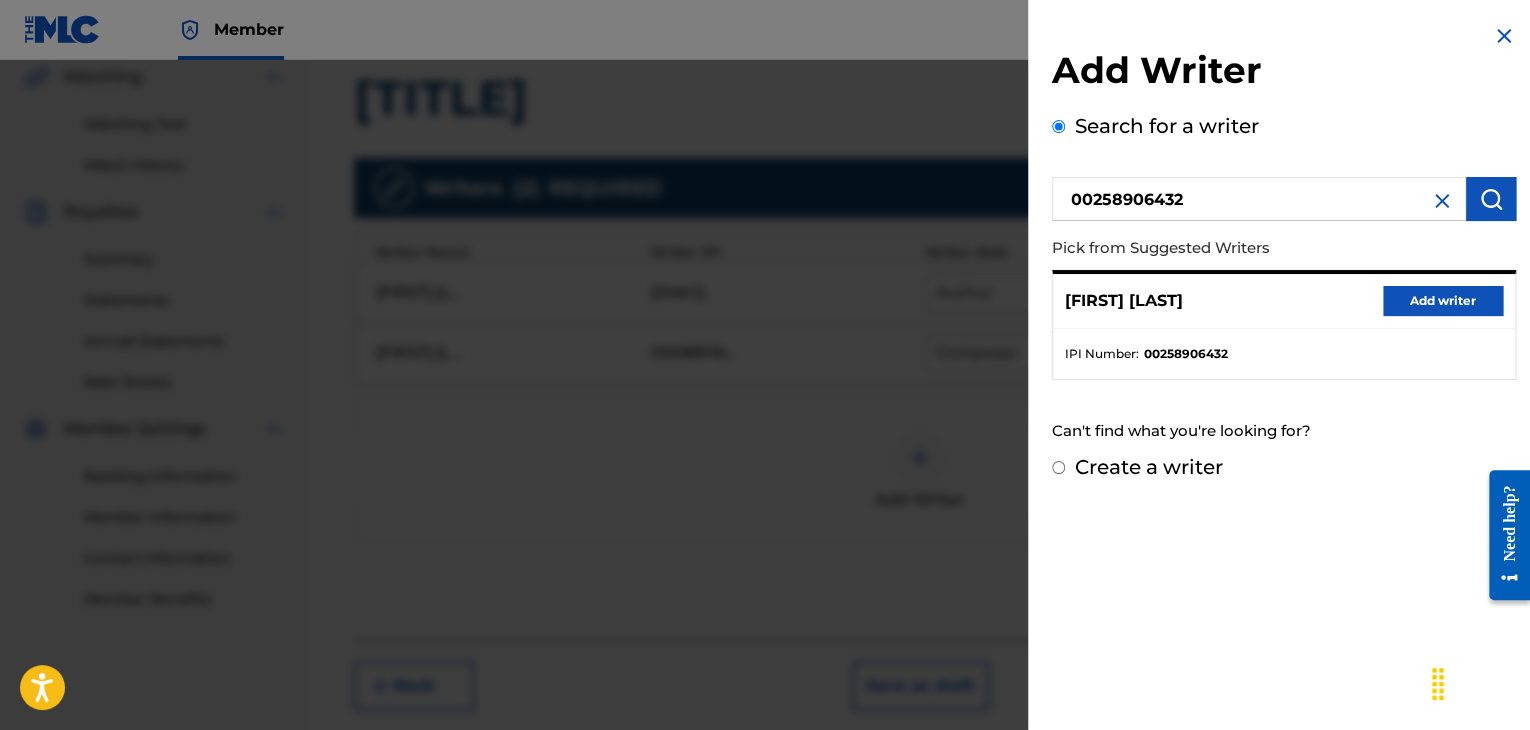 click on "Add writer" at bounding box center [1443, 301] 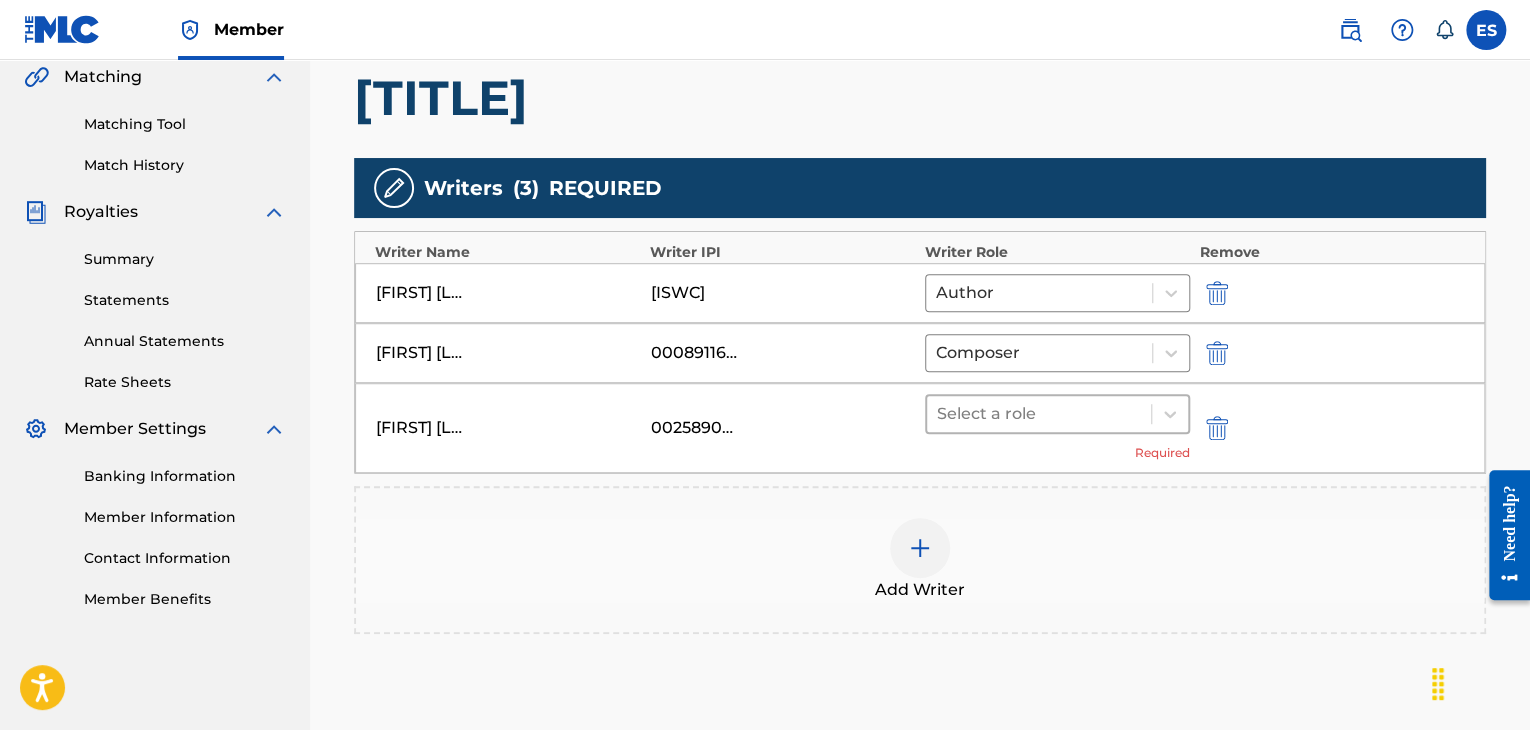 click at bounding box center (1039, 414) 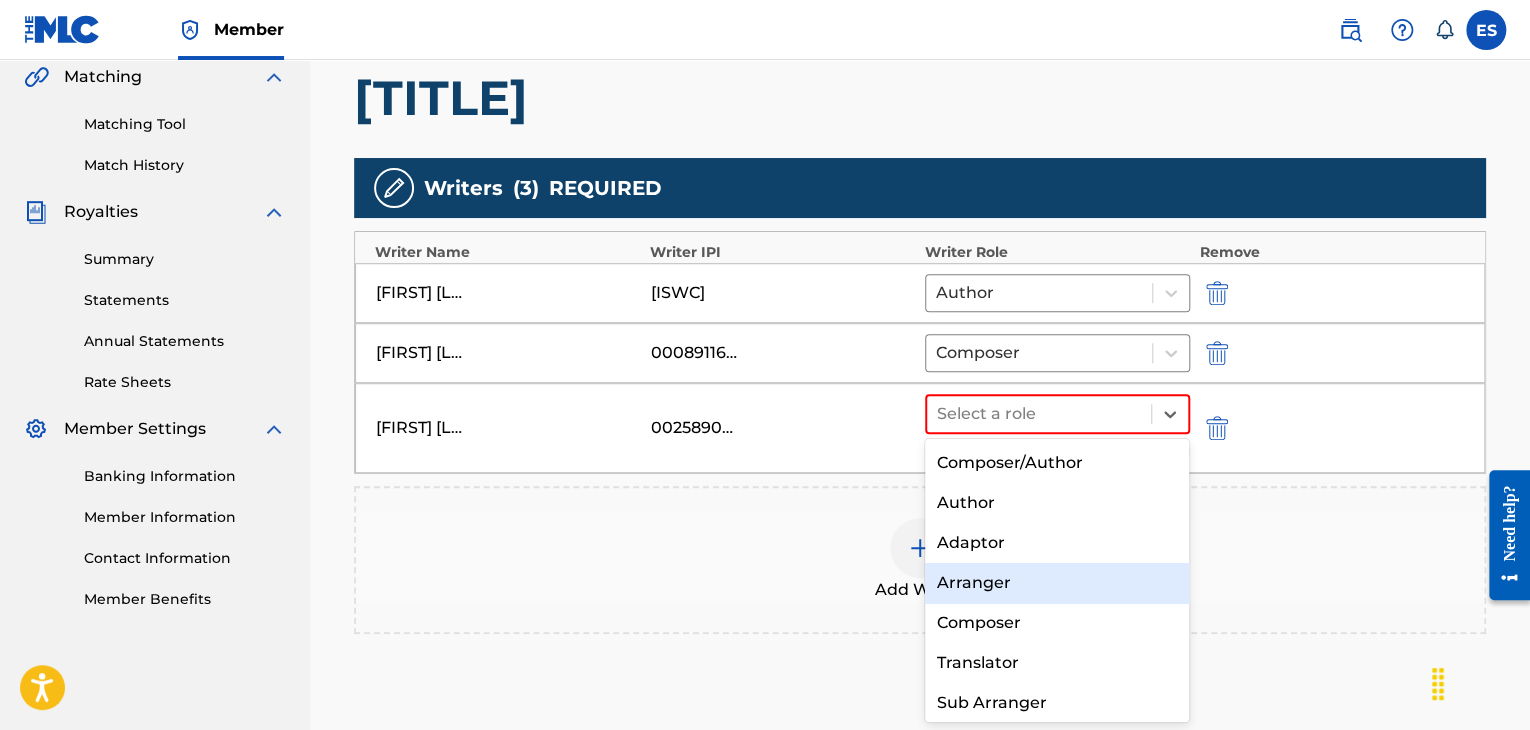 click on "Arranger" at bounding box center [1057, 583] 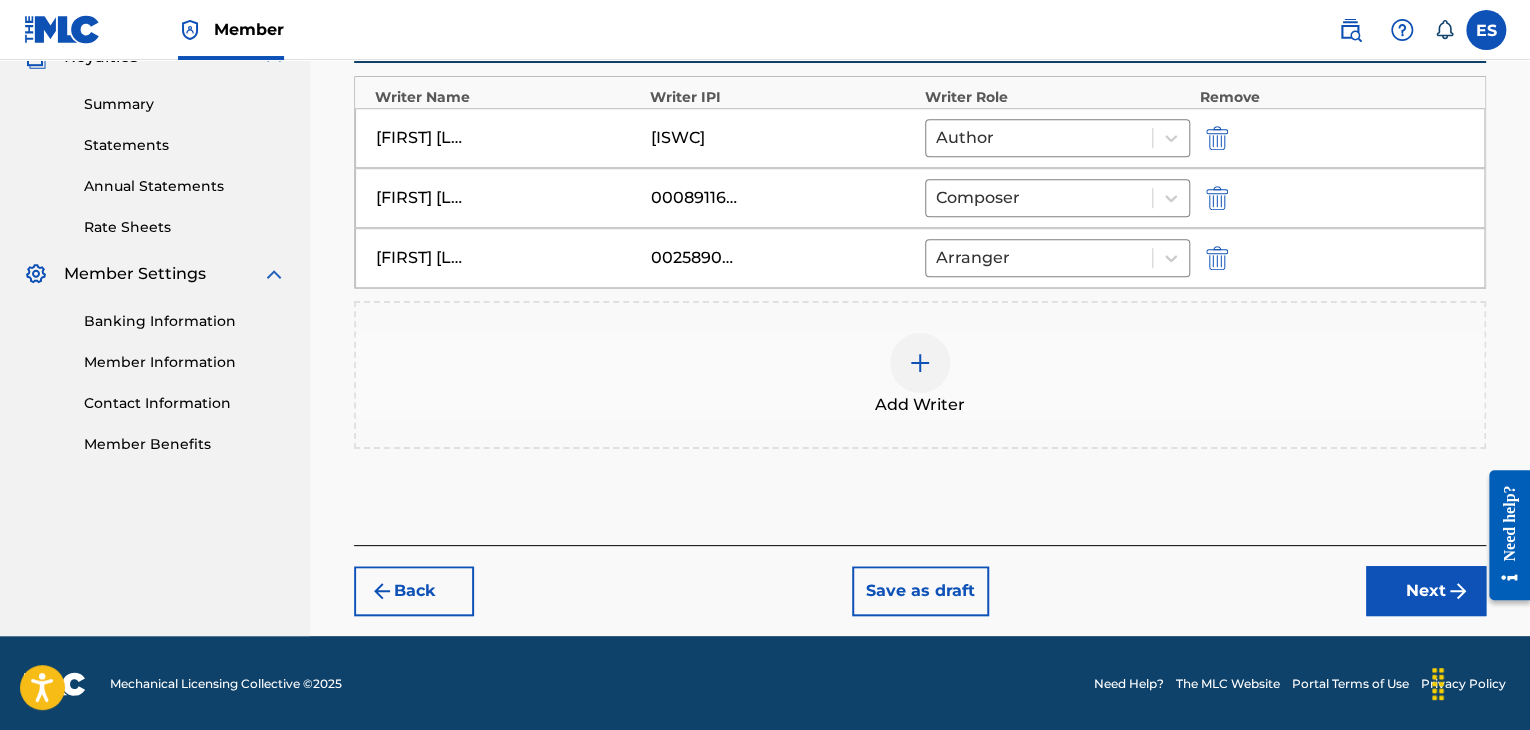 click on "Next" at bounding box center [1426, 591] 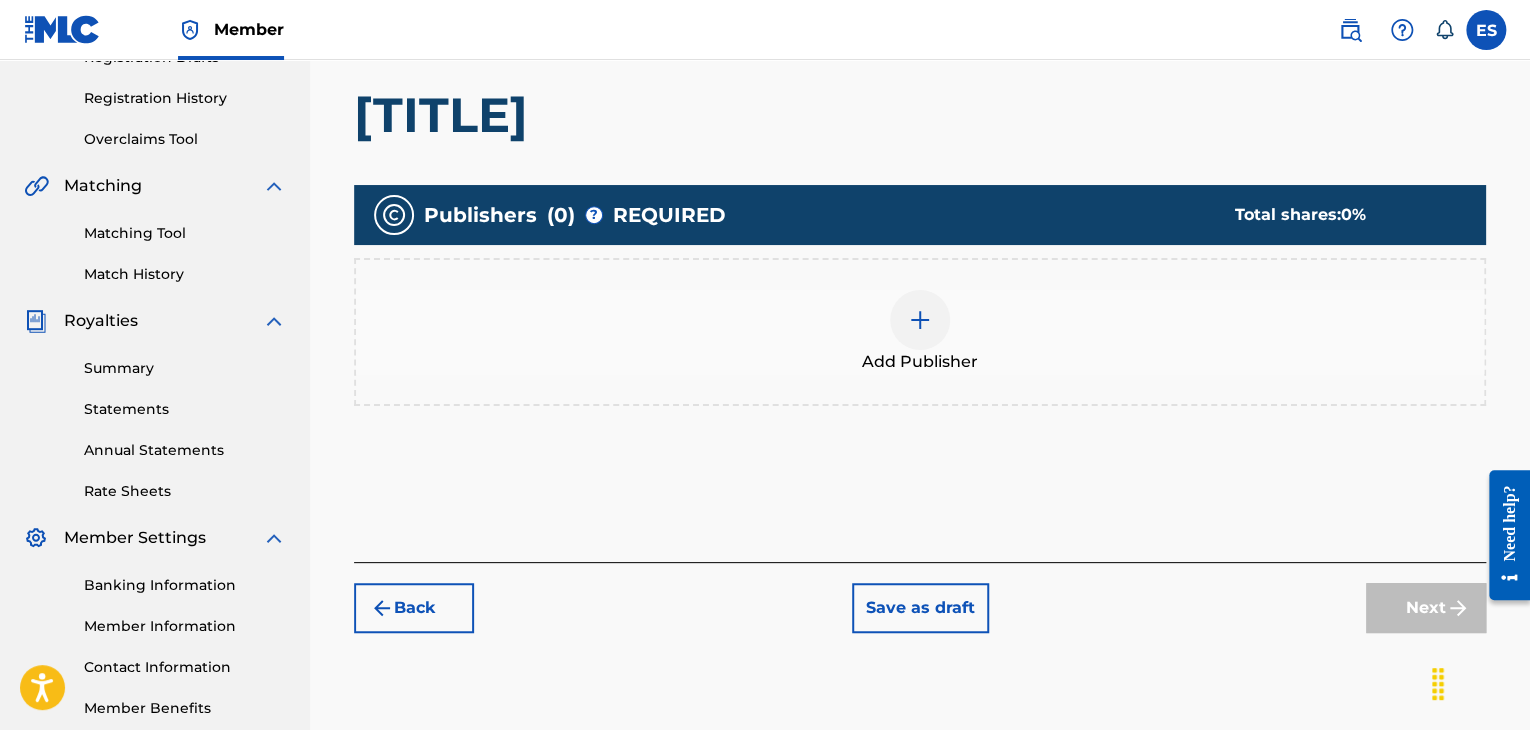 scroll, scrollTop: 390, scrollLeft: 0, axis: vertical 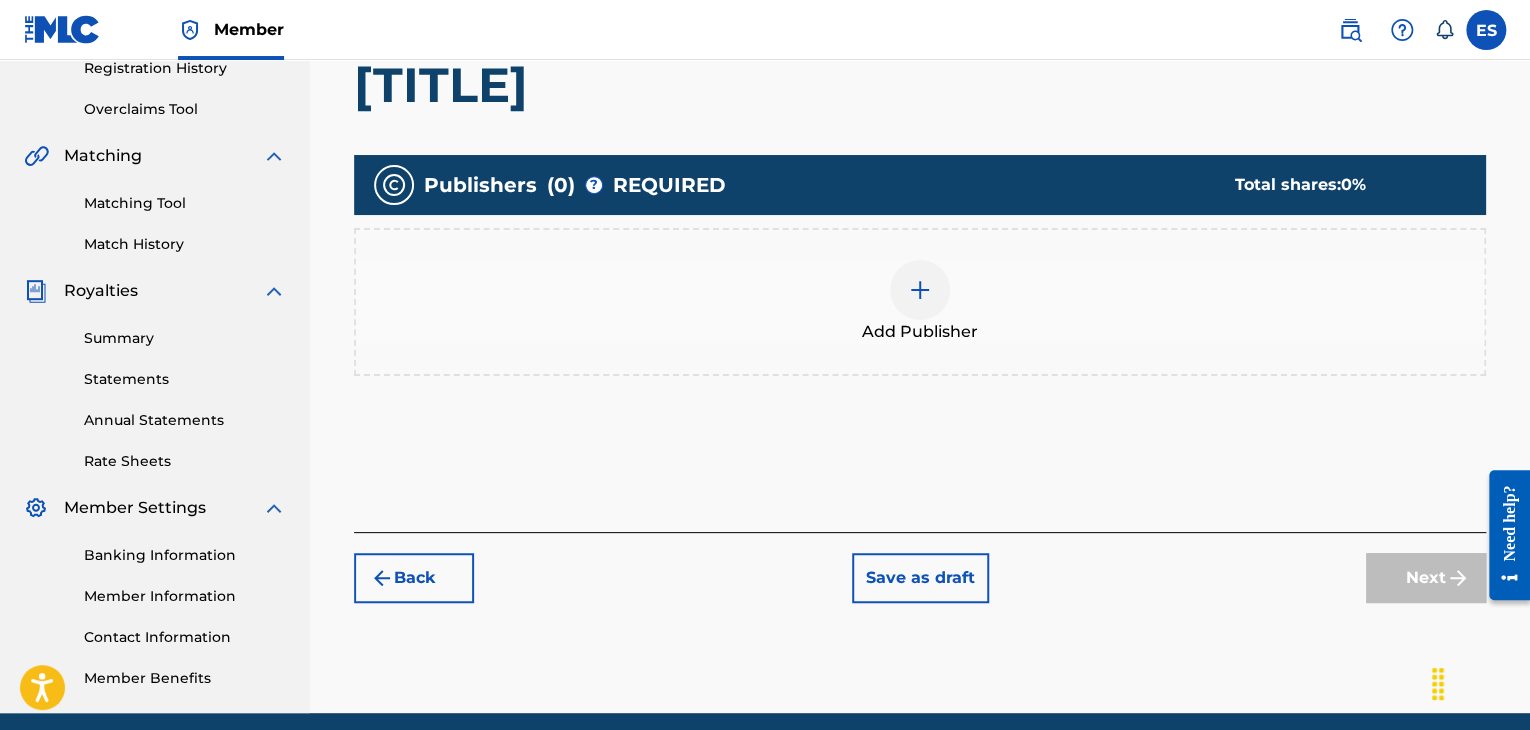 click on "Add Publisher" at bounding box center [920, 332] 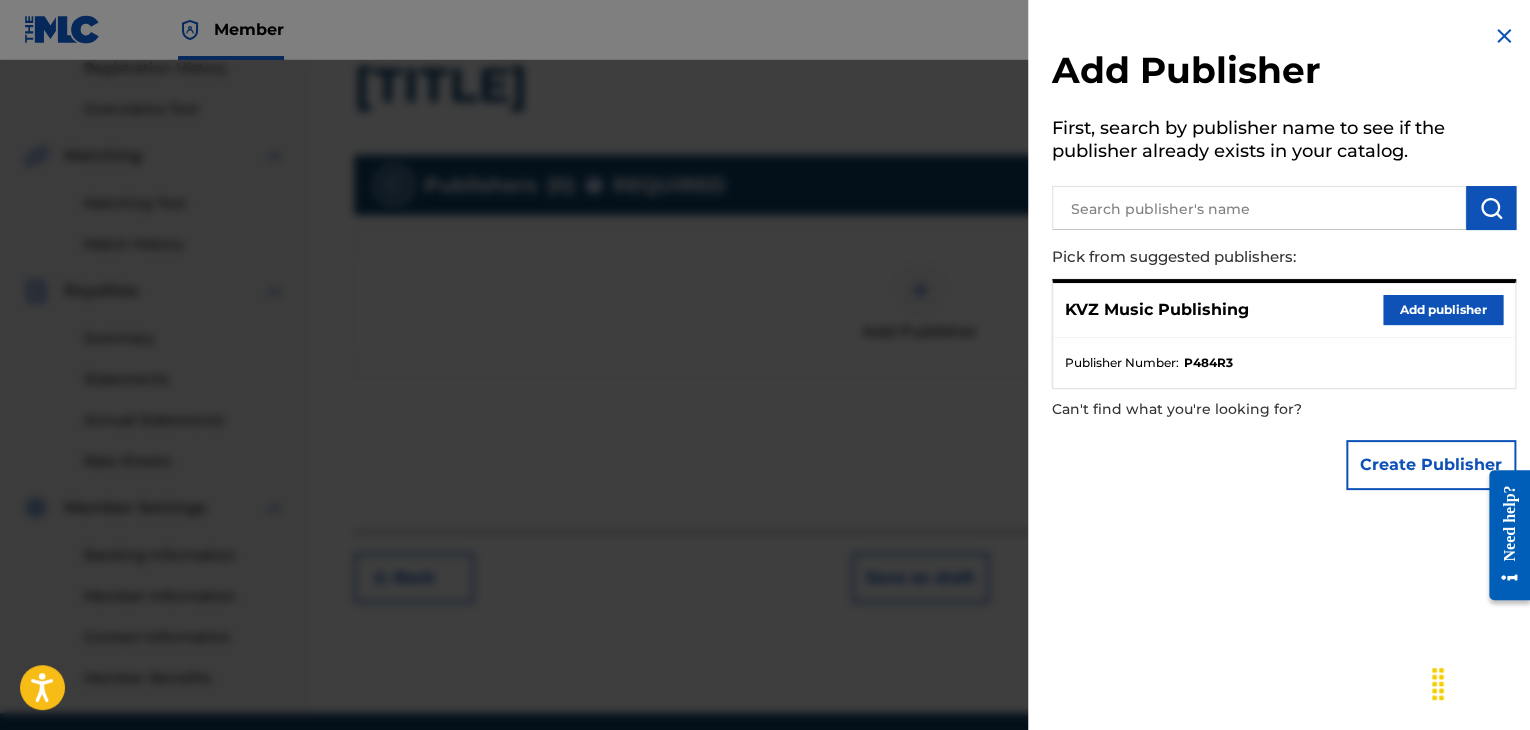 click on "Add publisher" at bounding box center (1443, 310) 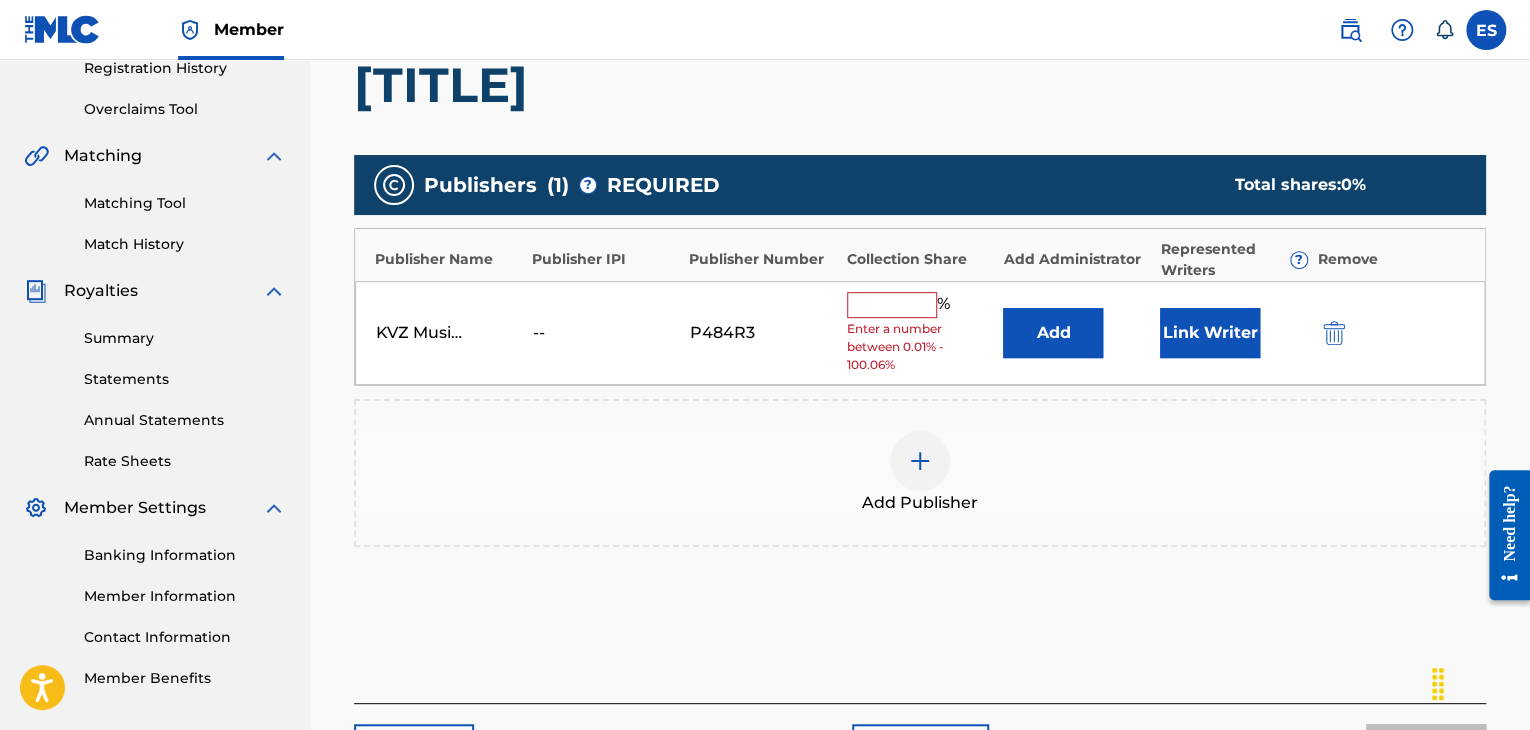 click at bounding box center (892, 305) 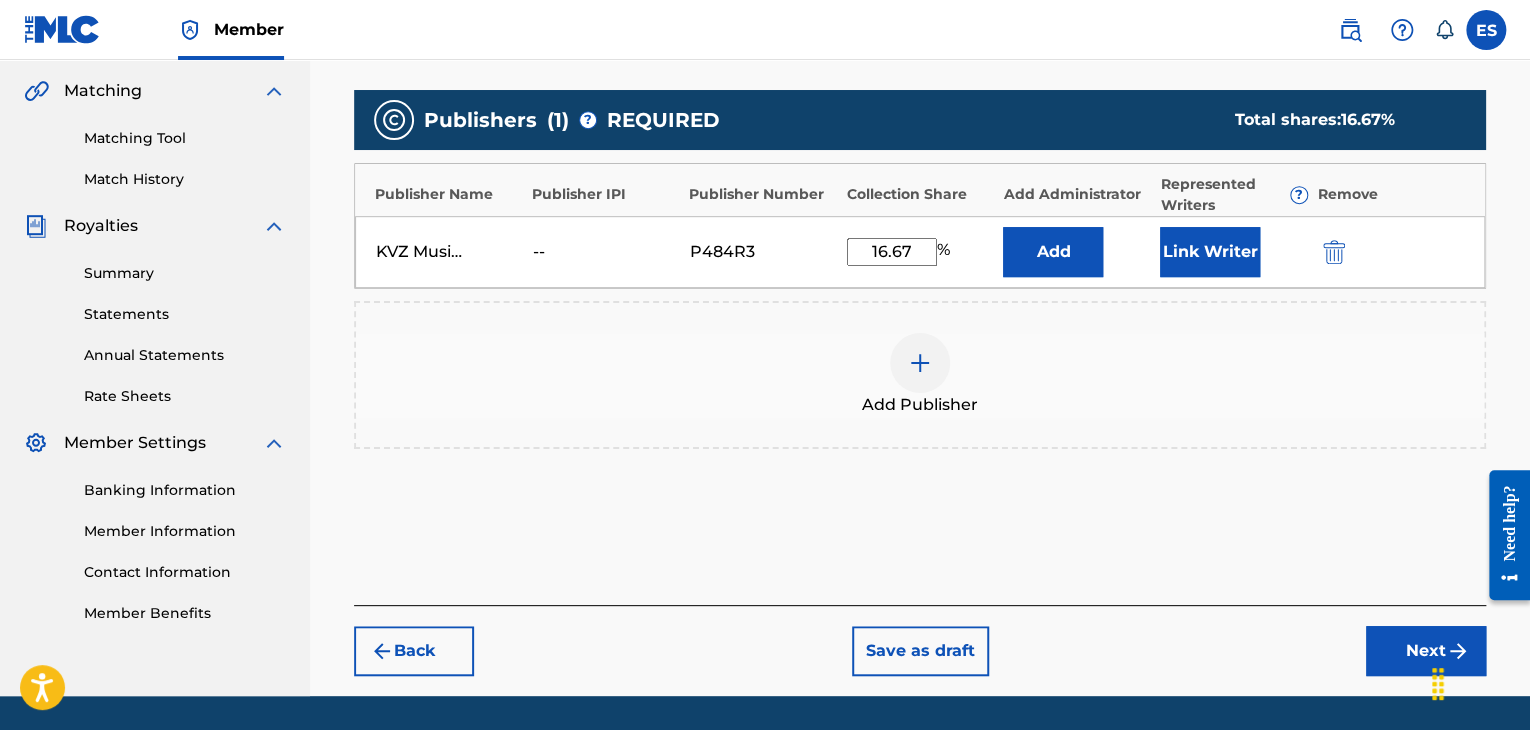 scroll, scrollTop: 516, scrollLeft: 0, axis: vertical 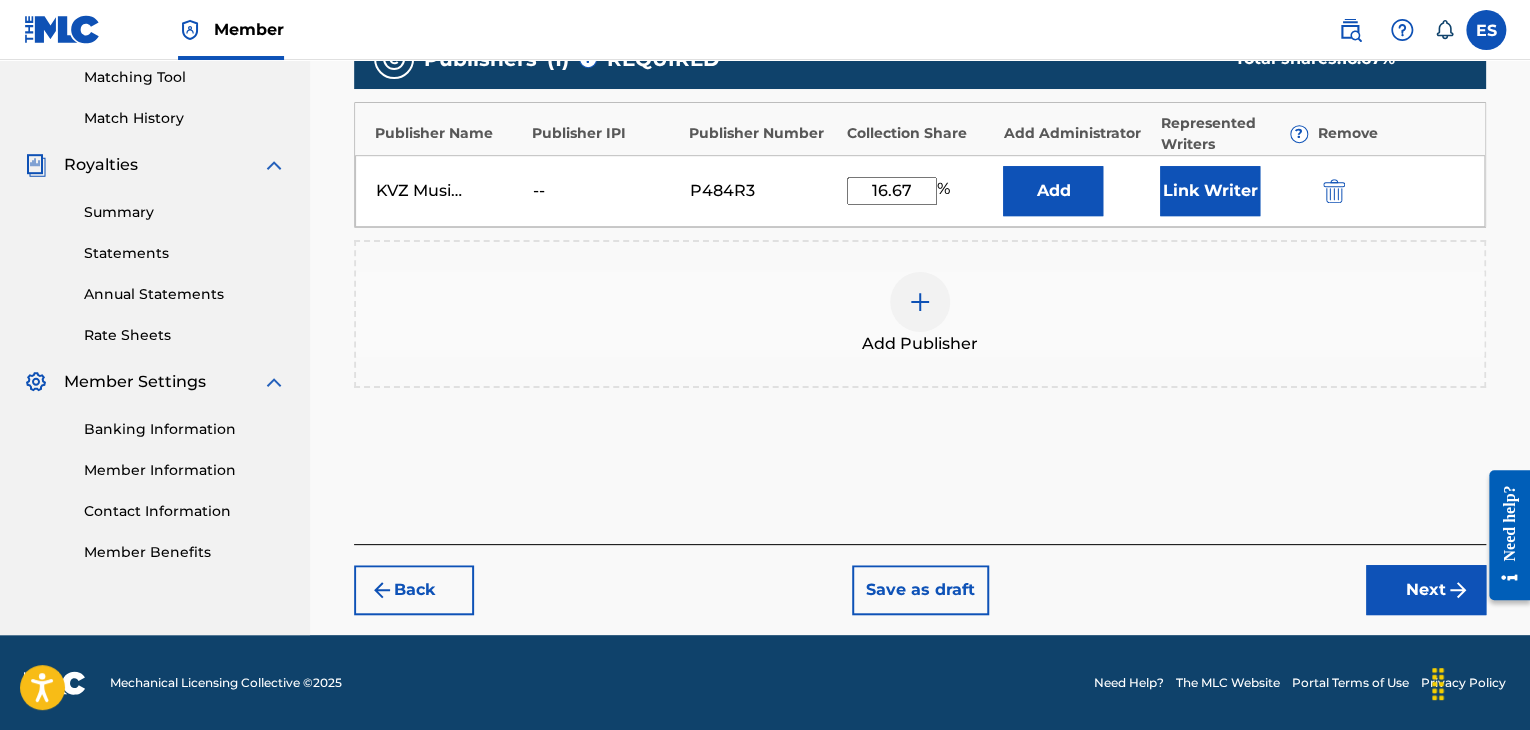 click on "Next" at bounding box center (1426, 590) 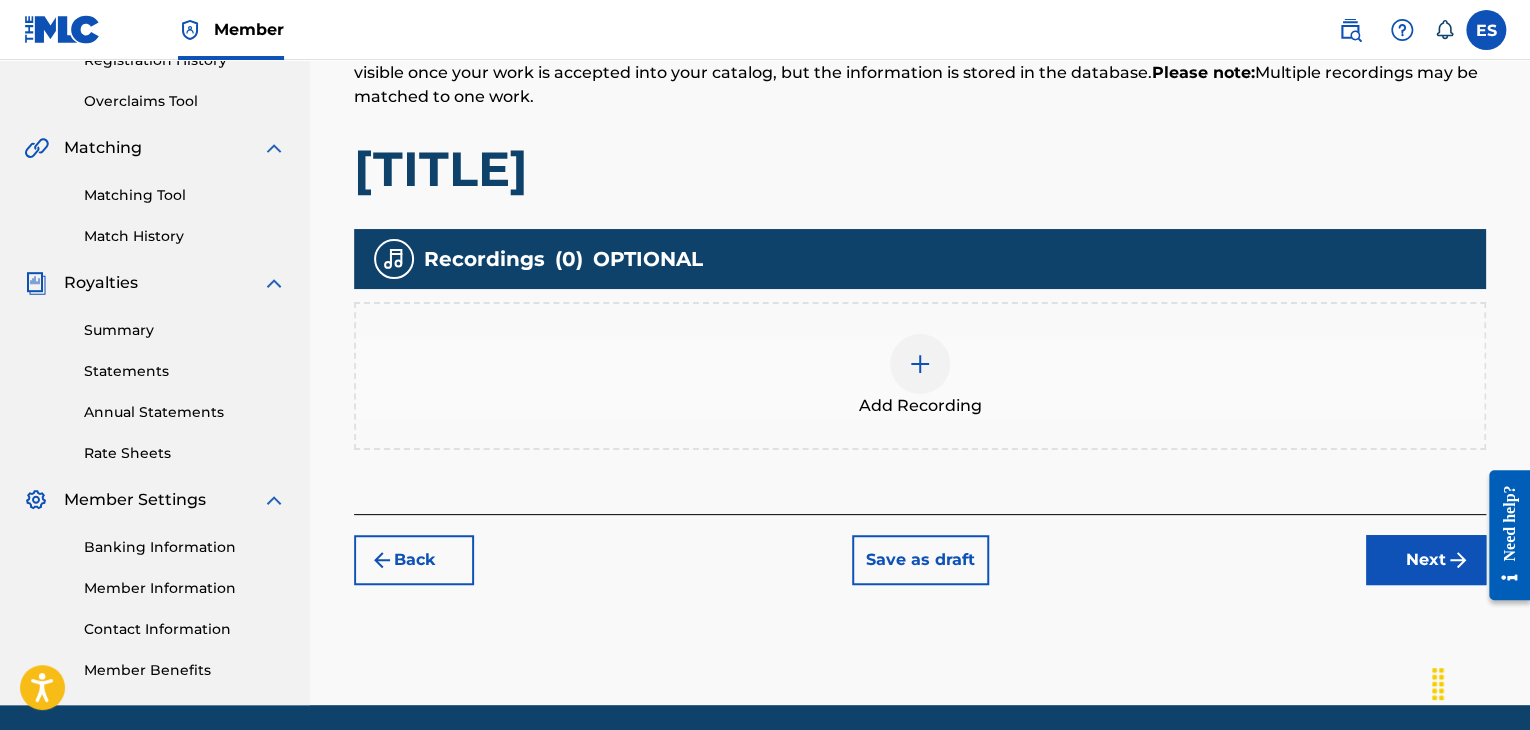 scroll, scrollTop: 469, scrollLeft: 0, axis: vertical 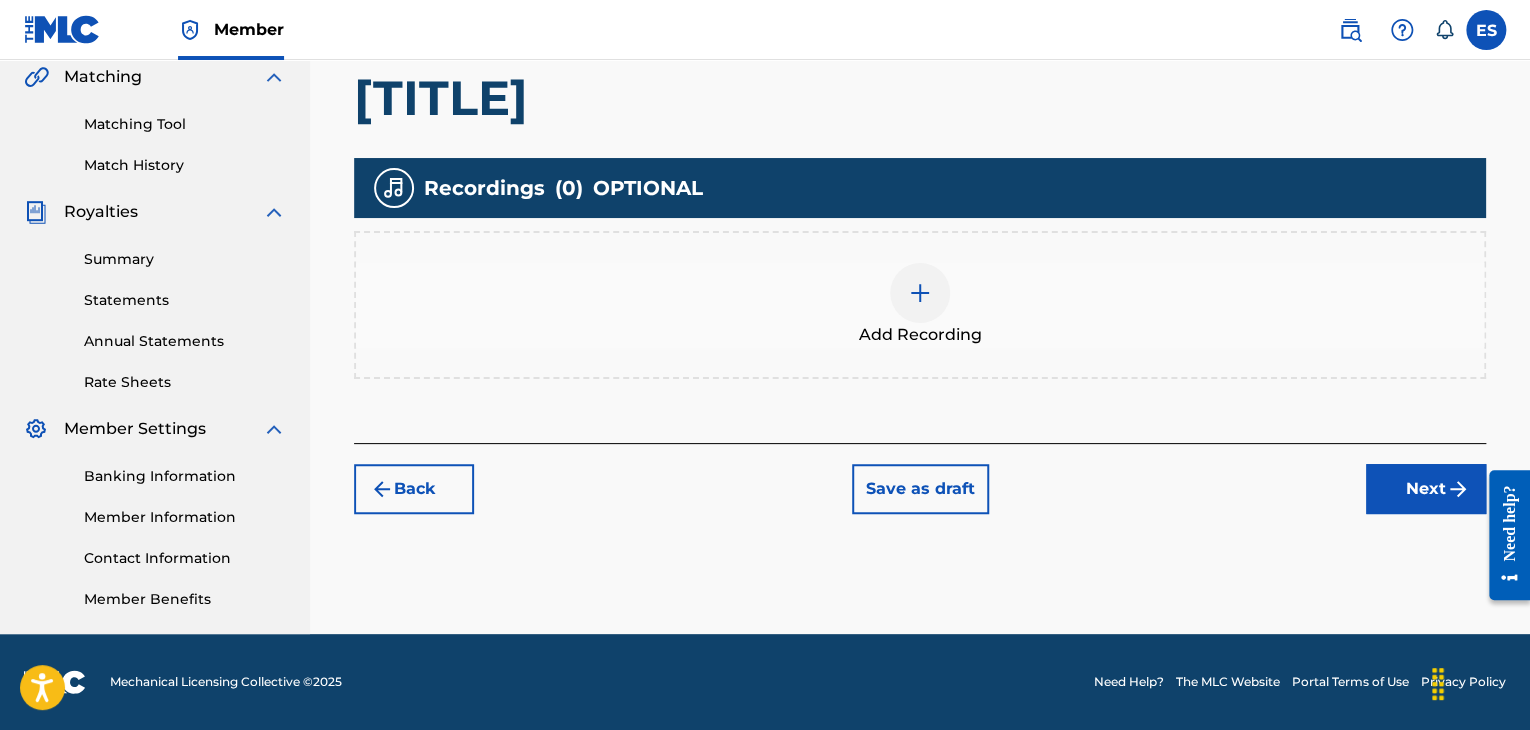 click at bounding box center [920, 293] 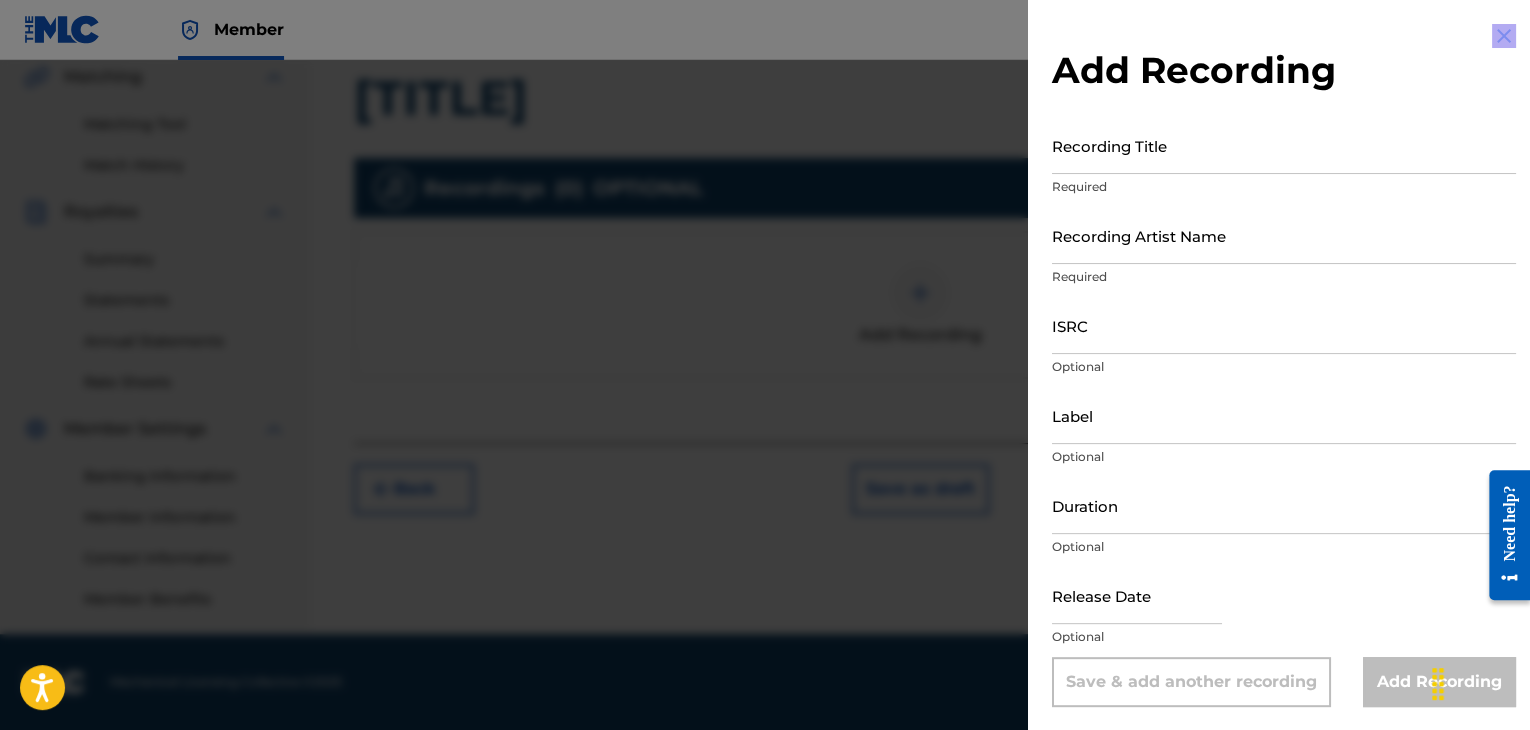 click at bounding box center (765, 425) 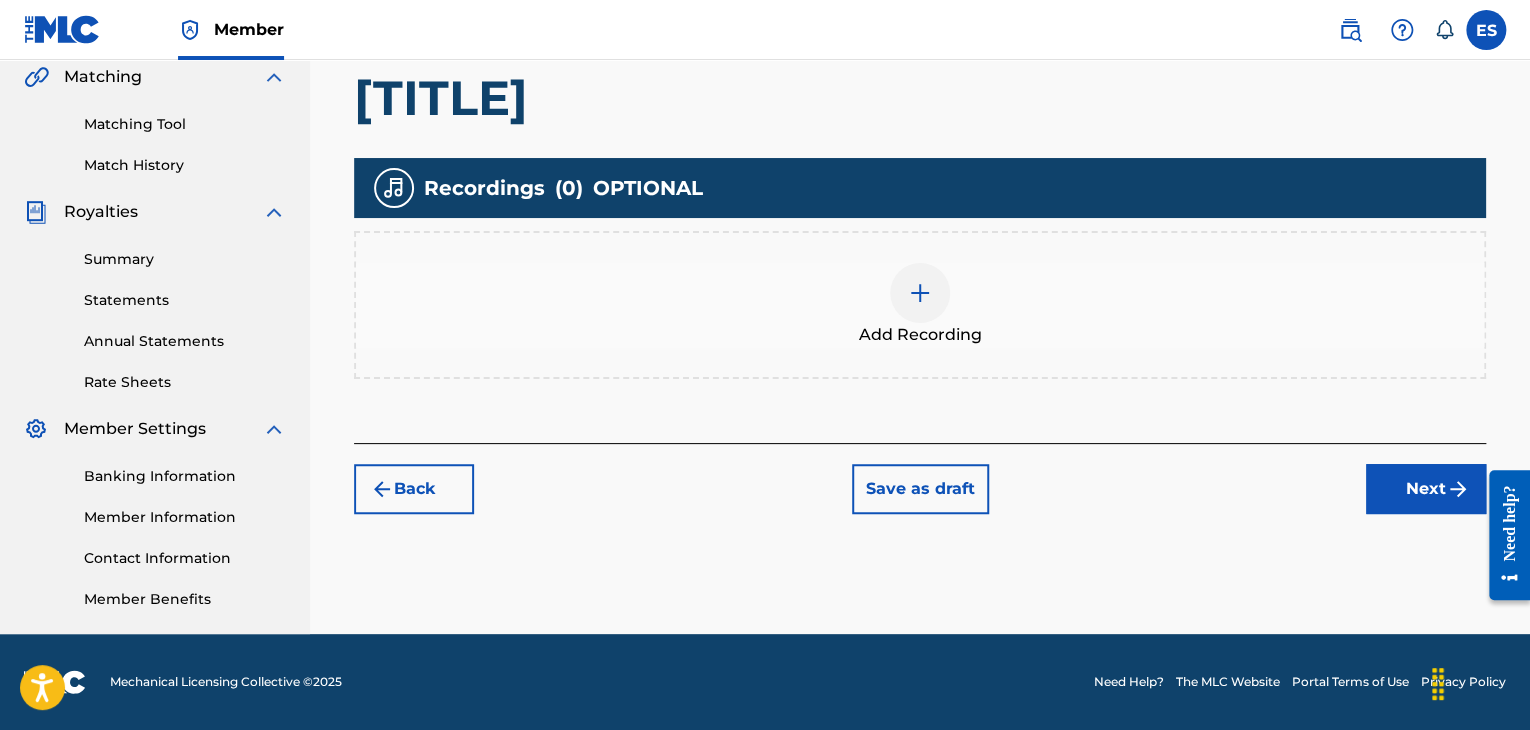 click at bounding box center (920, 293) 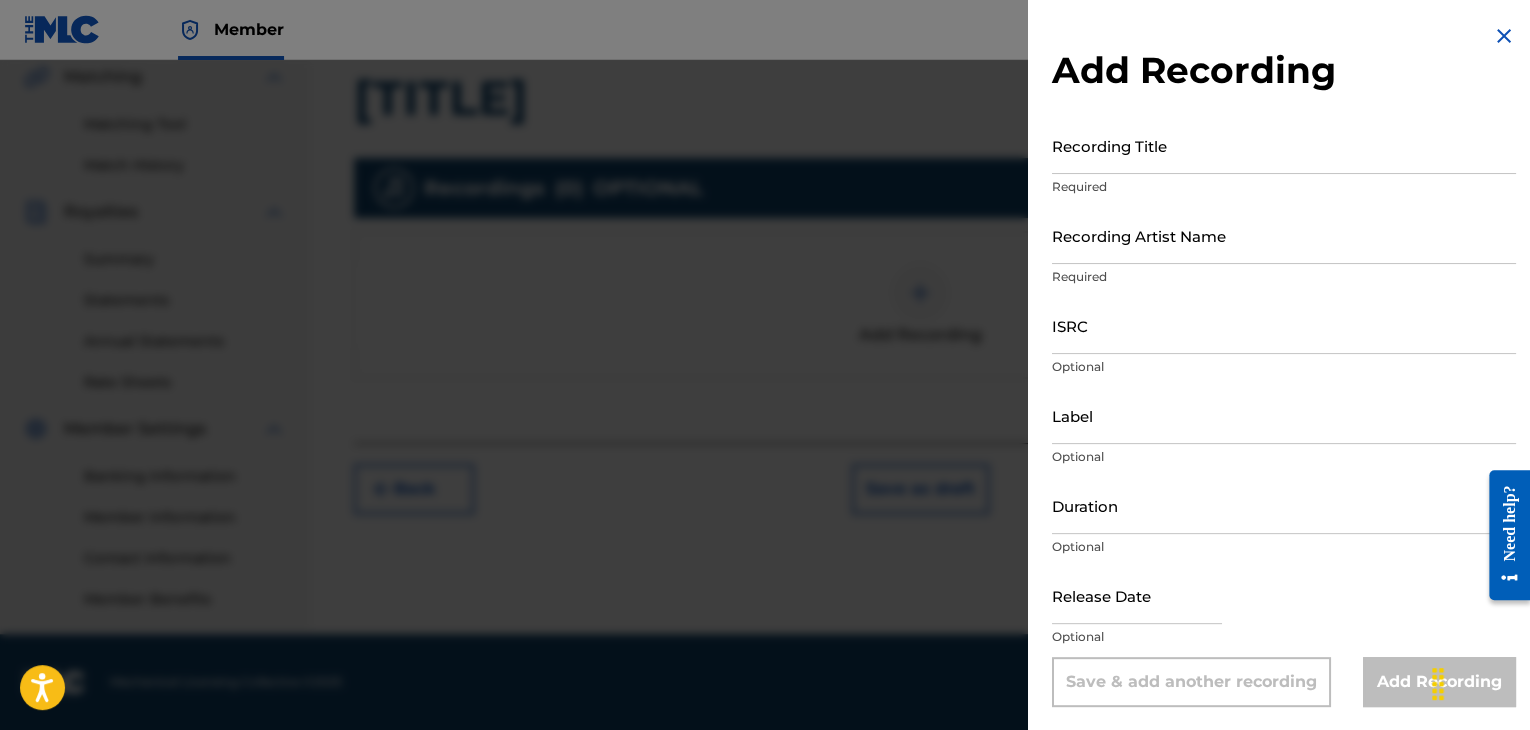 click on "Recording Title" at bounding box center (1284, 145) 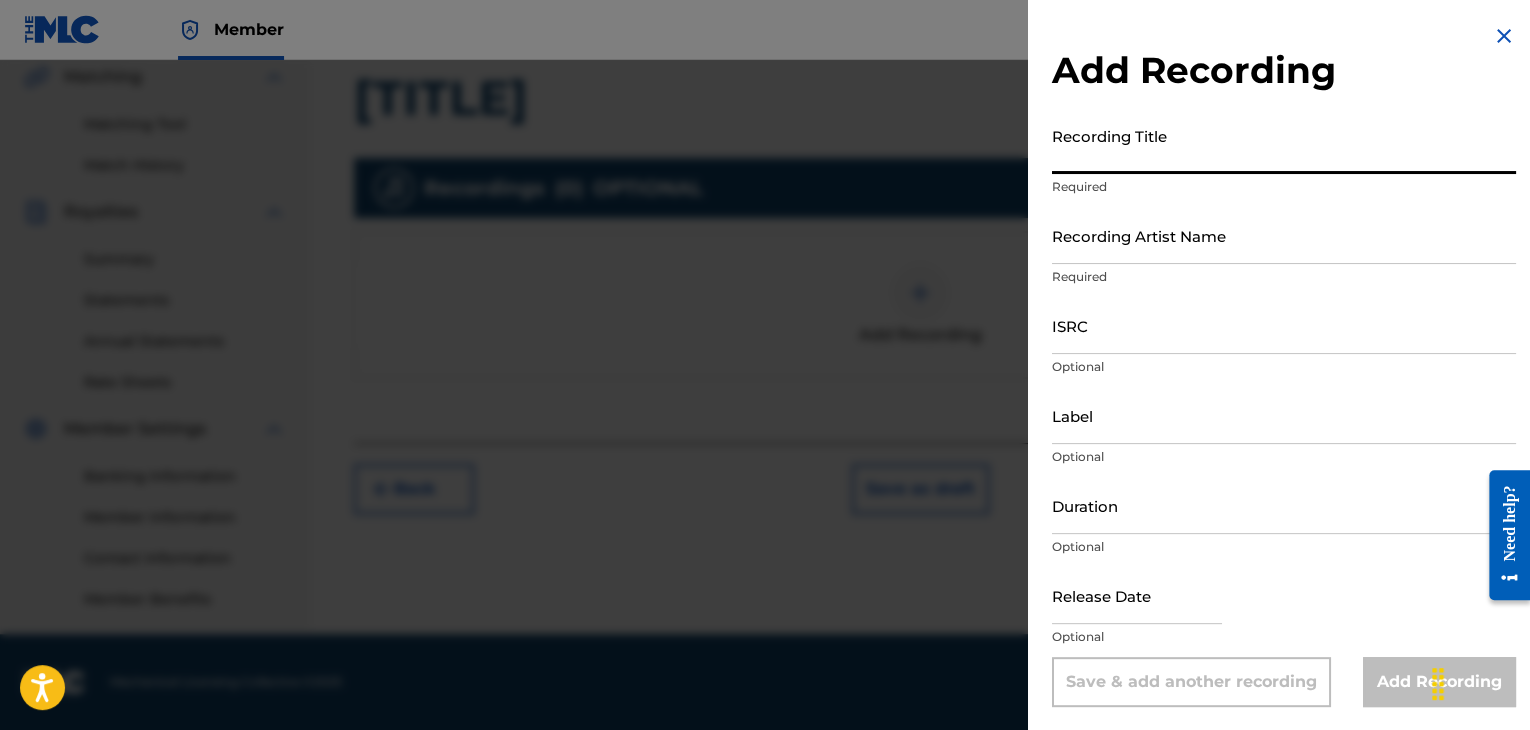 paste on "[TITLE]" 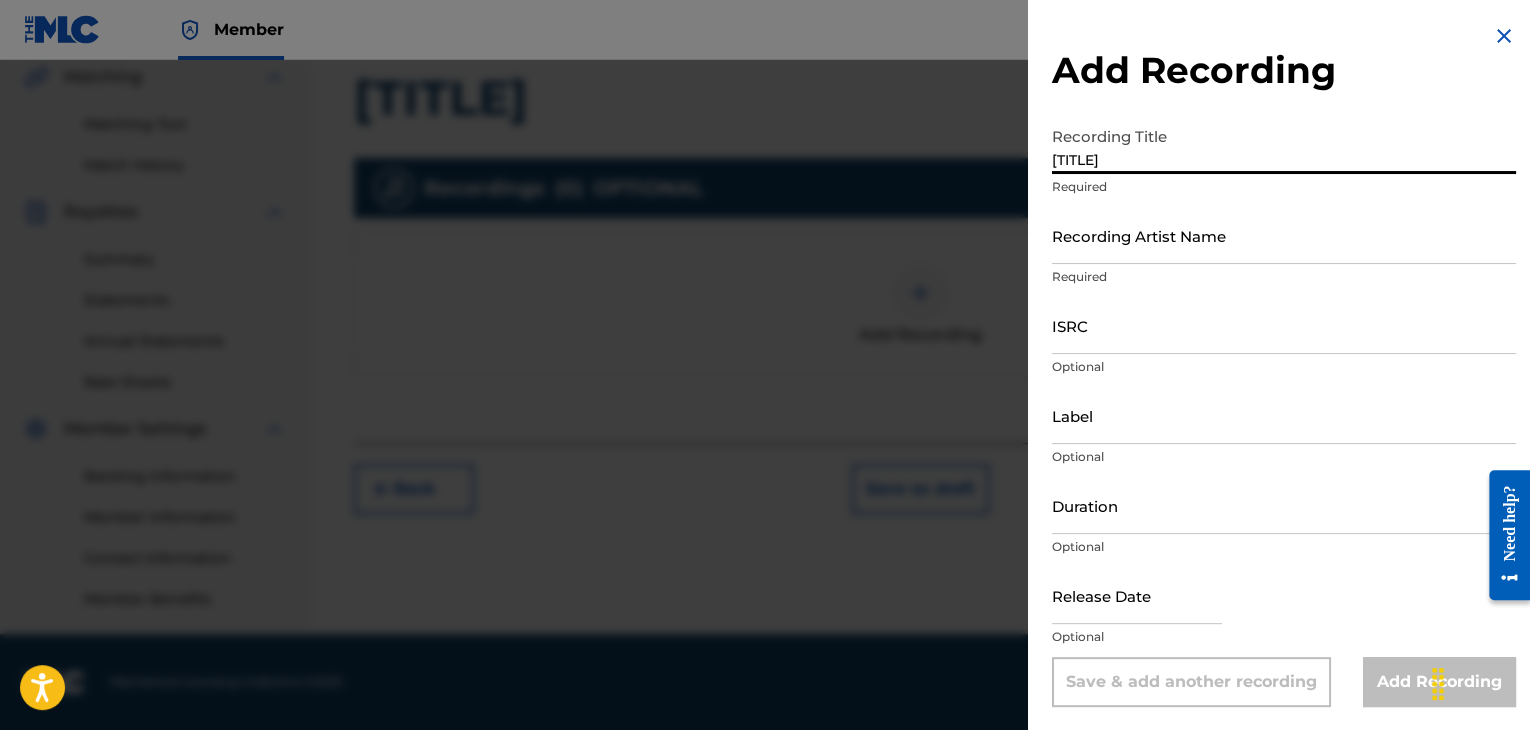 click on "[TITLE]" at bounding box center (1284, 145) 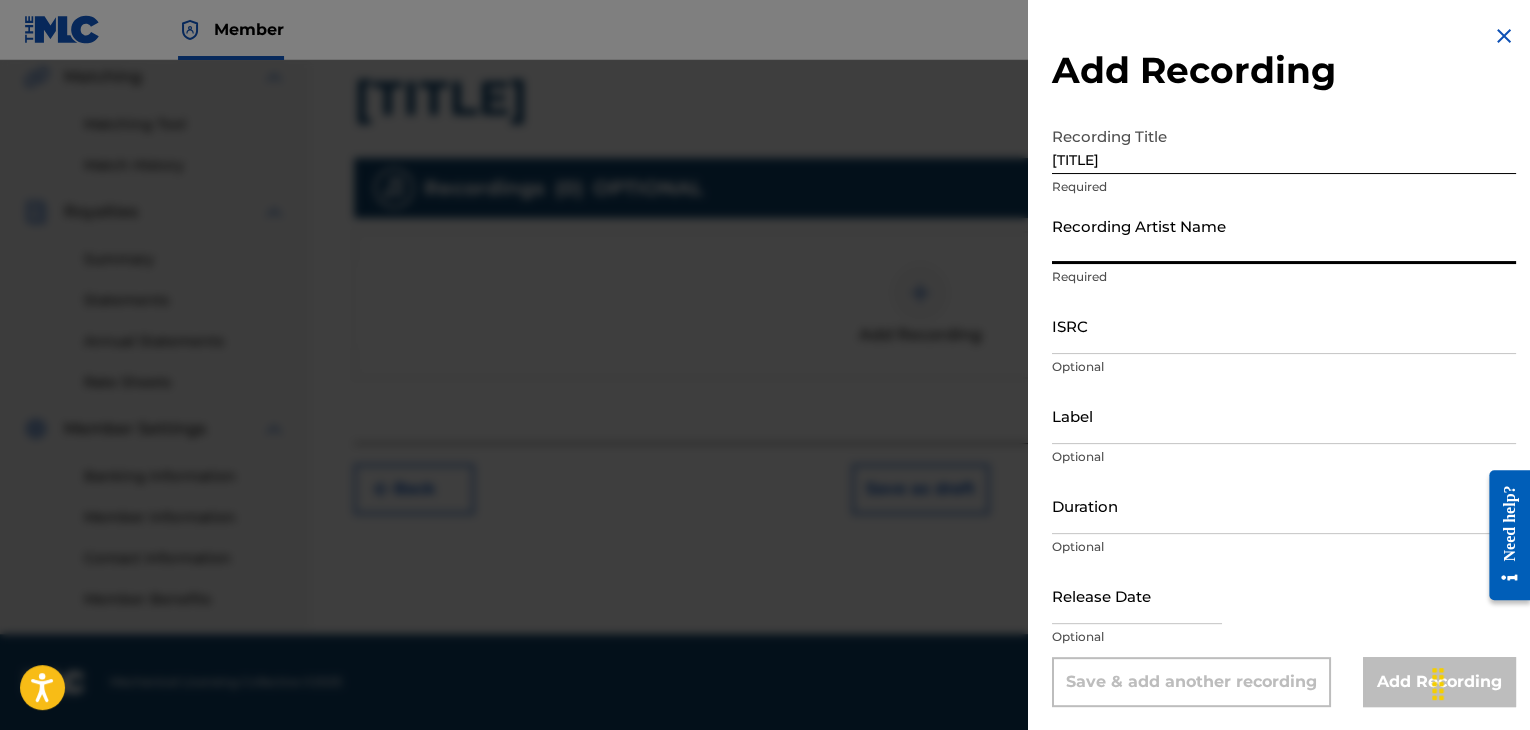 click on "Recording Artist Name" at bounding box center (1284, 235) 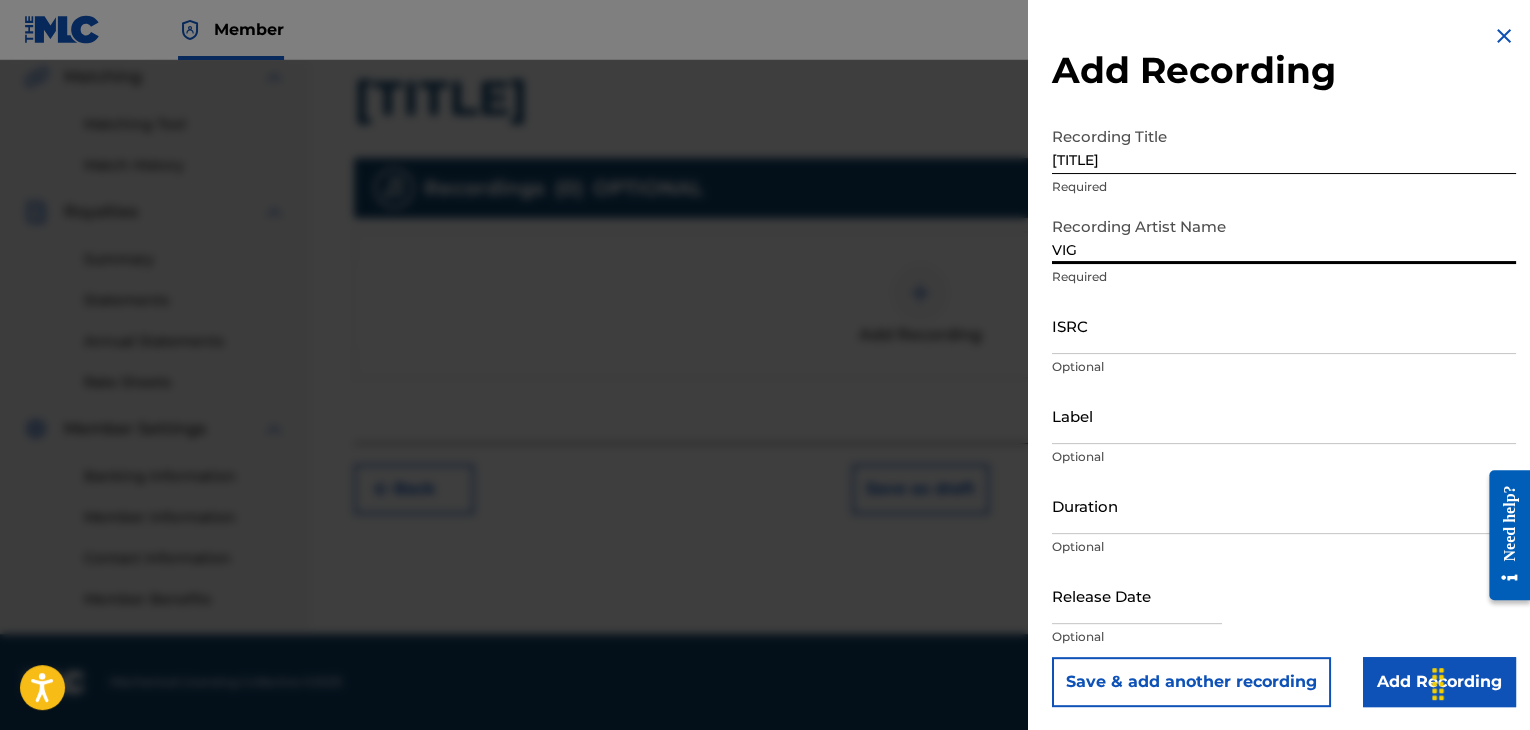 type on "VIG SPRINT" 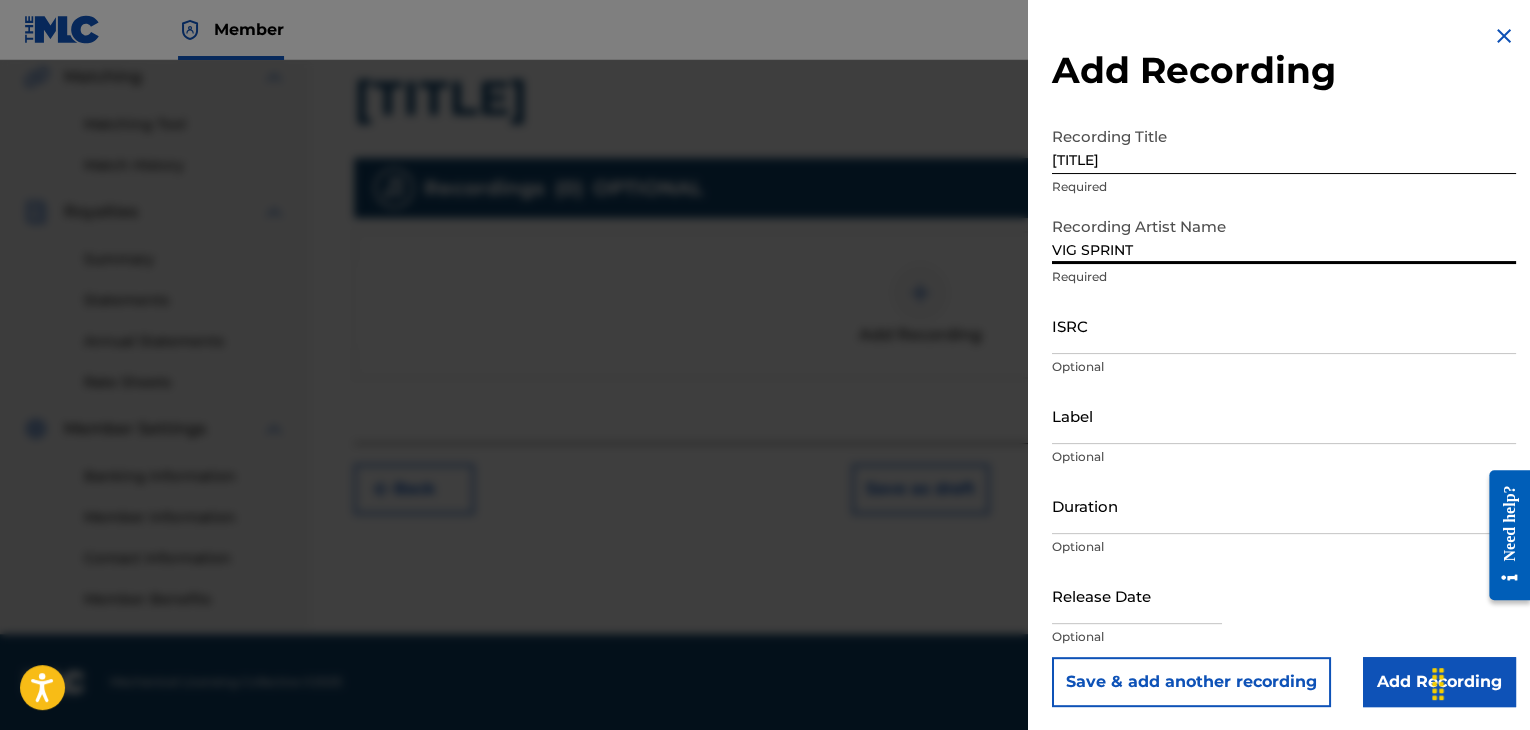 click on "ISRC" at bounding box center [1284, 325] 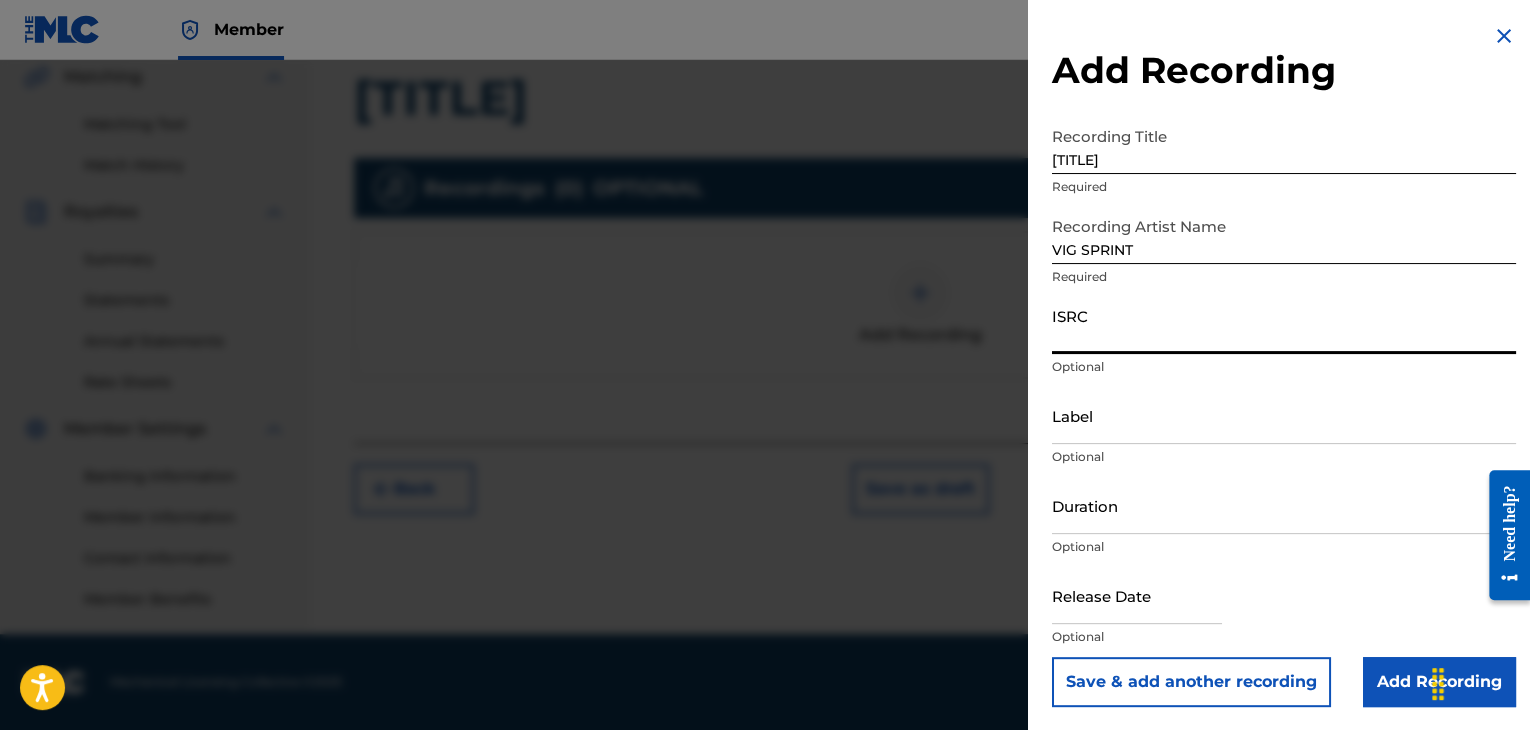 paste on "BGA262087410" 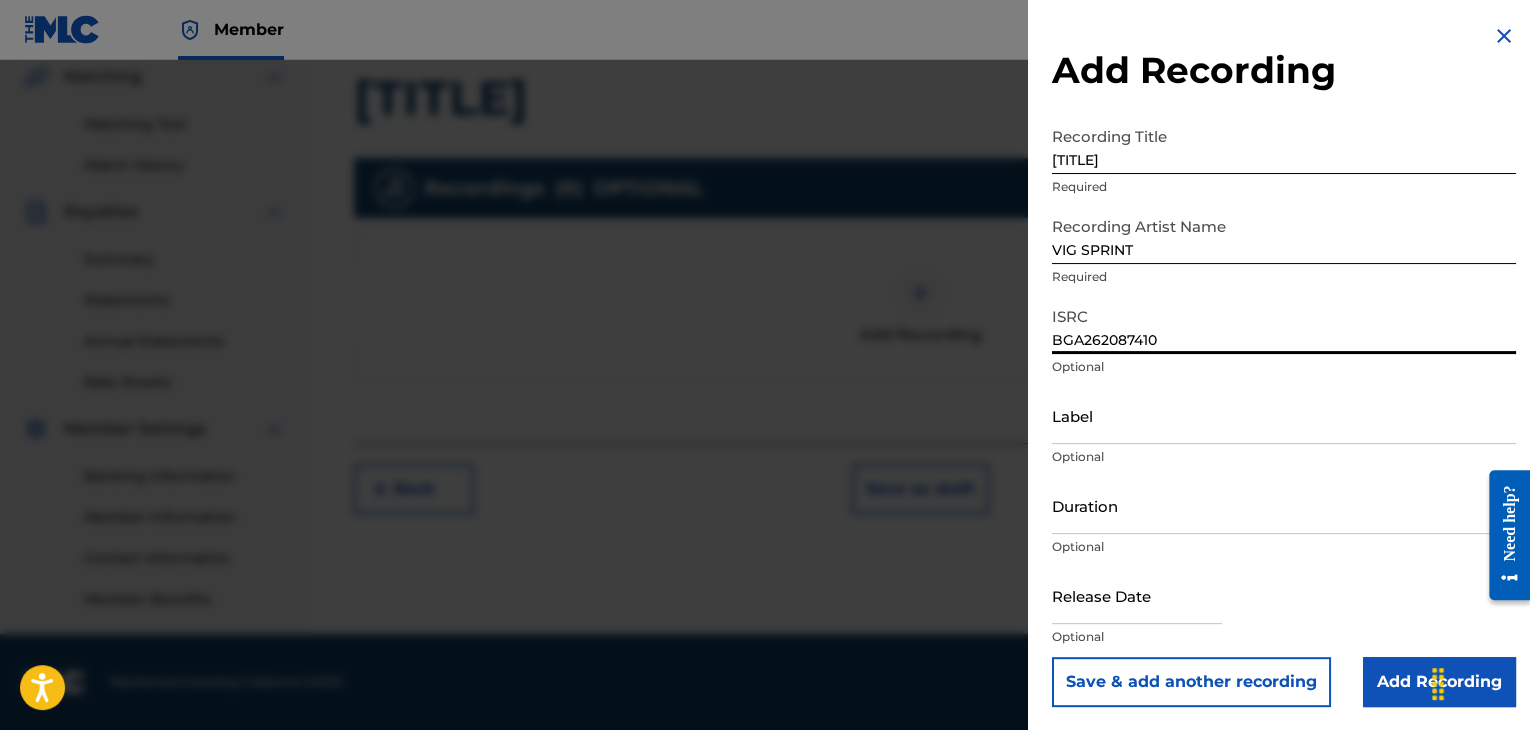 type on "BGA262087410" 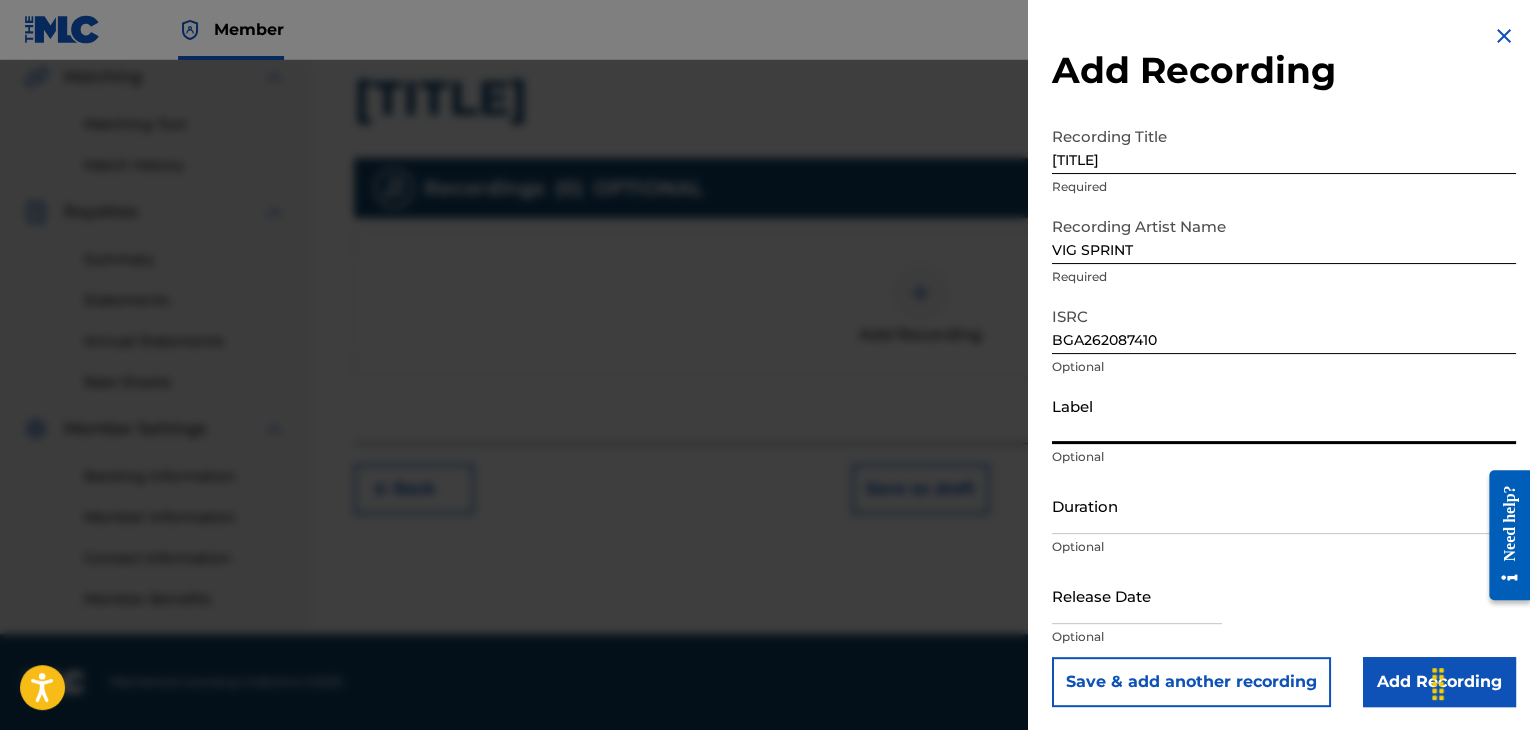 click on "Label" at bounding box center (1284, 415) 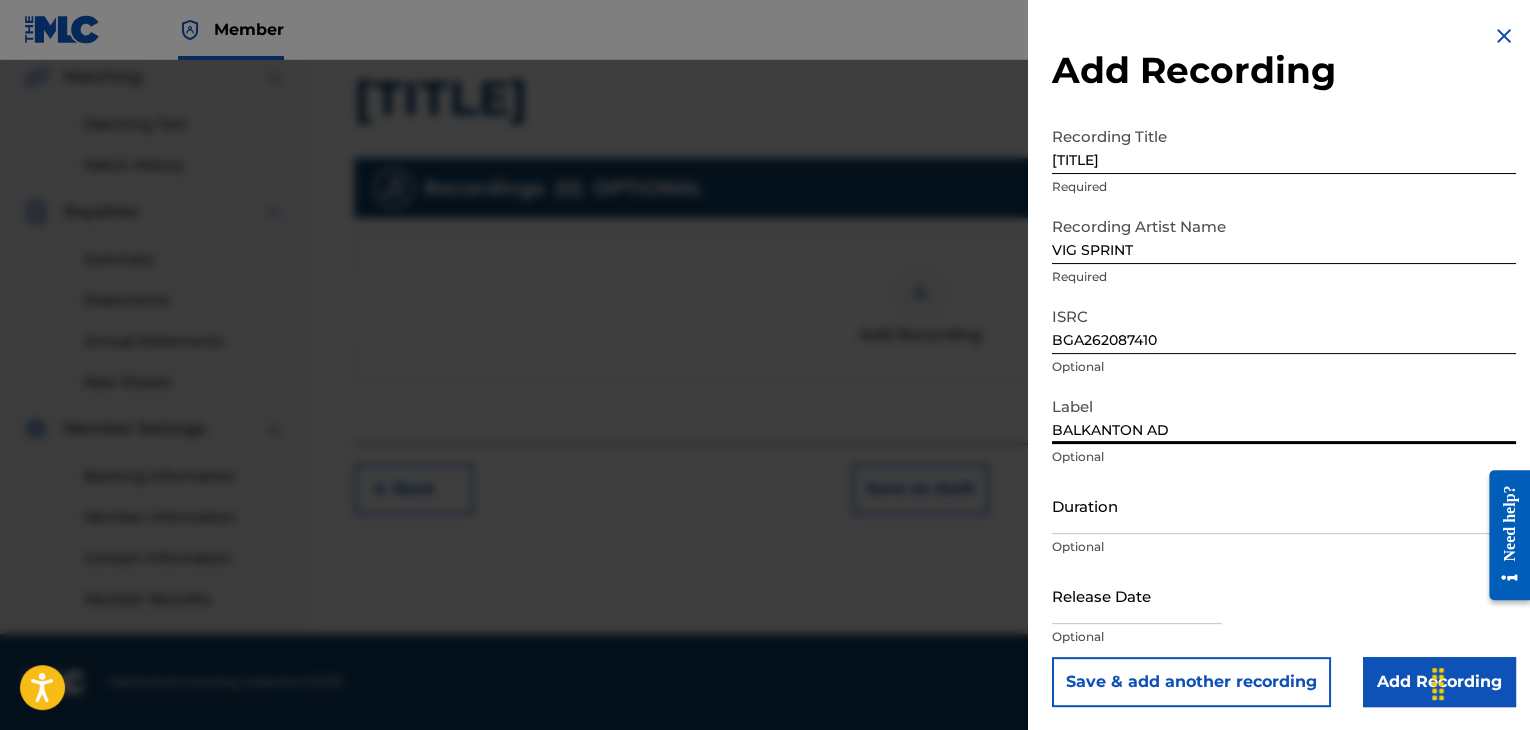 type on "BALKANTON AD" 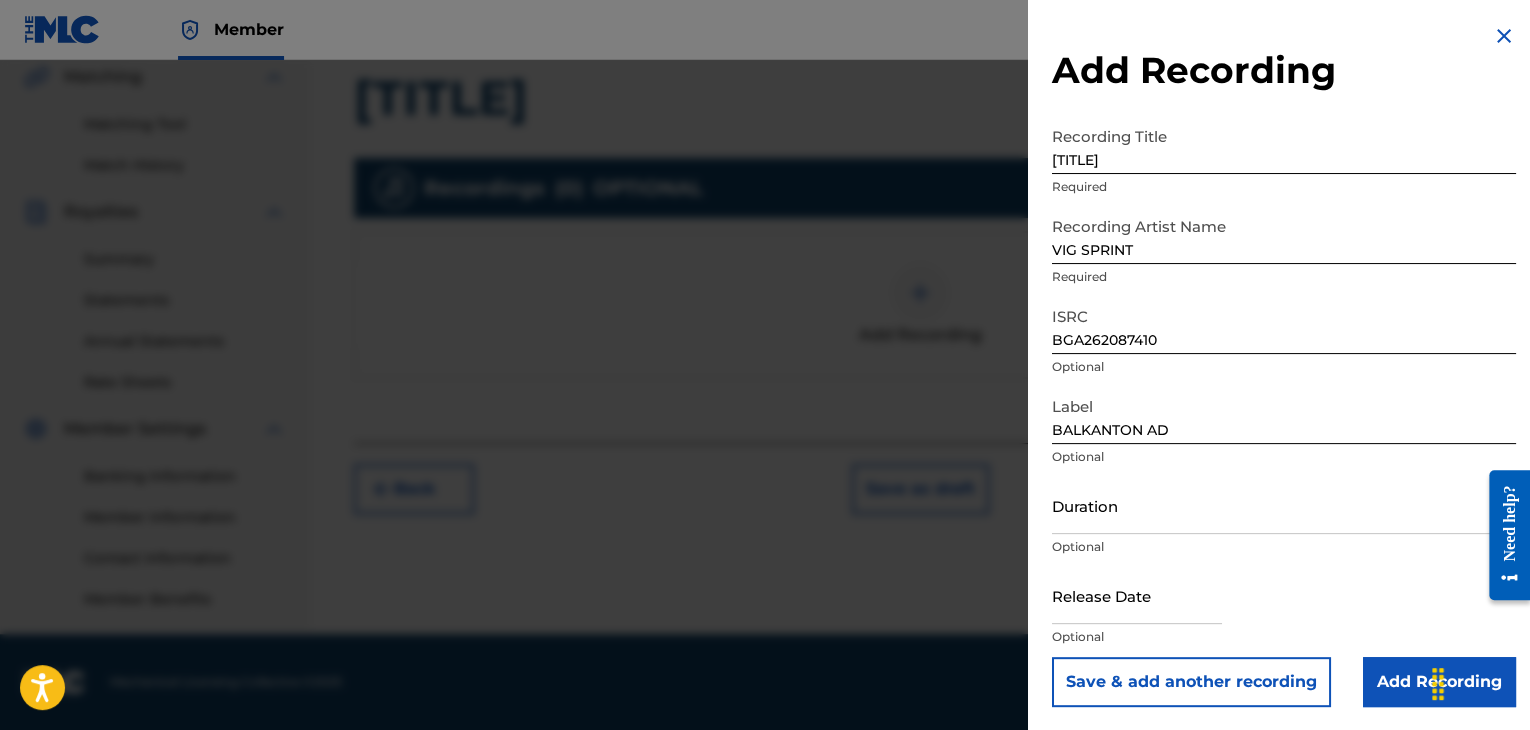 click on "Optional" at bounding box center [1284, 547] 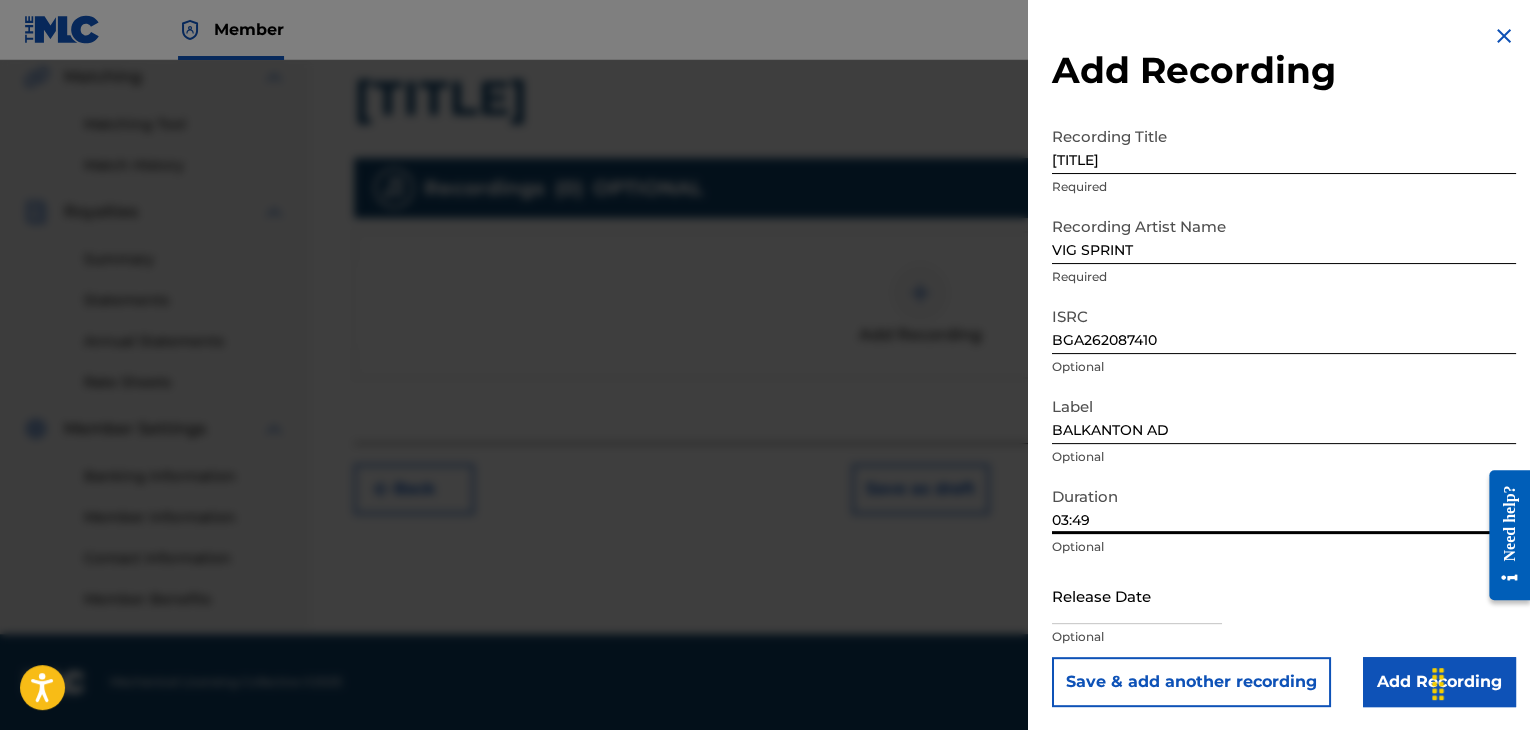 type on "03:49" 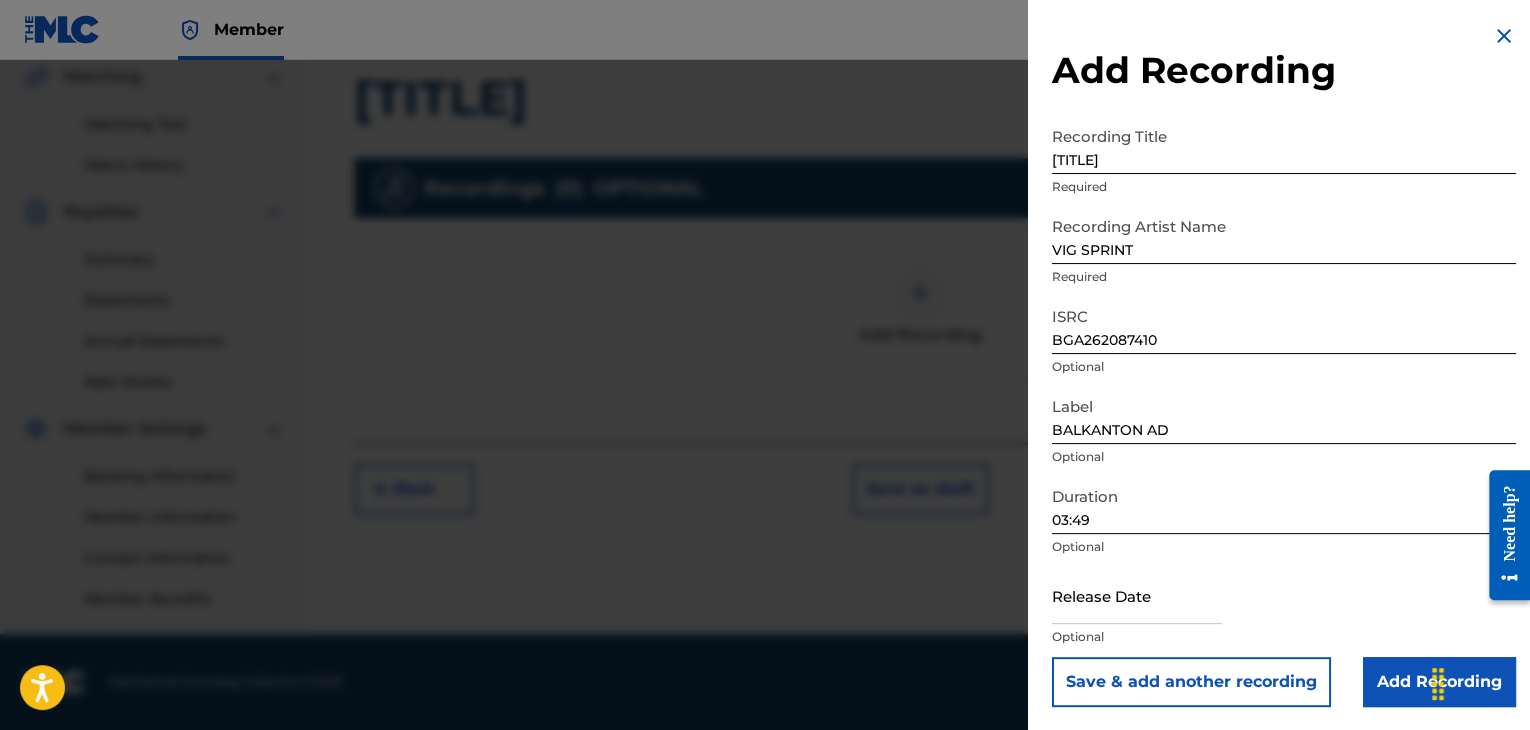 click on "Add Recording" at bounding box center [1439, 682] 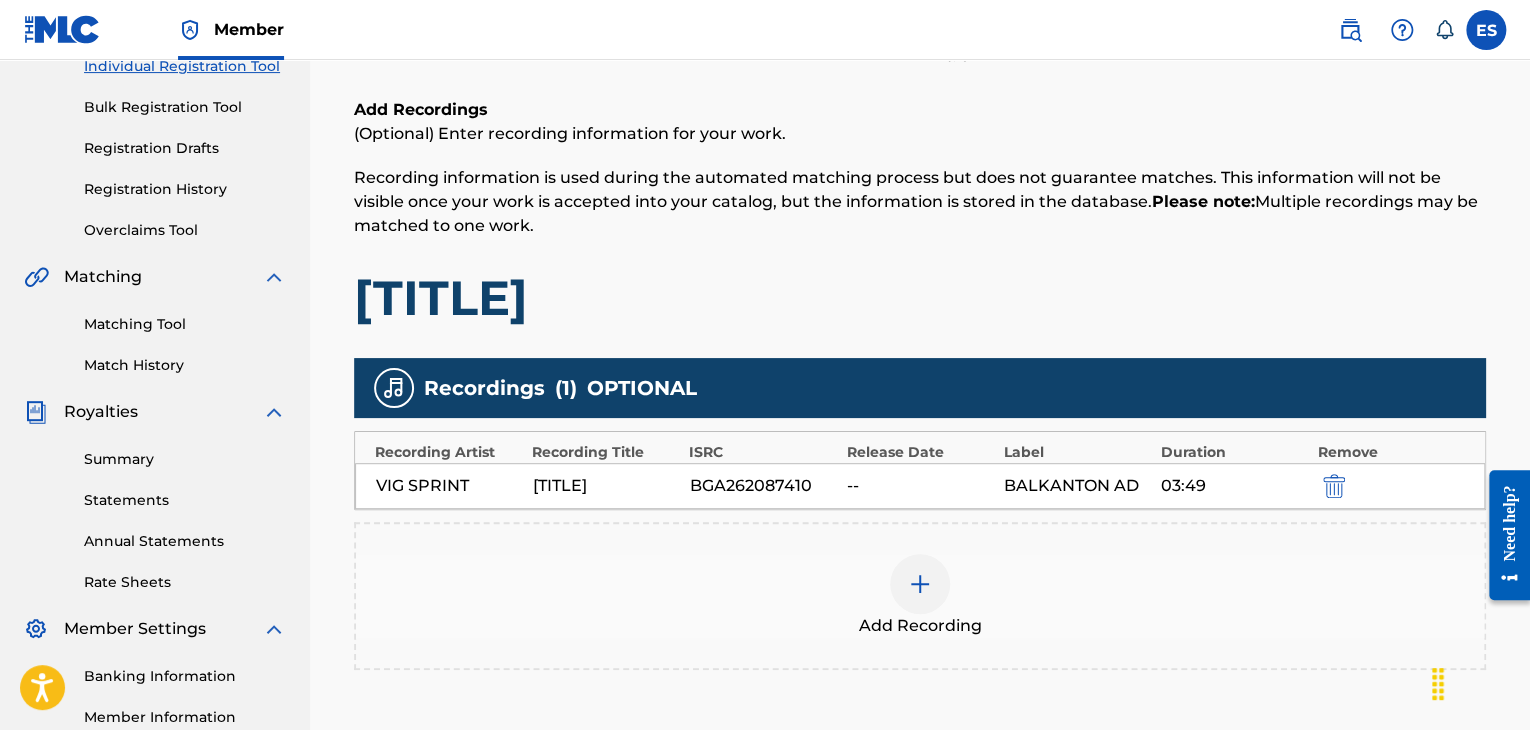 scroll, scrollTop: 482, scrollLeft: 0, axis: vertical 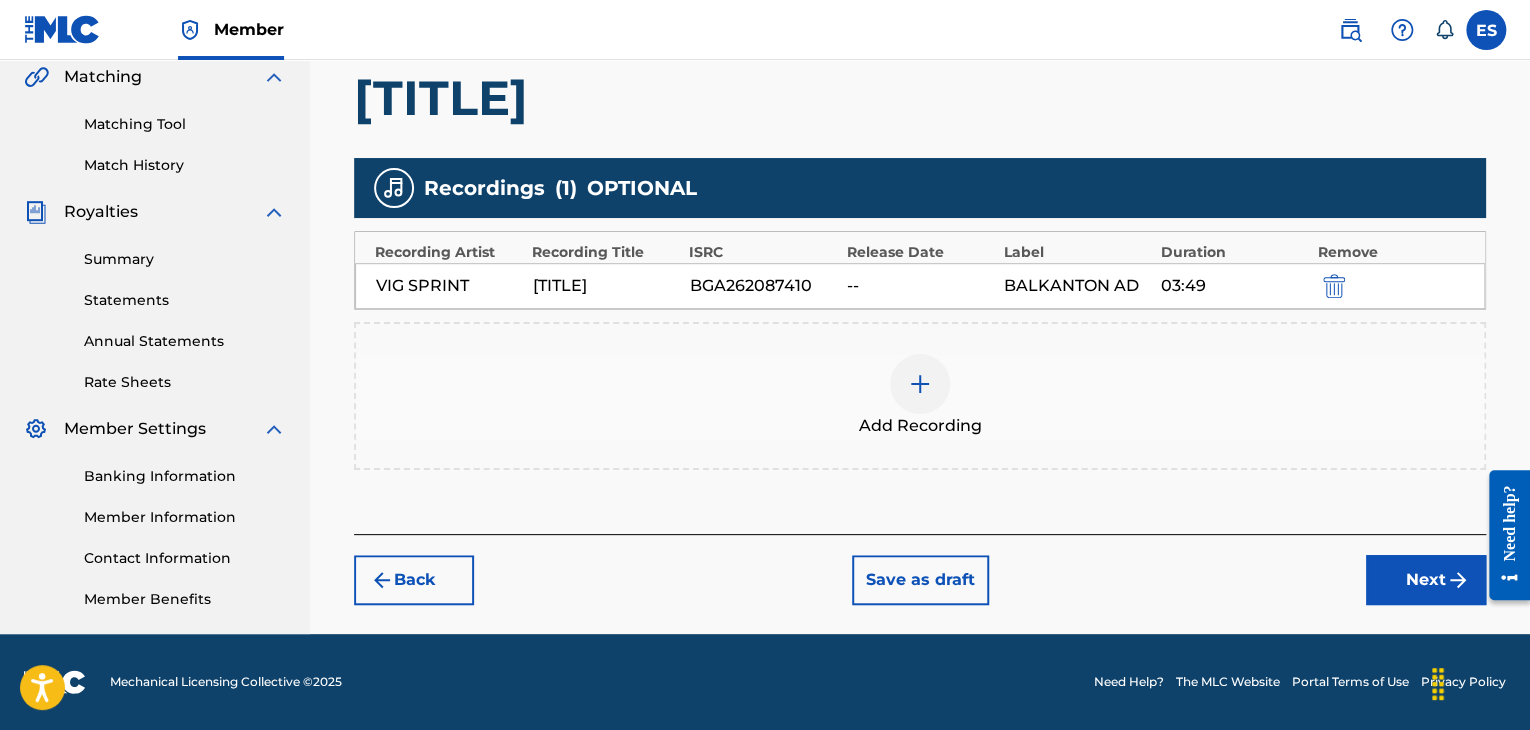 click on "Next" at bounding box center [1426, 580] 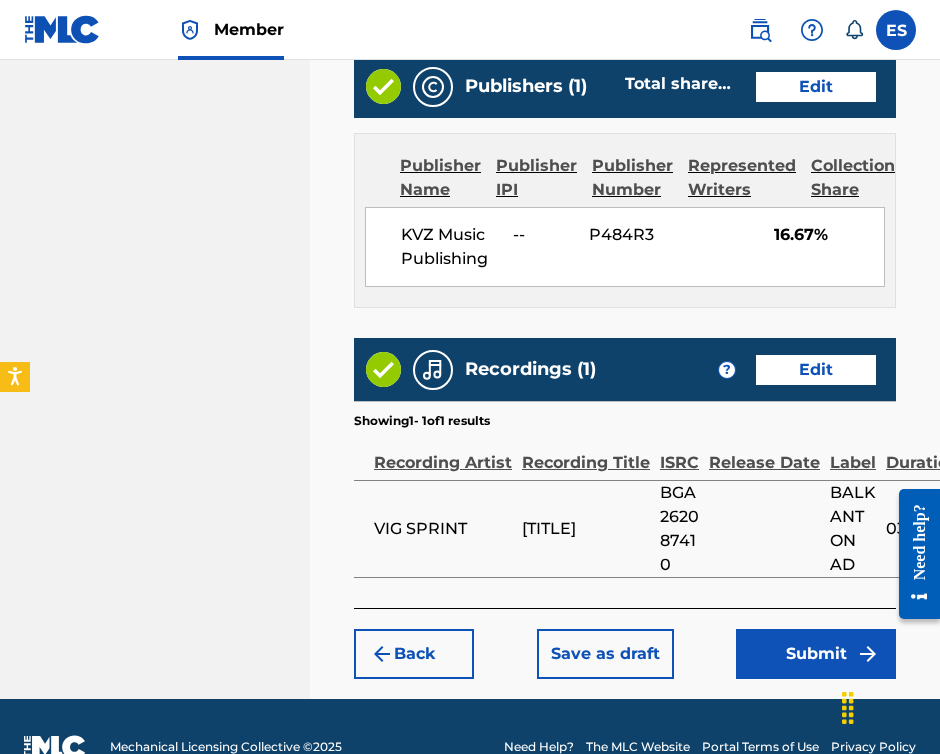 scroll, scrollTop: 1442, scrollLeft: 0, axis: vertical 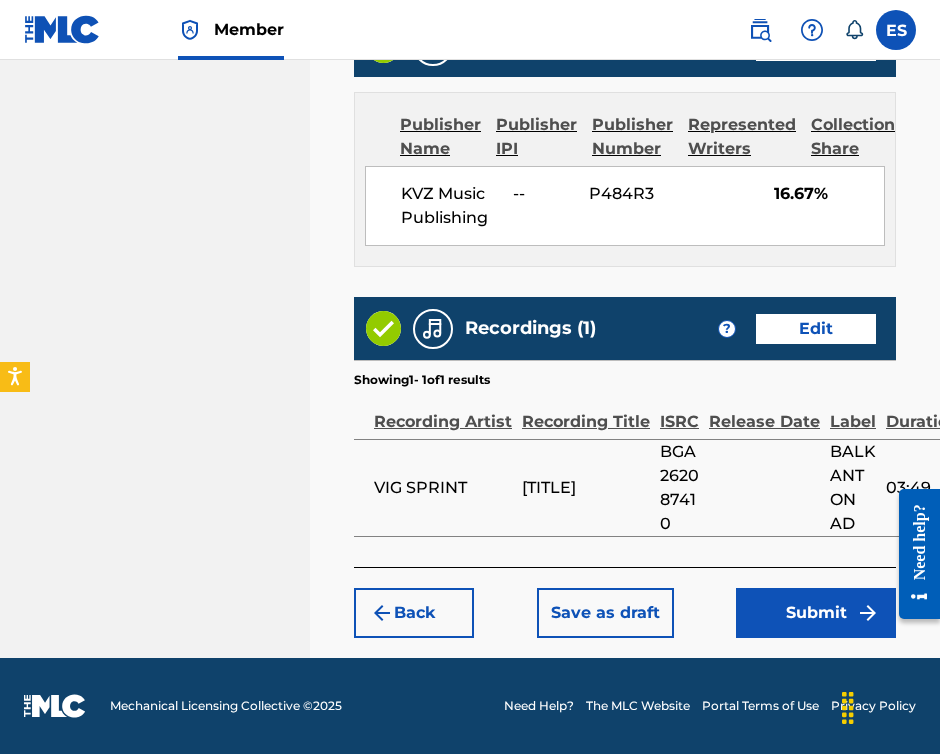 click on "Submit" at bounding box center [816, 613] 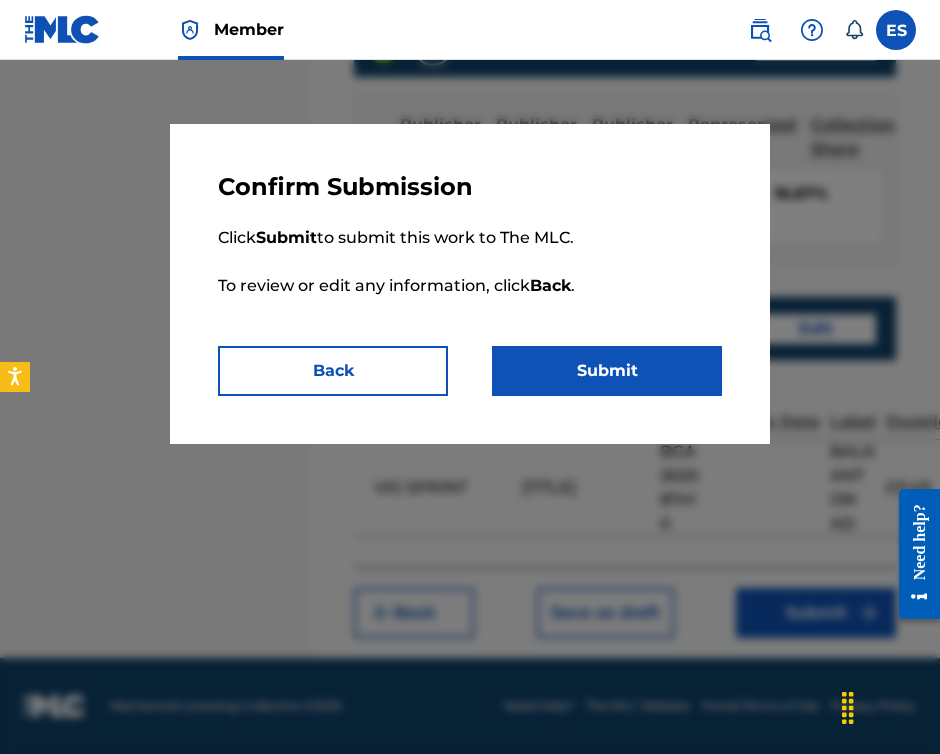 click on "Submit" at bounding box center (607, 371) 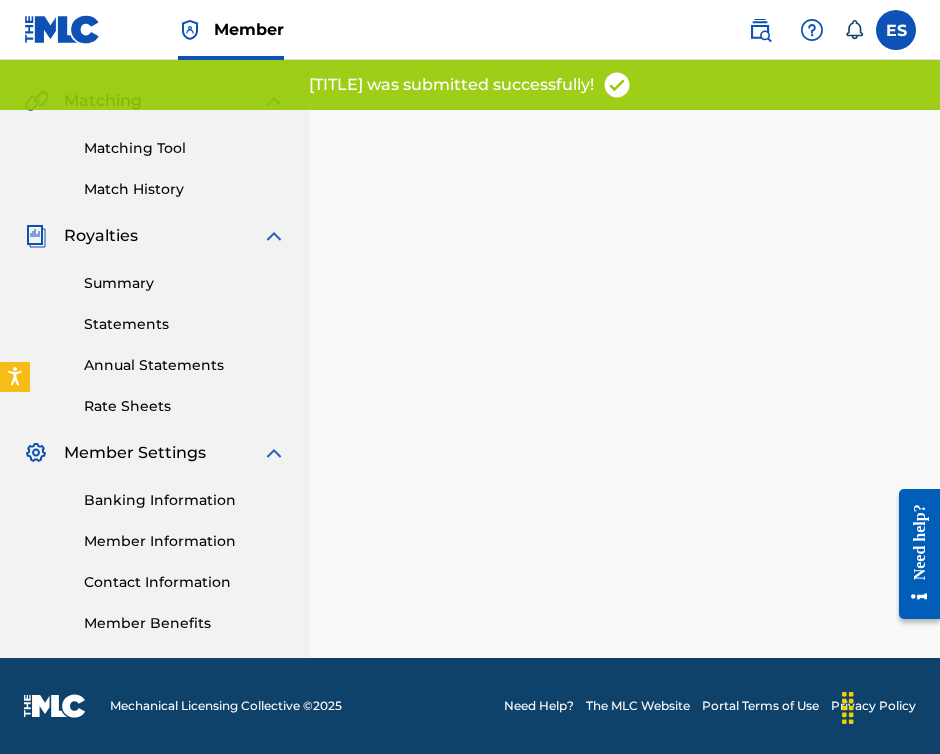scroll, scrollTop: 0, scrollLeft: 0, axis: both 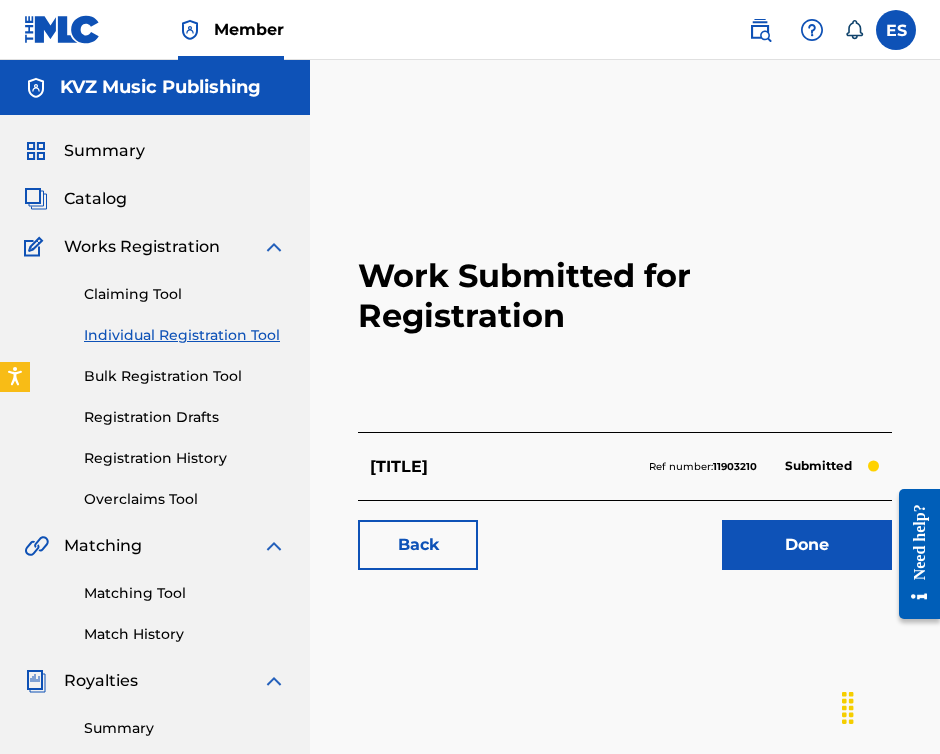 click on "Individual Registration Tool" at bounding box center [185, 335] 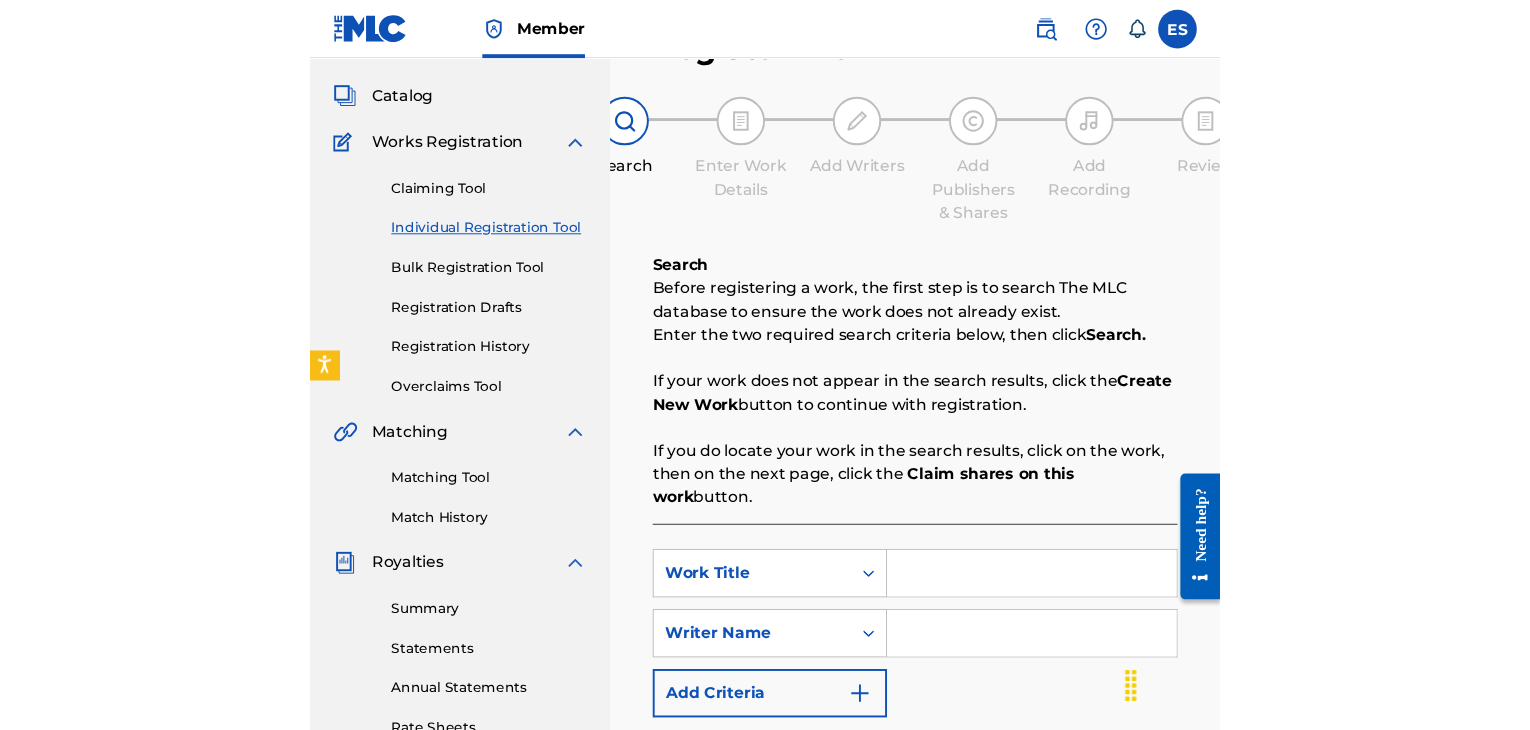 scroll, scrollTop: 400, scrollLeft: 0, axis: vertical 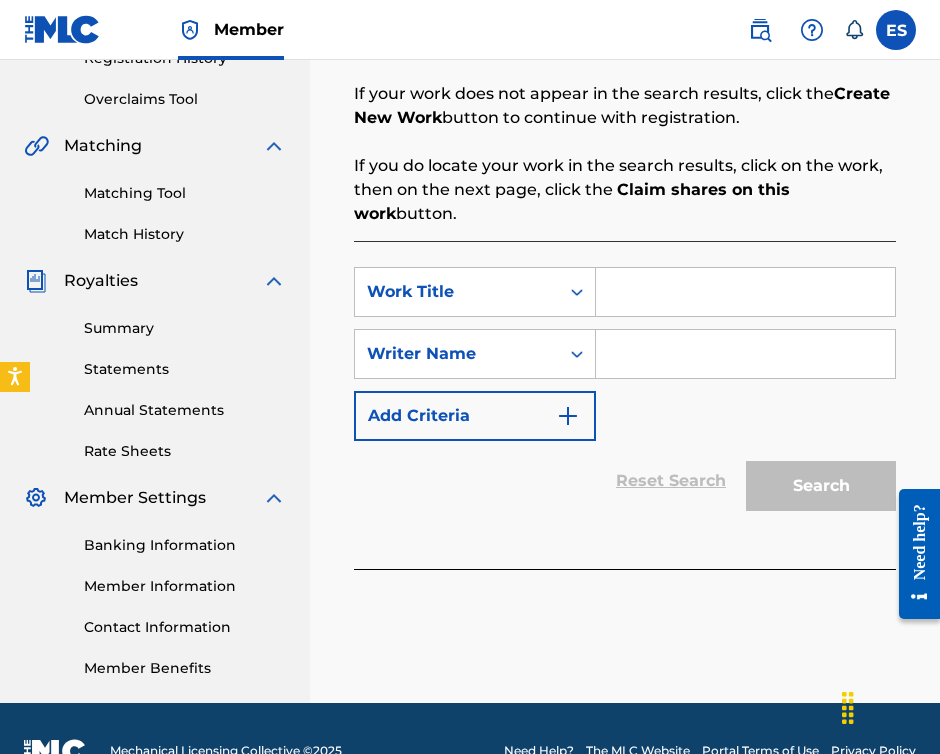 click at bounding box center (745, 354) 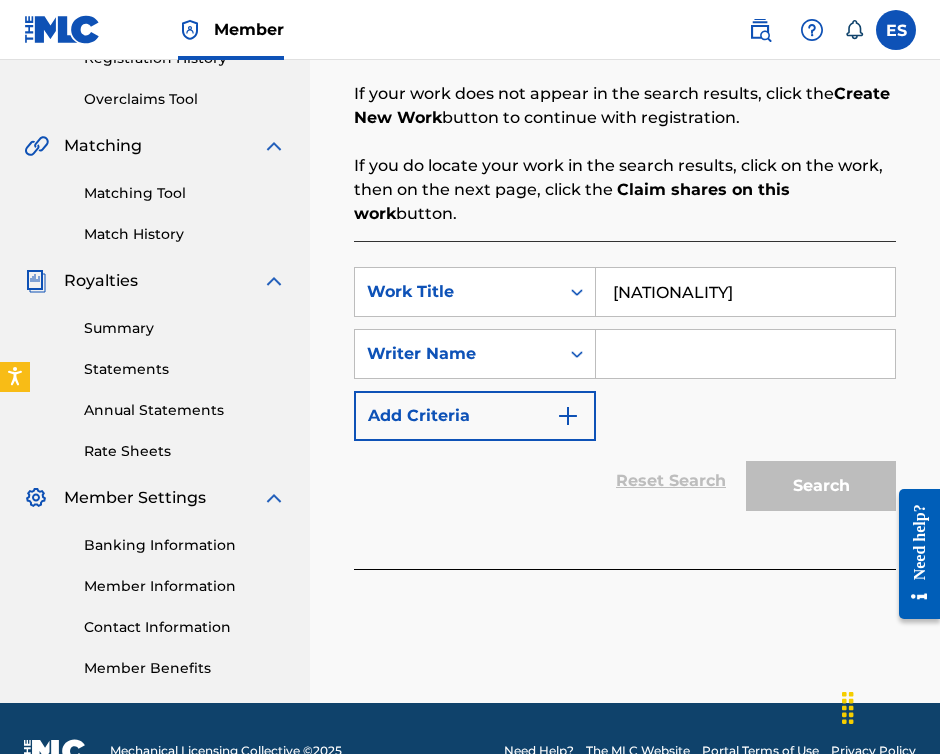 type on "[NATIONALITY]" 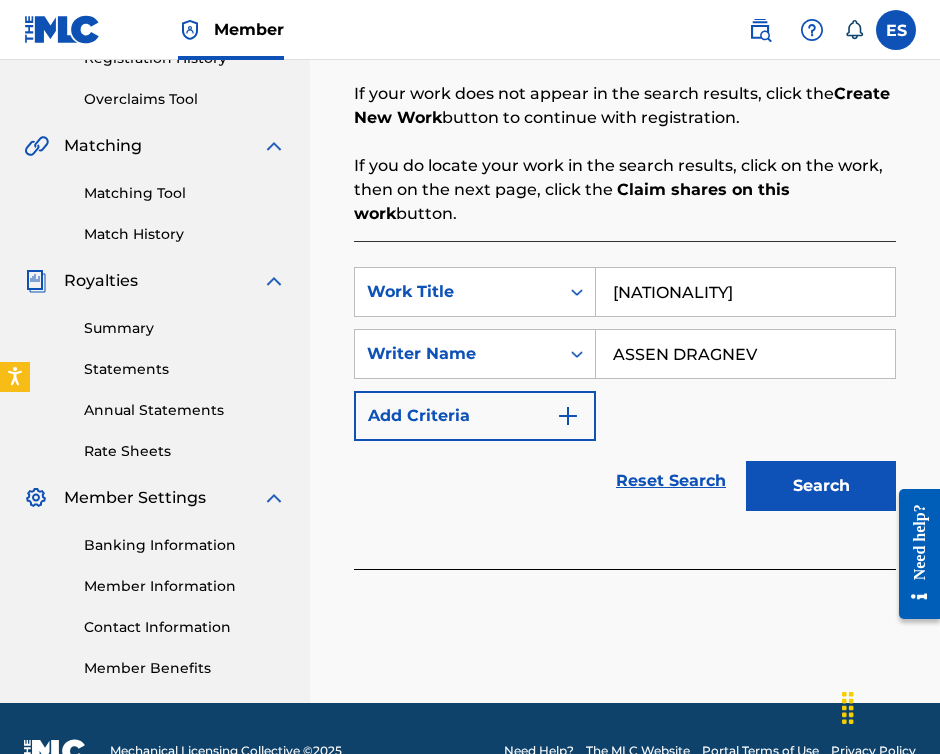 click on "Search" at bounding box center (821, 486) 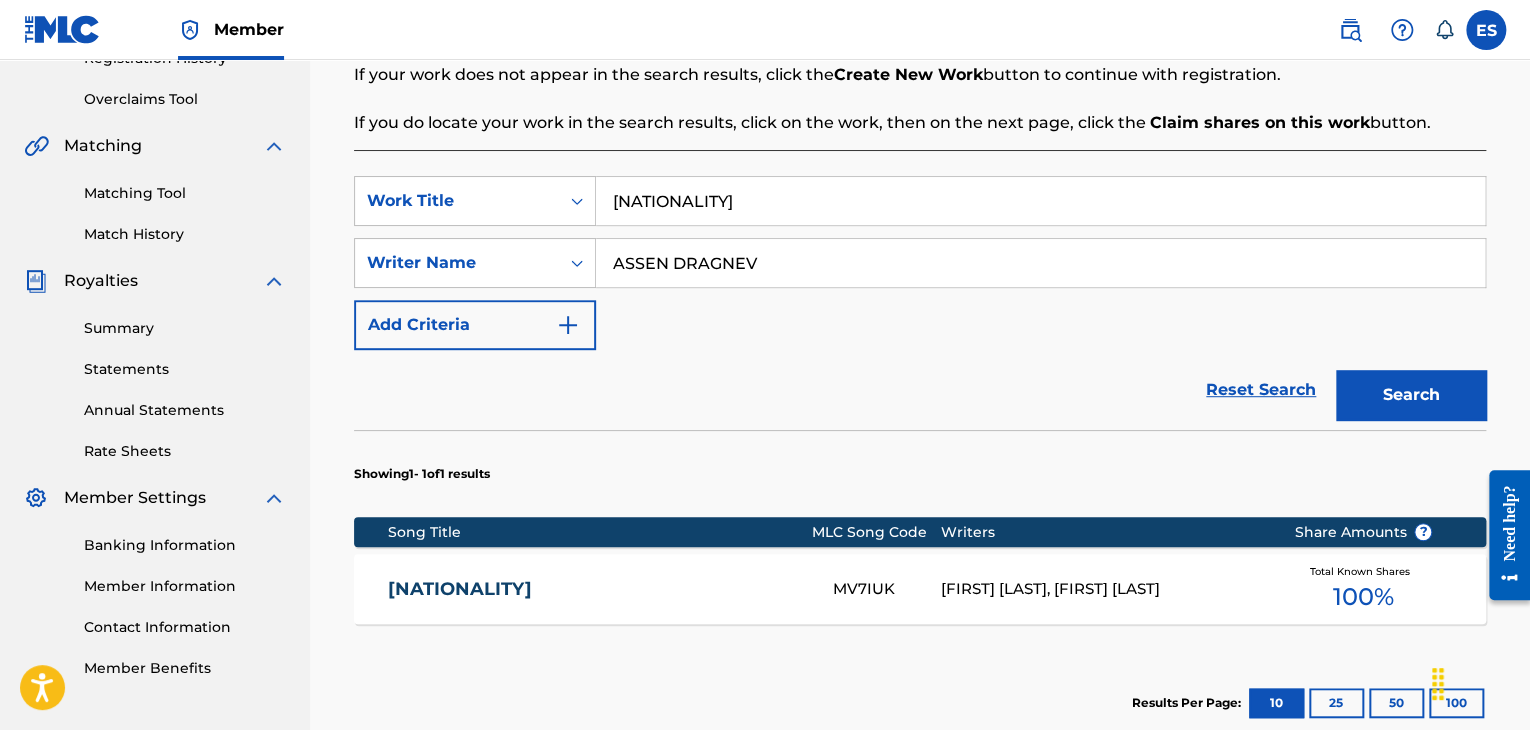 click on "[FIRST] [LAST], [FIRST] [LAST]" at bounding box center (1102, 589) 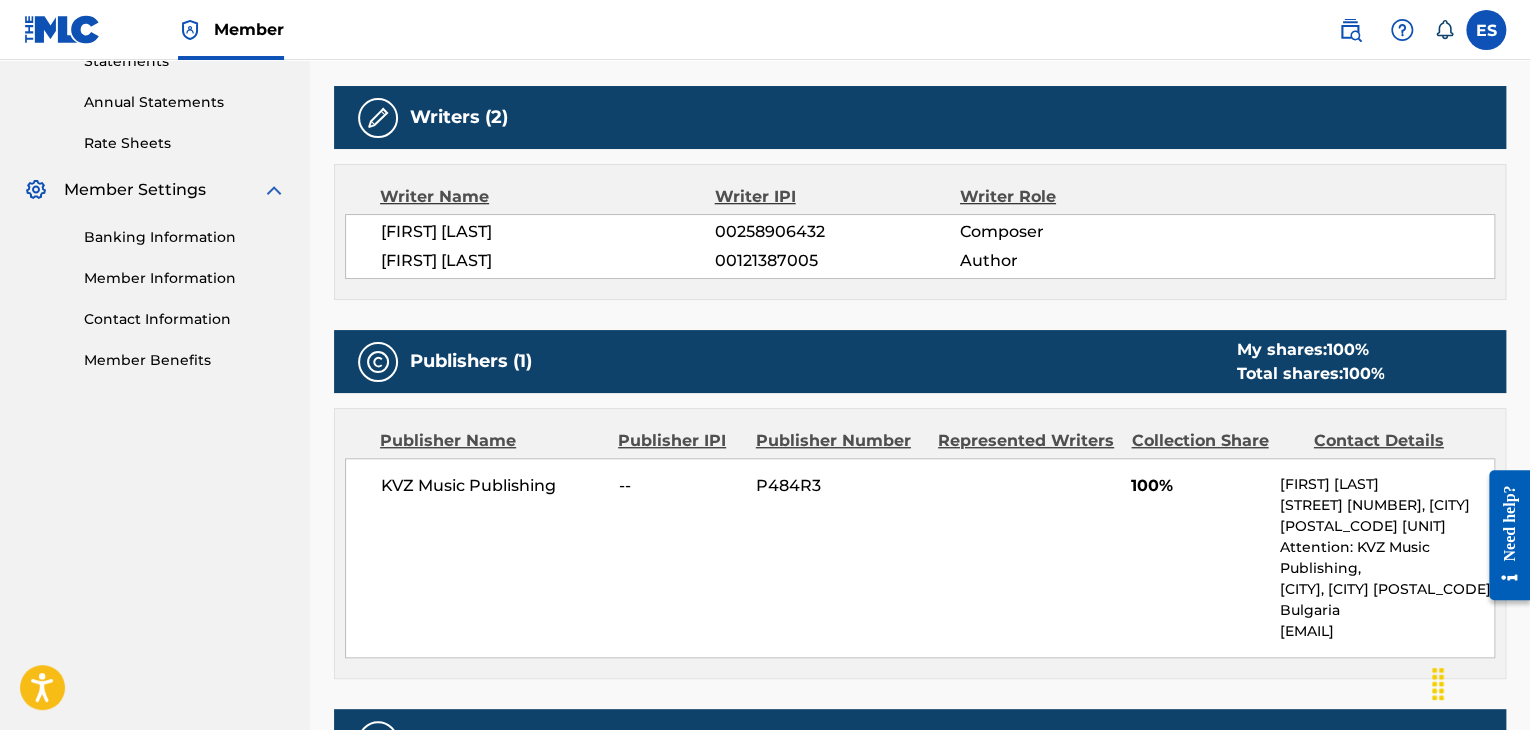 scroll, scrollTop: 800, scrollLeft: 0, axis: vertical 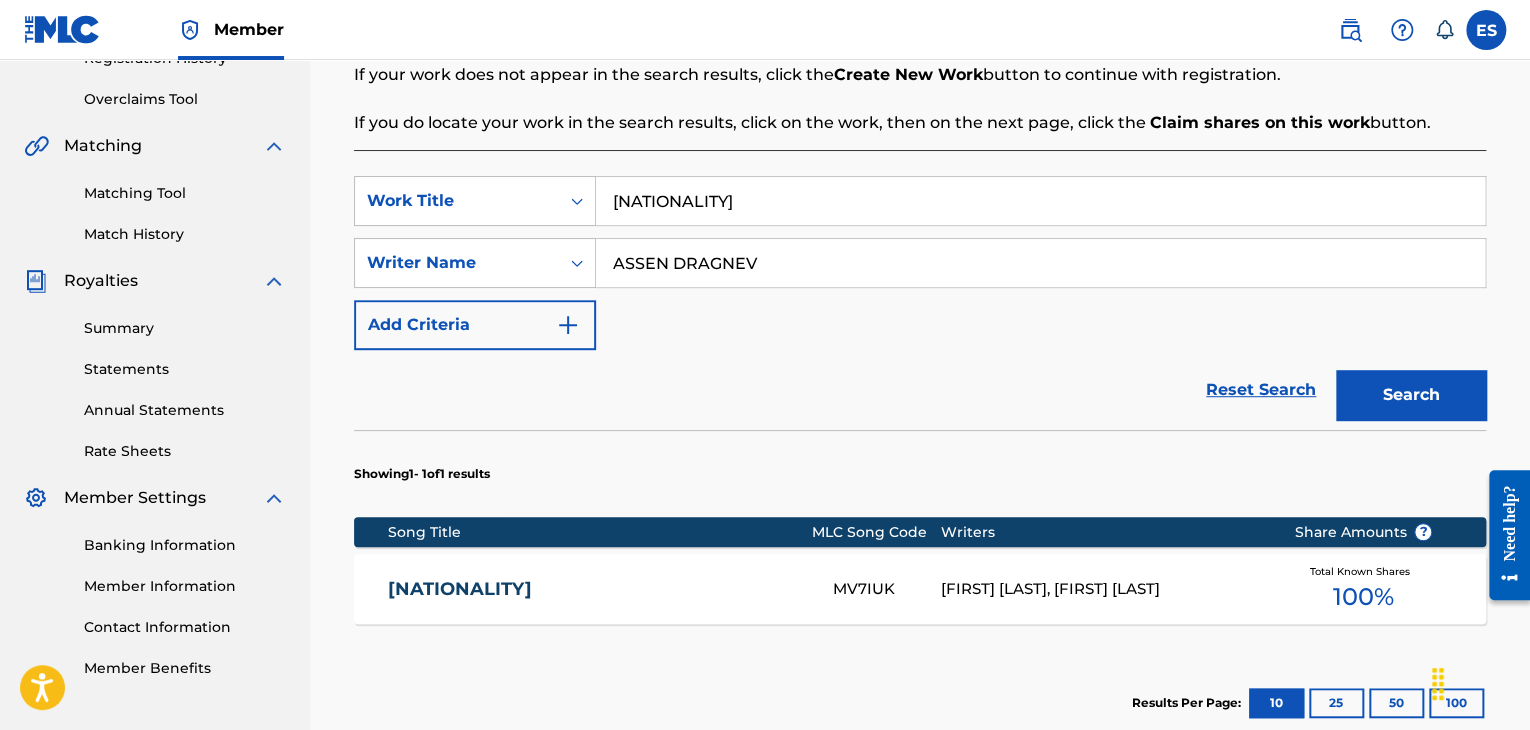 click on "[NATIONALITY]" at bounding box center (1040, 201) 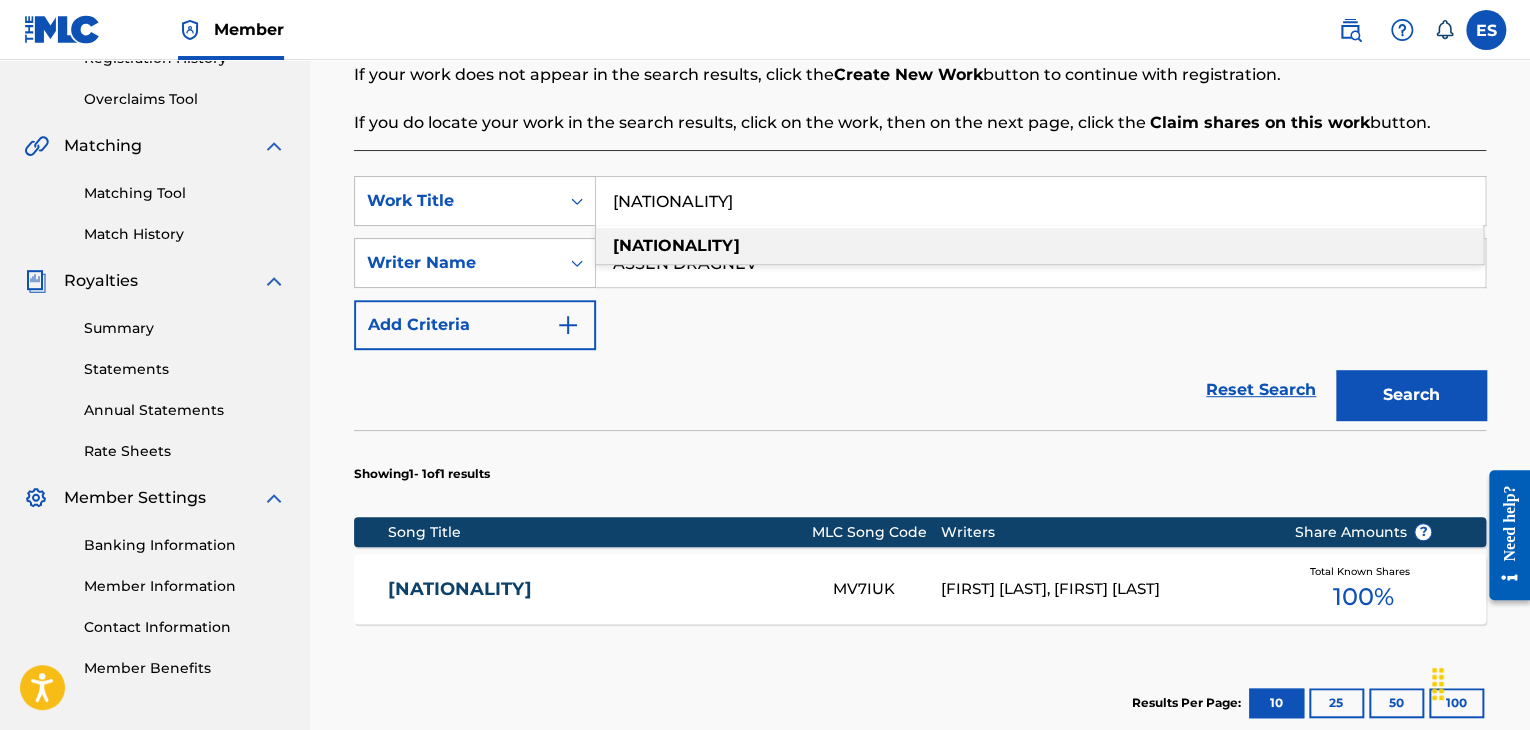 paste on "[TITLE]" 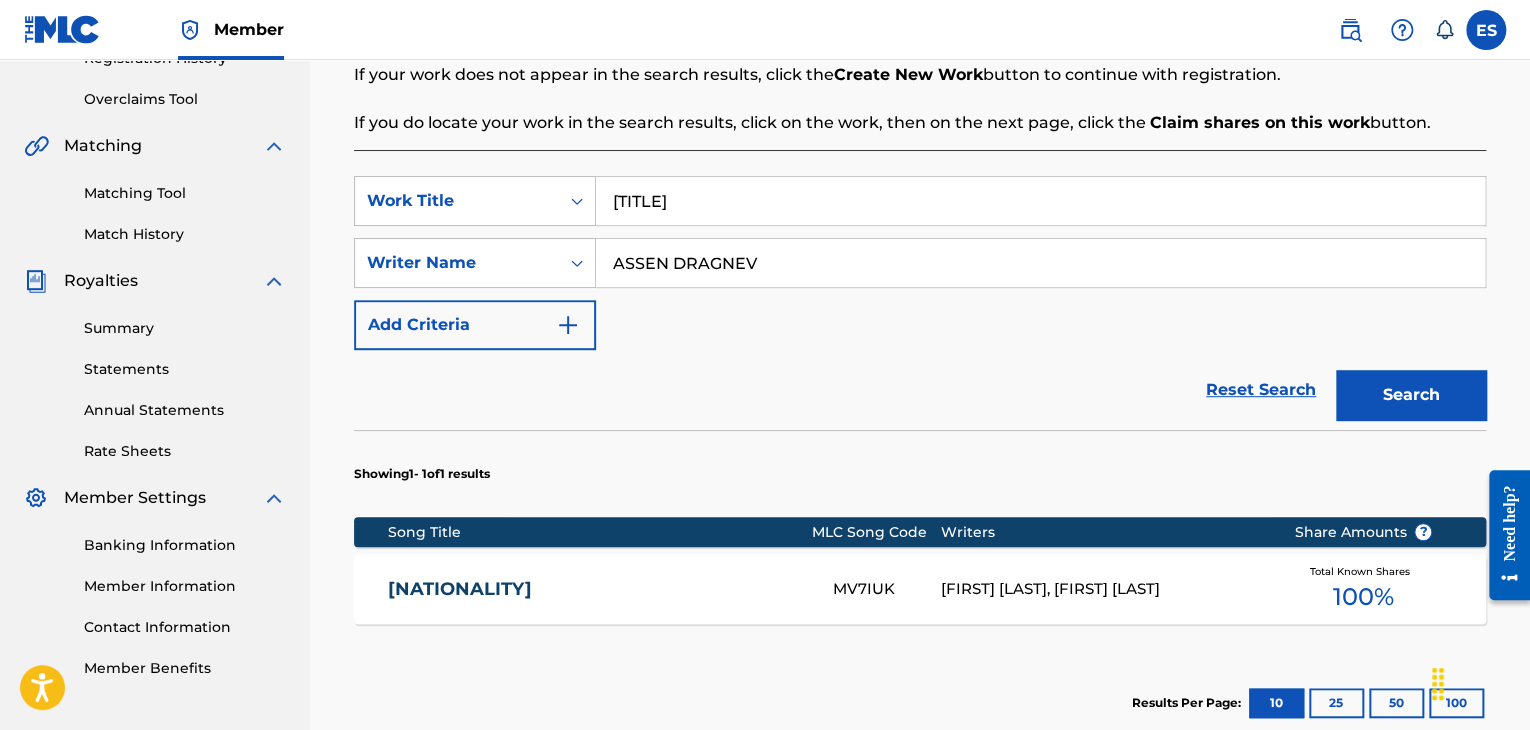click on "Search" at bounding box center [1411, 395] 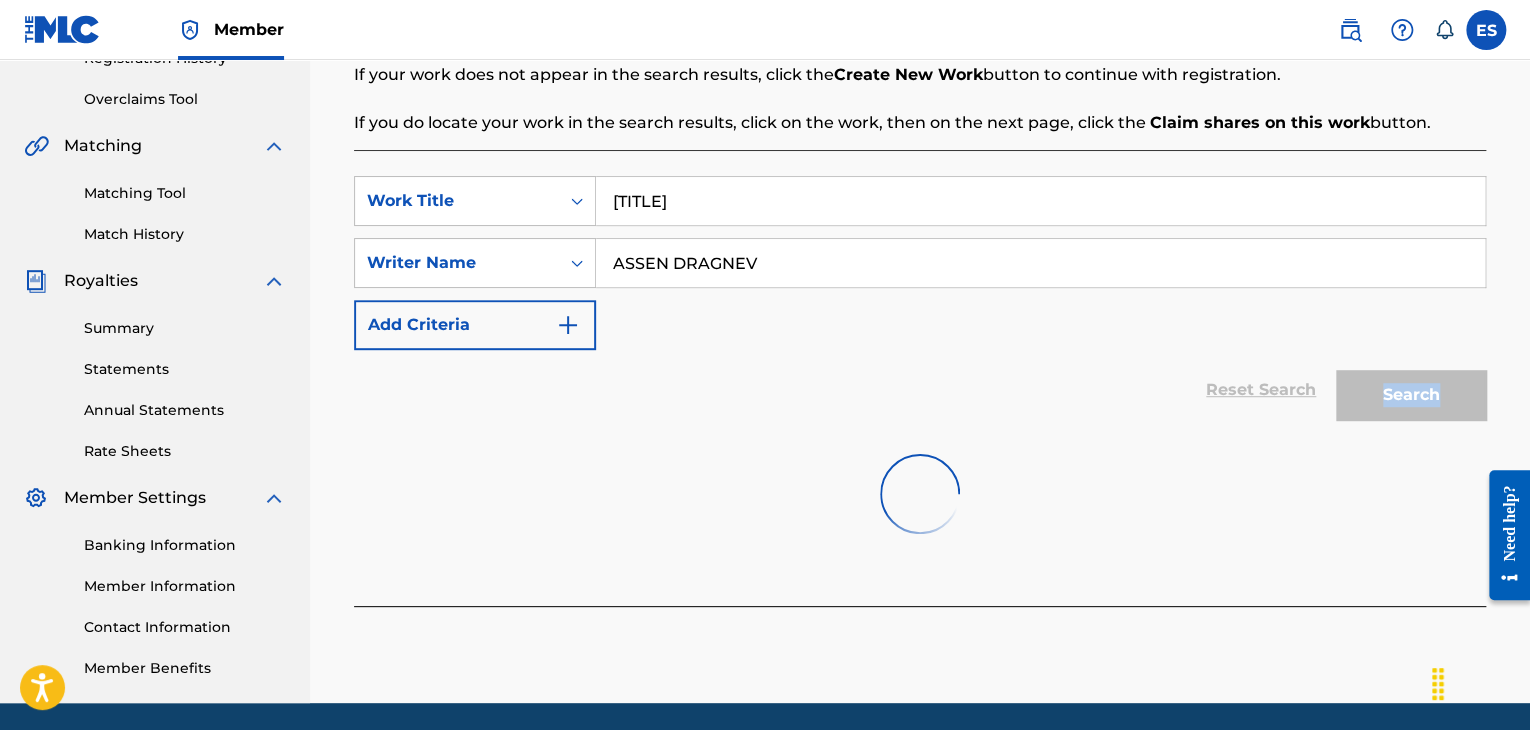 click on "Search" at bounding box center (1406, 390) 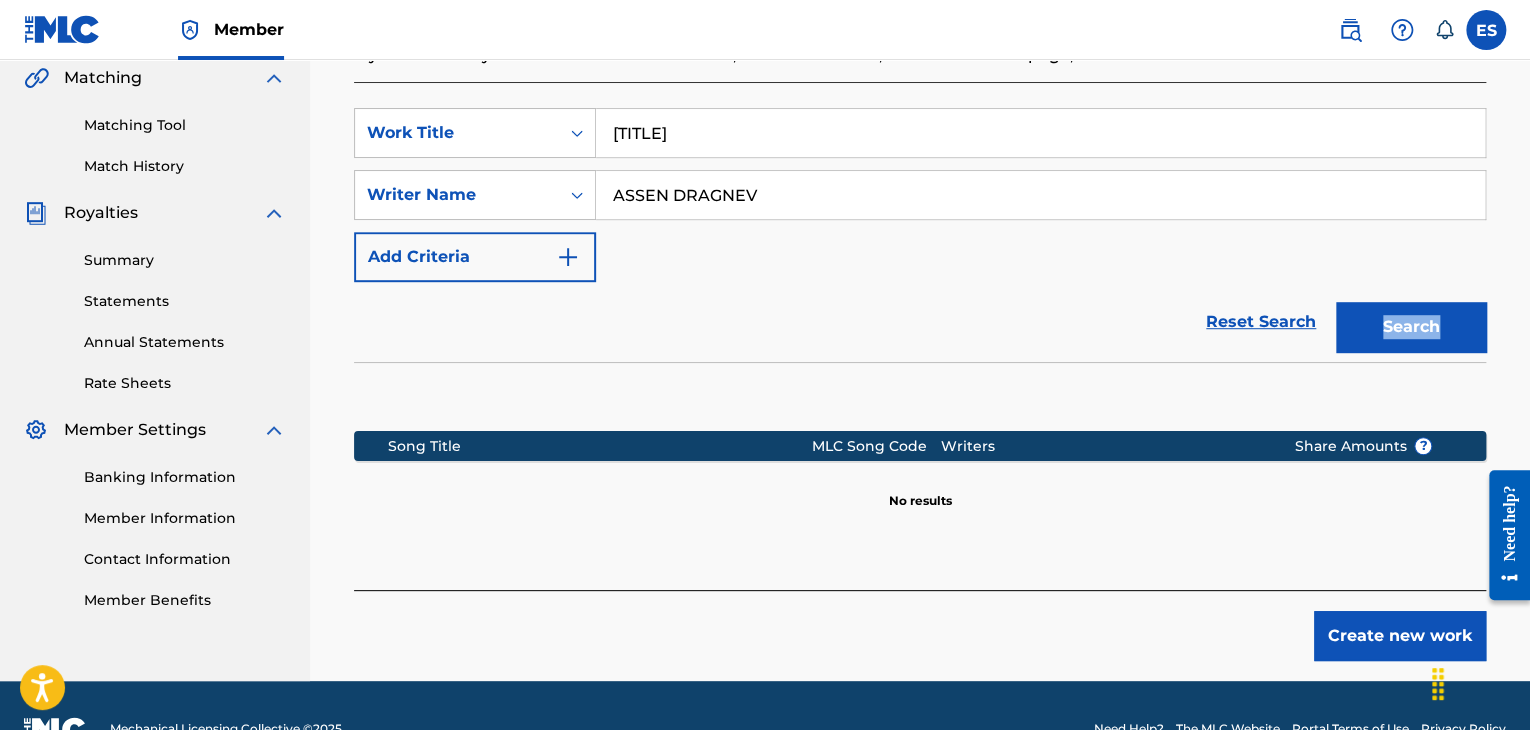 scroll, scrollTop: 500, scrollLeft: 0, axis: vertical 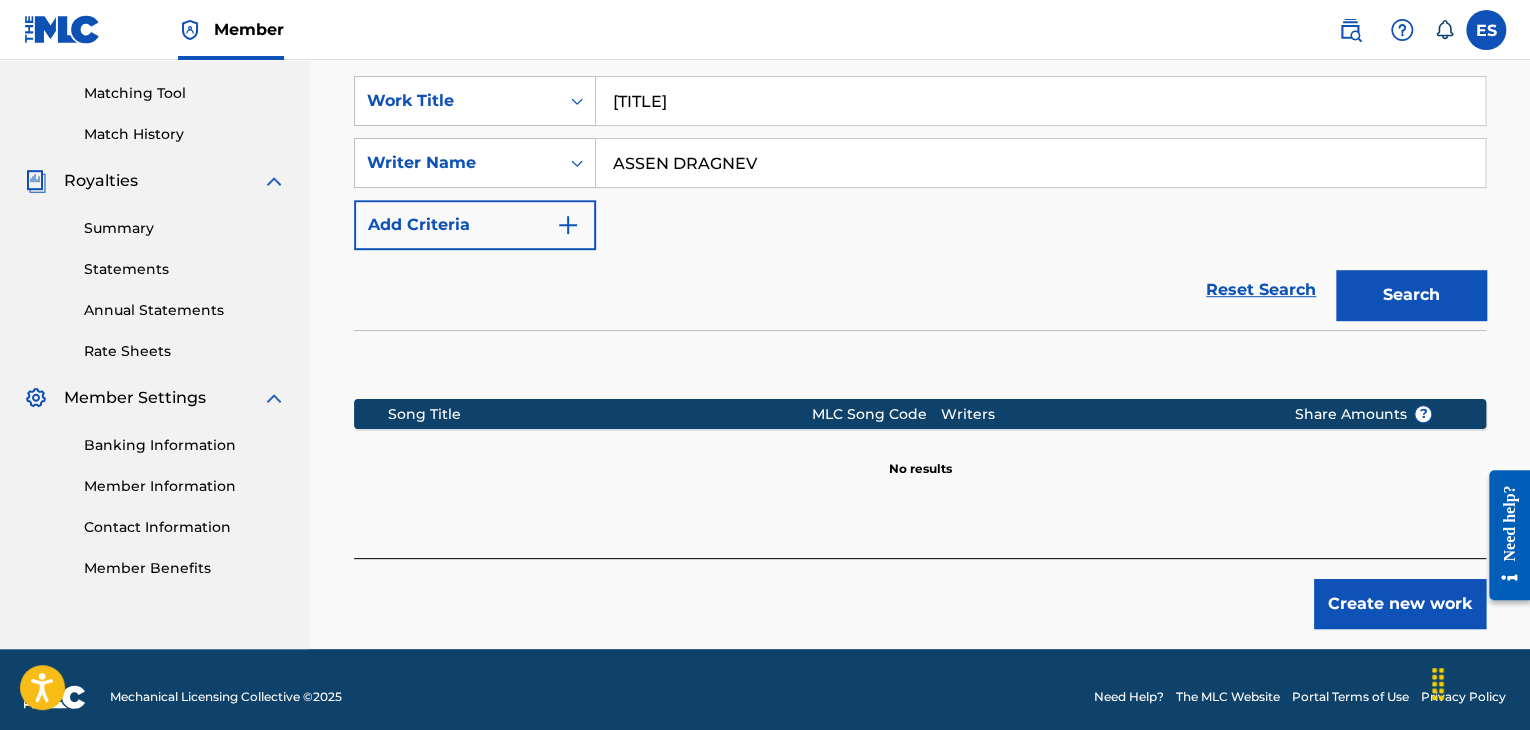 click on "[TITLE]" at bounding box center (1040, 101) 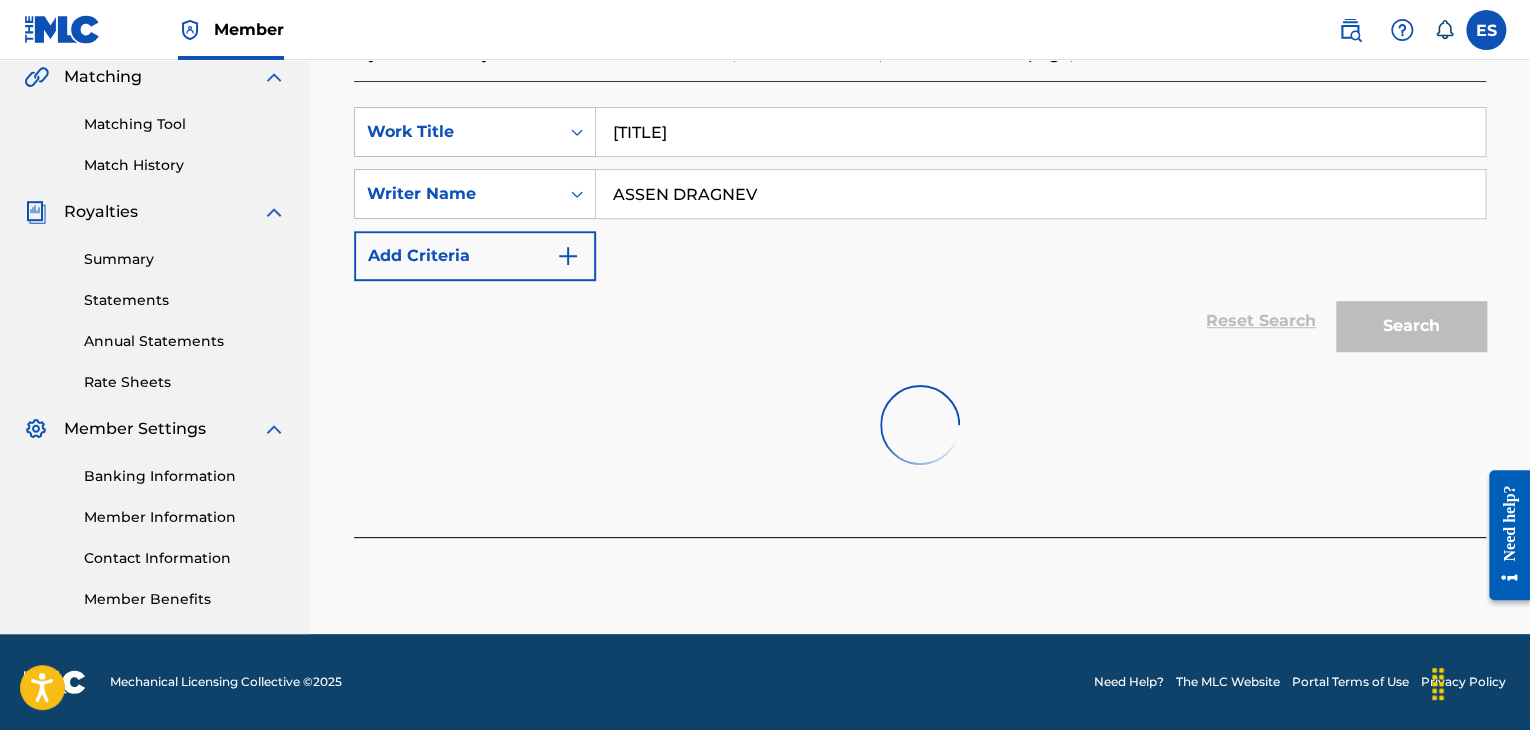 scroll, scrollTop: 500, scrollLeft: 0, axis: vertical 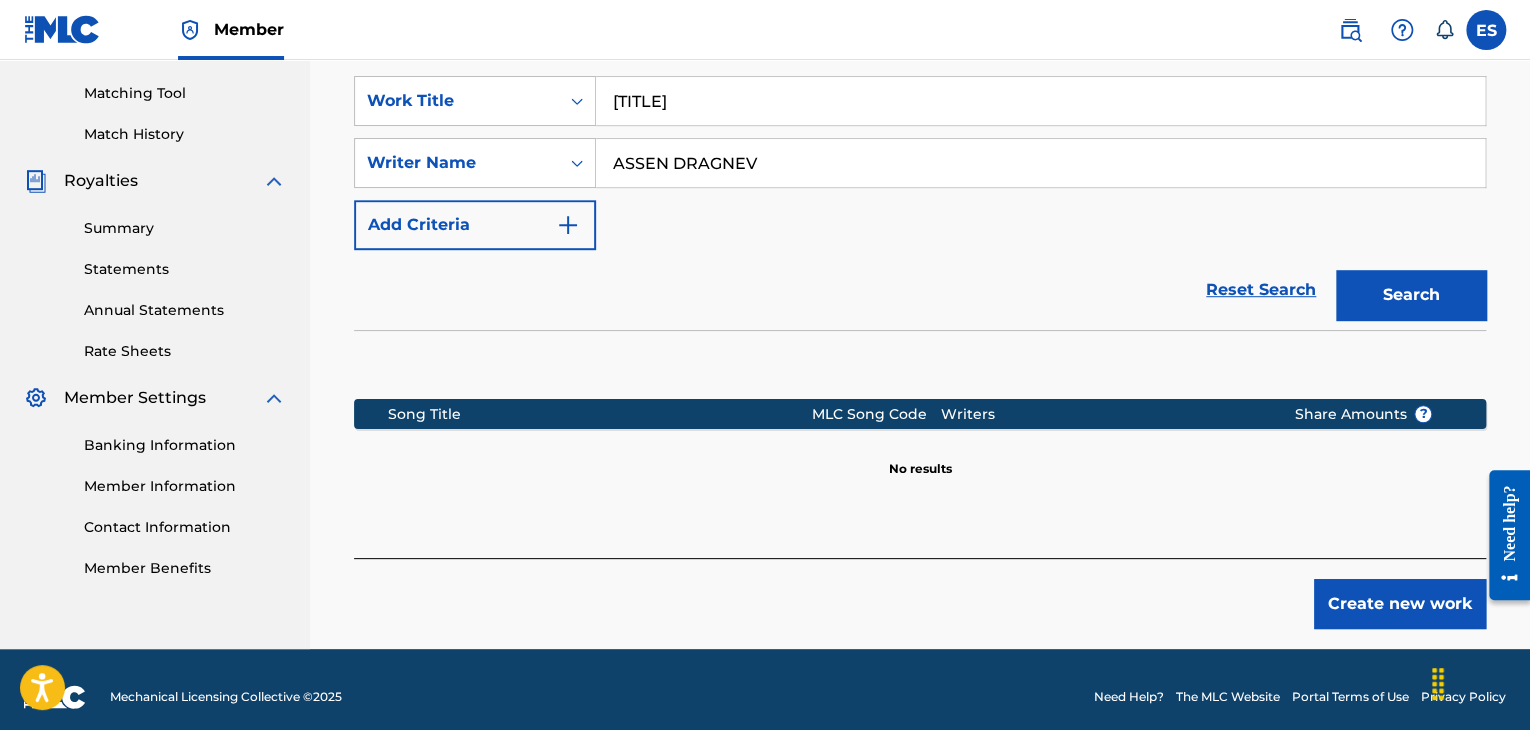 click on "Create new work" at bounding box center (1400, 604) 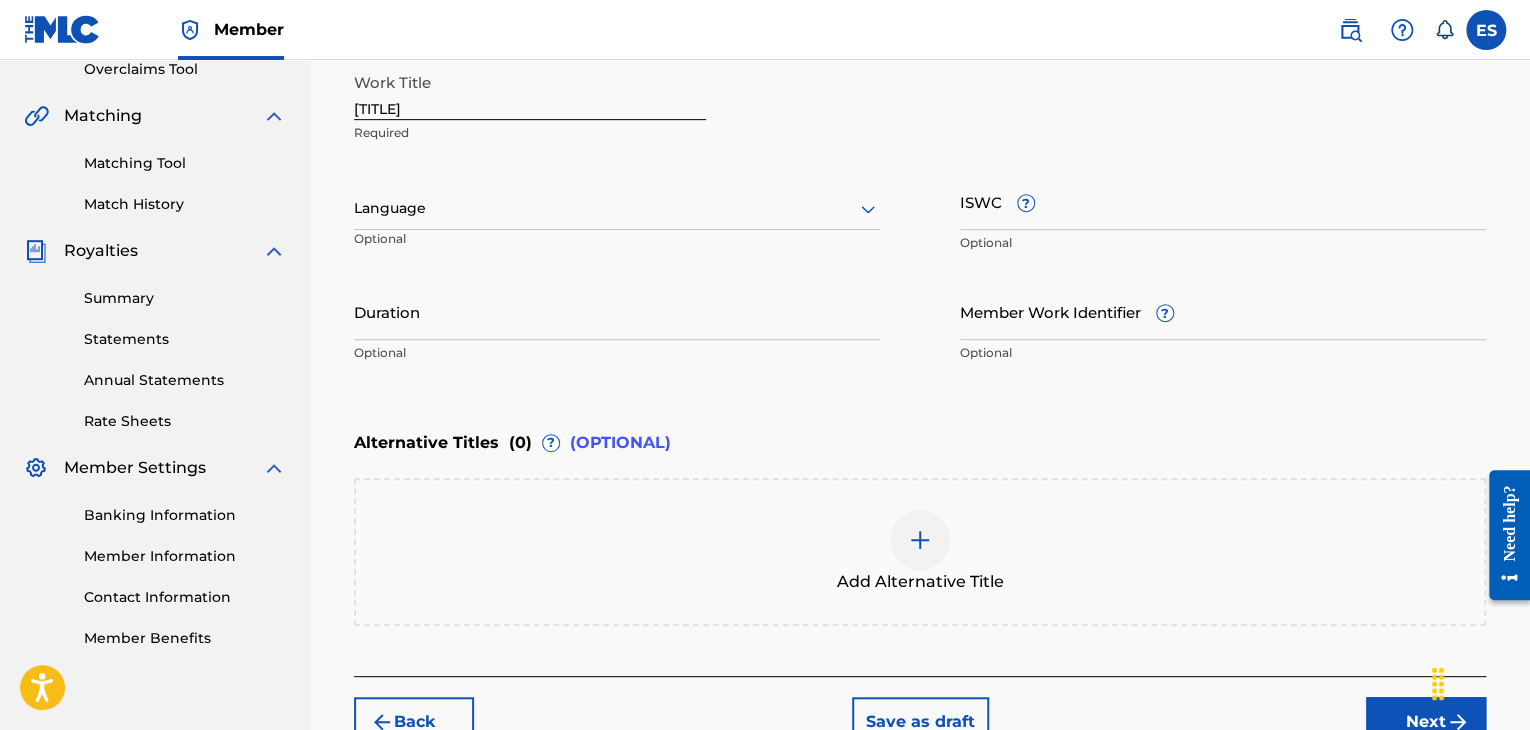 scroll, scrollTop: 400, scrollLeft: 0, axis: vertical 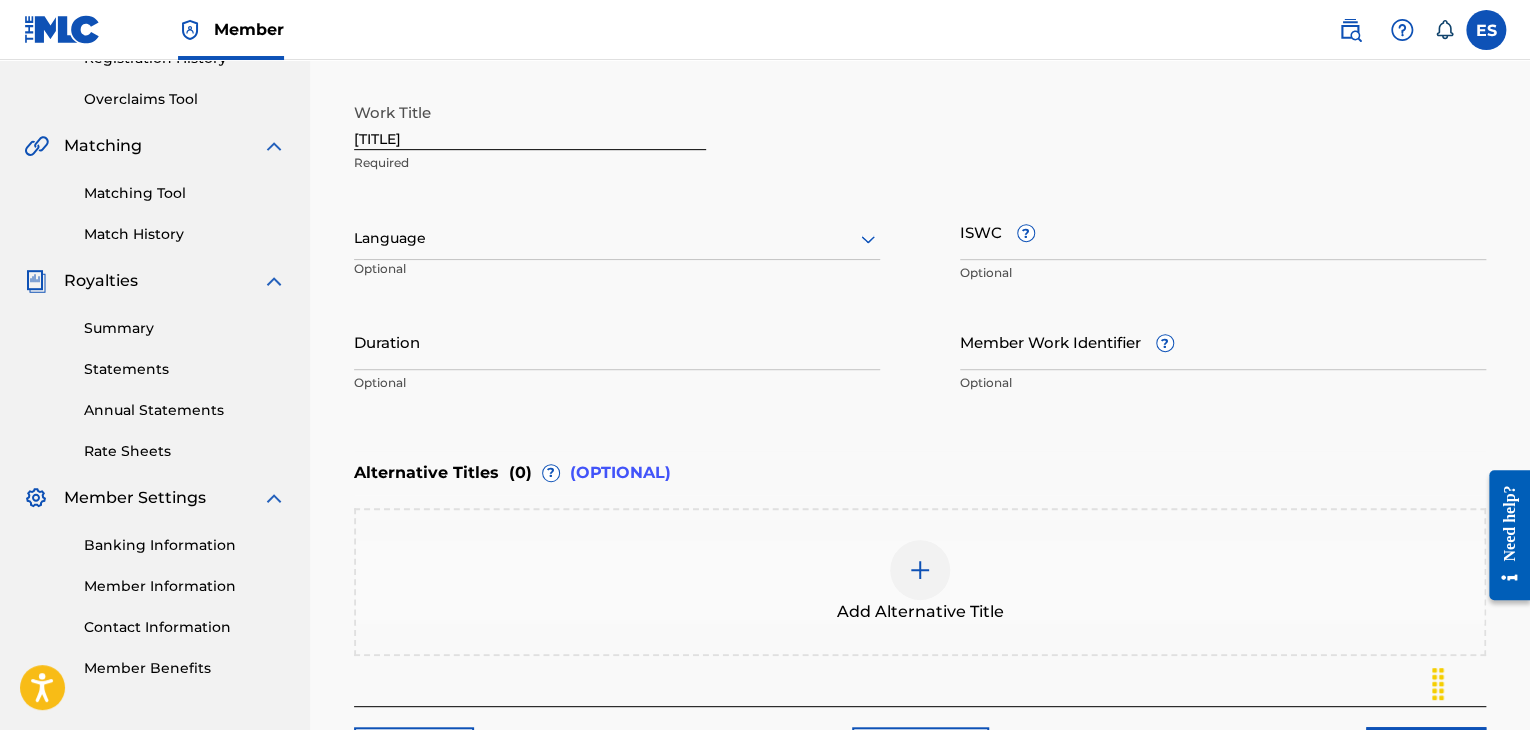 click at bounding box center [617, 238] 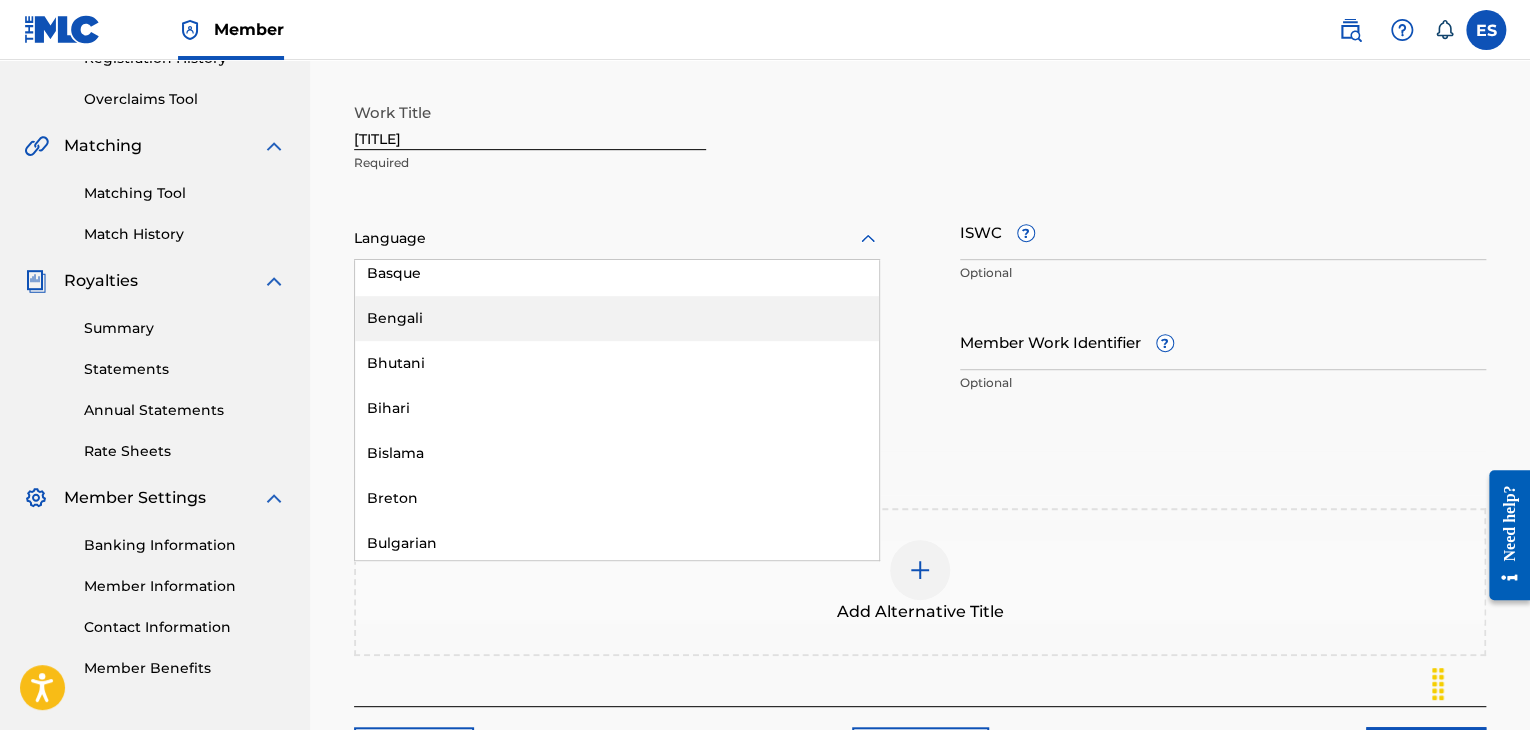 scroll, scrollTop: 700, scrollLeft: 0, axis: vertical 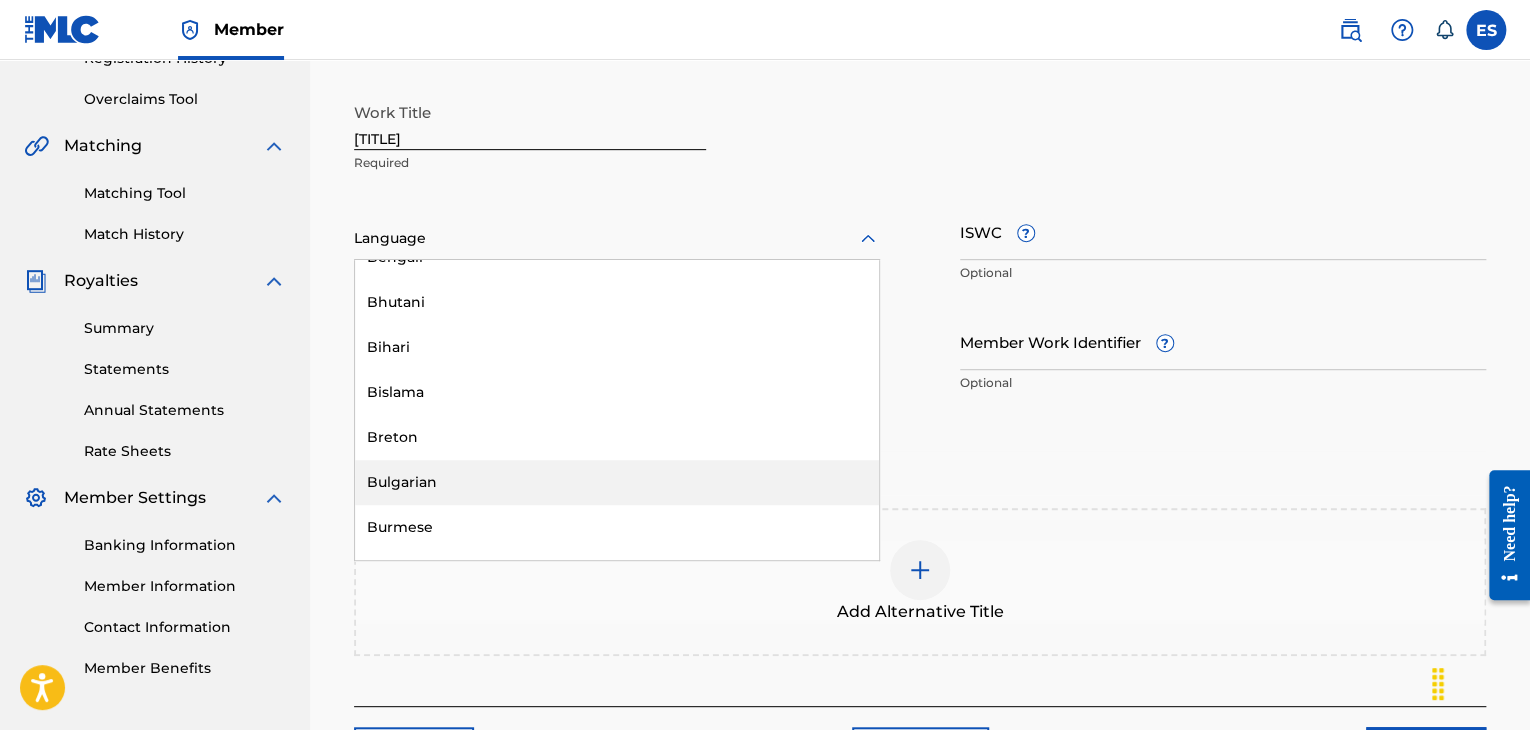 click on "Bulgarian" at bounding box center [617, 482] 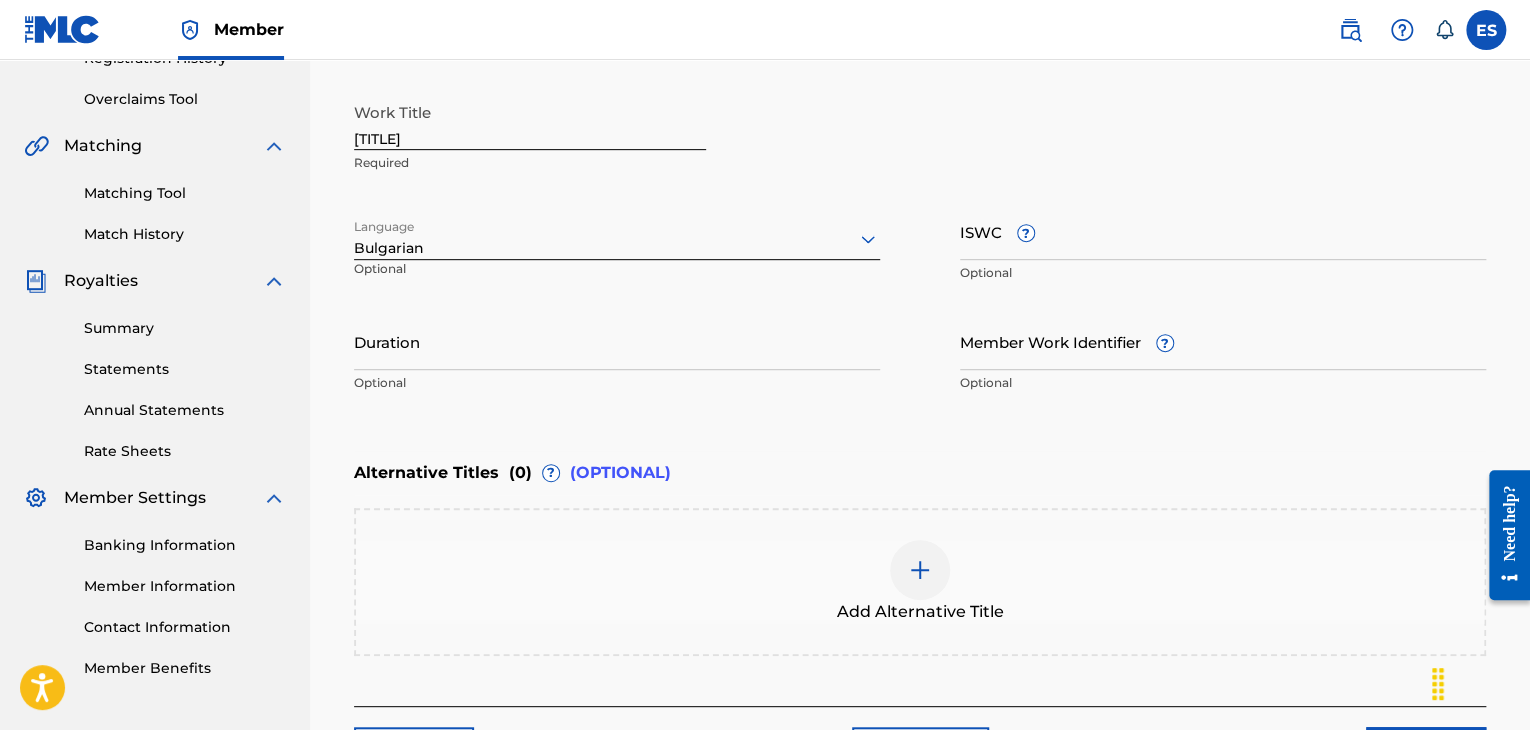 click on "ISWC   ?" at bounding box center (1223, 231) 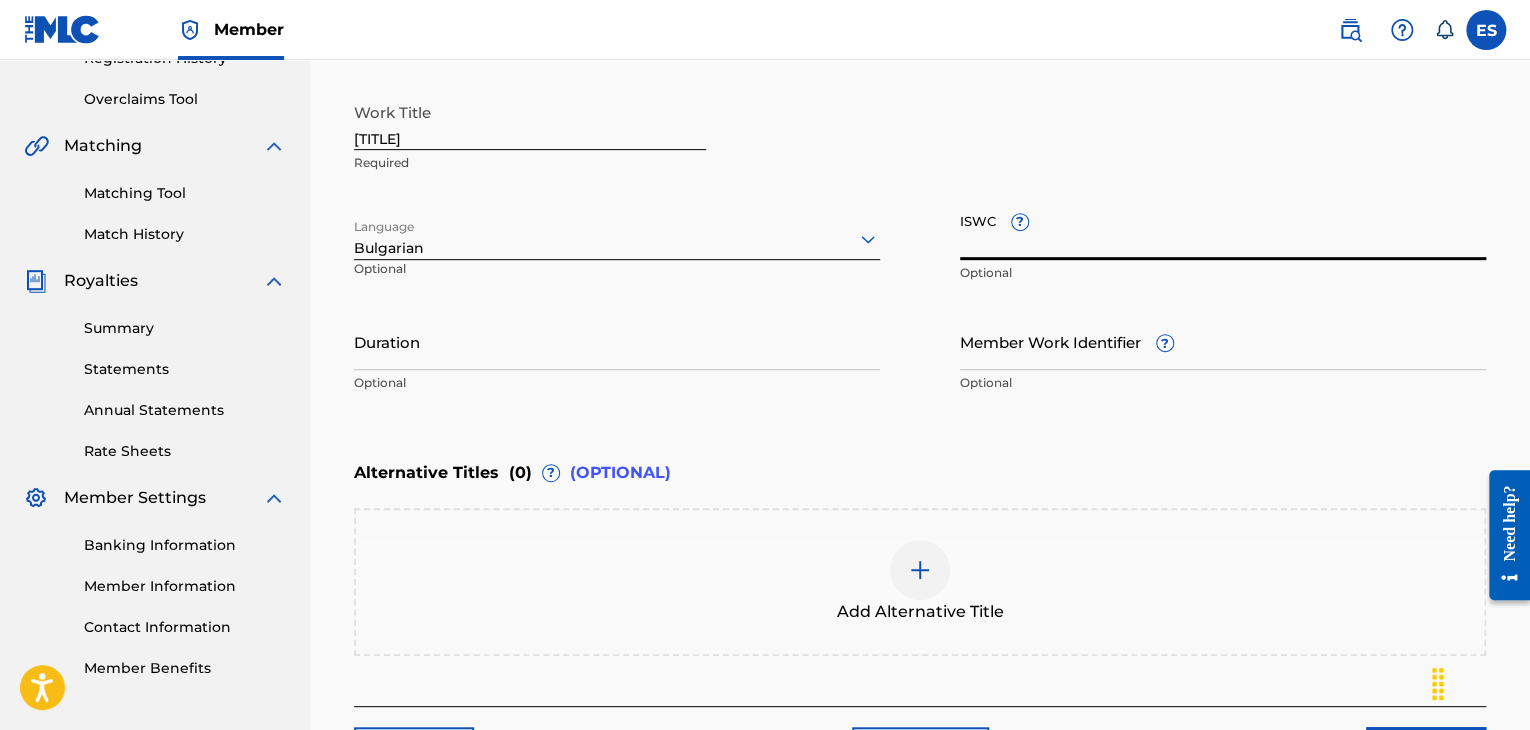 paste on "T9158463128" 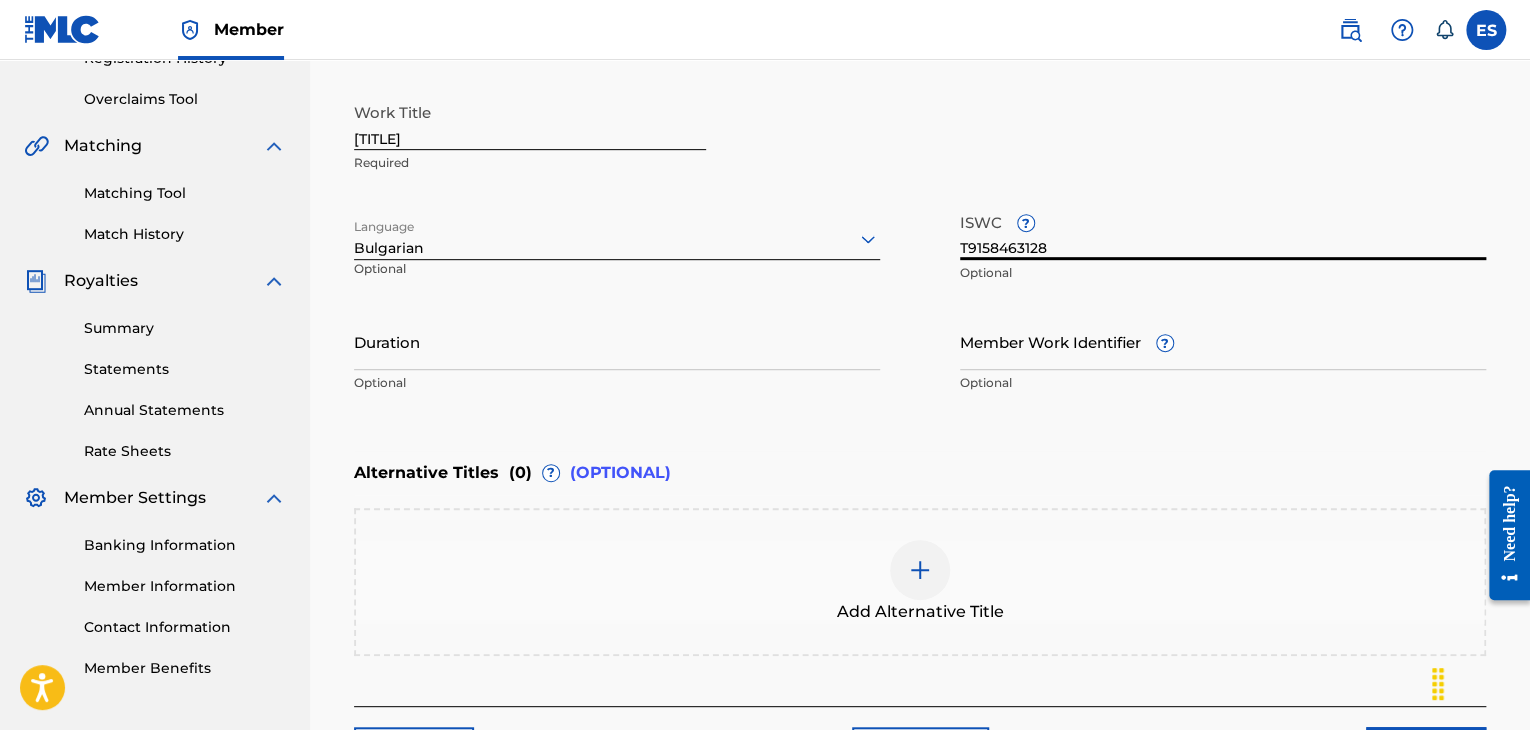 type on "T9158463128" 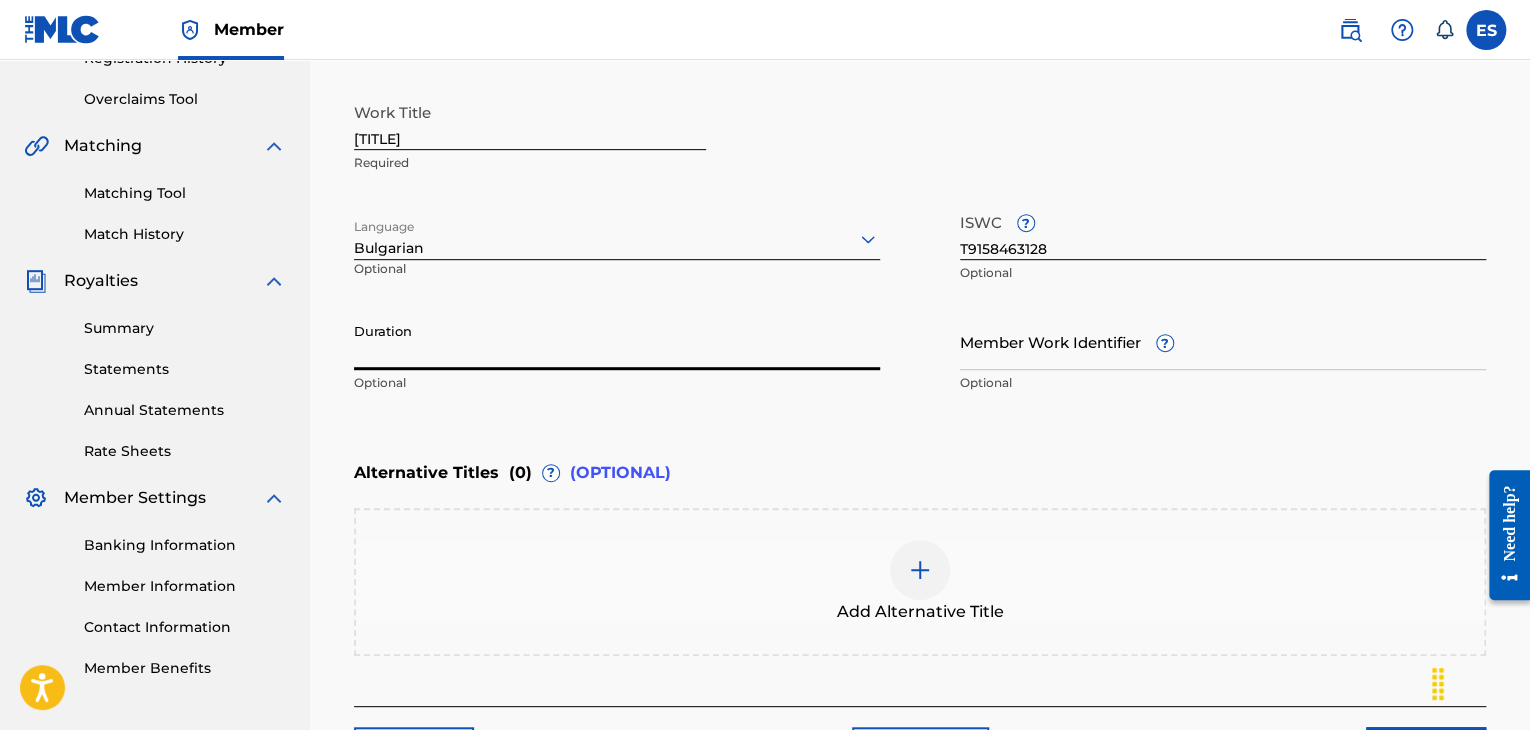 drag, startPoint x: 568, startPoint y: 333, endPoint x: 572, endPoint y: 309, distance: 24.33105 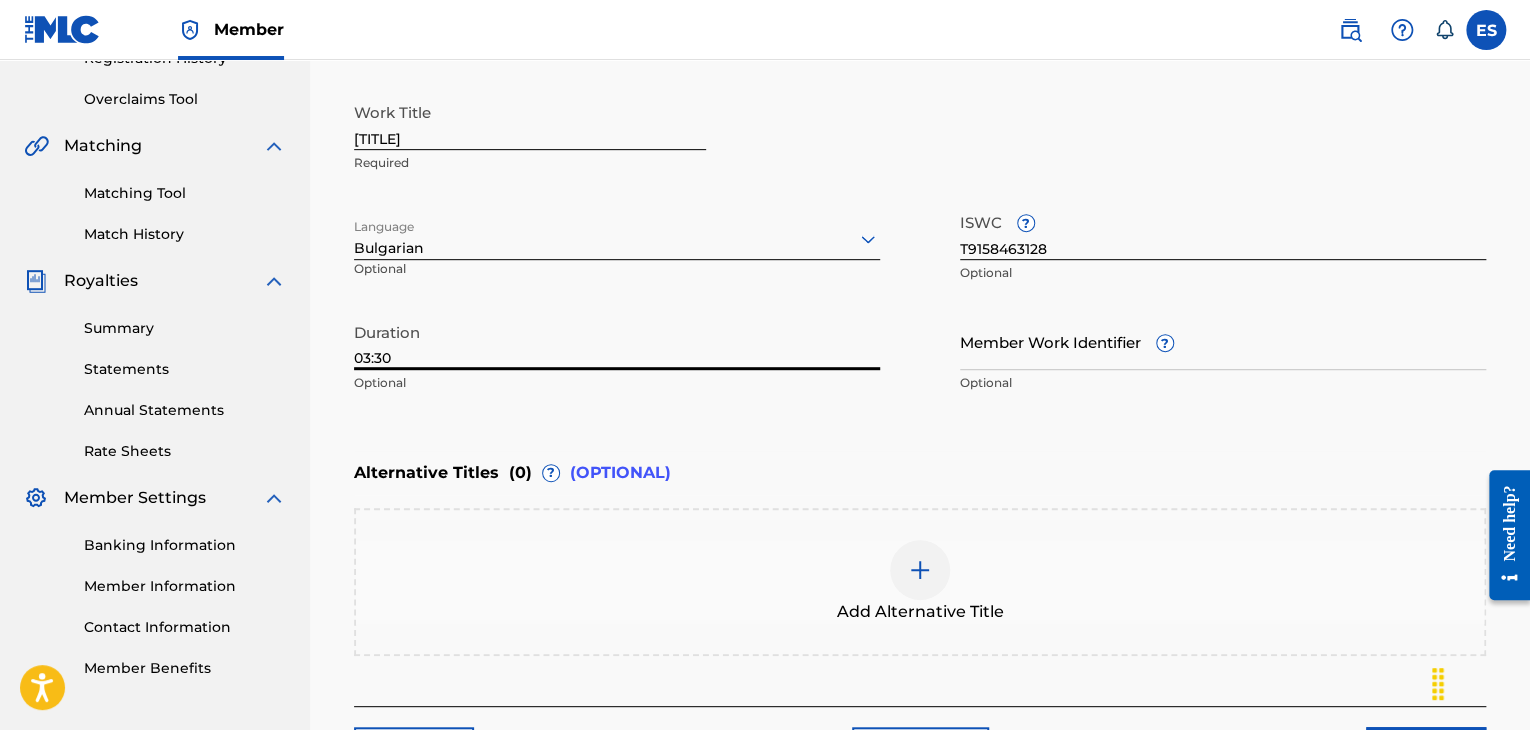 type on "03:30" 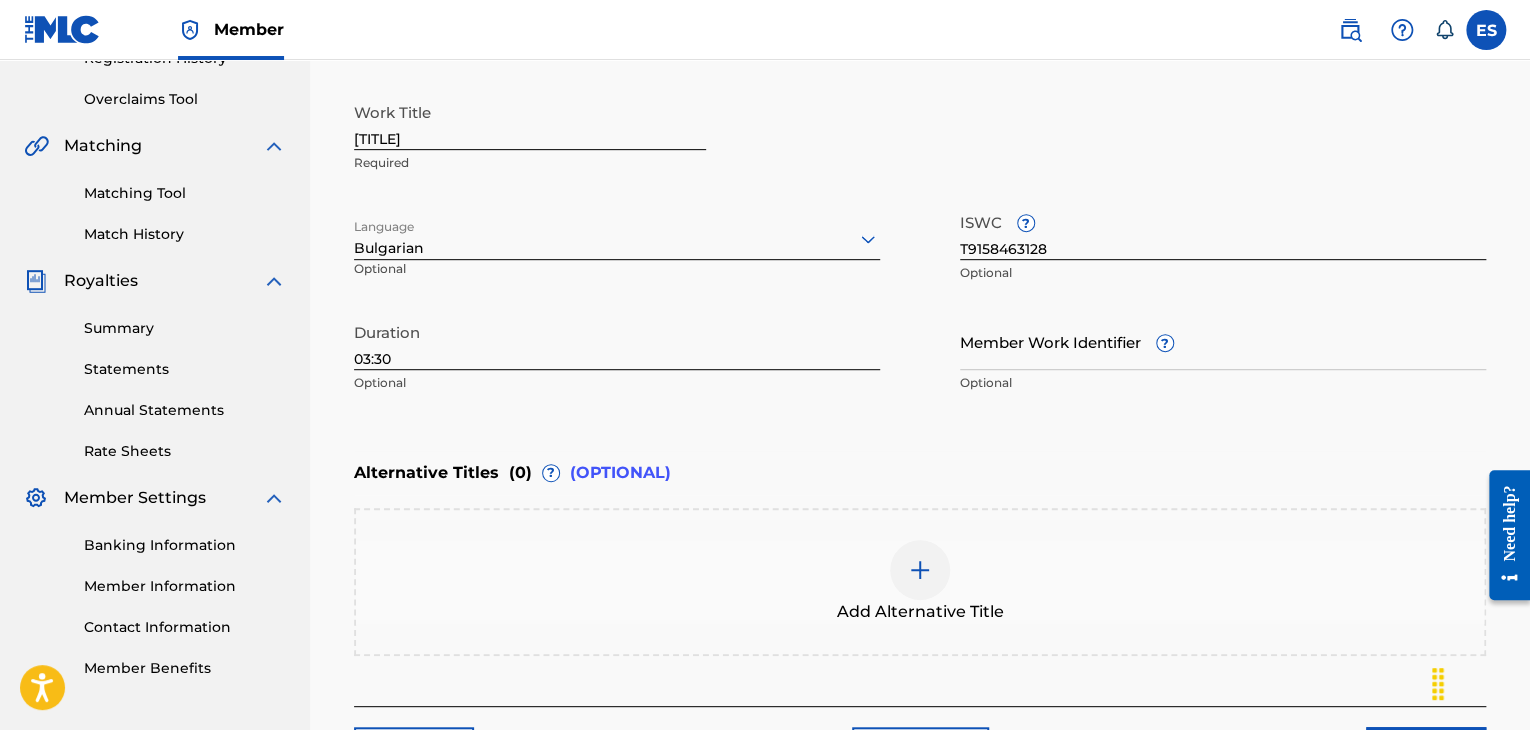click at bounding box center (920, 570) 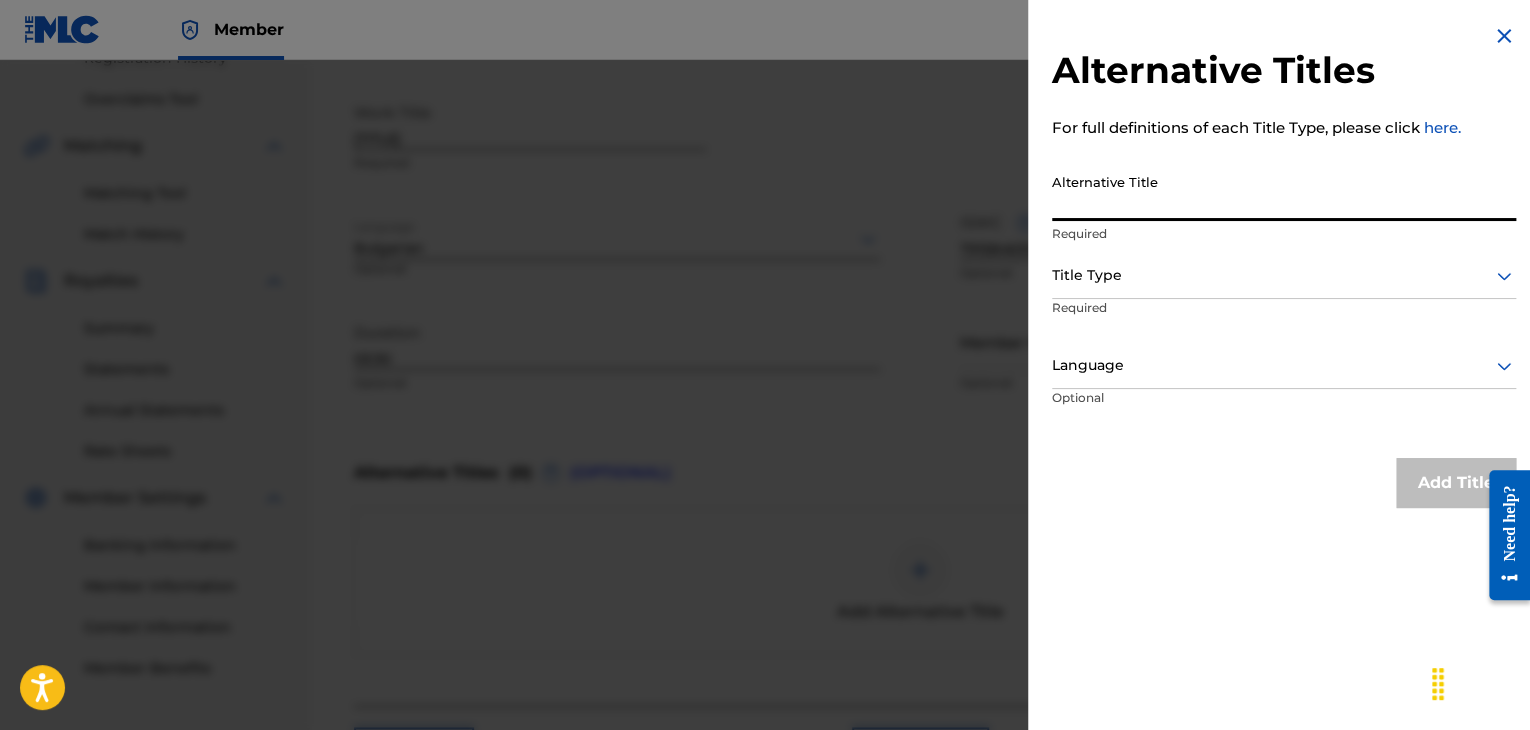 click on "Alternative Title" at bounding box center [1284, 192] 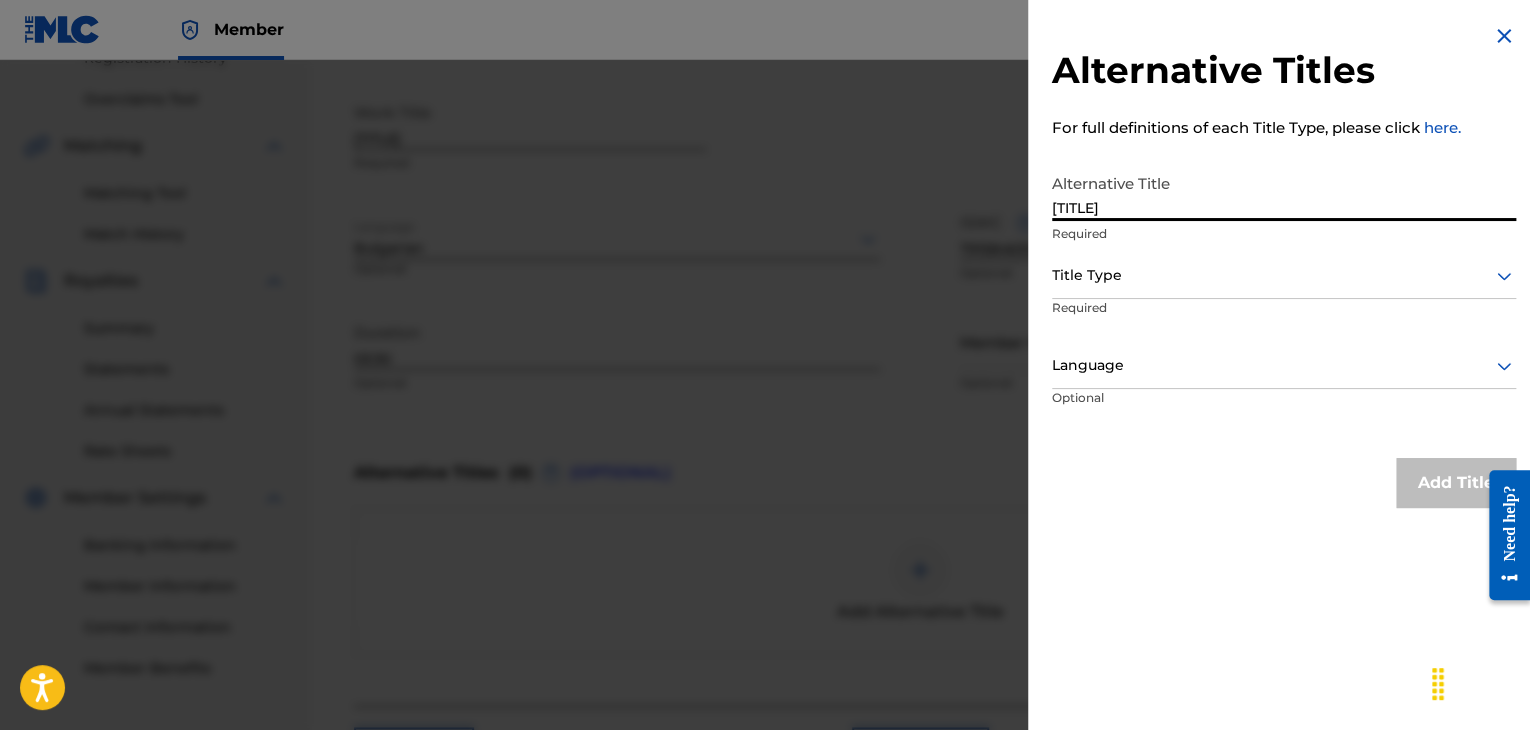 type on "[TITLE]" 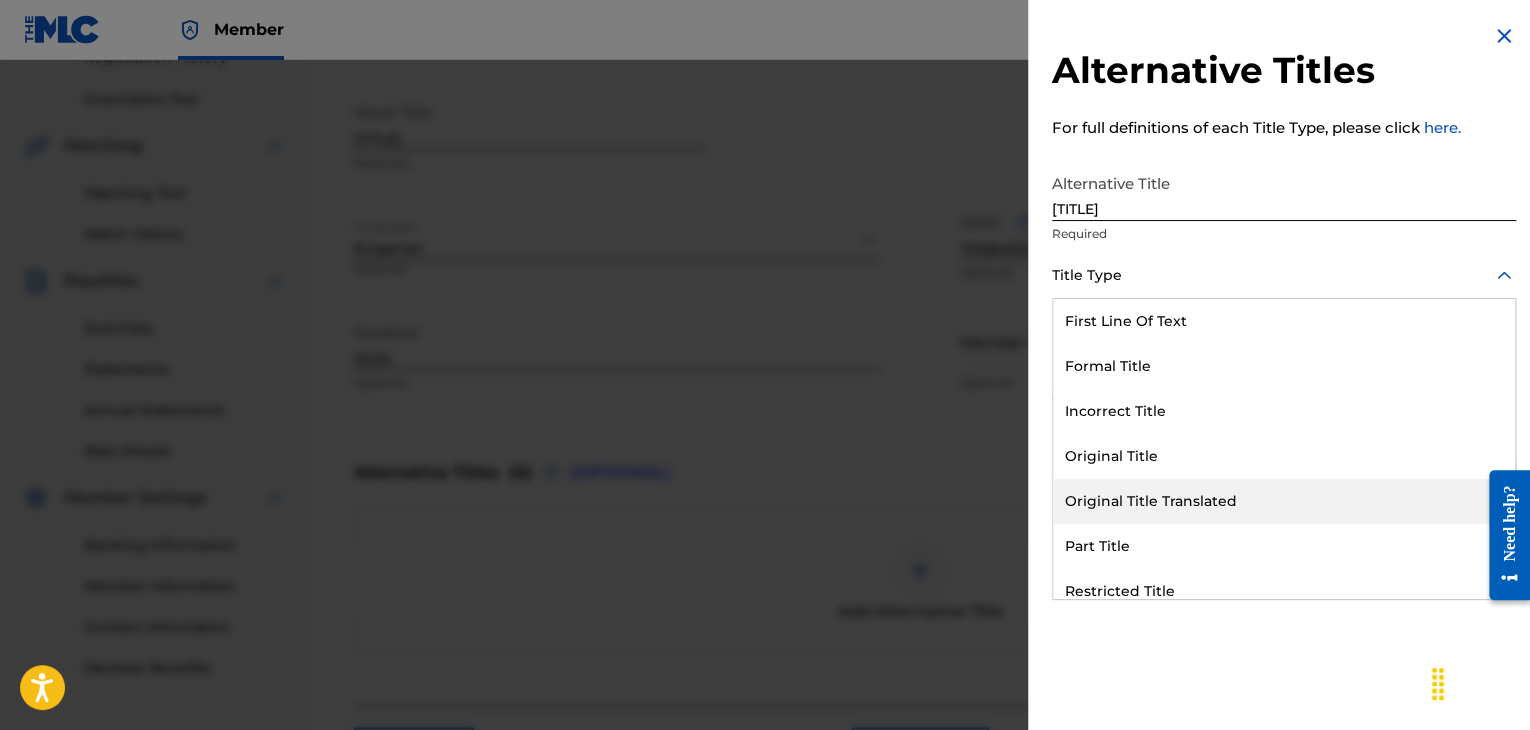 click on "Original Title Translated" at bounding box center (1284, 501) 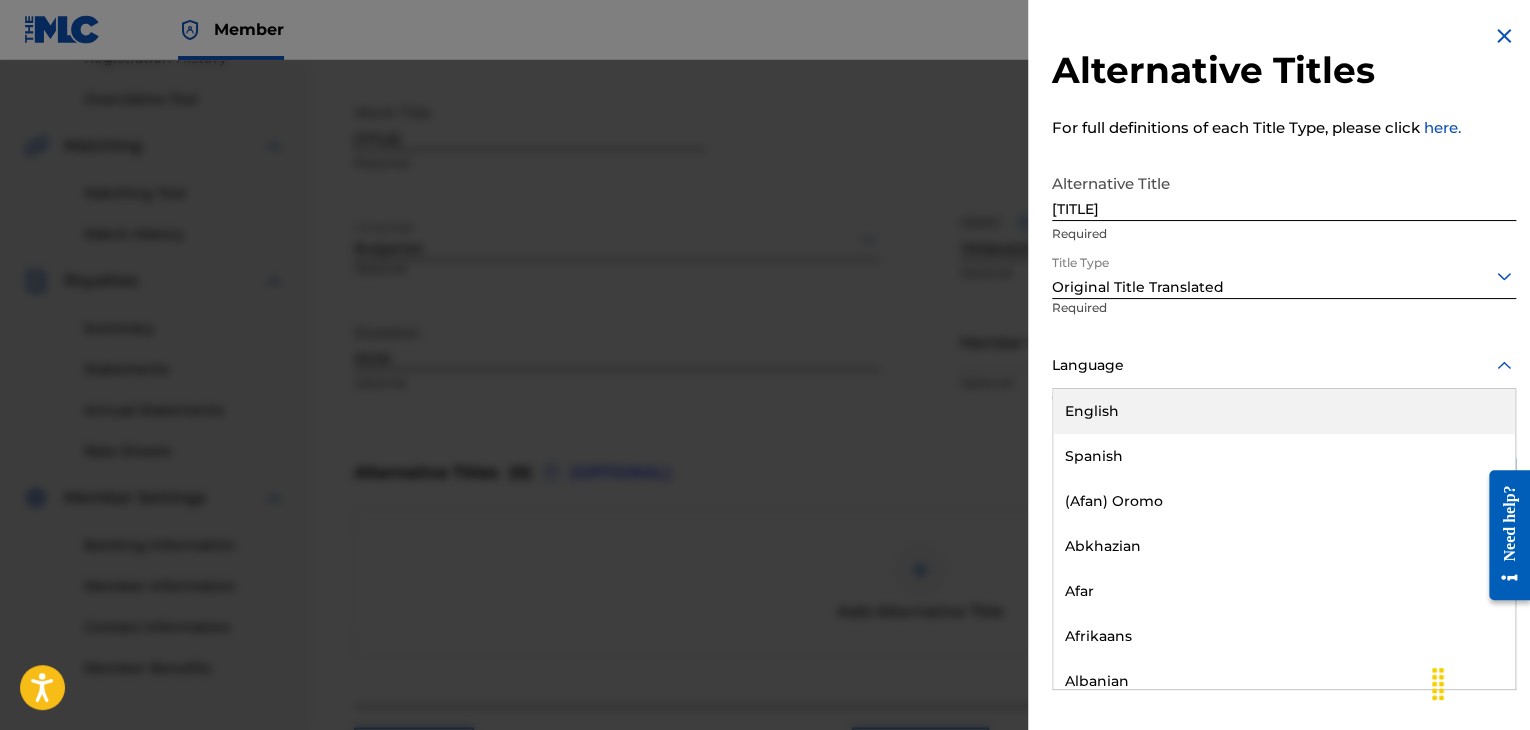 click at bounding box center [1284, 365] 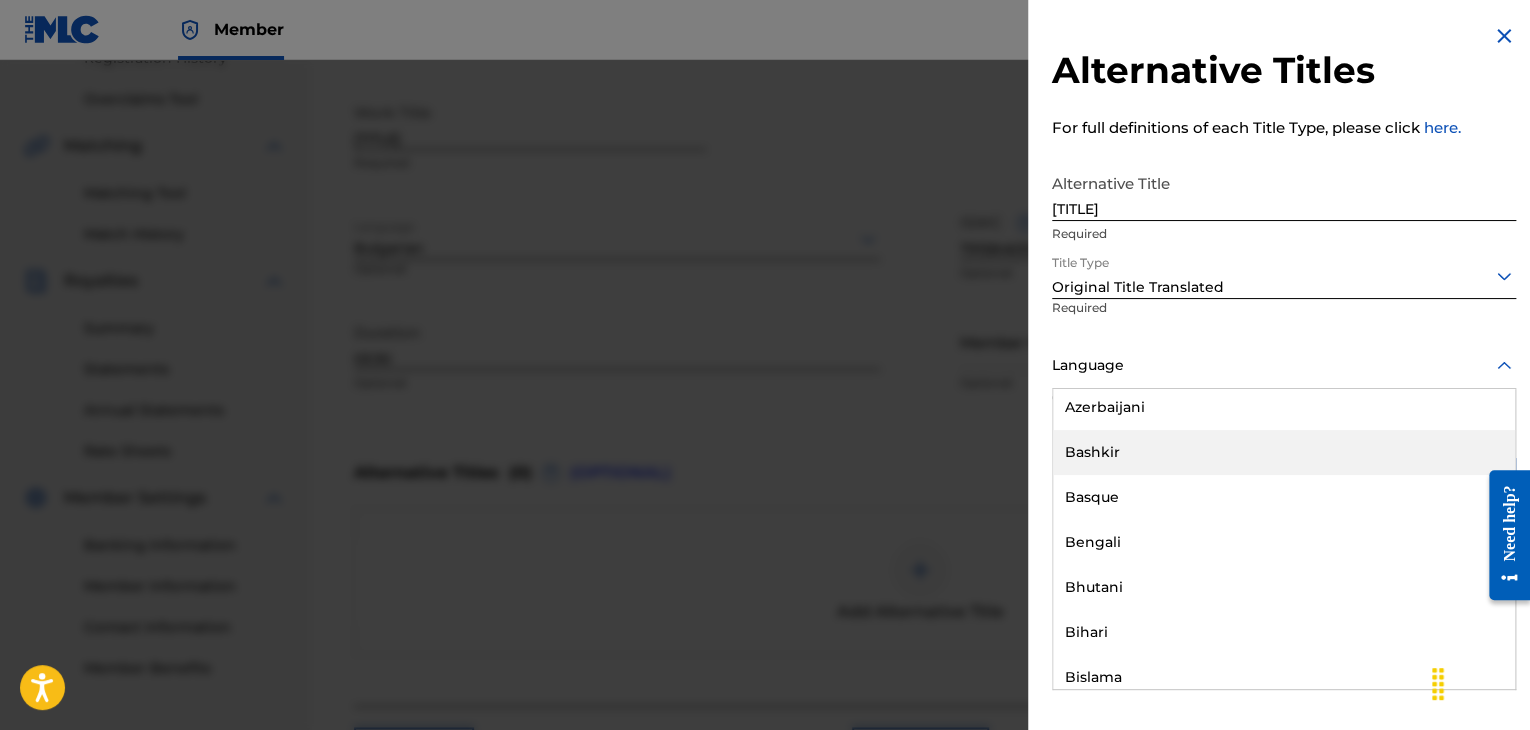 scroll, scrollTop: 700, scrollLeft: 0, axis: vertical 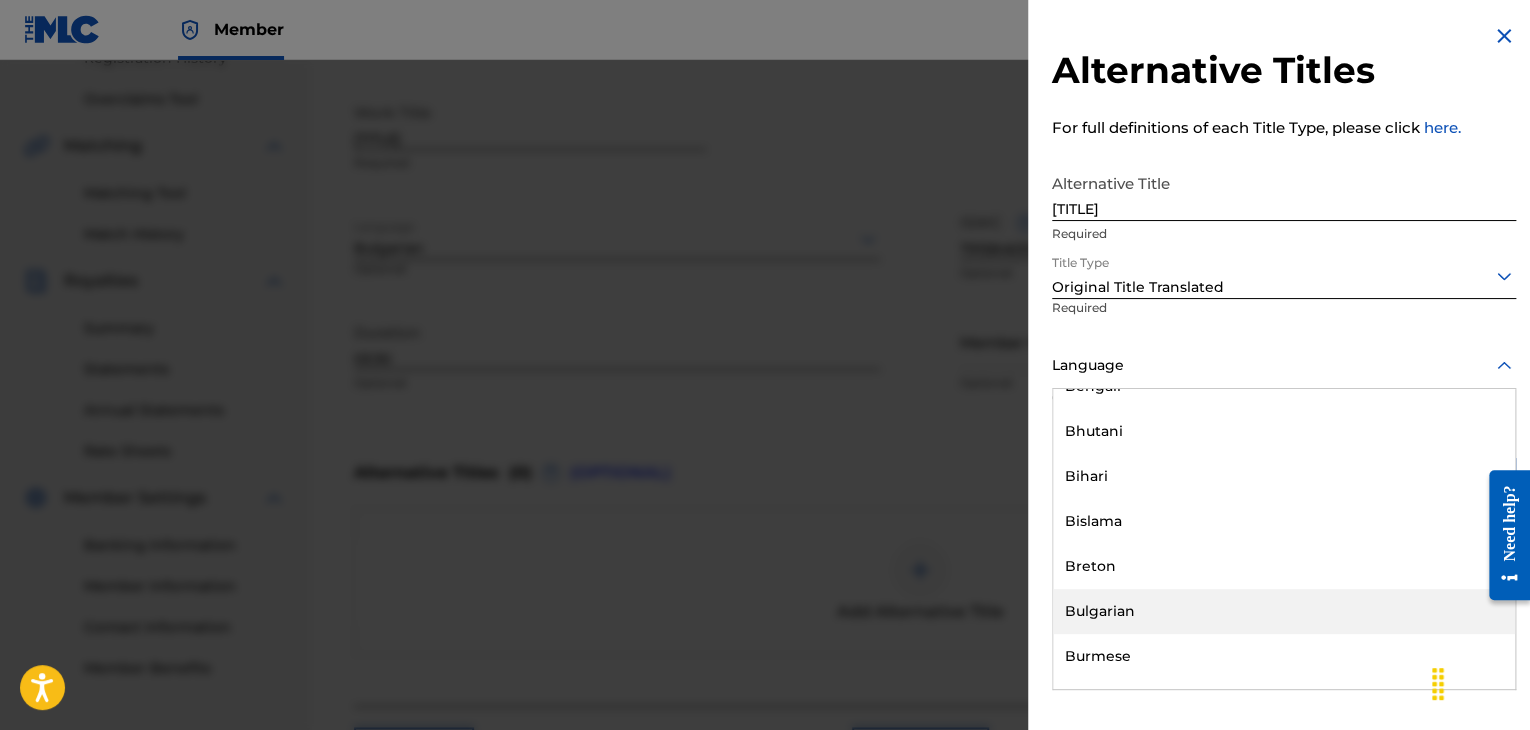 click on "Bulgarian" at bounding box center (1284, 611) 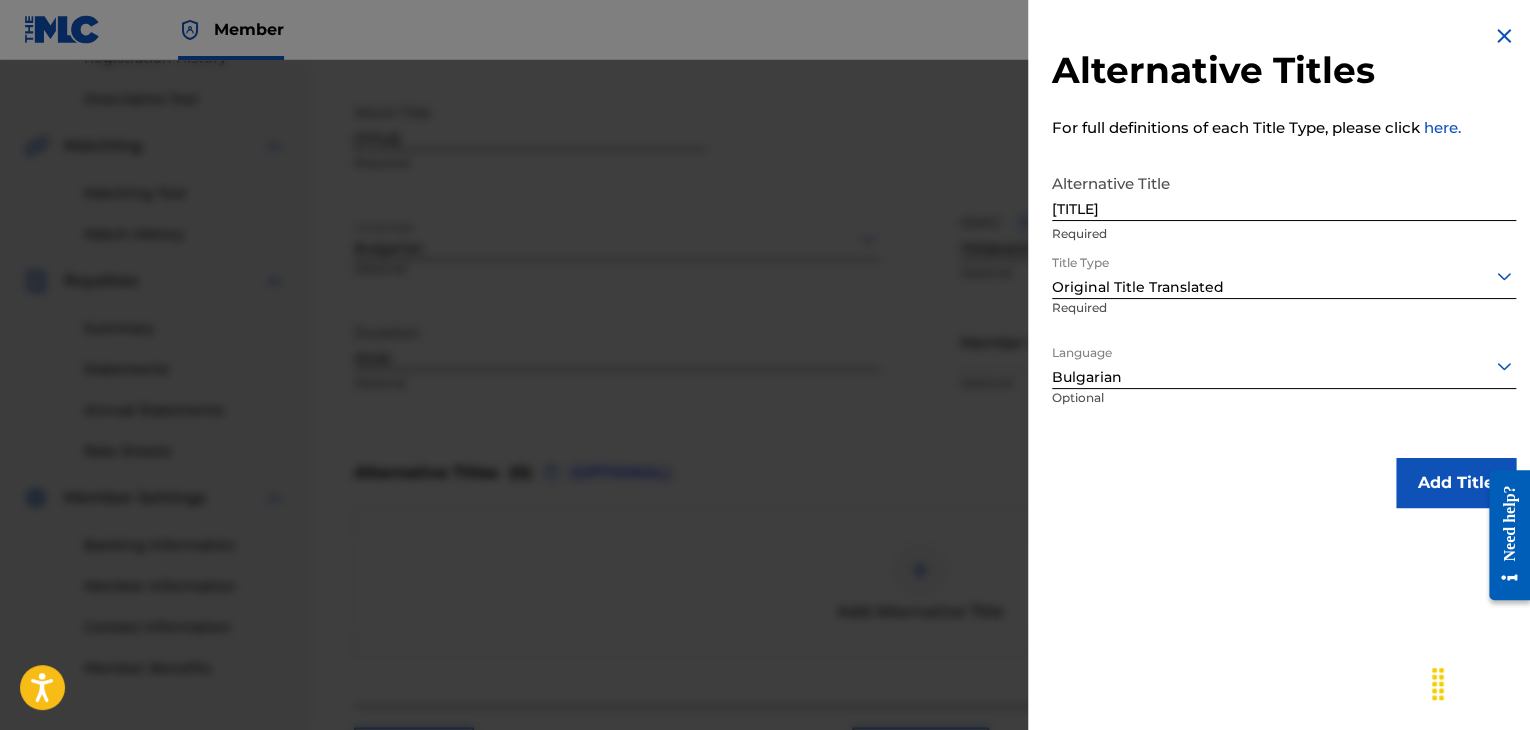 click on "Add Title" at bounding box center [1456, 483] 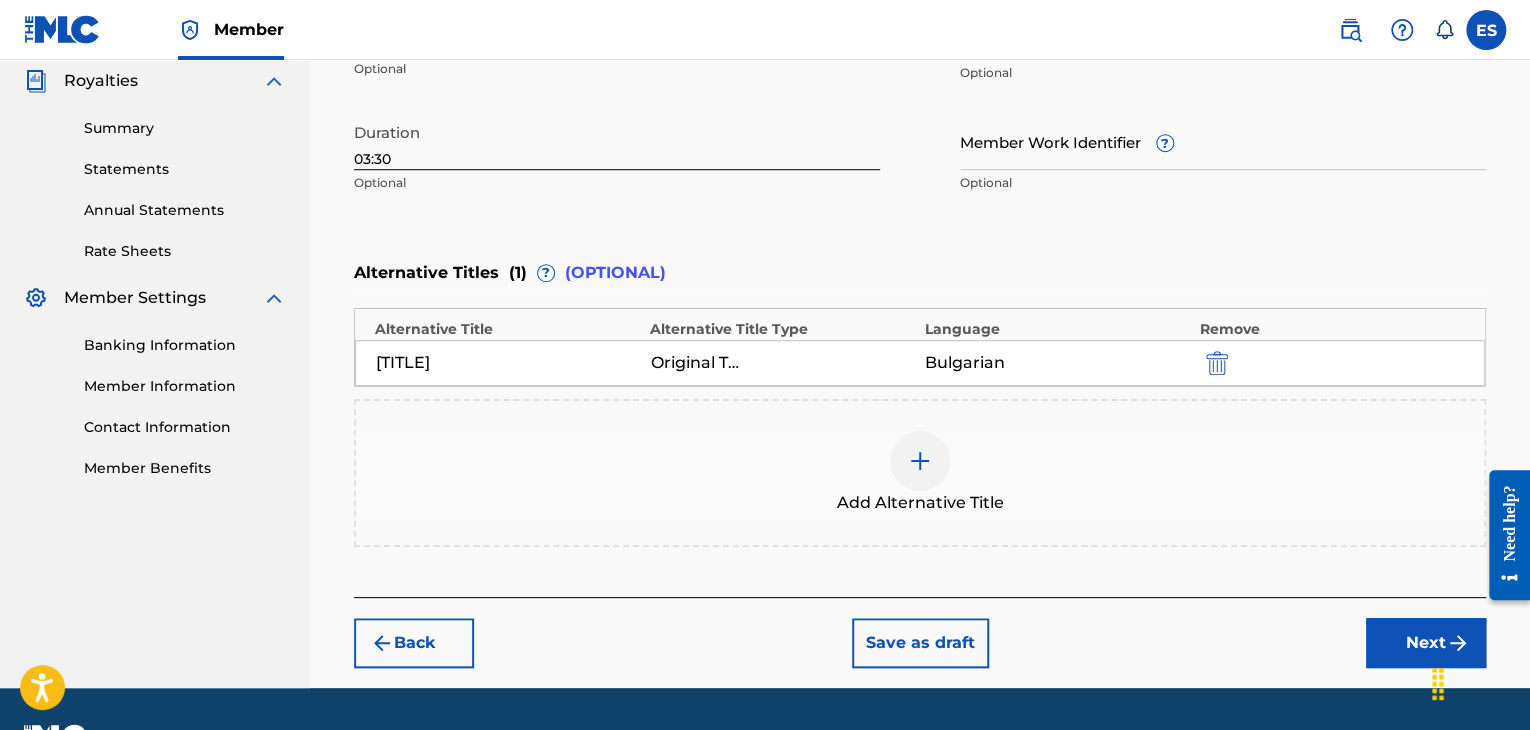 click on "Next" at bounding box center [1426, 643] 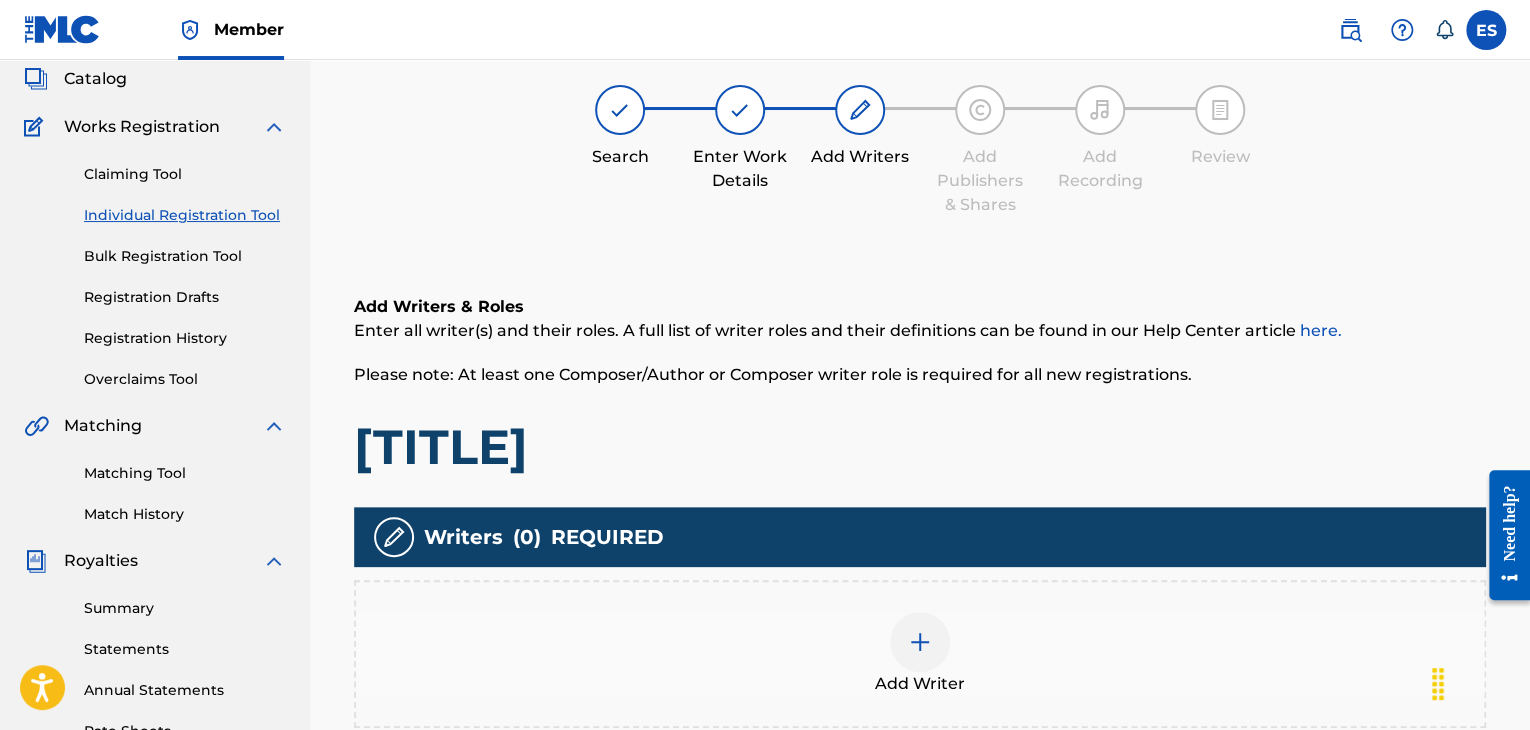 scroll, scrollTop: 469, scrollLeft: 0, axis: vertical 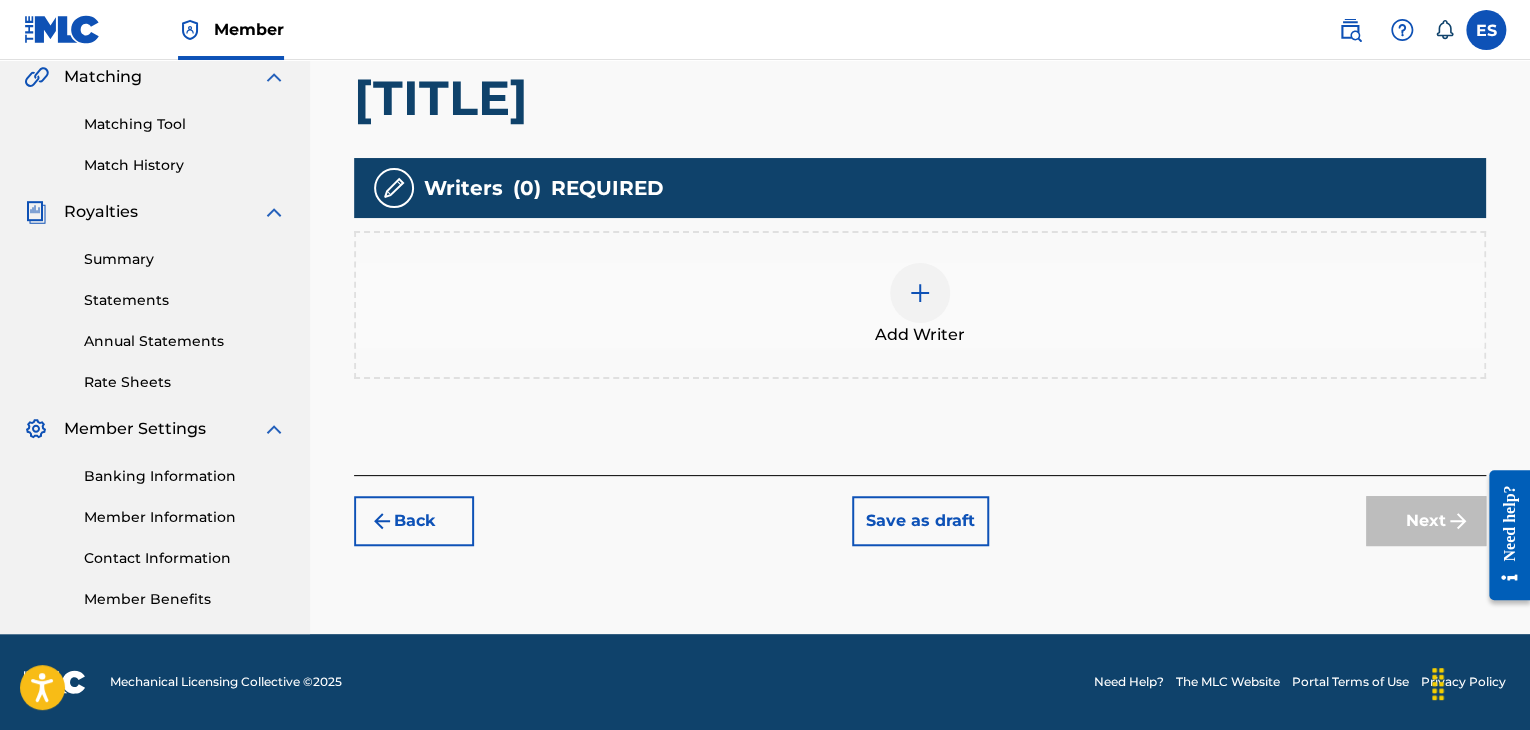 click on "Add Writer" at bounding box center [920, 335] 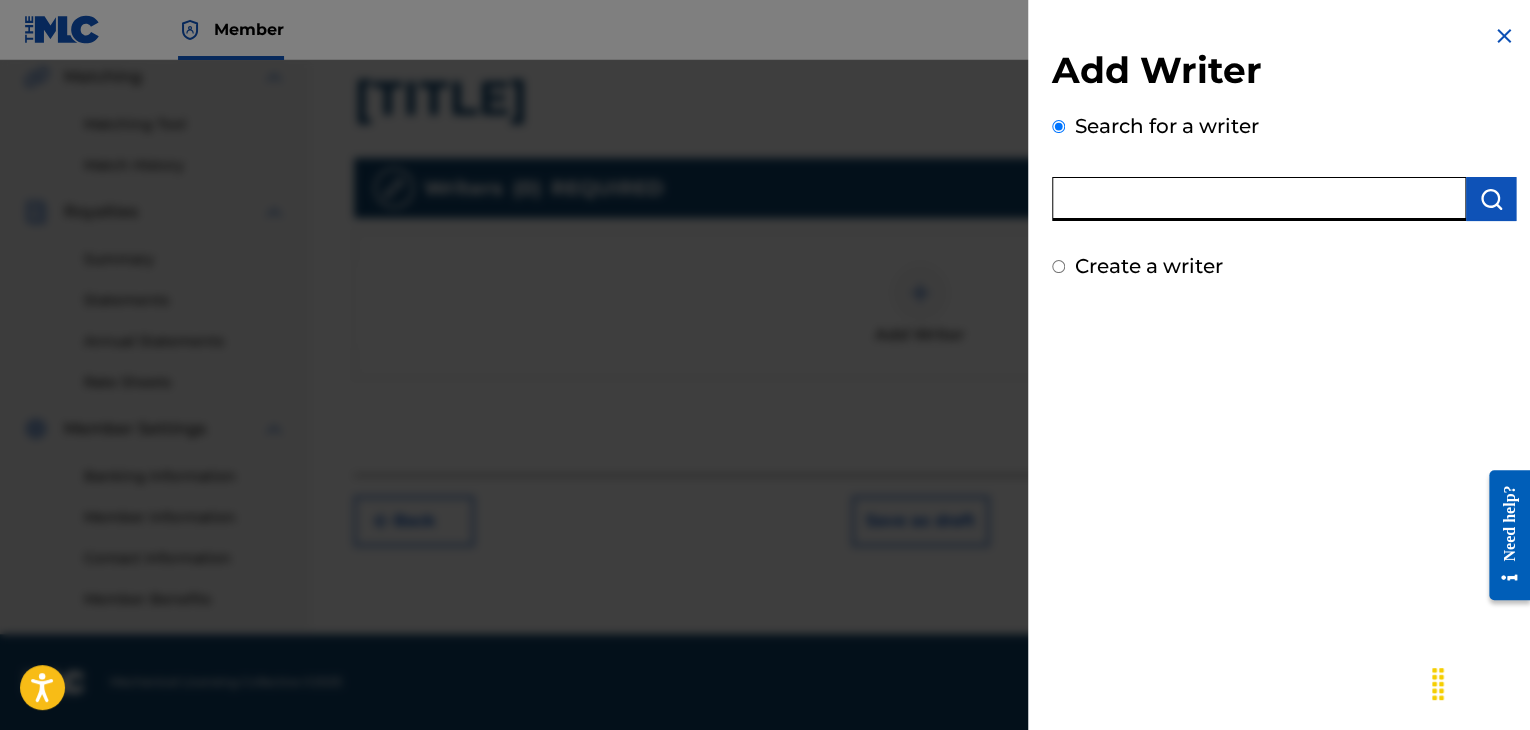 click at bounding box center [1259, 199] 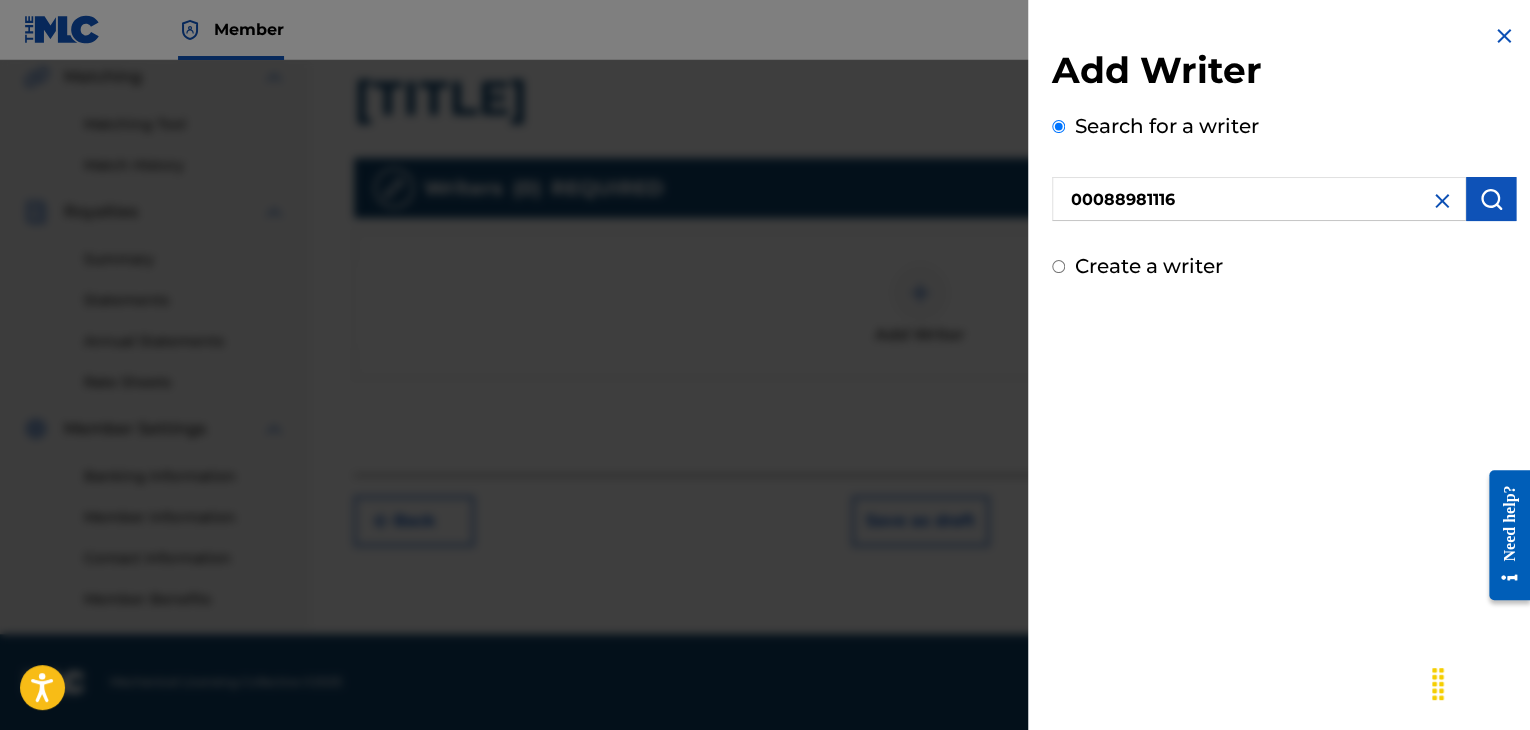 click on "Add Writer Search for a writer 00088981116 Create a writer" at bounding box center [1284, 365] 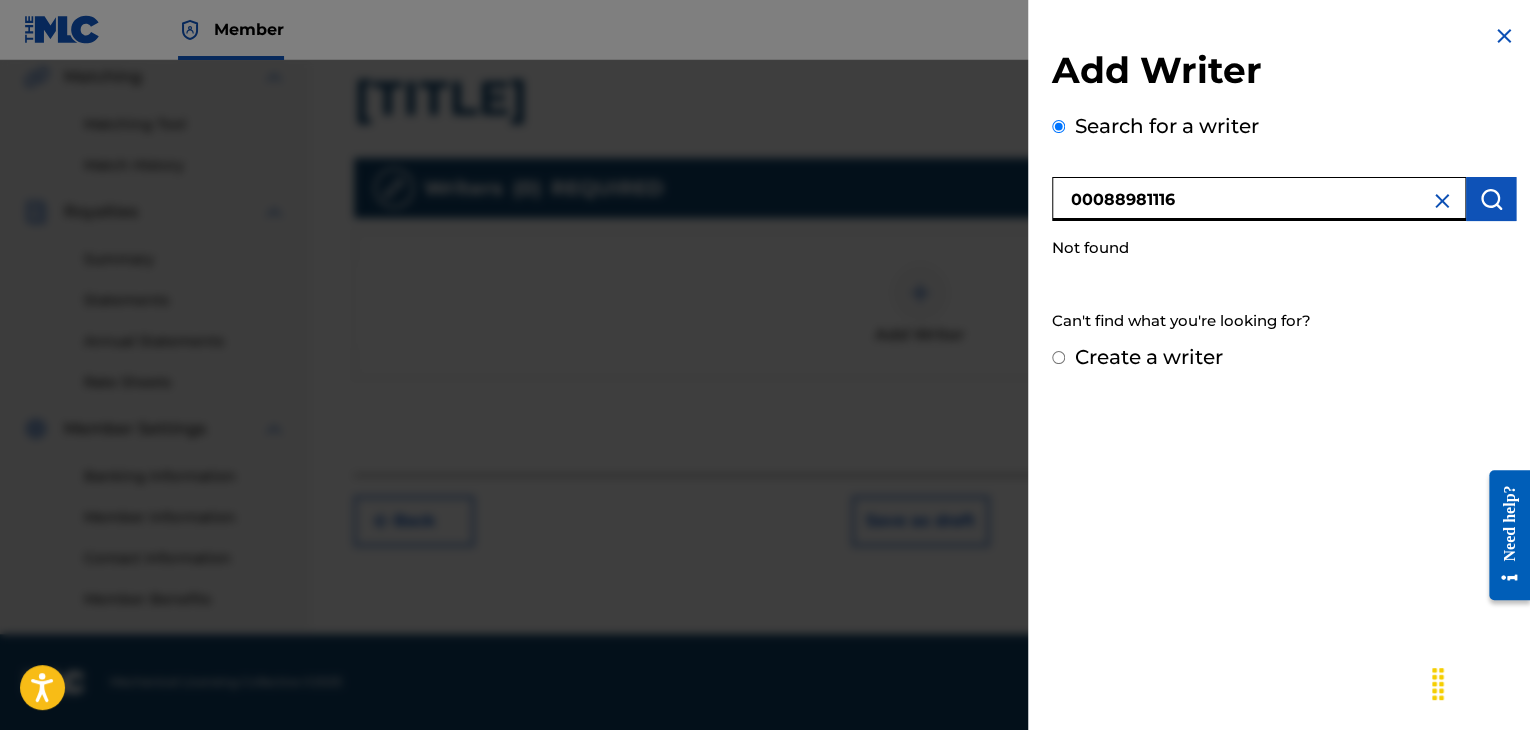 click on "00088981116" at bounding box center (1259, 199) 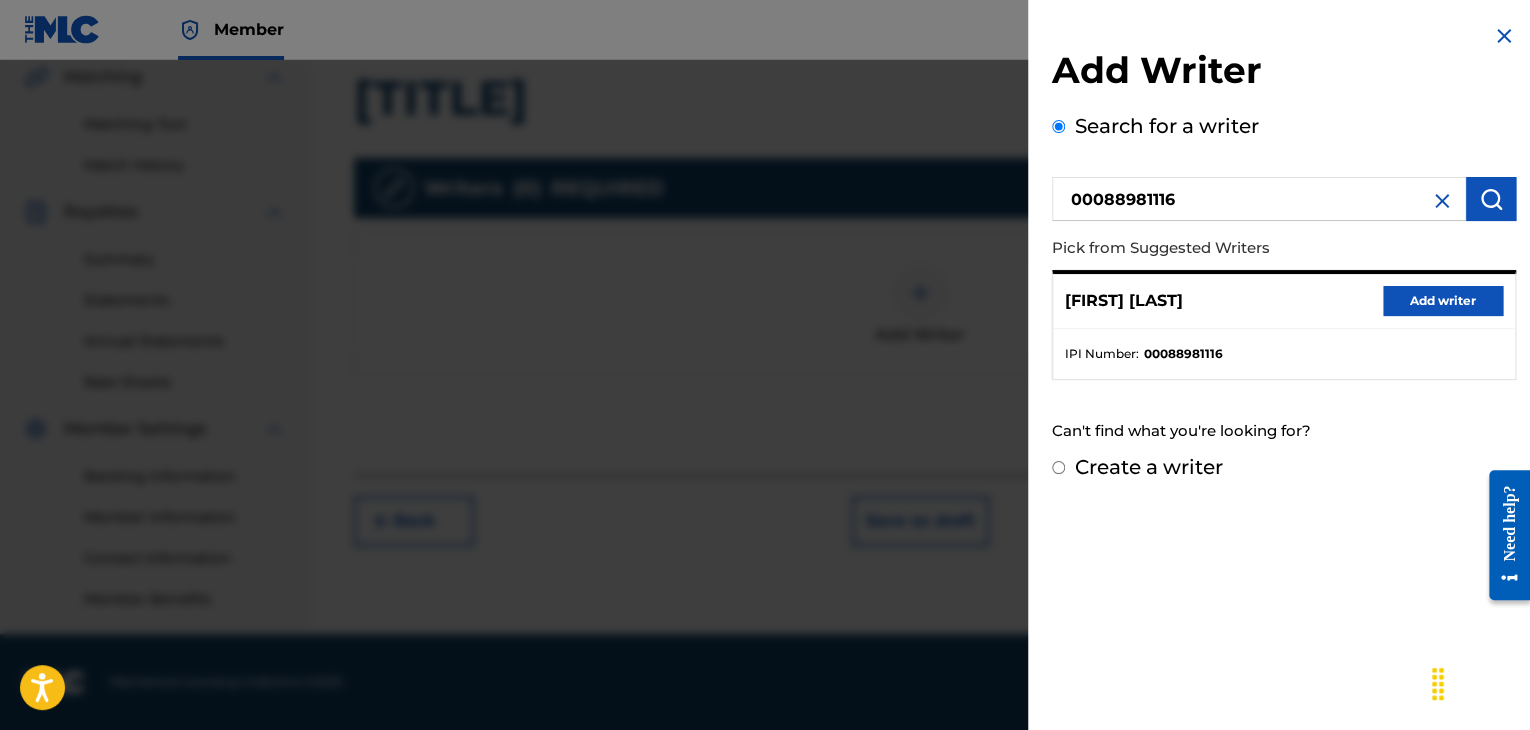 click on "Add writer" at bounding box center [1443, 301] 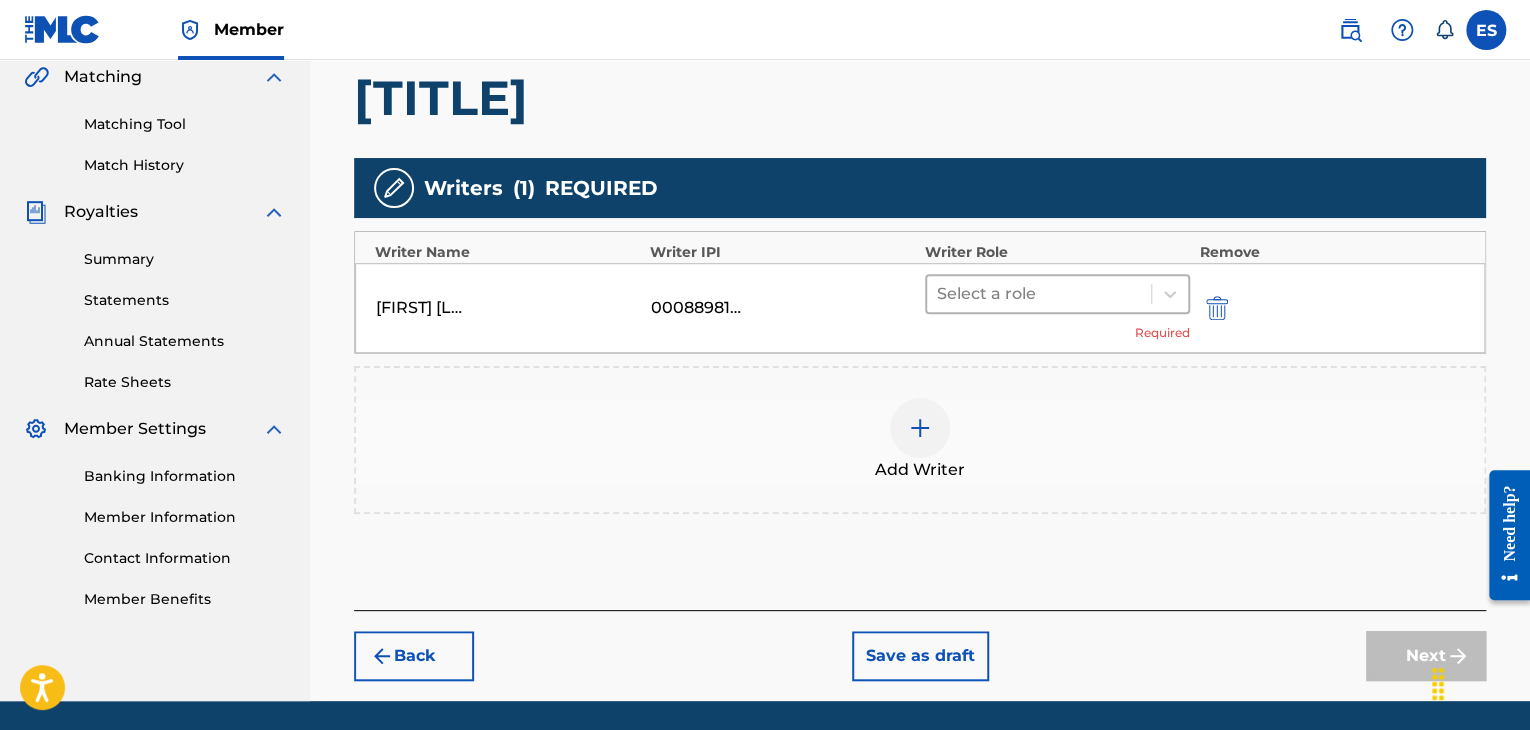 click at bounding box center (1039, 294) 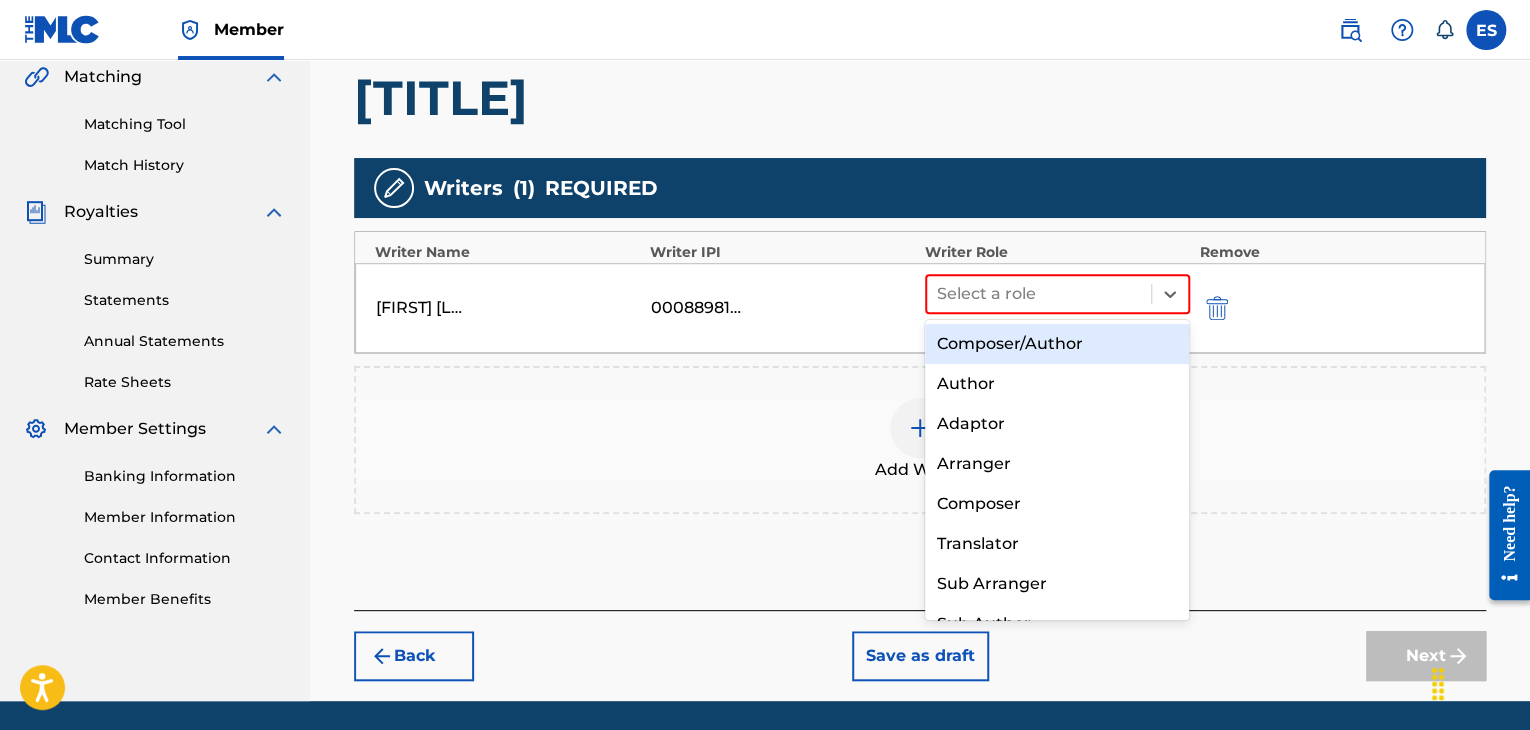 click on "Composer/Author" at bounding box center (1057, 344) 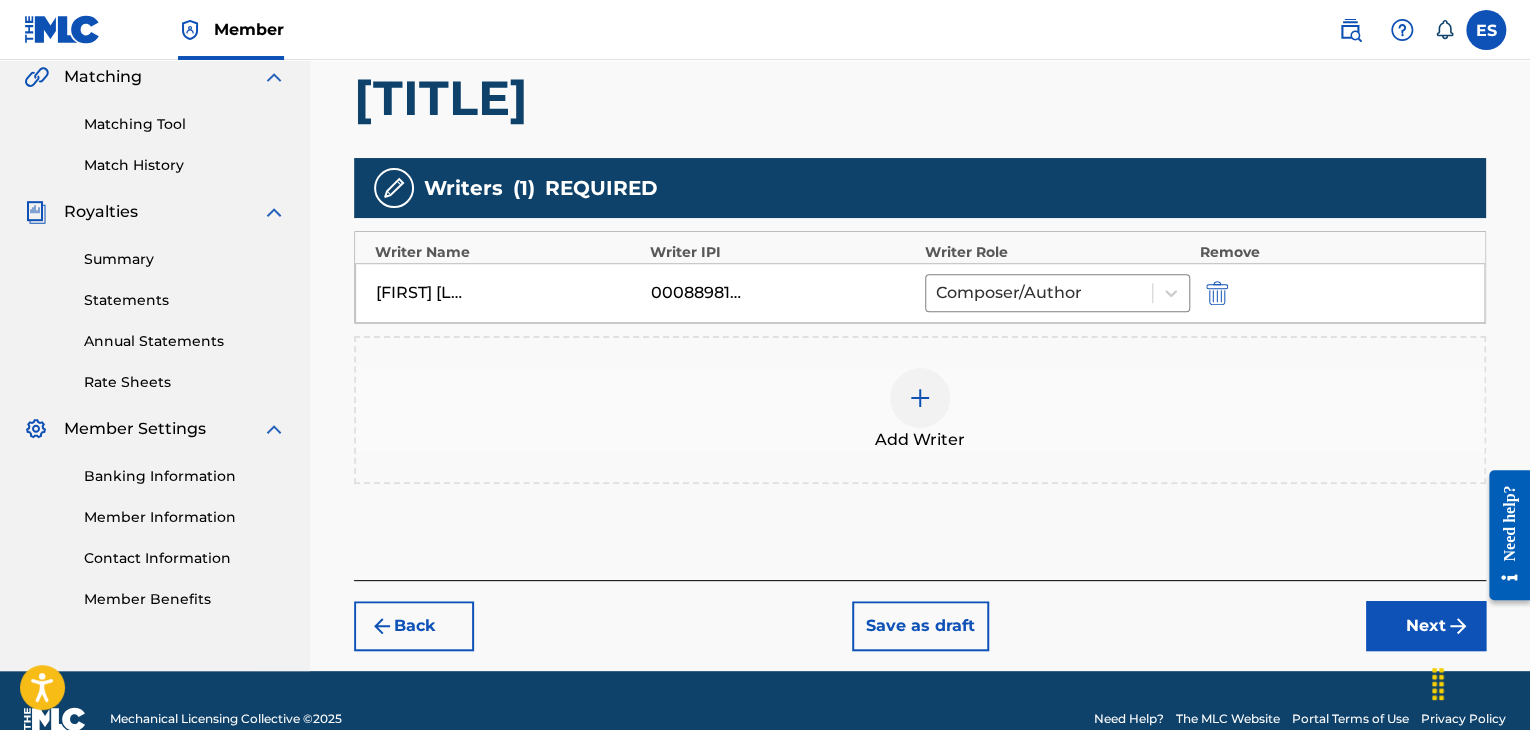 click at bounding box center (920, 398) 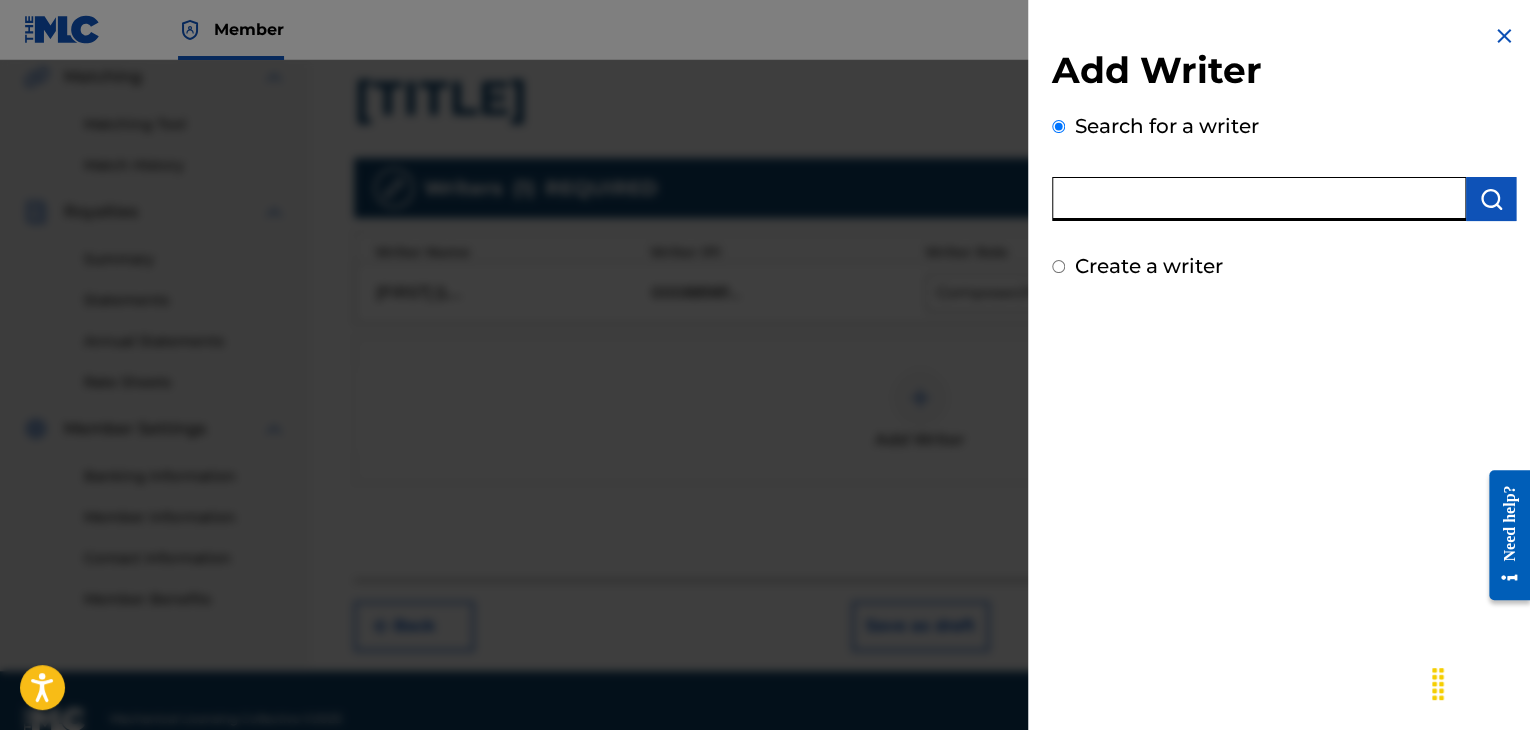 paste on "00258906432" 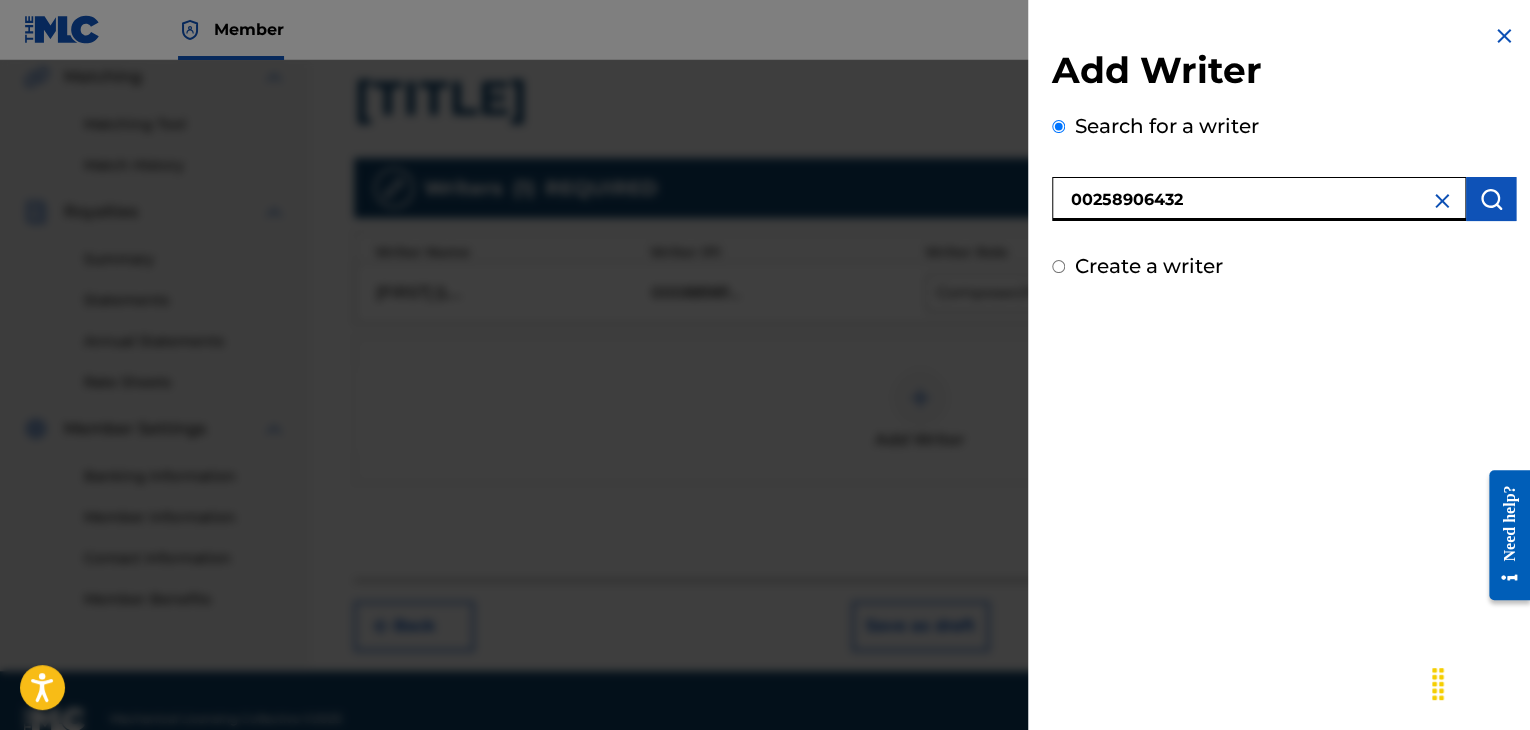 type on "00258906432" 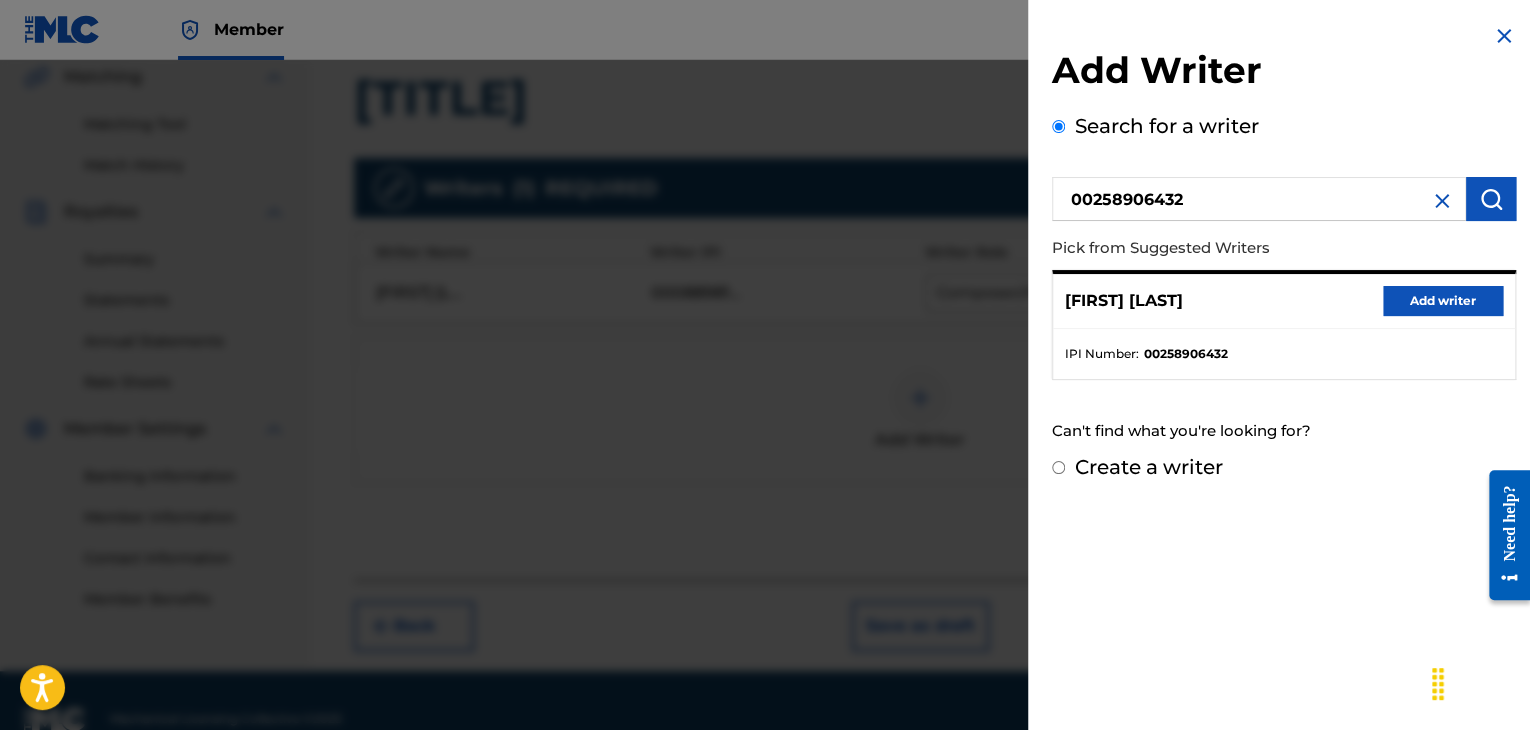 click on "Add writer" at bounding box center (1443, 301) 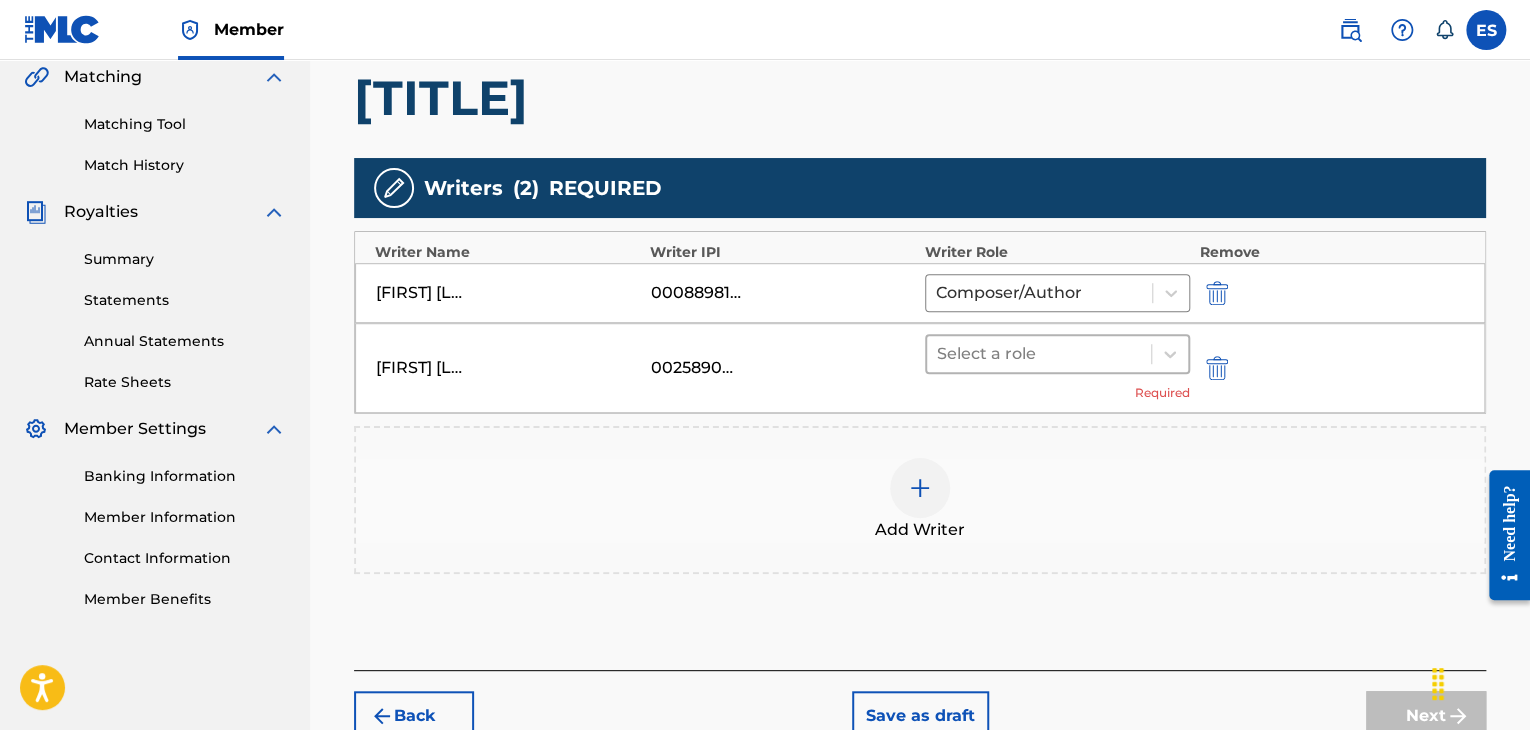 click at bounding box center [1039, 354] 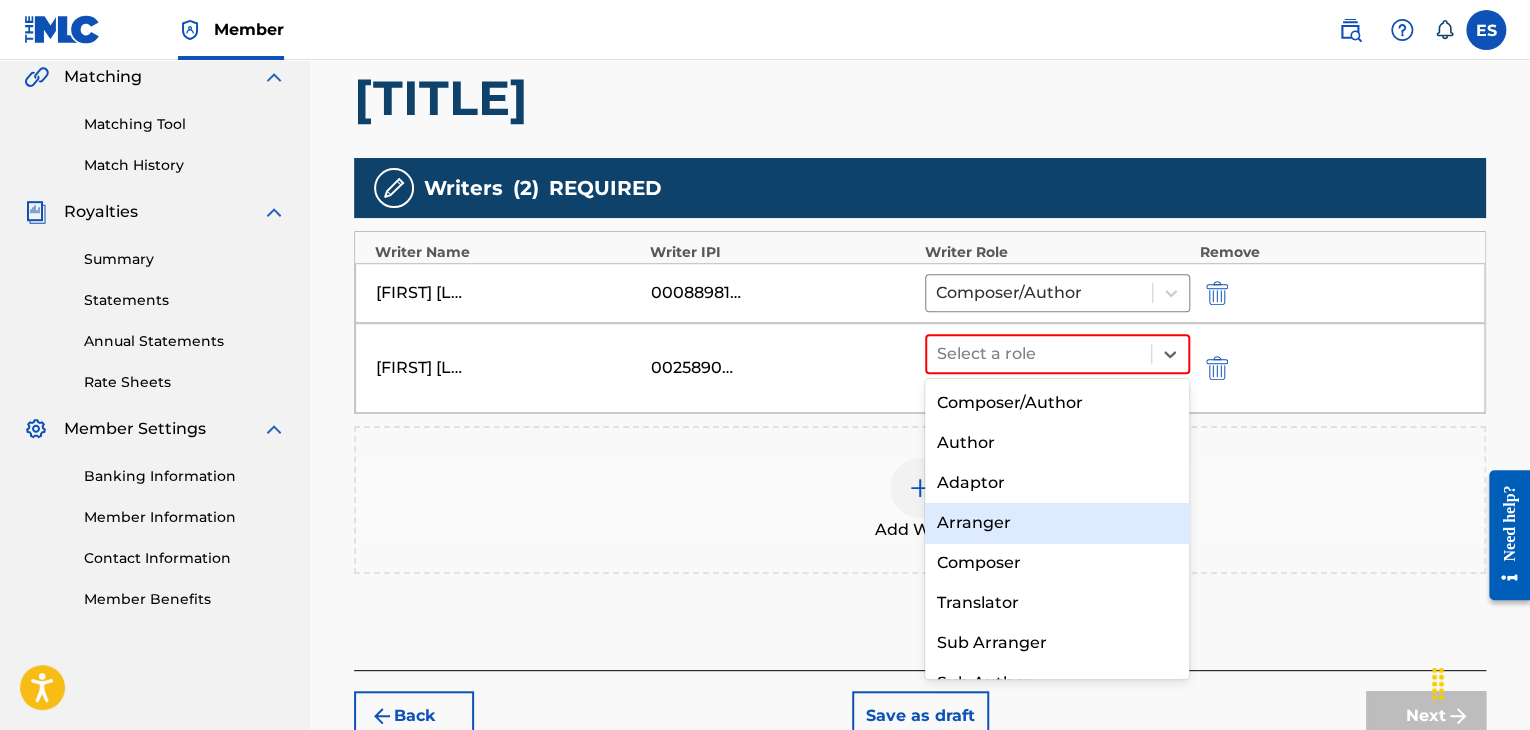 click on "Arranger" at bounding box center [1057, 523] 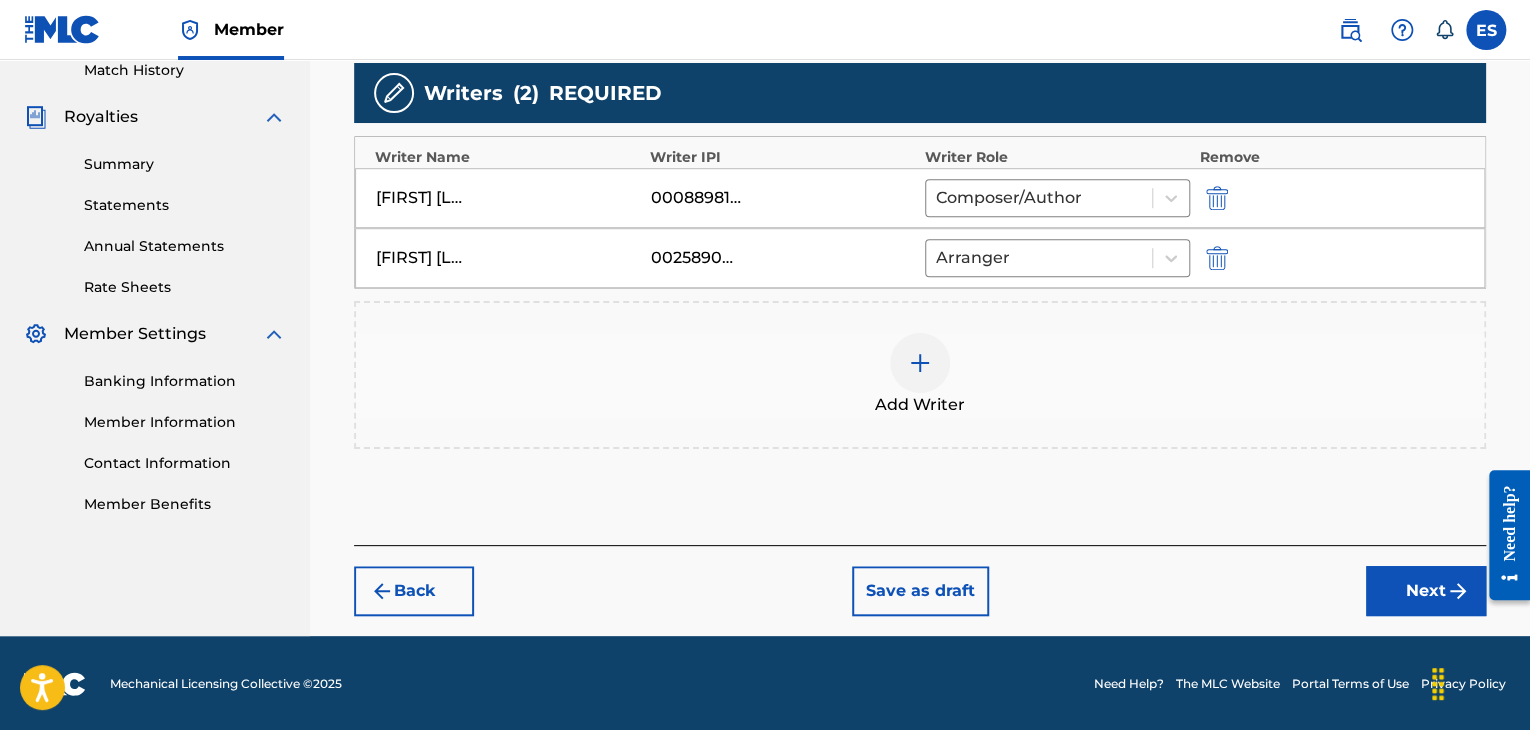 click on "Next" at bounding box center [1426, 591] 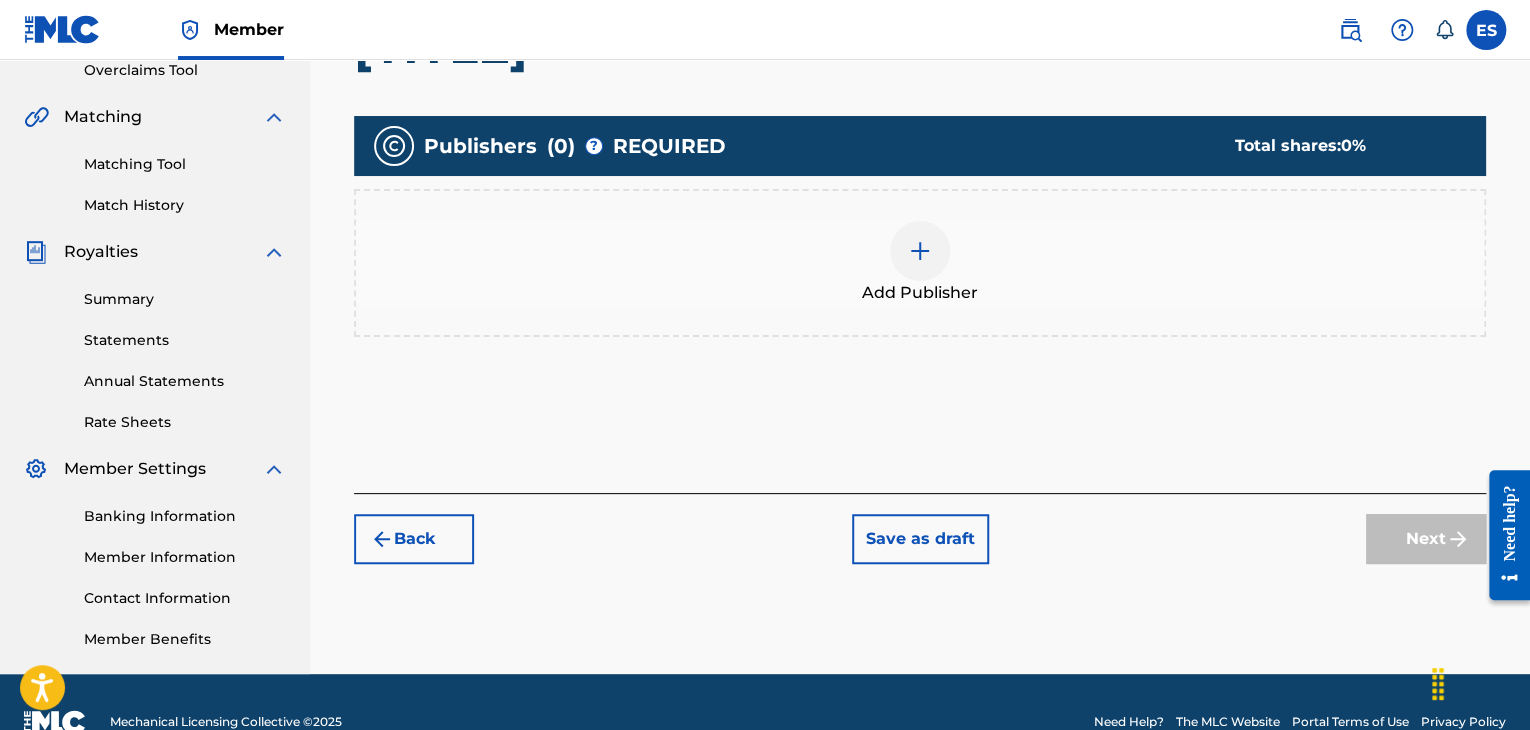 scroll, scrollTop: 469, scrollLeft: 0, axis: vertical 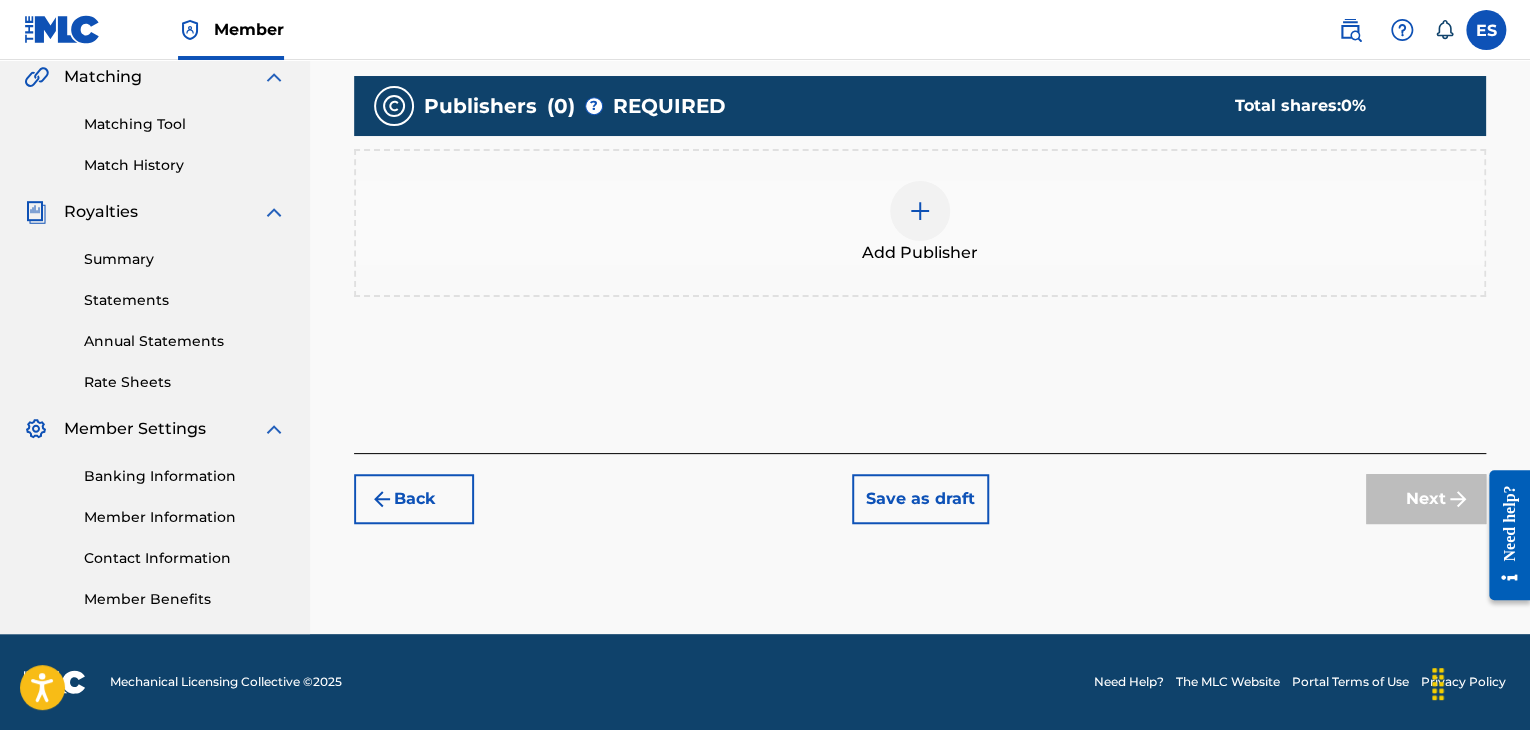 click on "Add Publisher" at bounding box center (920, 223) 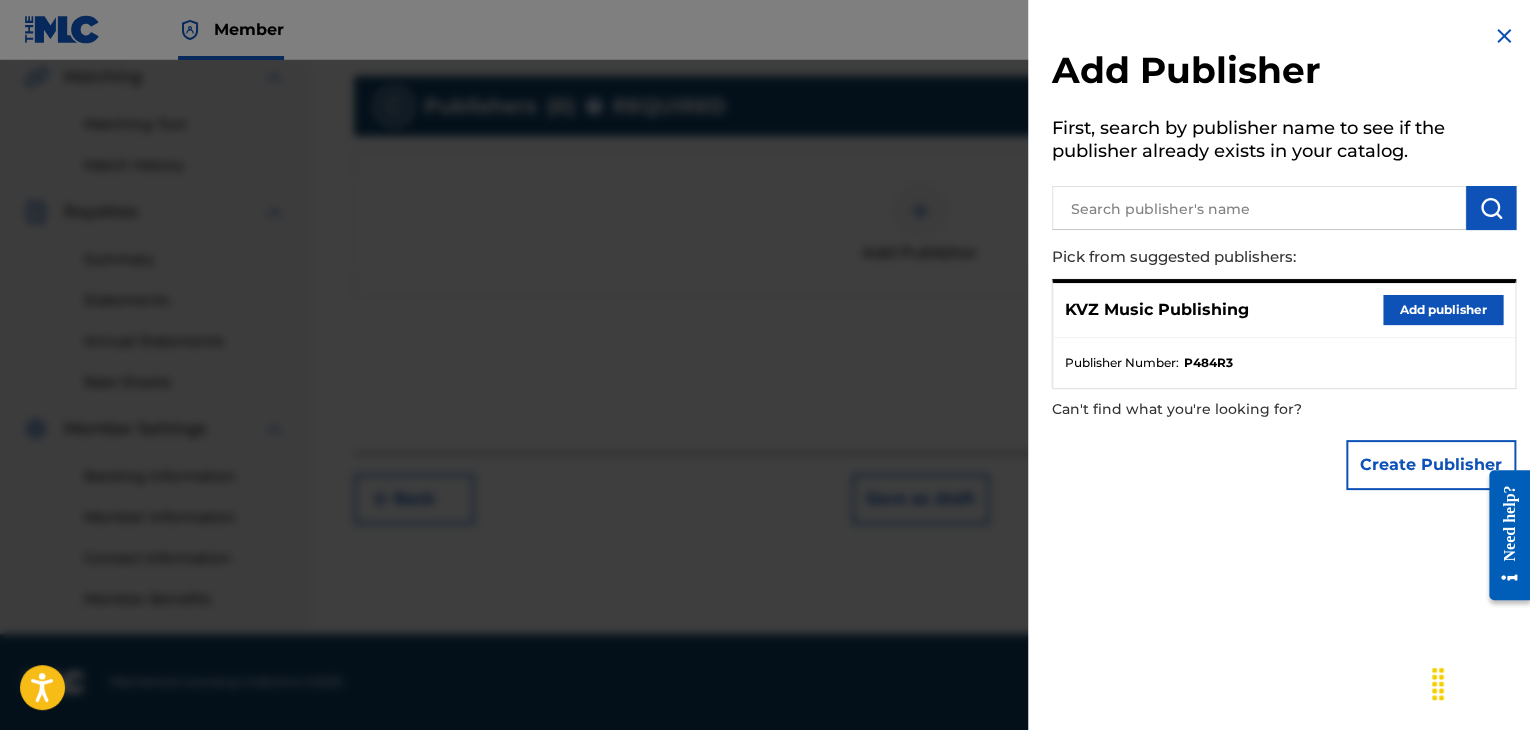click on "Add publisher" at bounding box center [1443, 310] 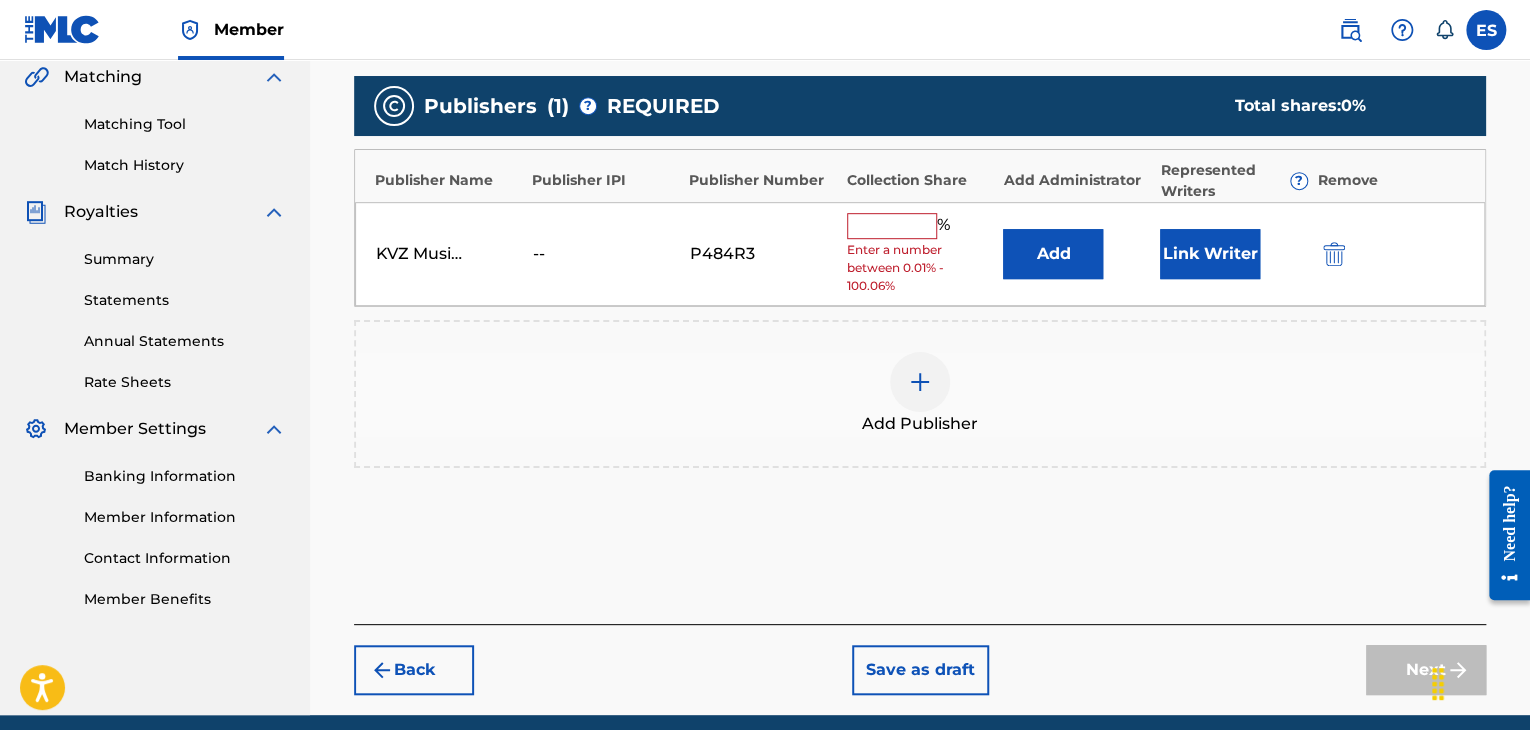click at bounding box center (892, 226) 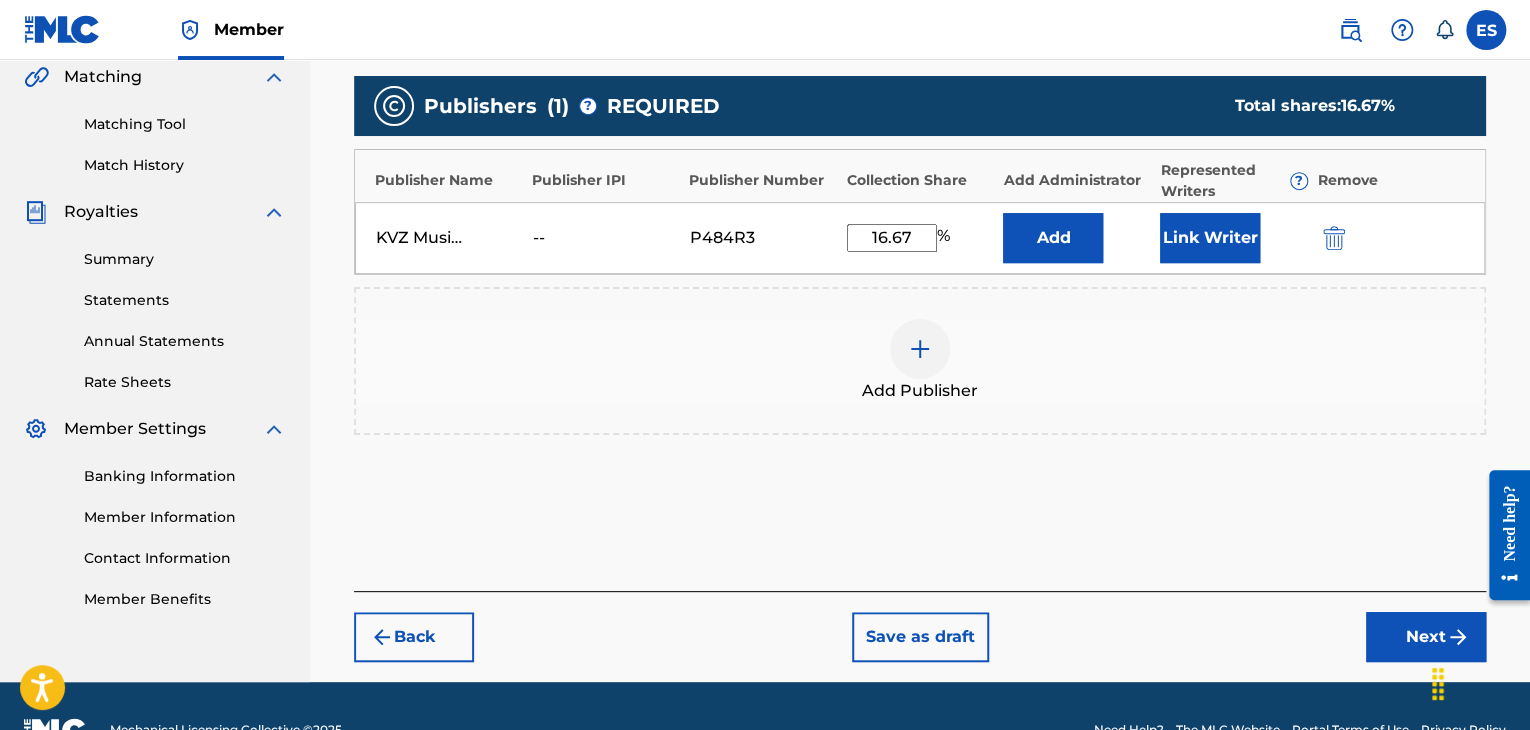 click on "Next" at bounding box center [1426, 637] 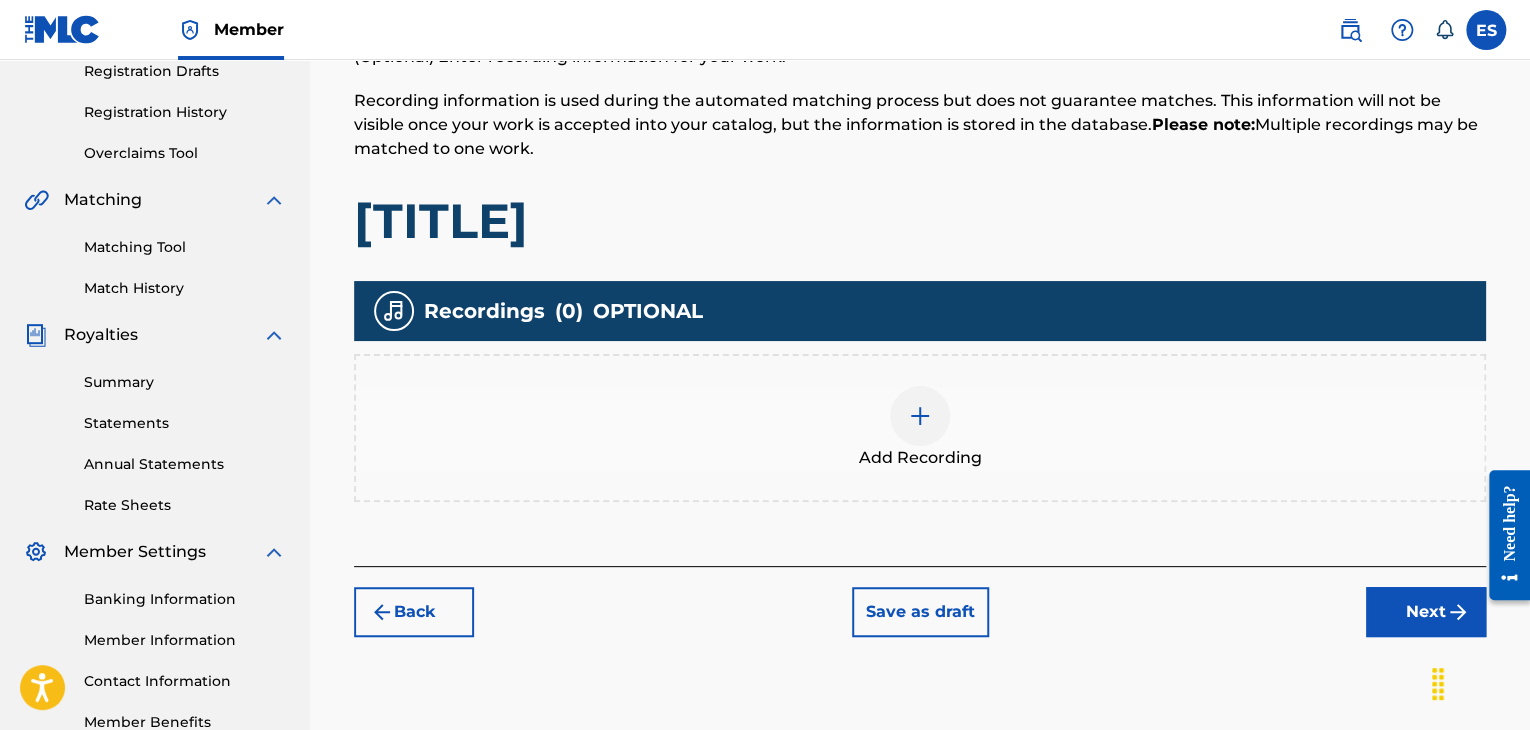 scroll, scrollTop: 469, scrollLeft: 0, axis: vertical 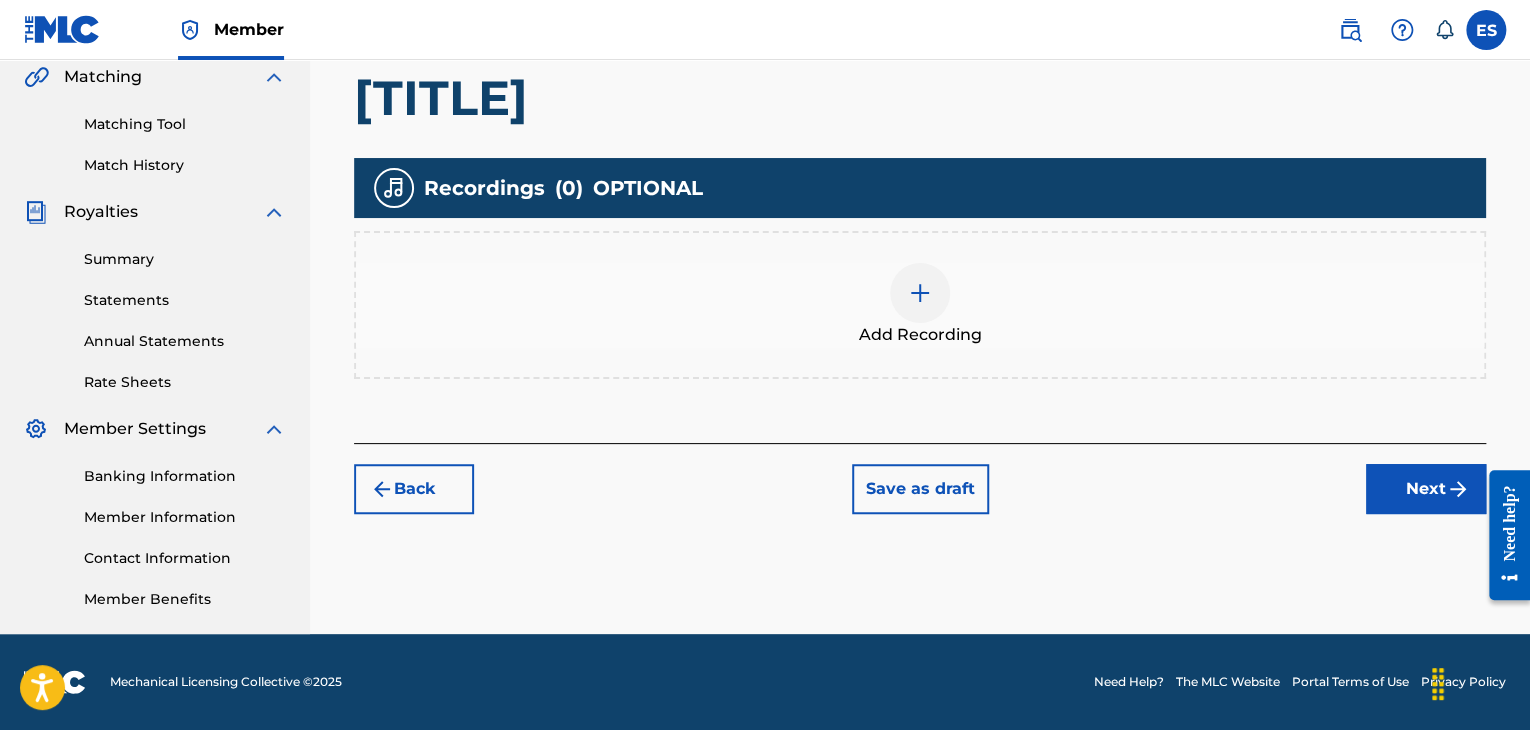 click at bounding box center (920, 293) 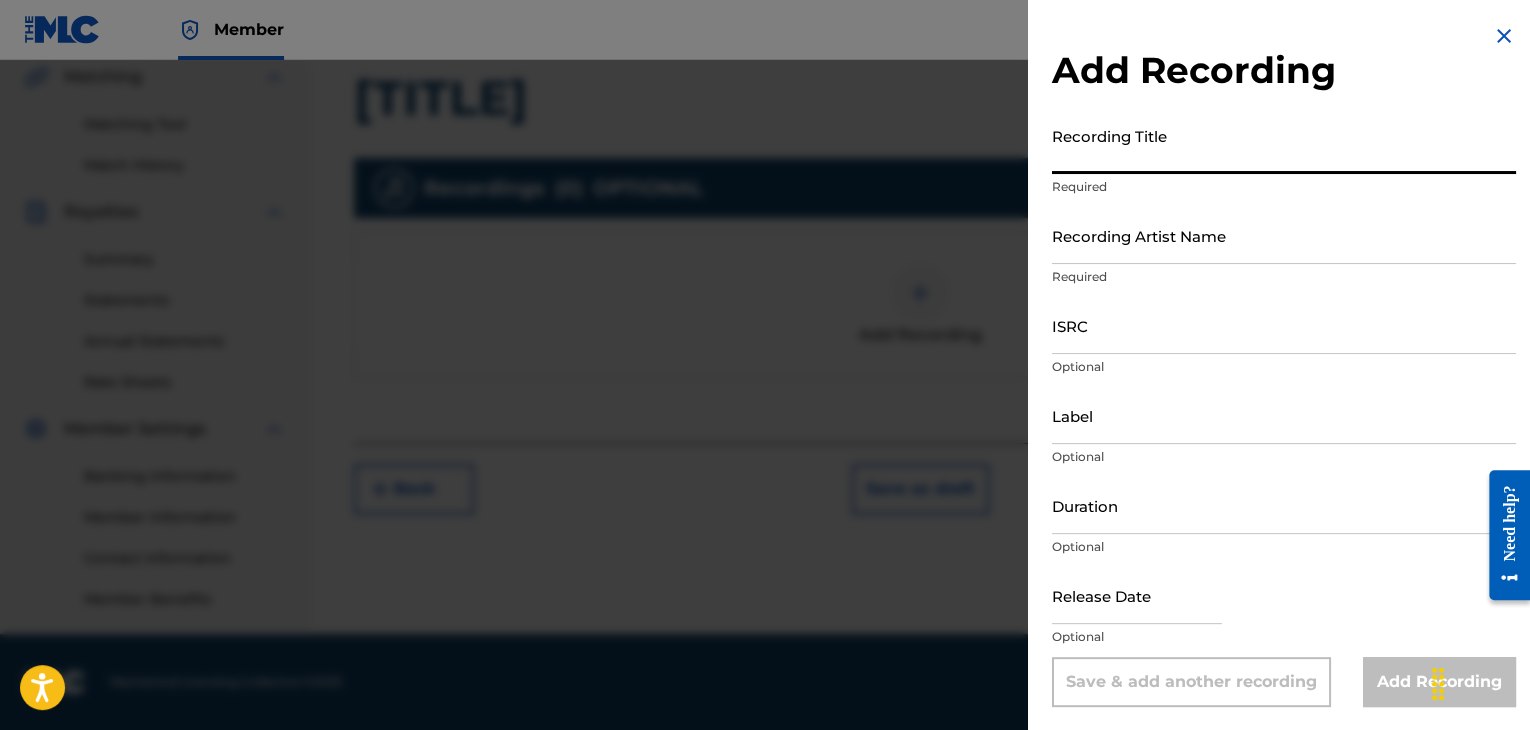 click on "Recording Title" at bounding box center [1284, 145] 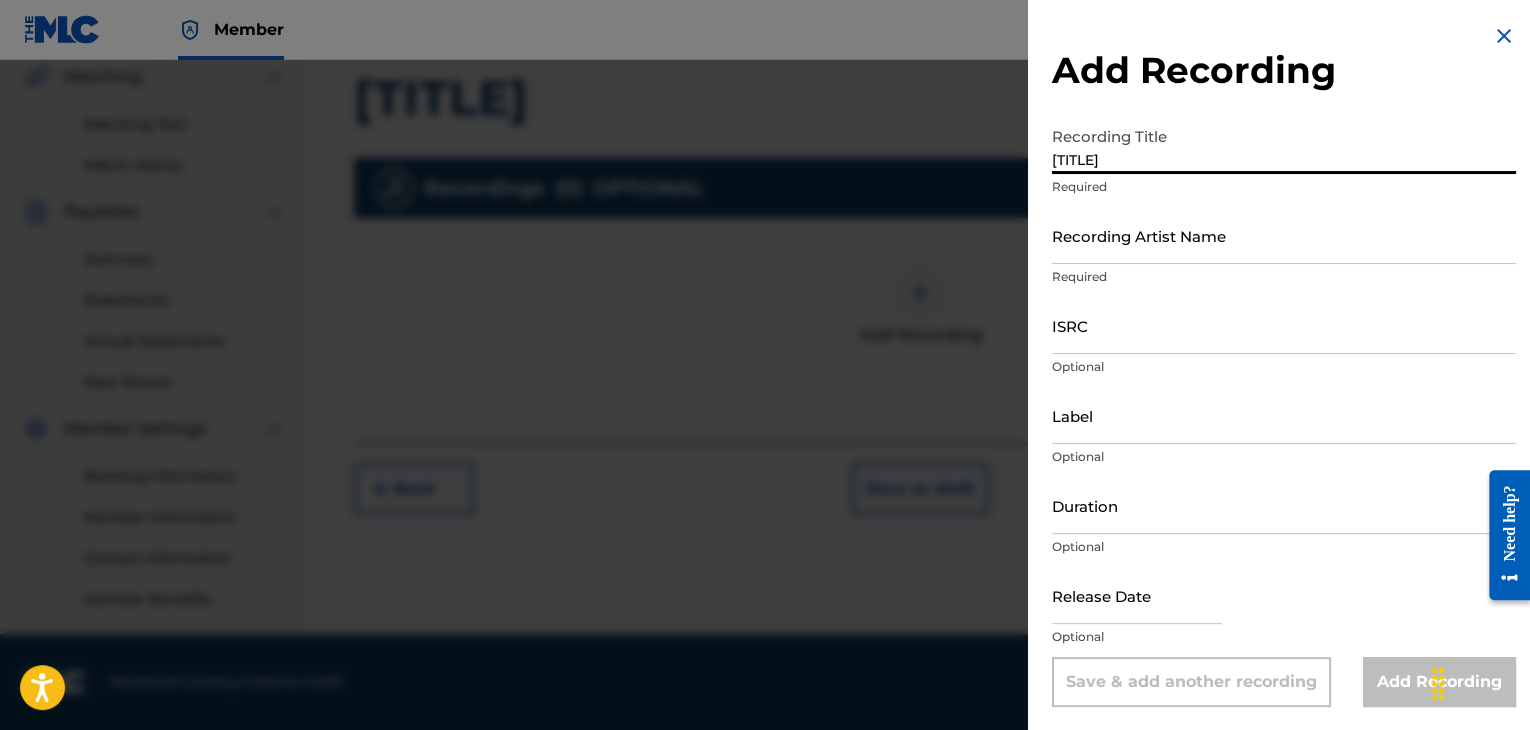 click on "[TITLE]" at bounding box center [1284, 145] 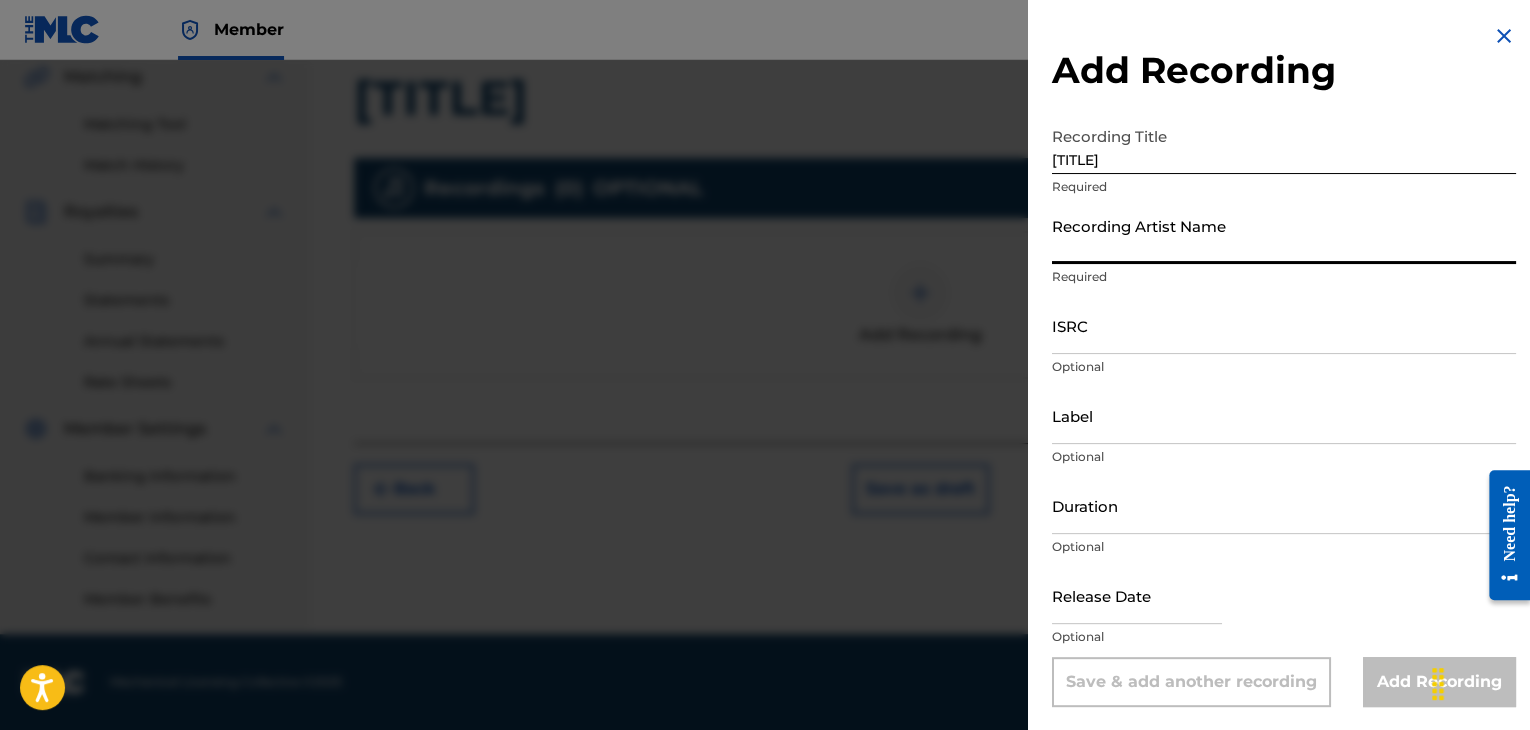paste on "[FIRST] [LAST] & [FIRST] [LAST]" 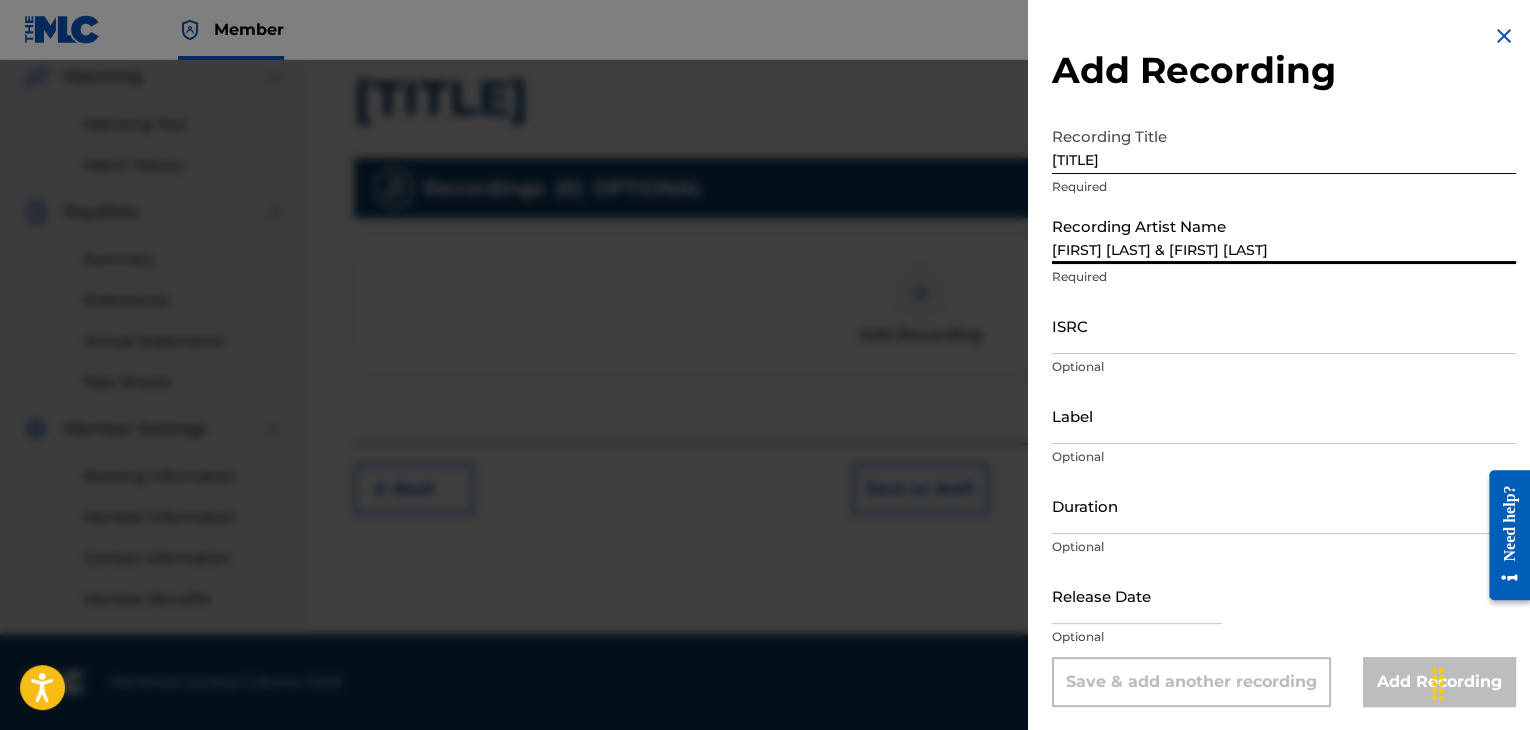 click on "Duration" at bounding box center (1284, 505) 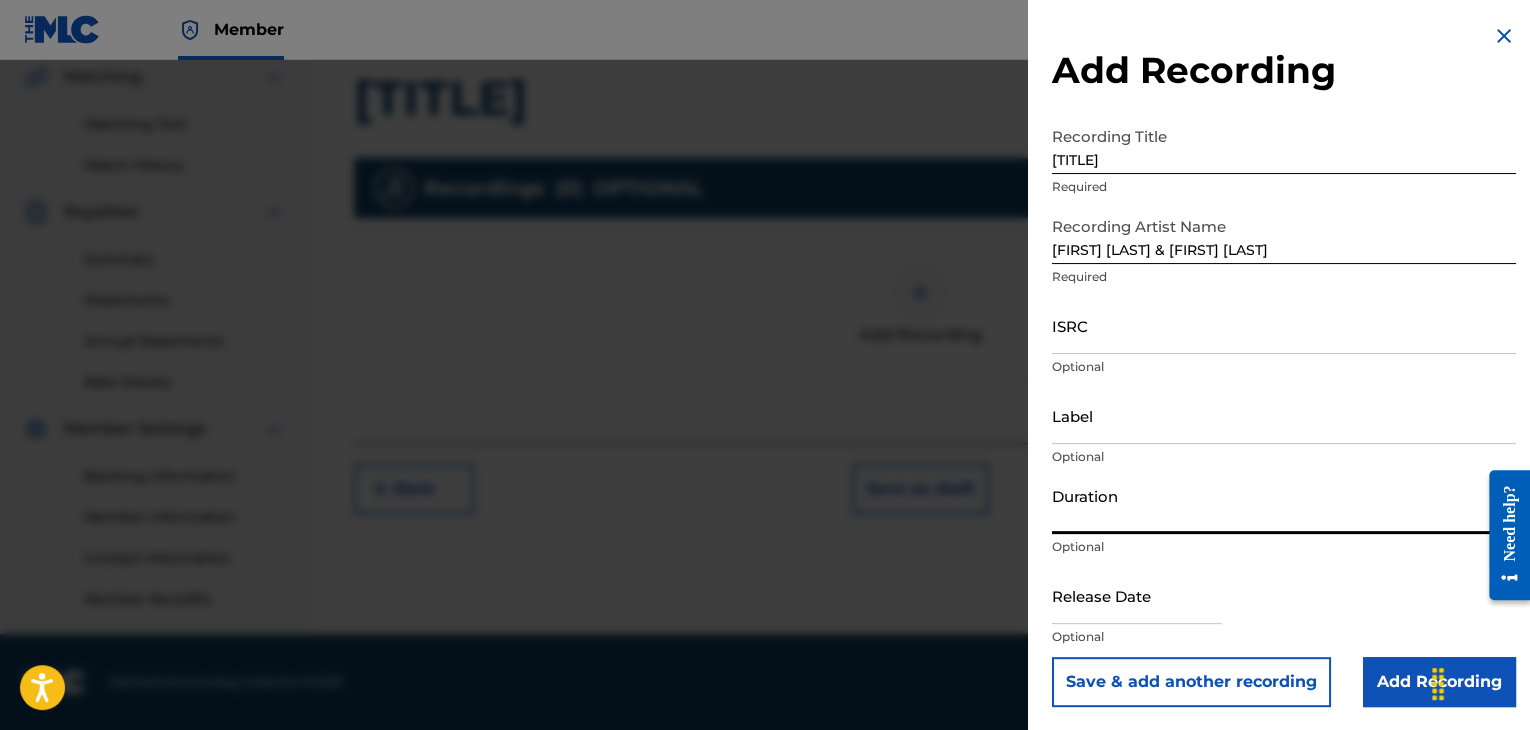 click on "Duration" at bounding box center (1284, 505) 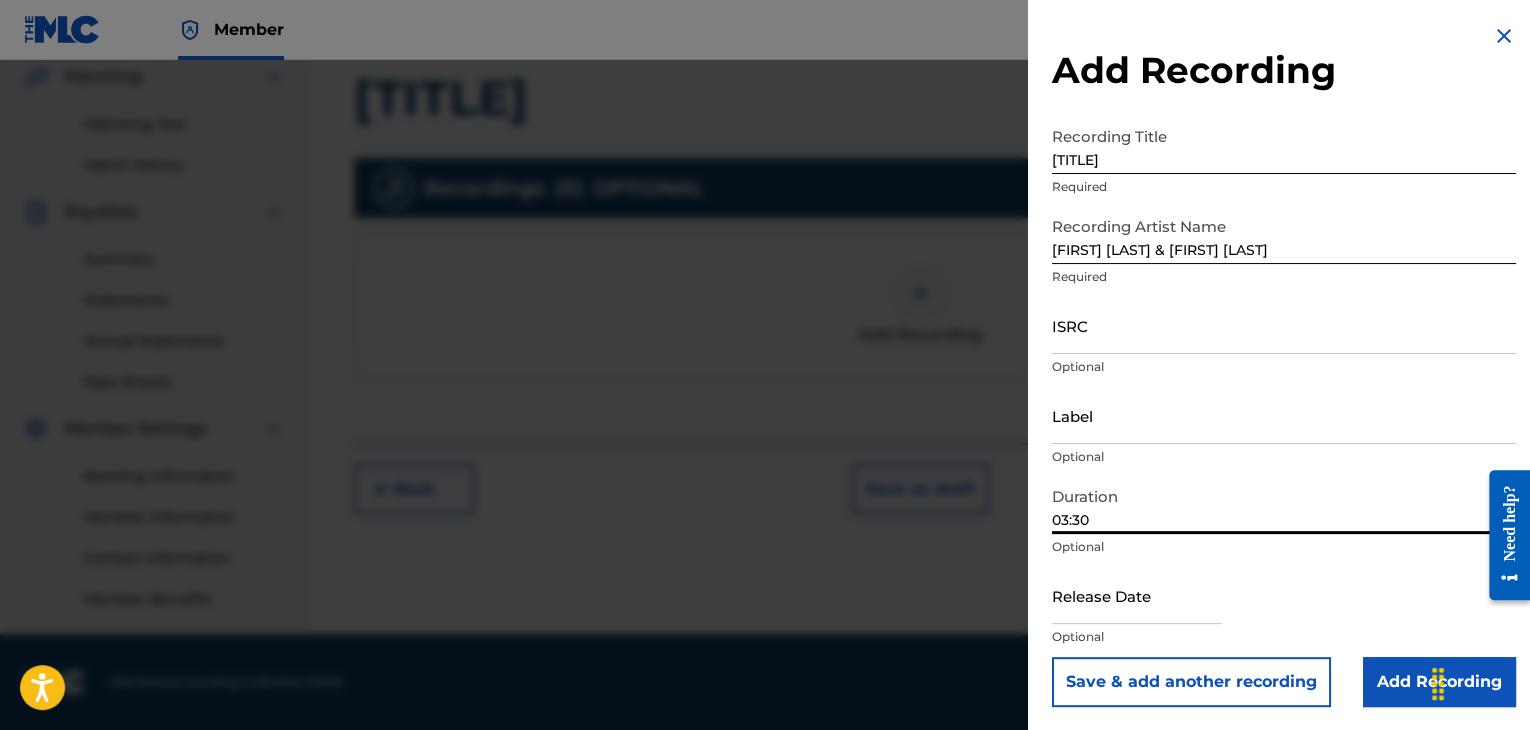 click on "Add Recording" at bounding box center (1439, 682) 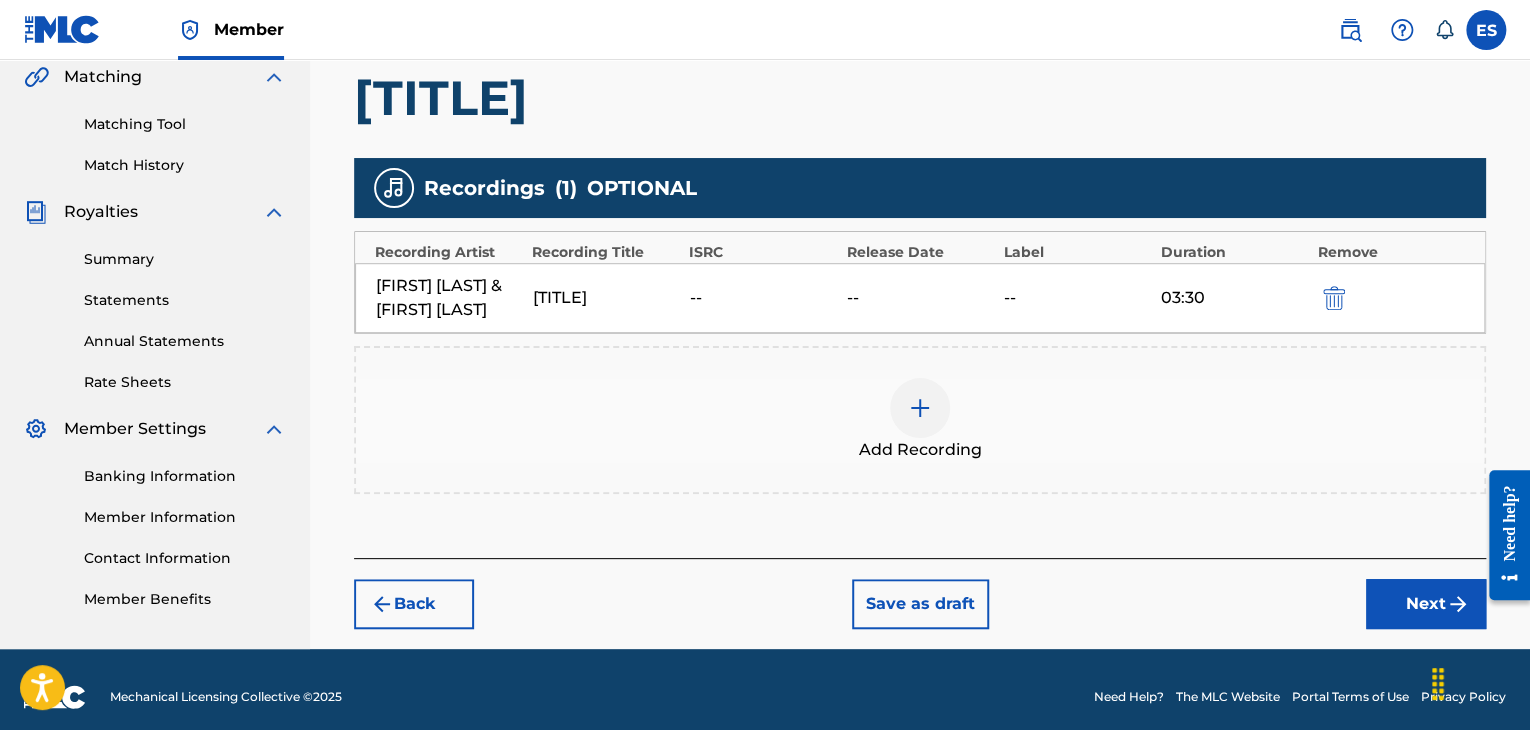 click on "Next" at bounding box center (1426, 604) 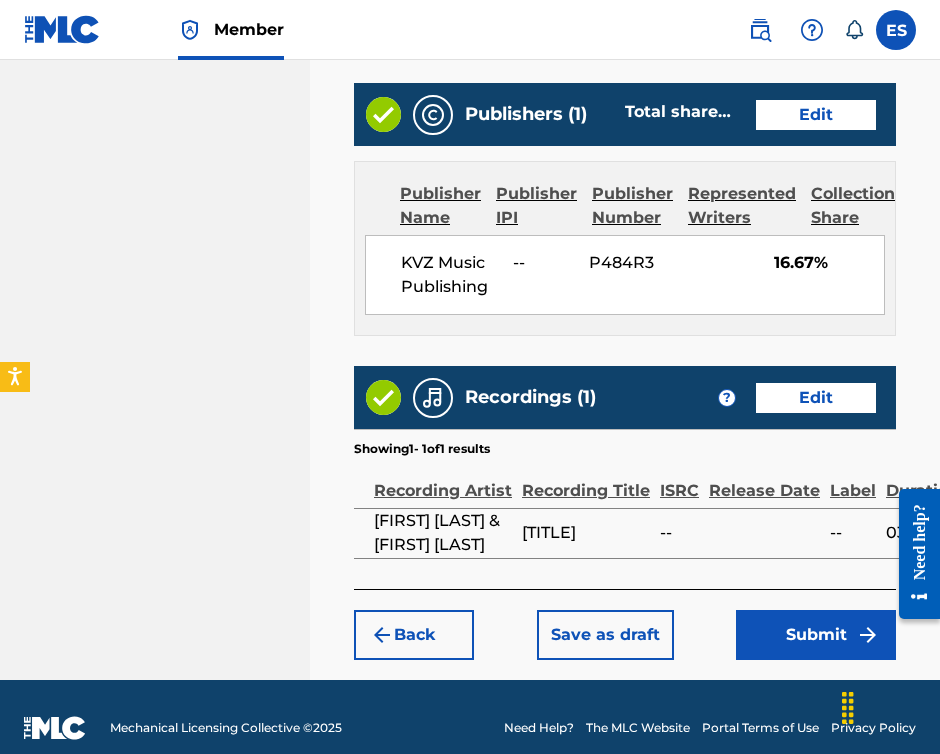 scroll, scrollTop: 1389, scrollLeft: 0, axis: vertical 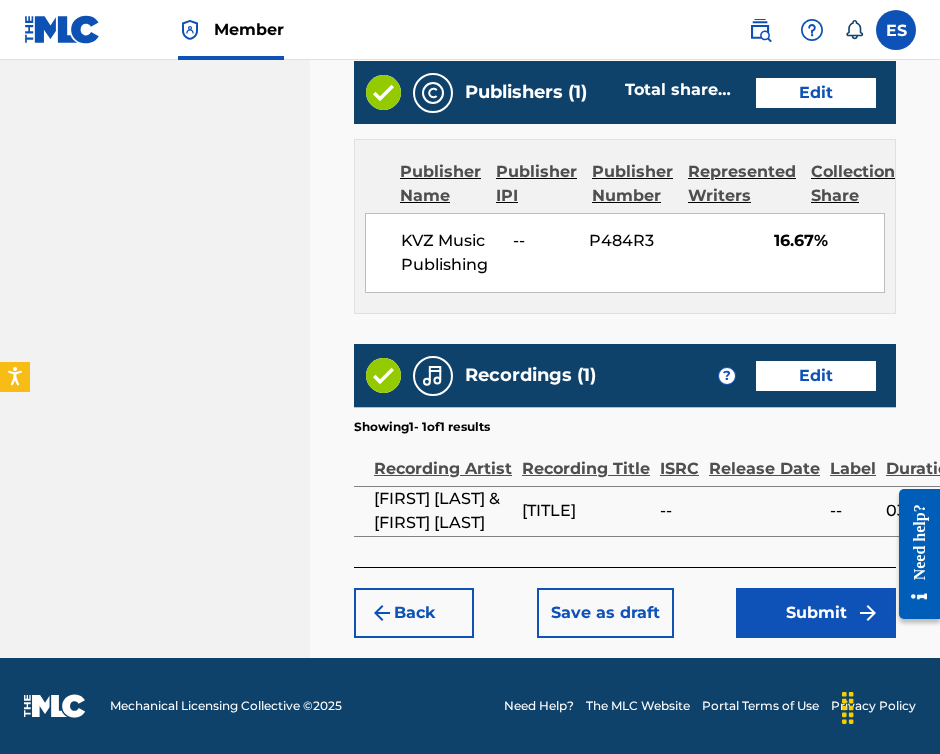 click on "Submit" at bounding box center (816, 613) 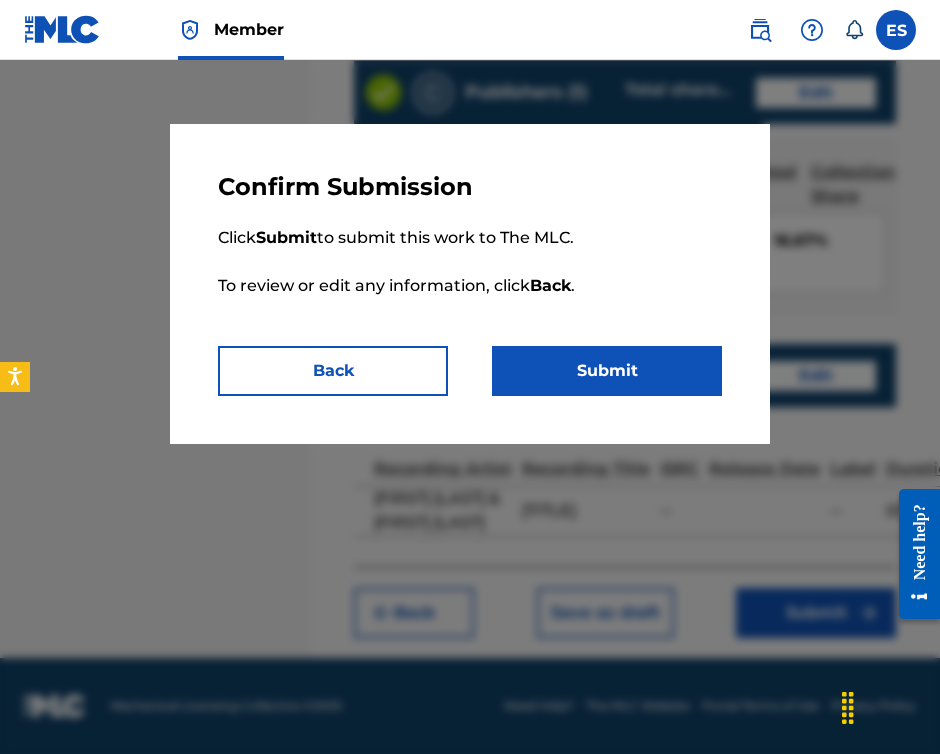 click on "Submit" at bounding box center [607, 371] 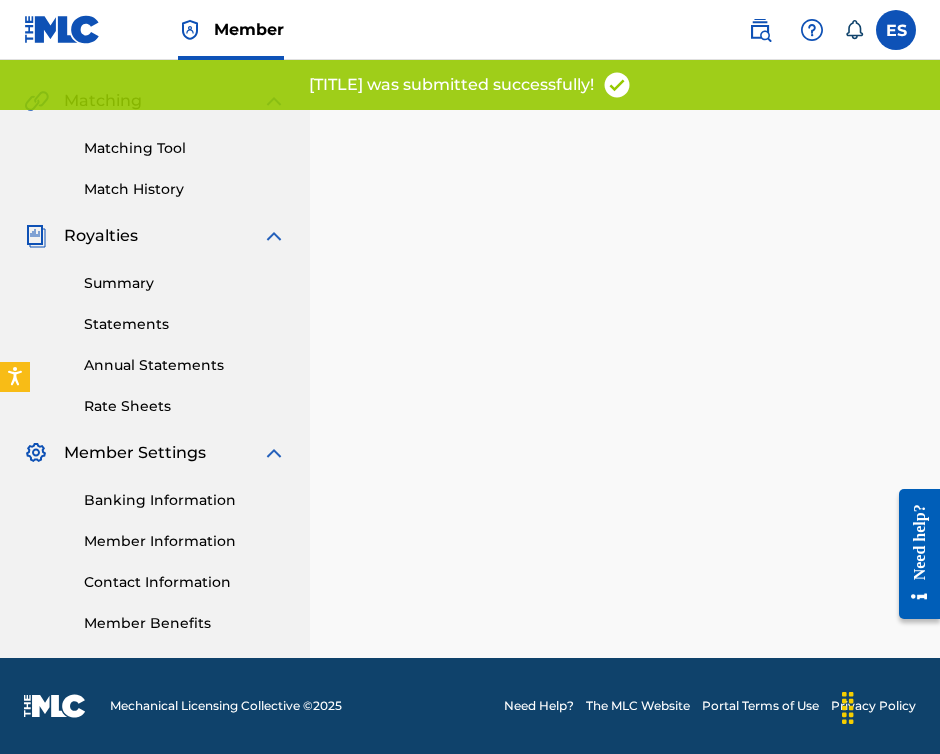 scroll, scrollTop: 0, scrollLeft: 0, axis: both 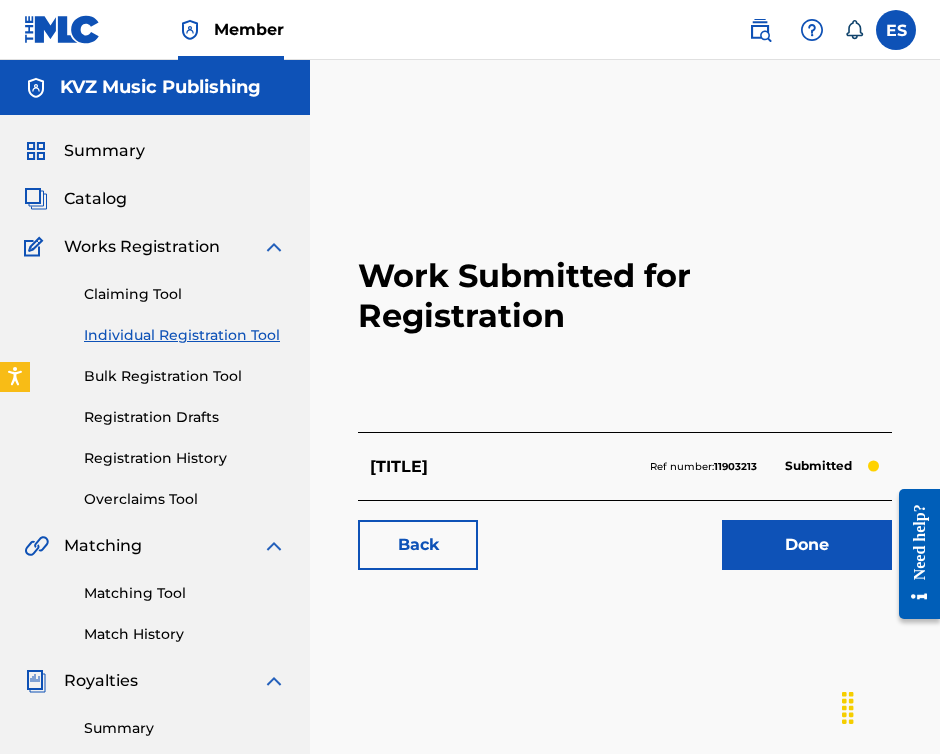 click on "Individual Registration Tool" at bounding box center (185, 335) 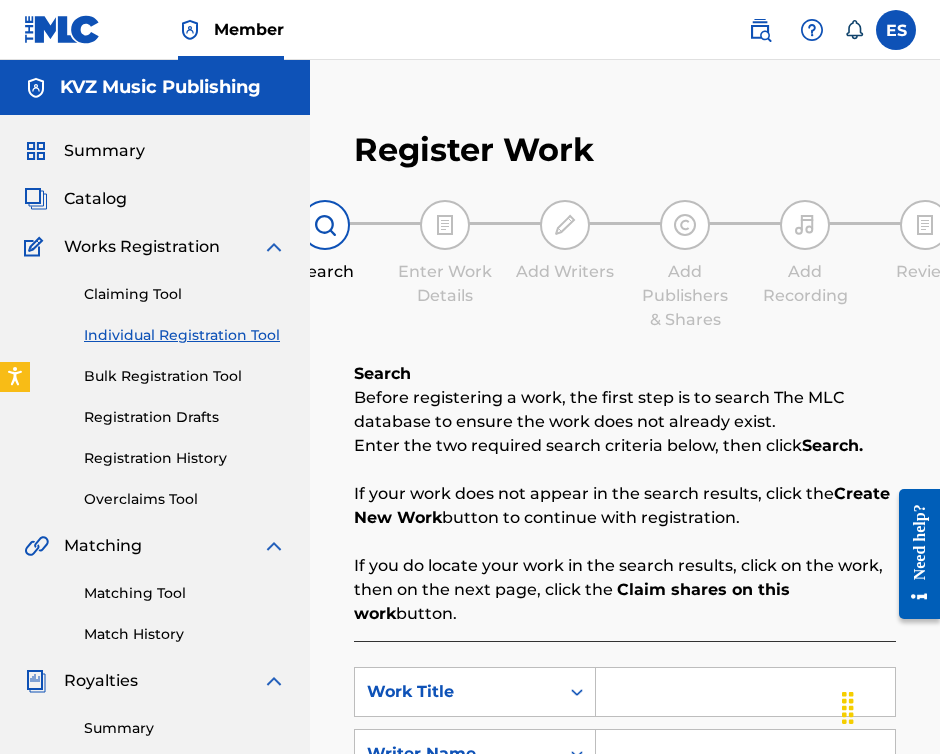 click at bounding box center [745, 692] 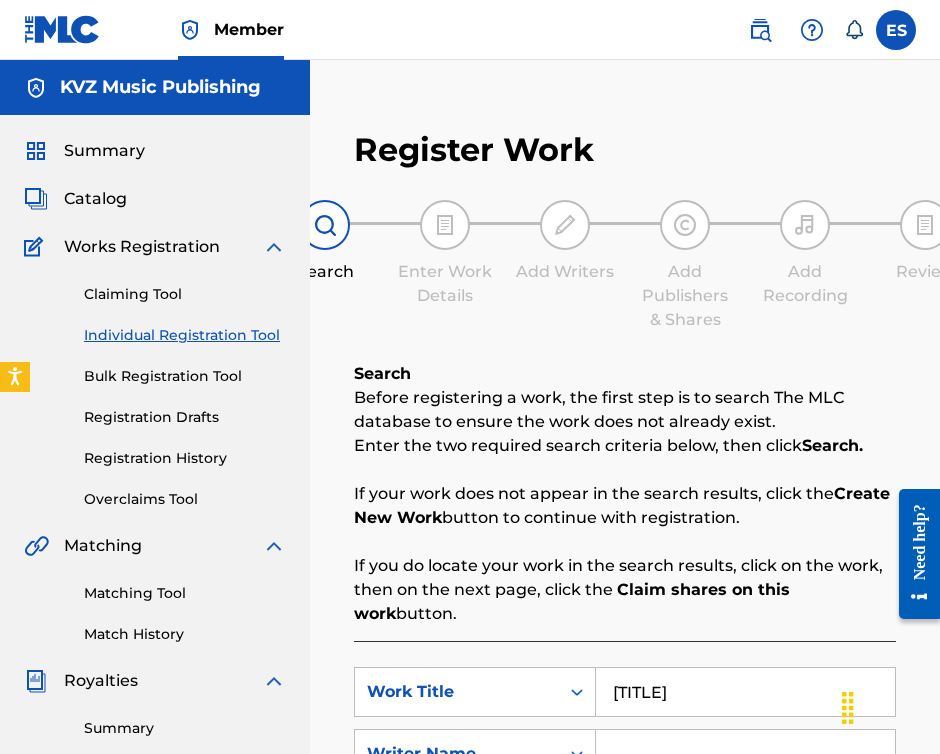 click on "Enter the two required search criteria below, then click   Search." at bounding box center (625, 446) 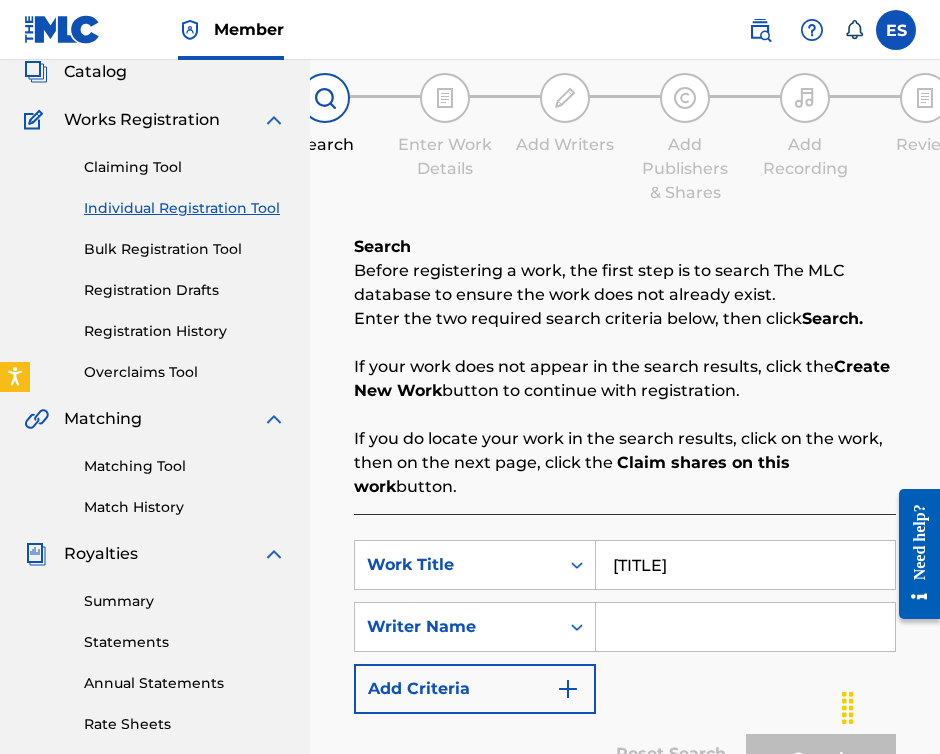 scroll, scrollTop: 300, scrollLeft: 0, axis: vertical 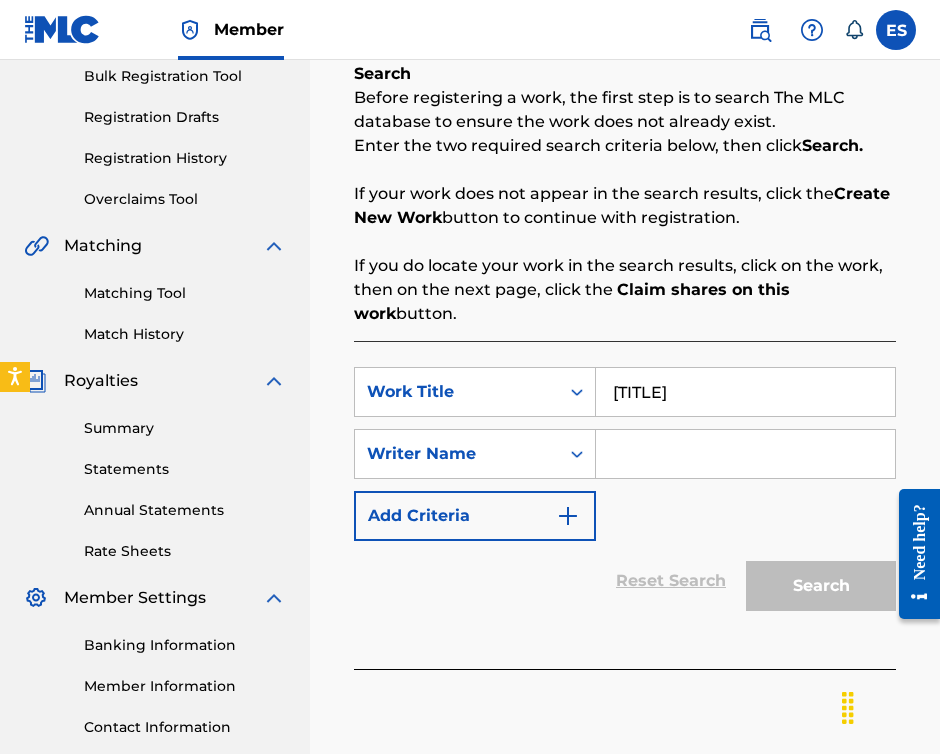 click at bounding box center (745, 454) 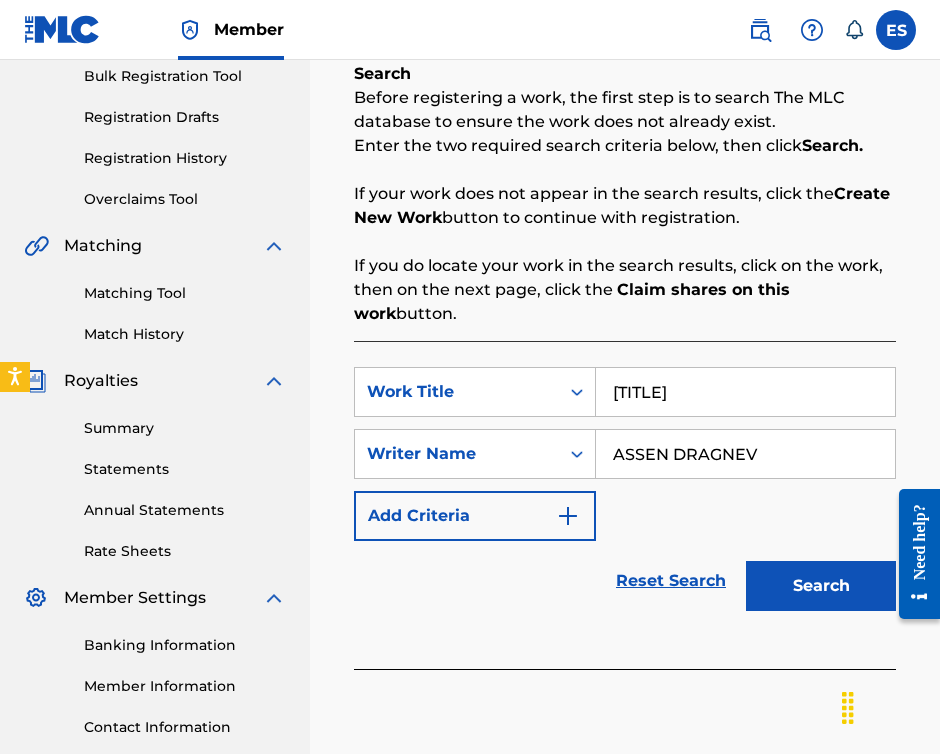 click on "[TITLE]" at bounding box center [745, 392] 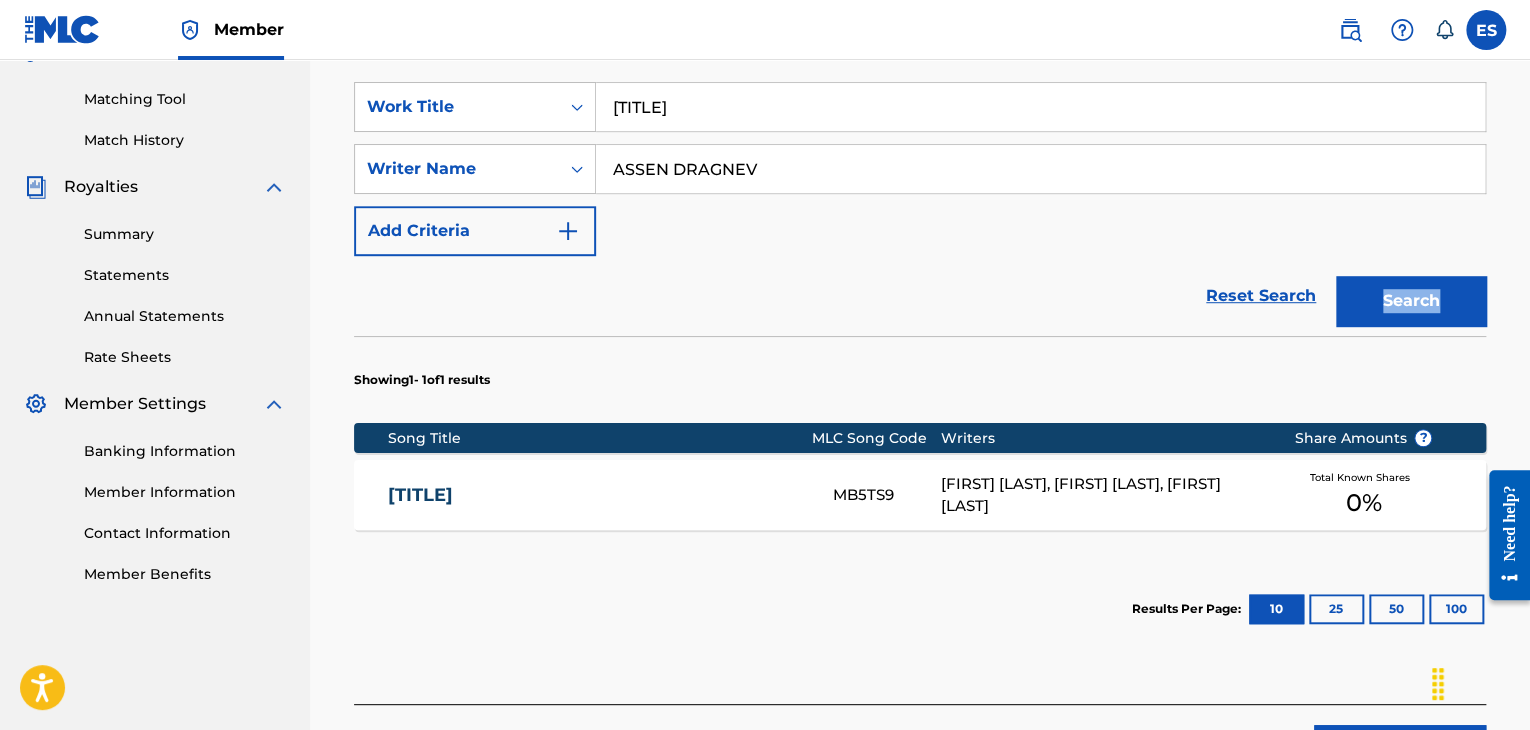 scroll, scrollTop: 655, scrollLeft: 0, axis: vertical 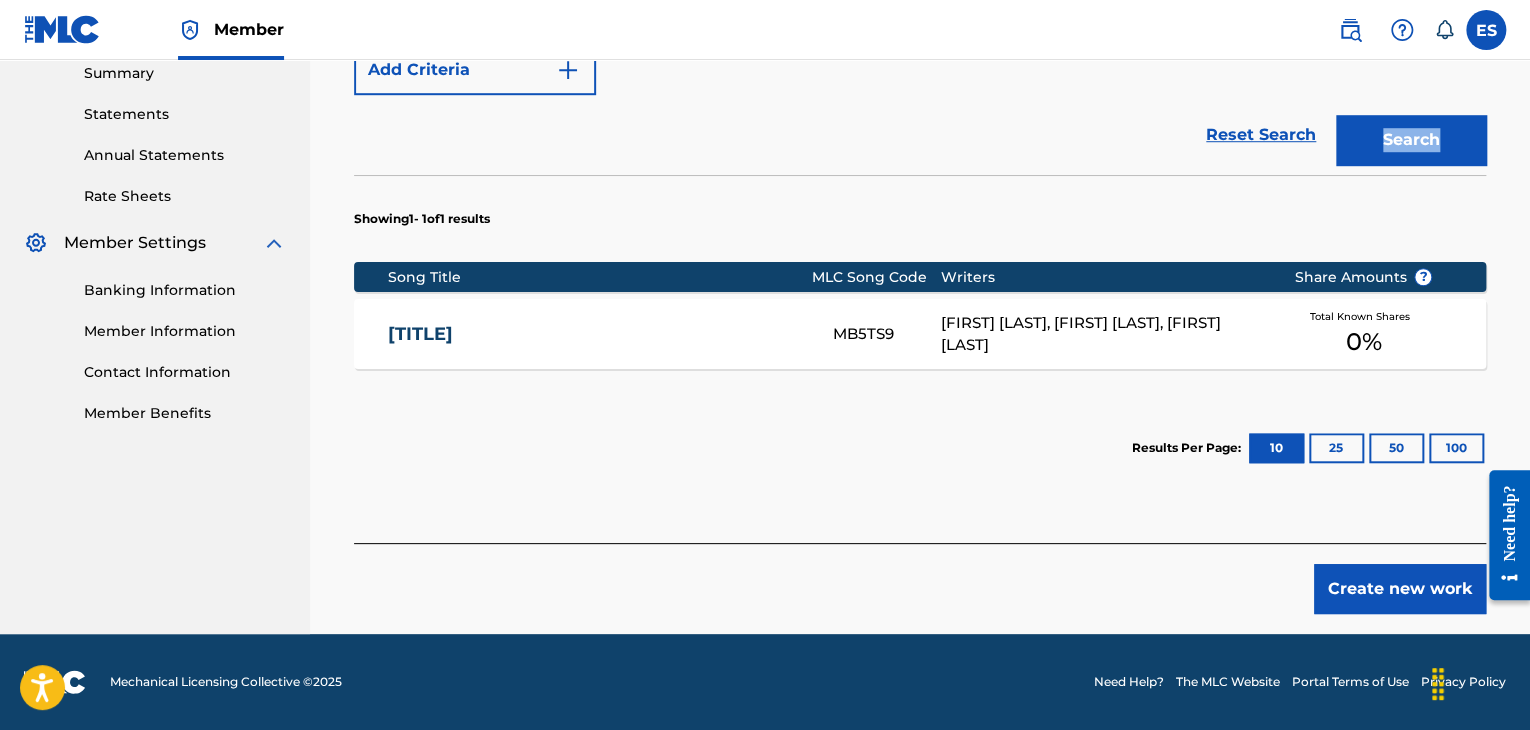 click on "Create new work" at bounding box center (1400, 589) 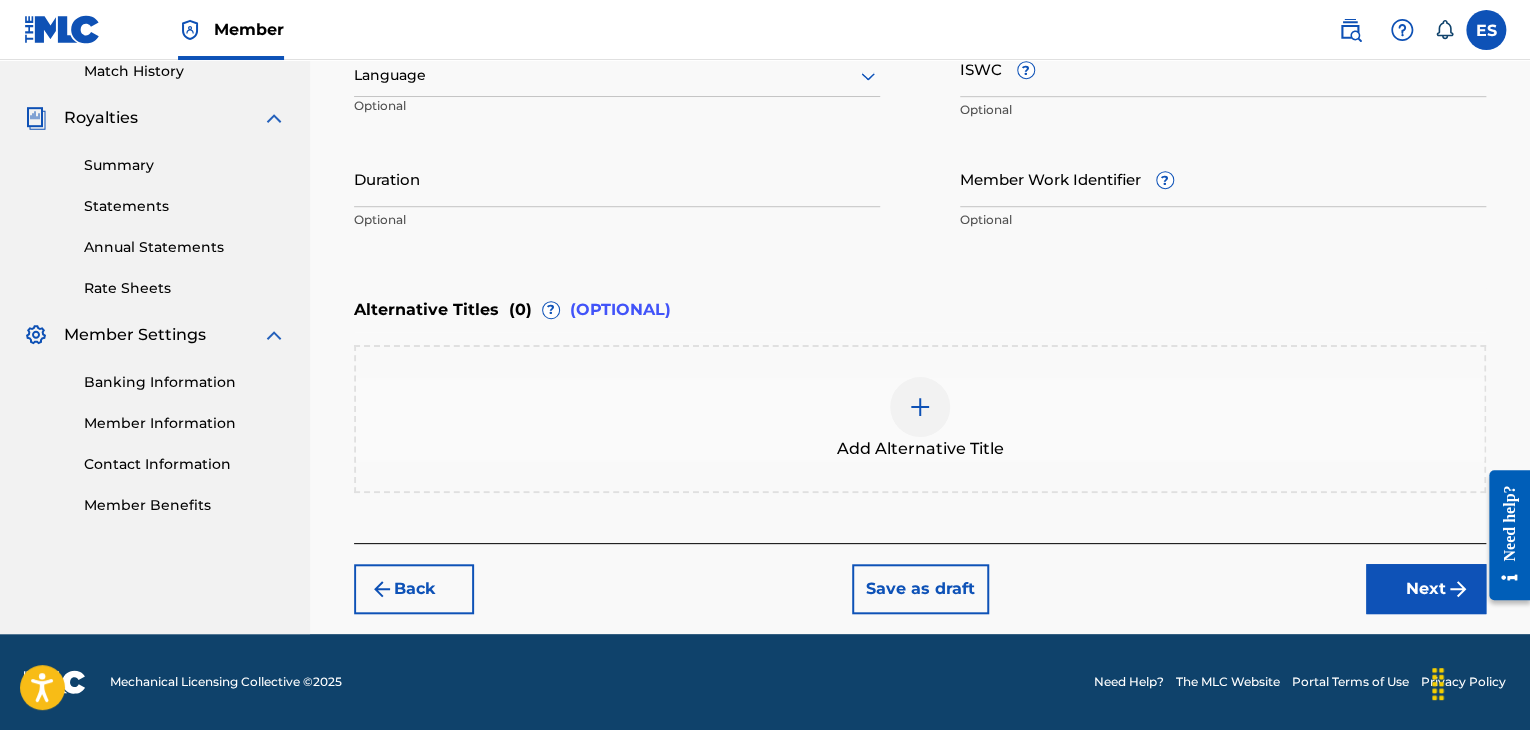 scroll, scrollTop: 561, scrollLeft: 0, axis: vertical 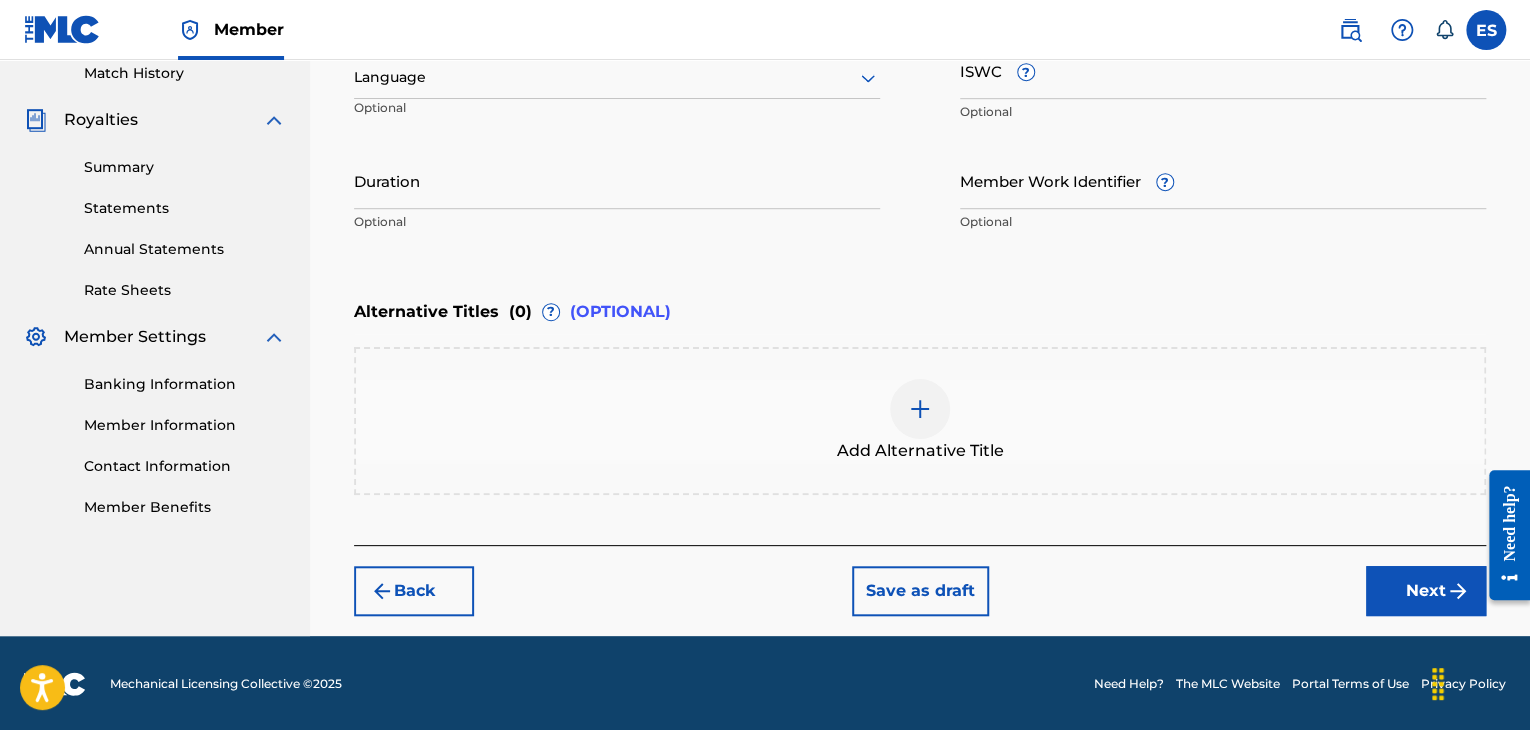 click at bounding box center (617, 77) 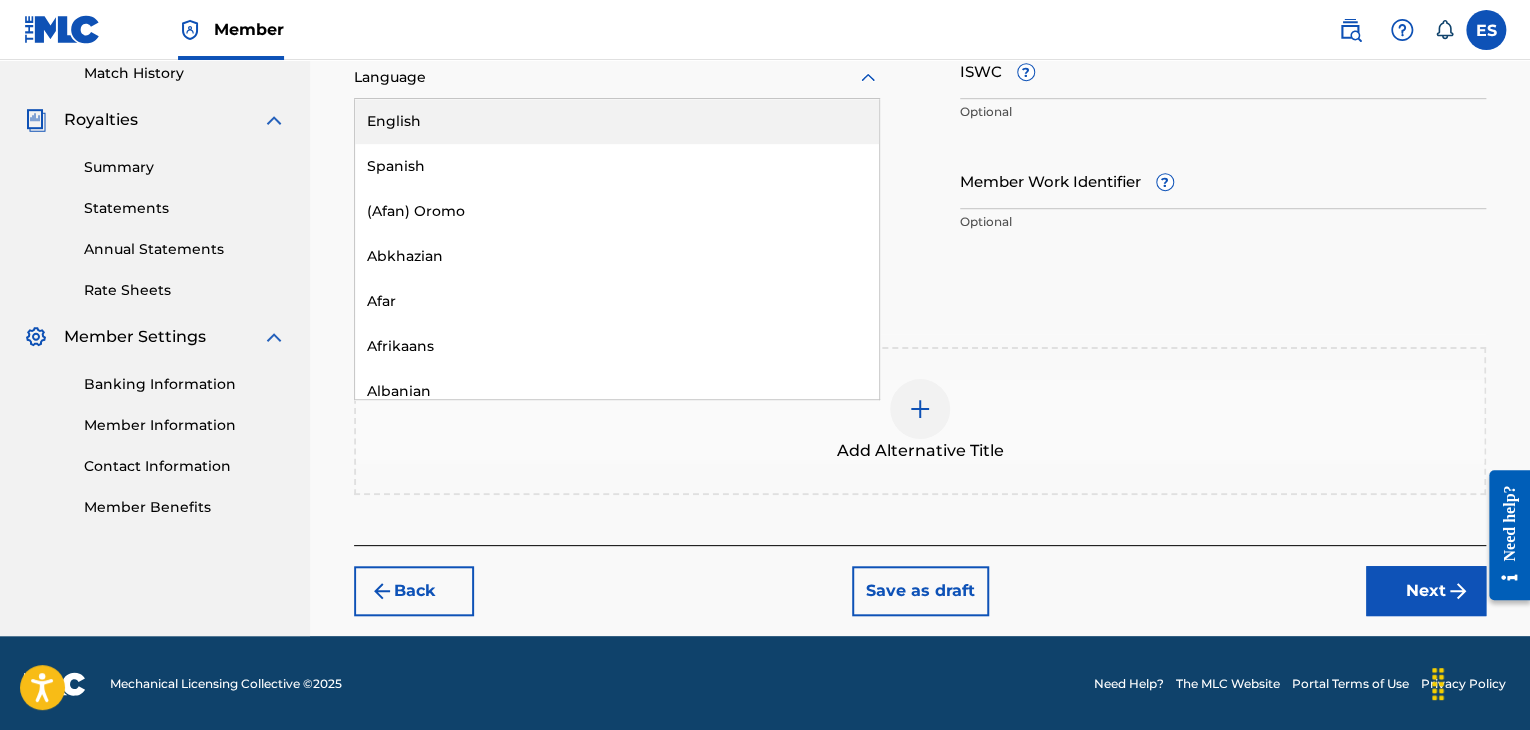 click at bounding box center [617, 77] 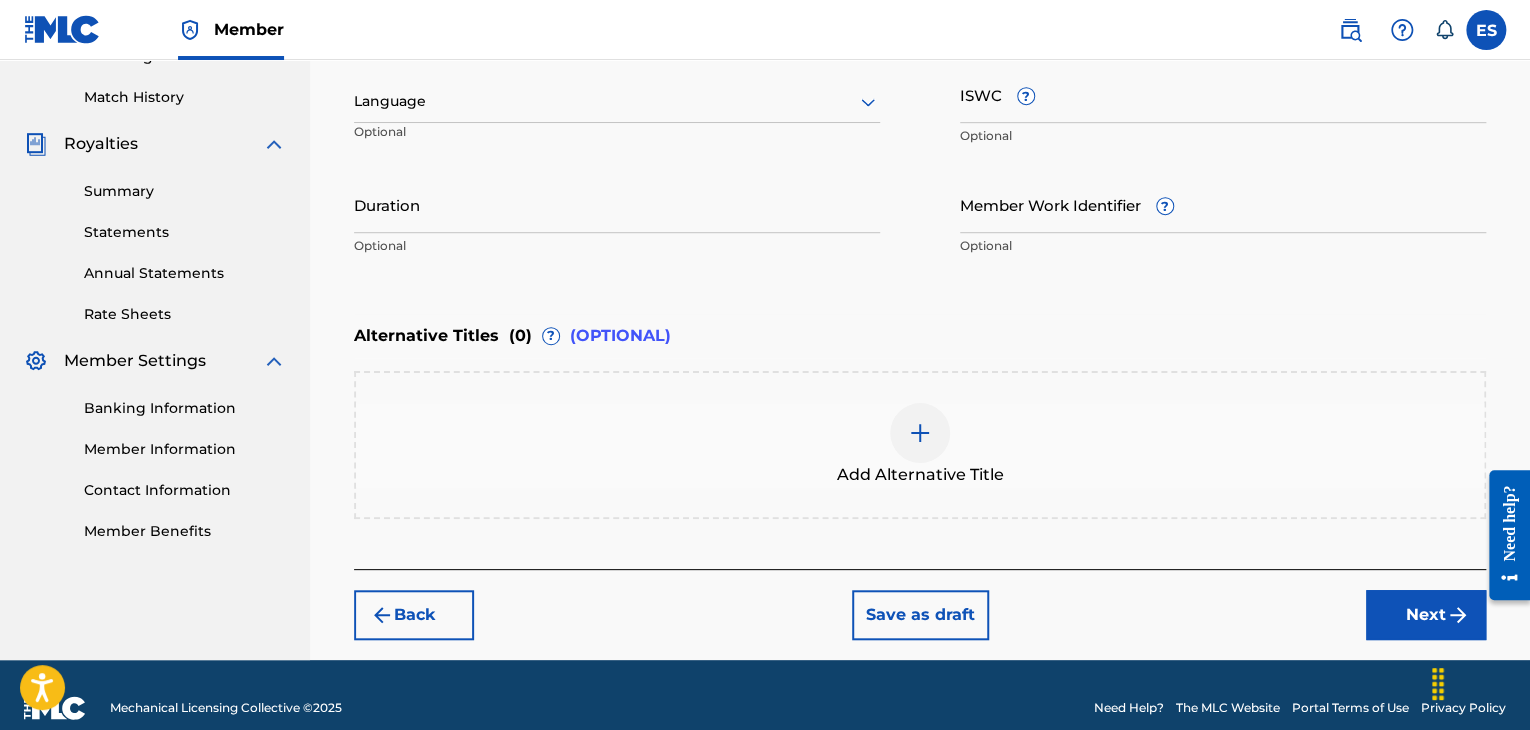 scroll, scrollTop: 461, scrollLeft: 0, axis: vertical 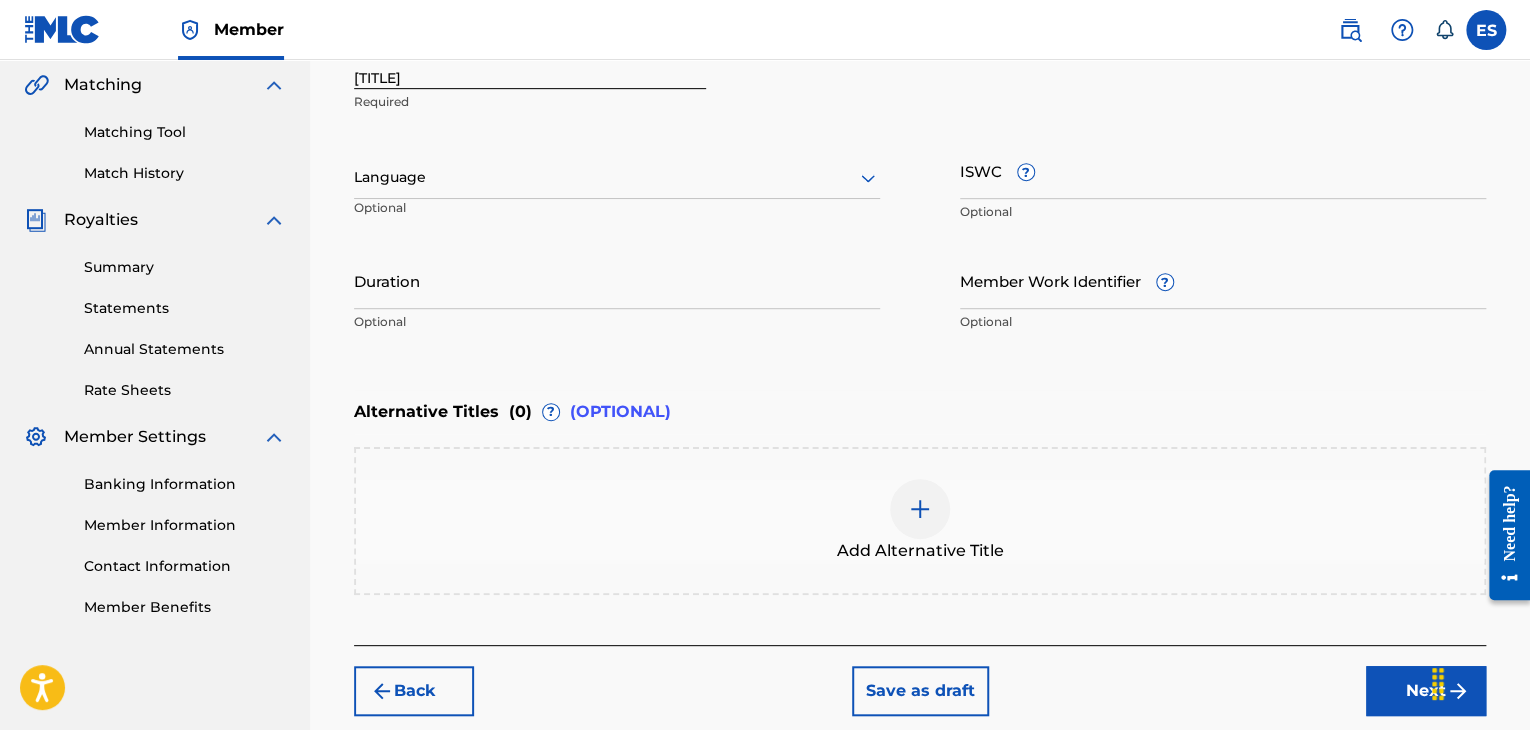 click at bounding box center [617, 177] 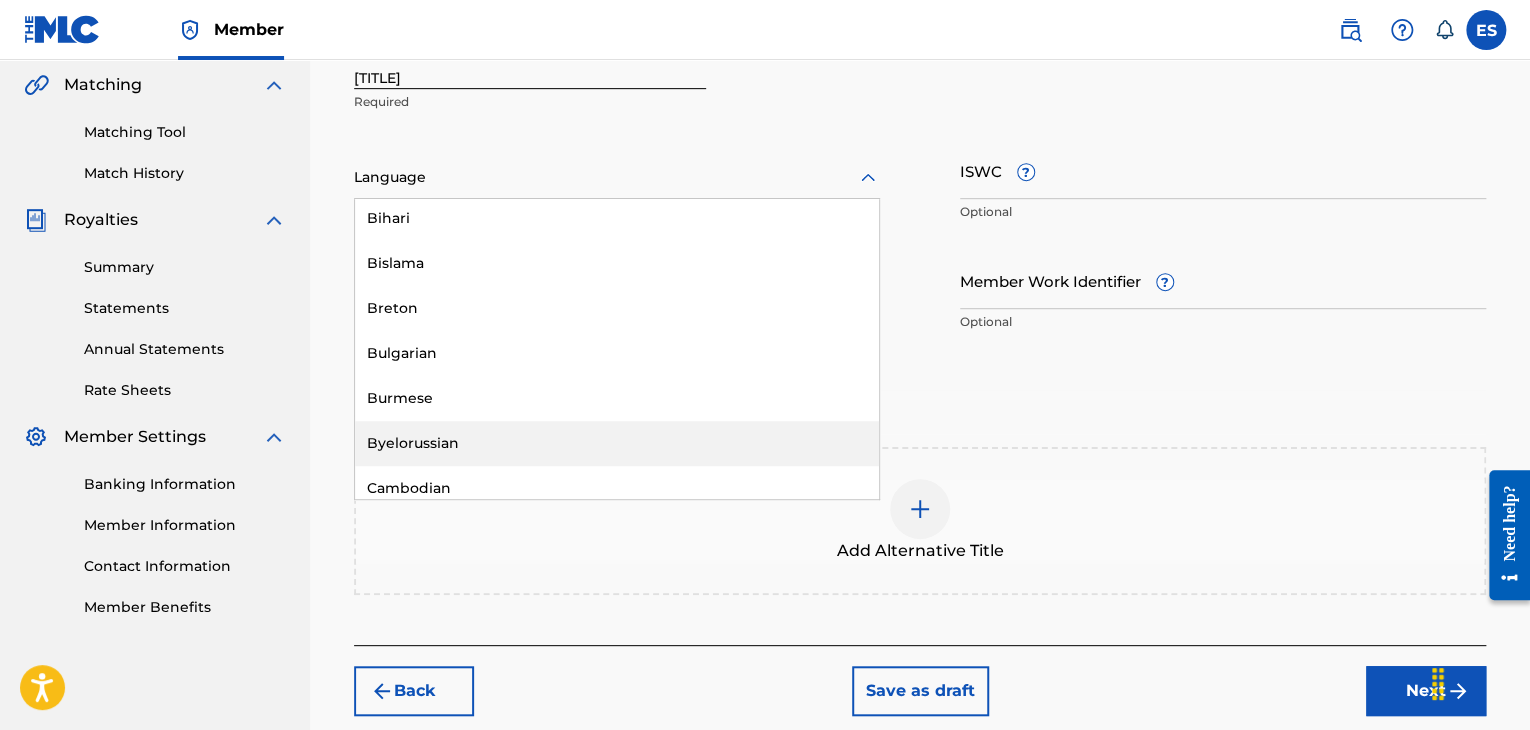 scroll, scrollTop: 800, scrollLeft: 0, axis: vertical 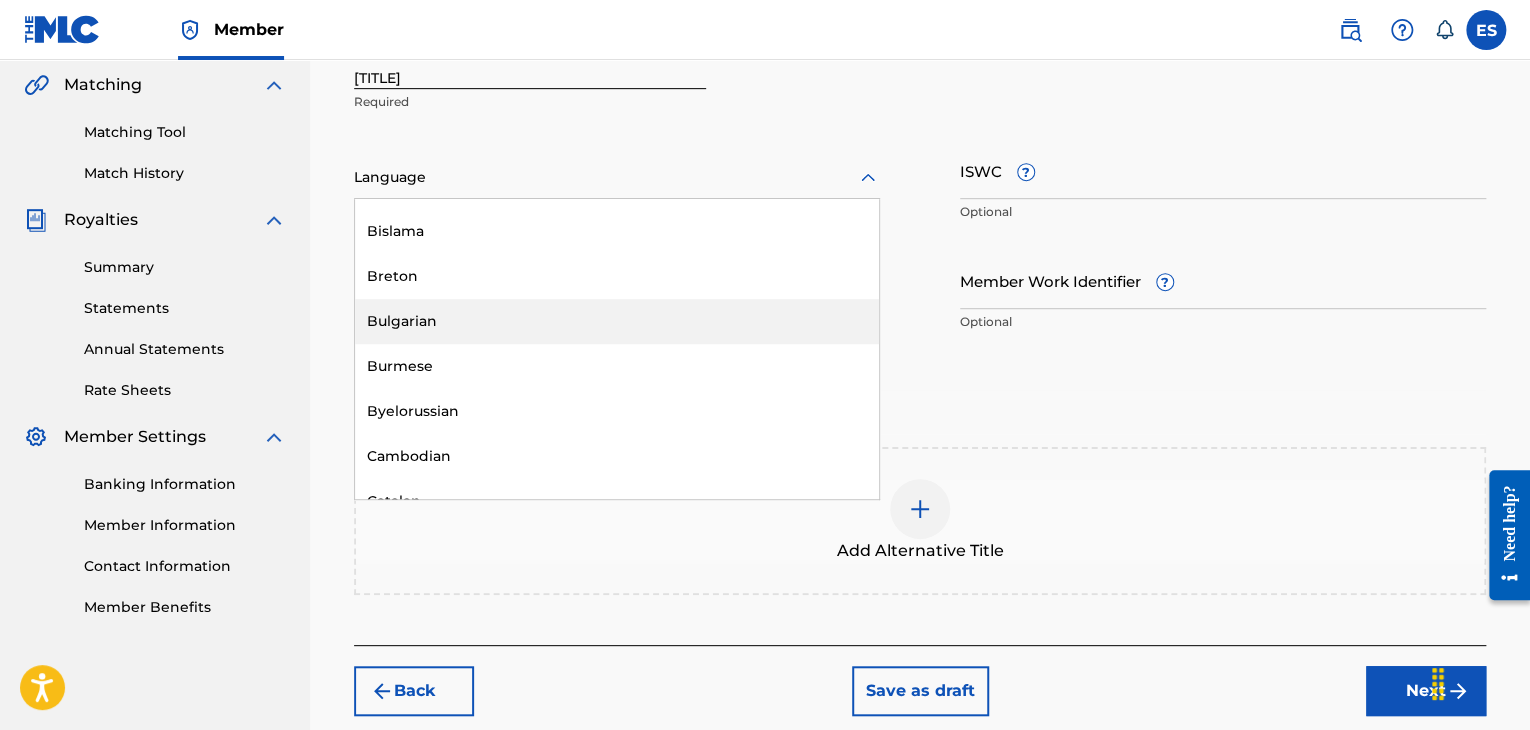 click on "Bulgarian" at bounding box center (617, 321) 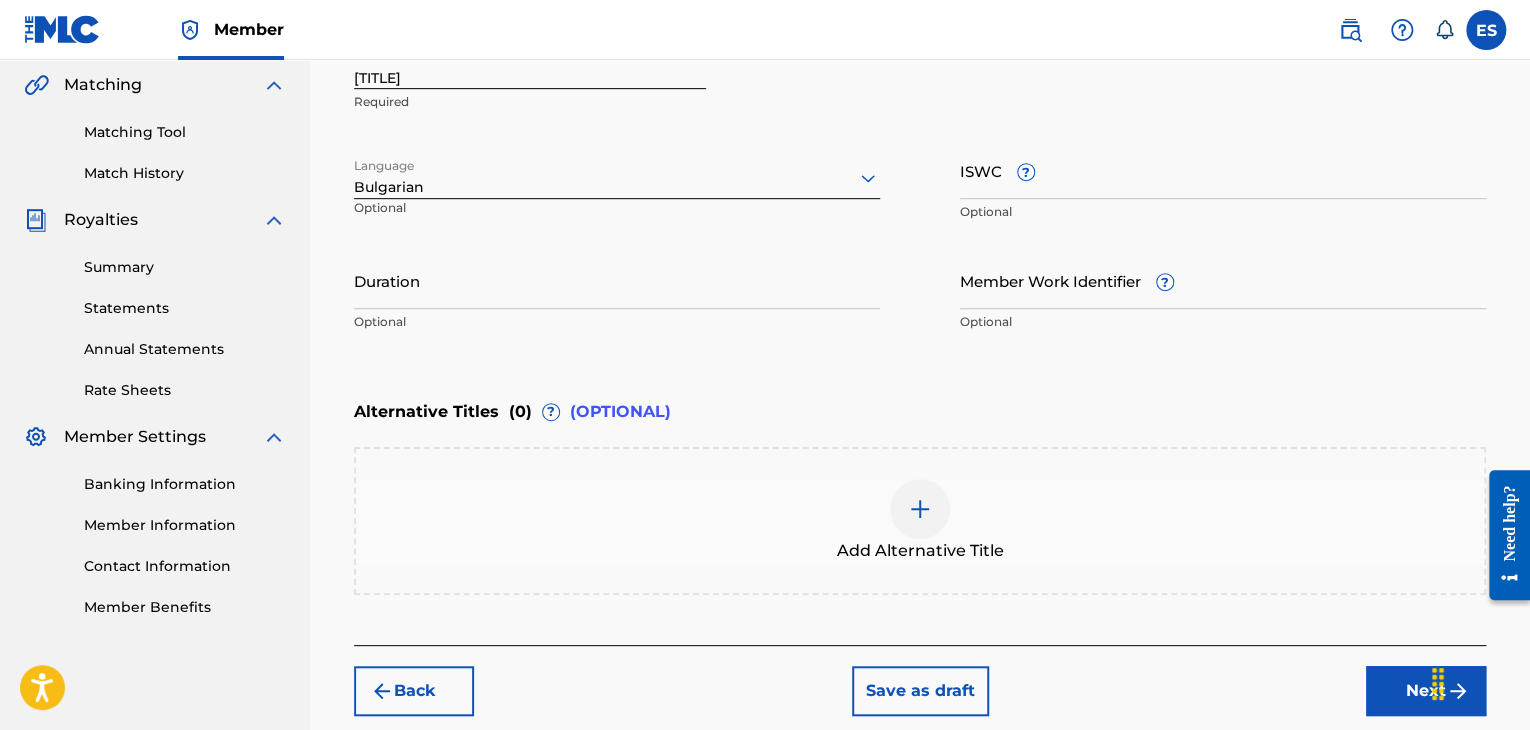 click on "ISWC   ?" at bounding box center (1223, 170) 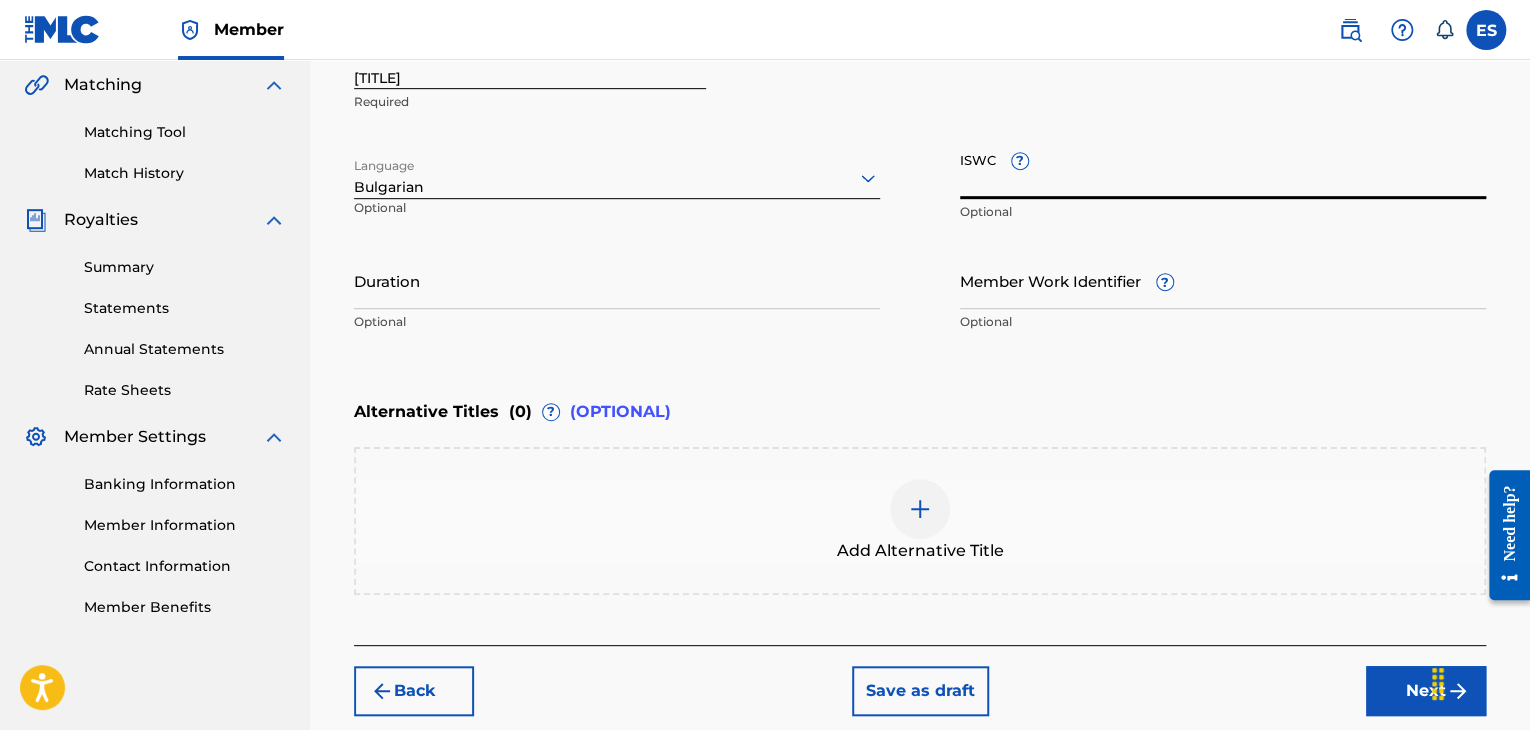 paste on "T9156297073" 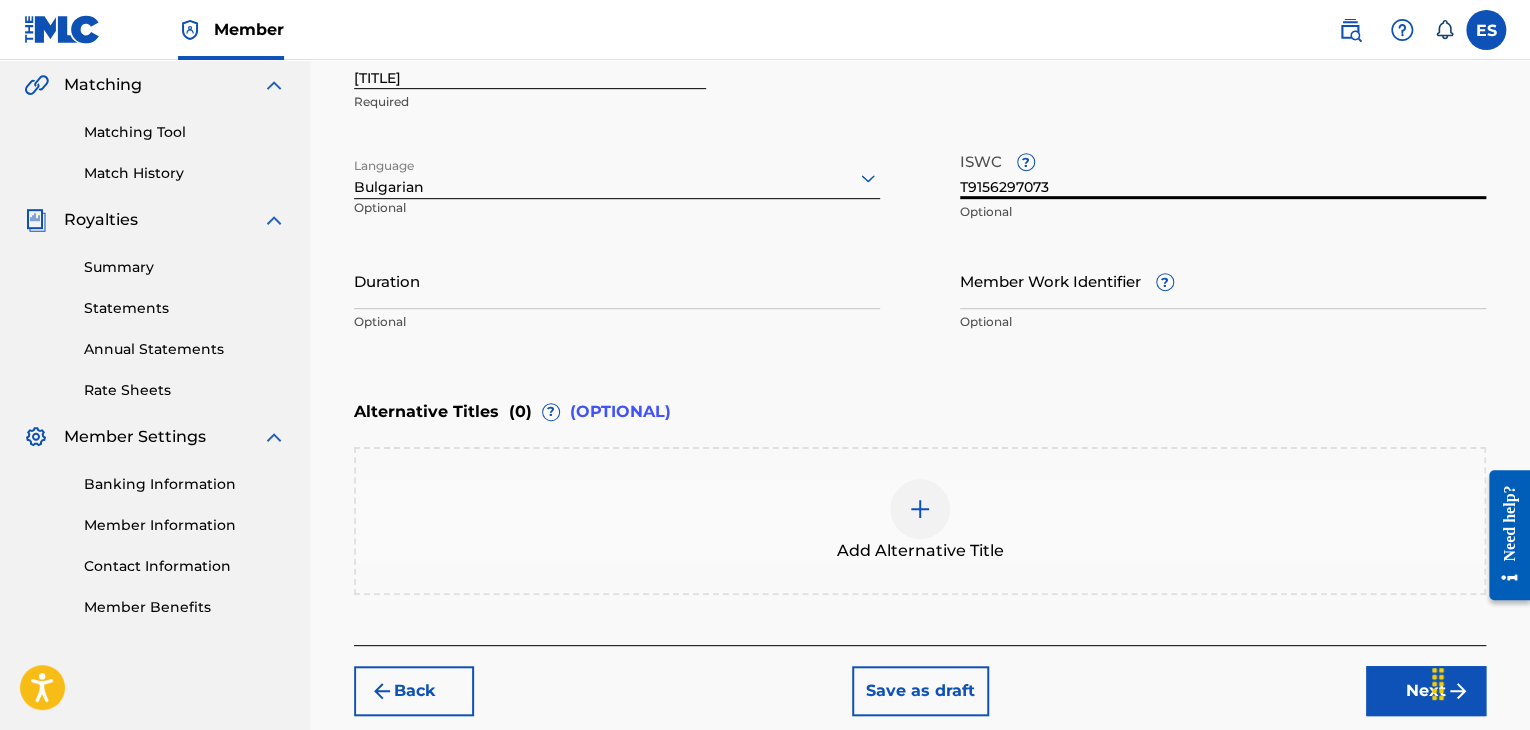 type on "T9156297073" 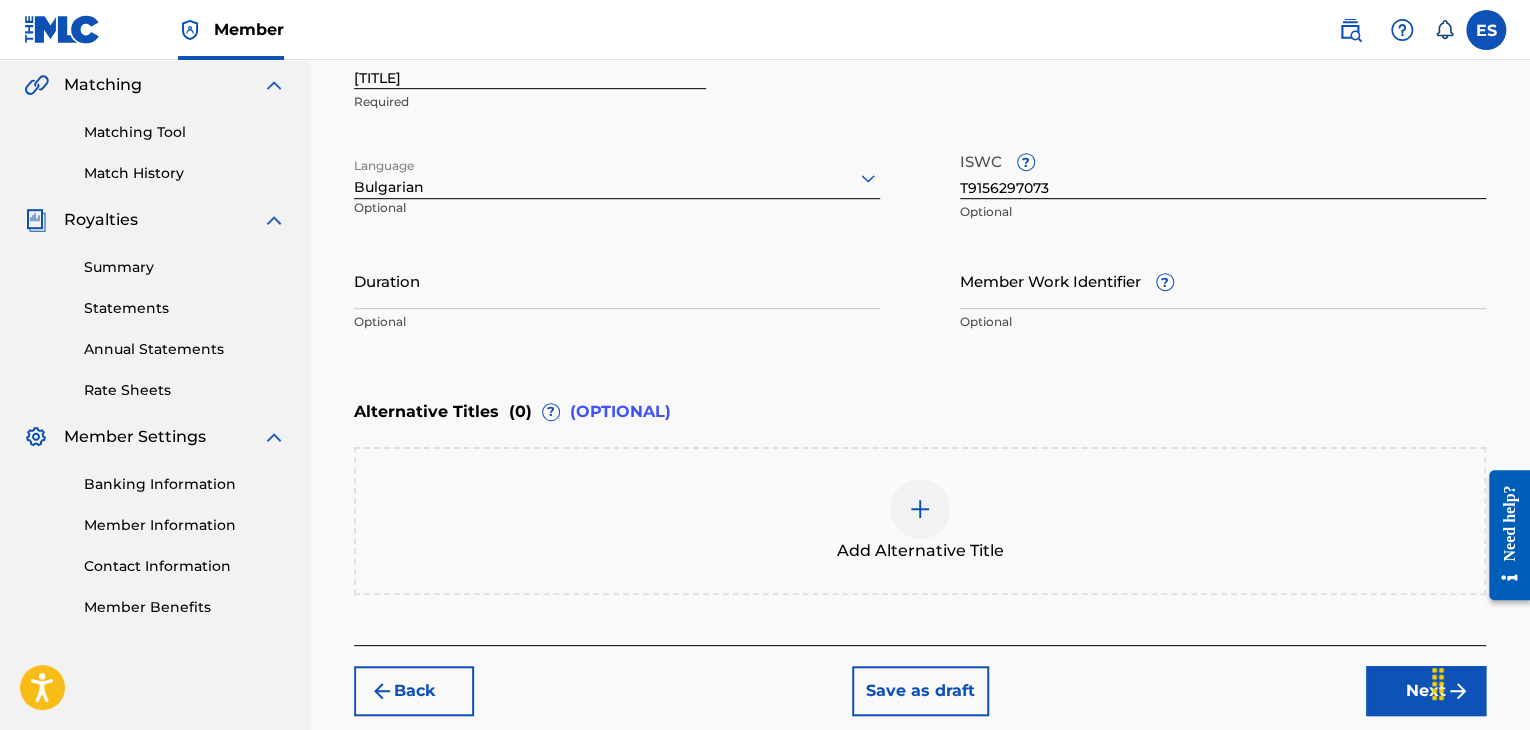 drag, startPoint x: 616, startPoint y: 301, endPoint x: 621, endPoint y: 276, distance: 25.495098 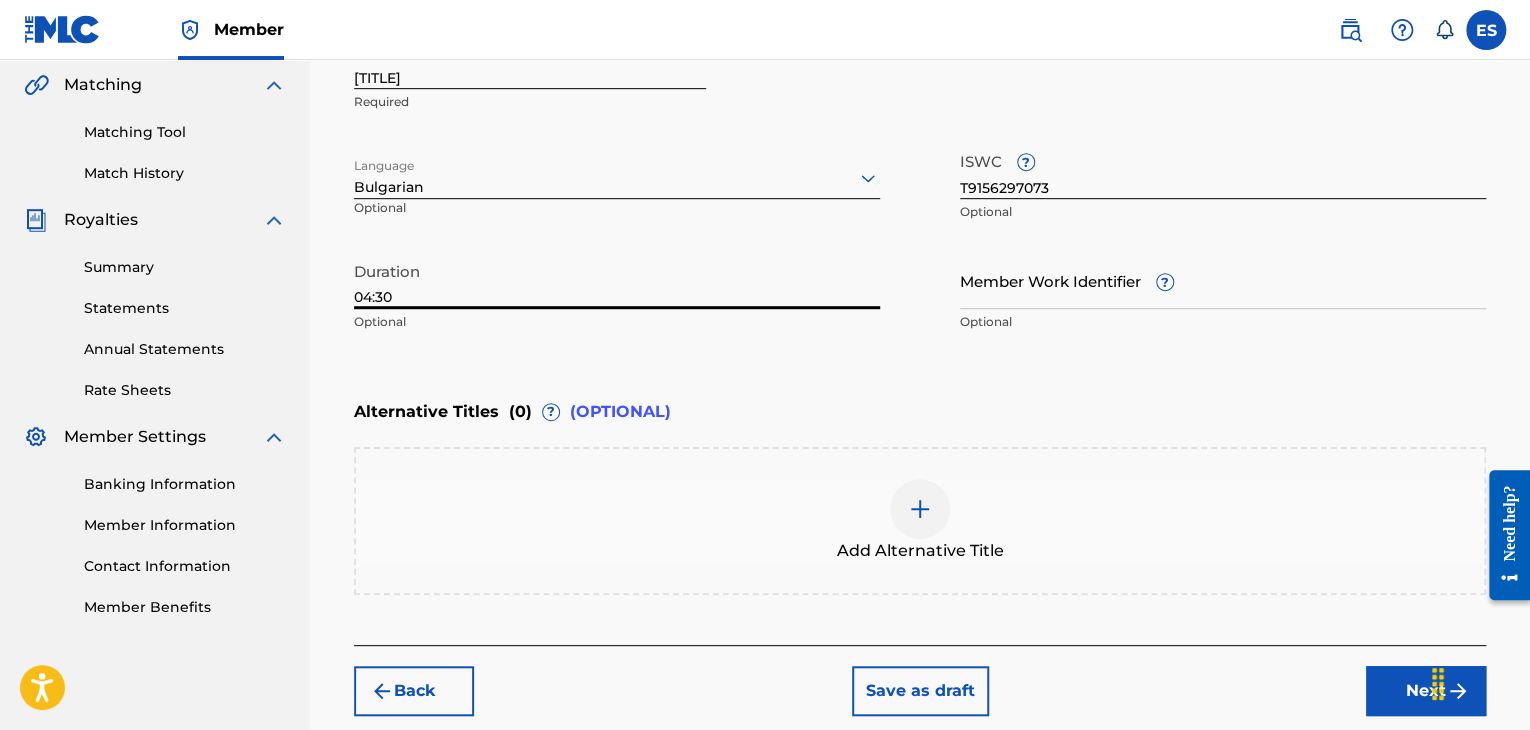 type on "04:30" 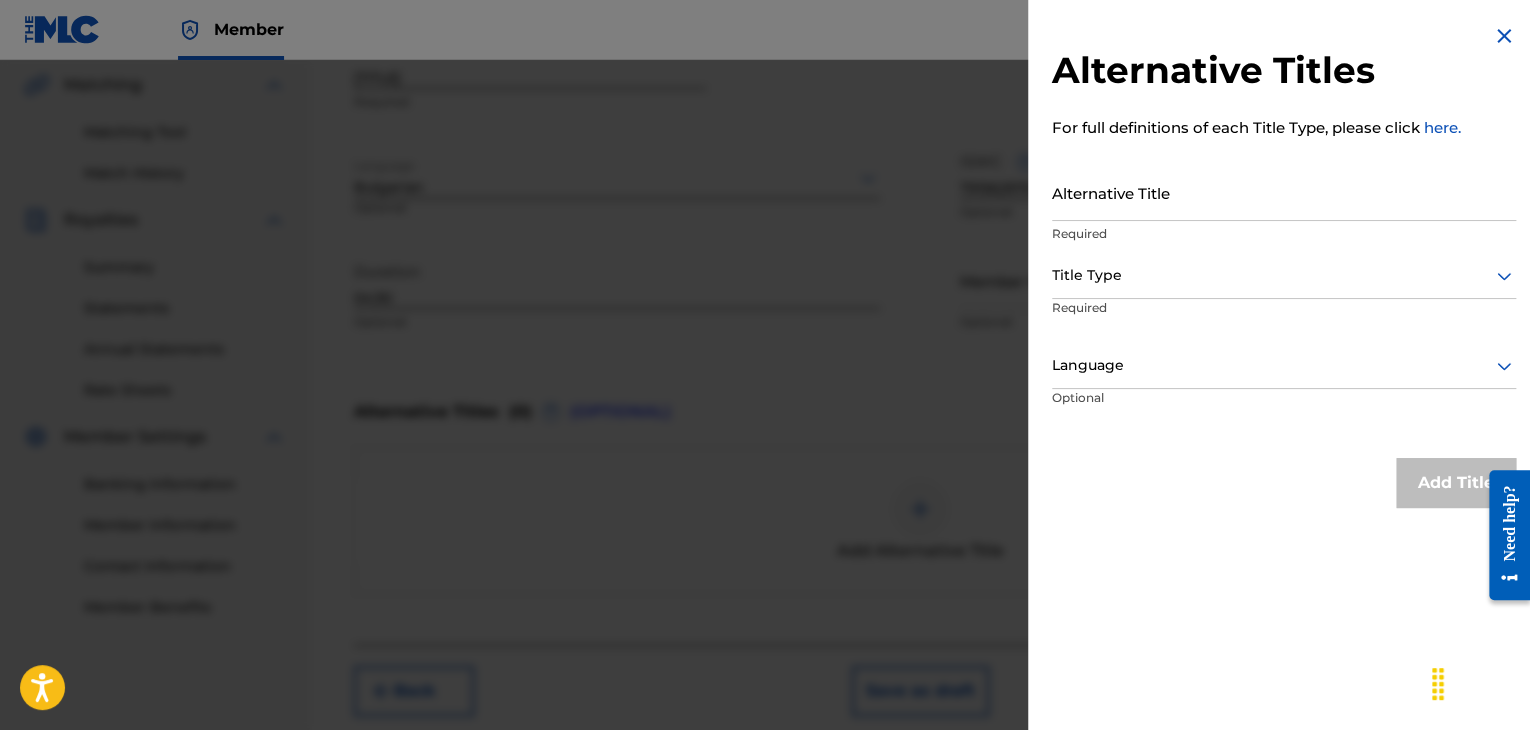 click on "Alternative Title" at bounding box center [1284, 192] 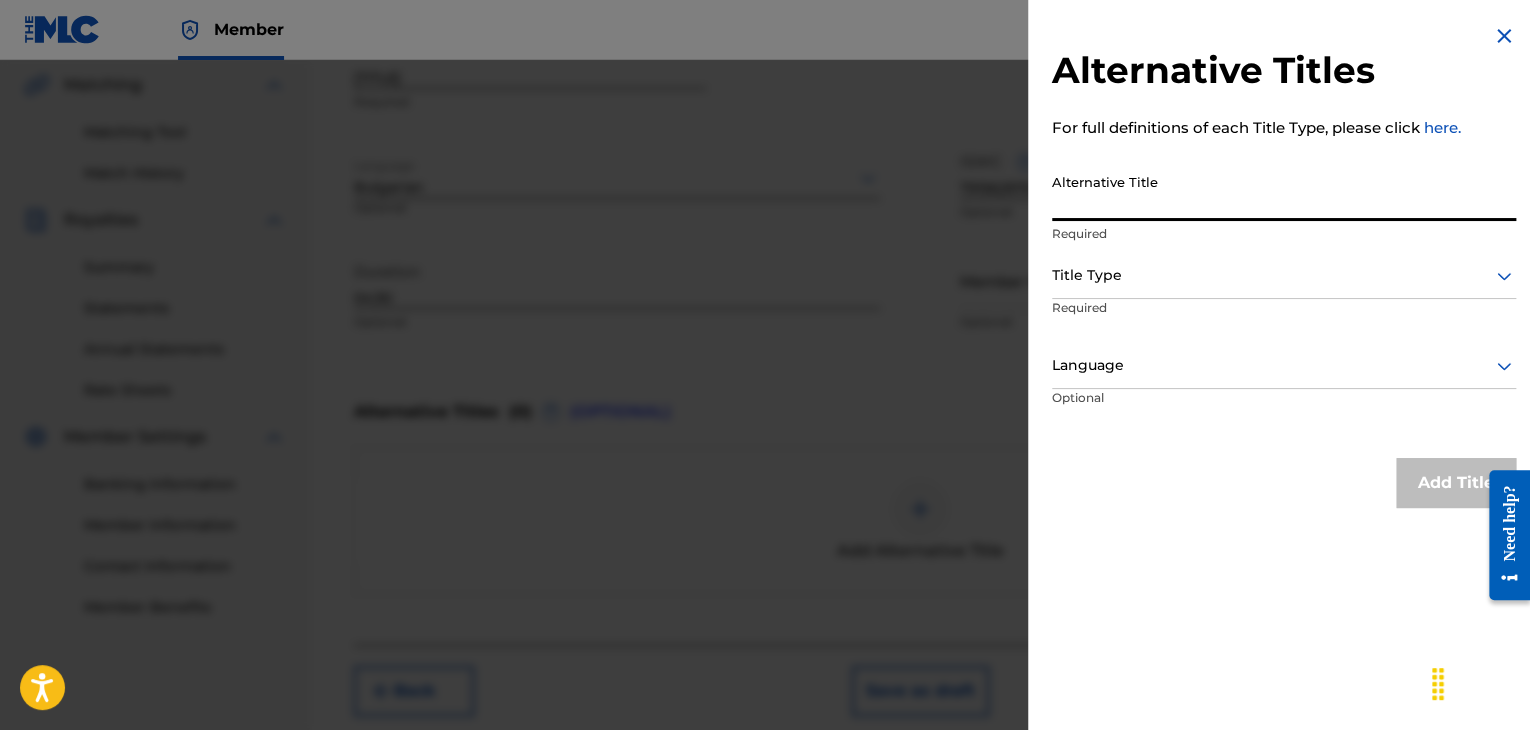 paste on "[TITLE]" 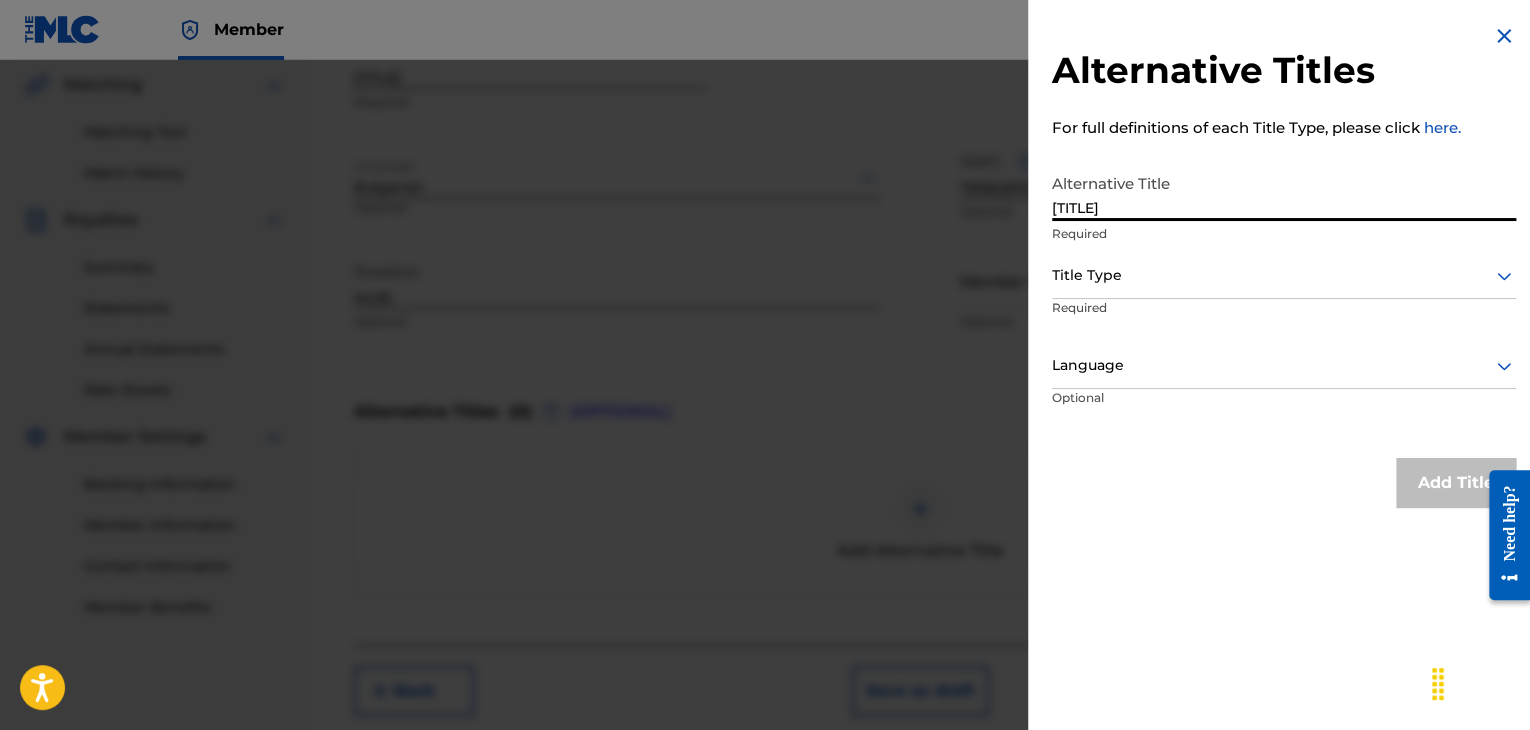 type on "[TITLE]" 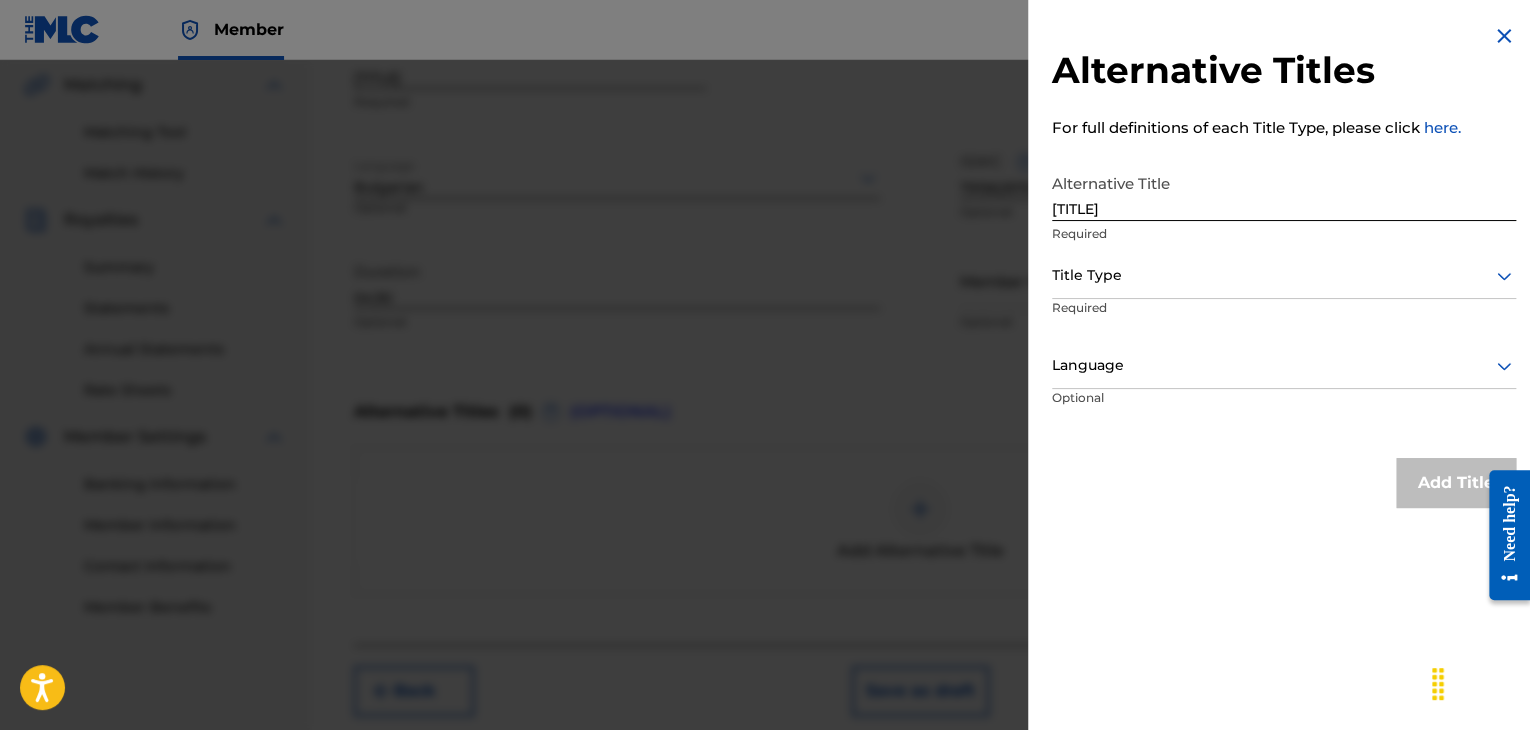 click at bounding box center (1284, 275) 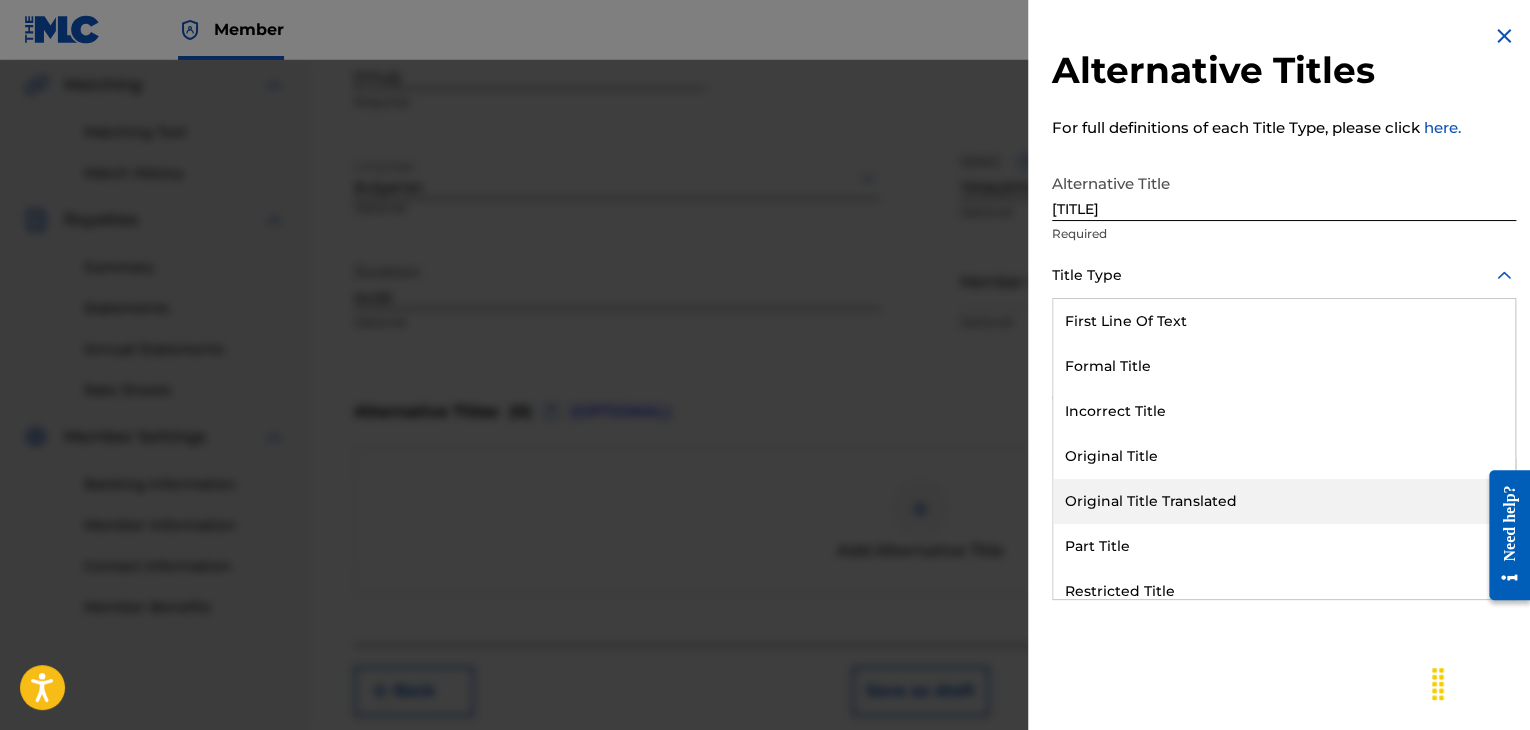 click on "Original Title Translated" at bounding box center [1284, 501] 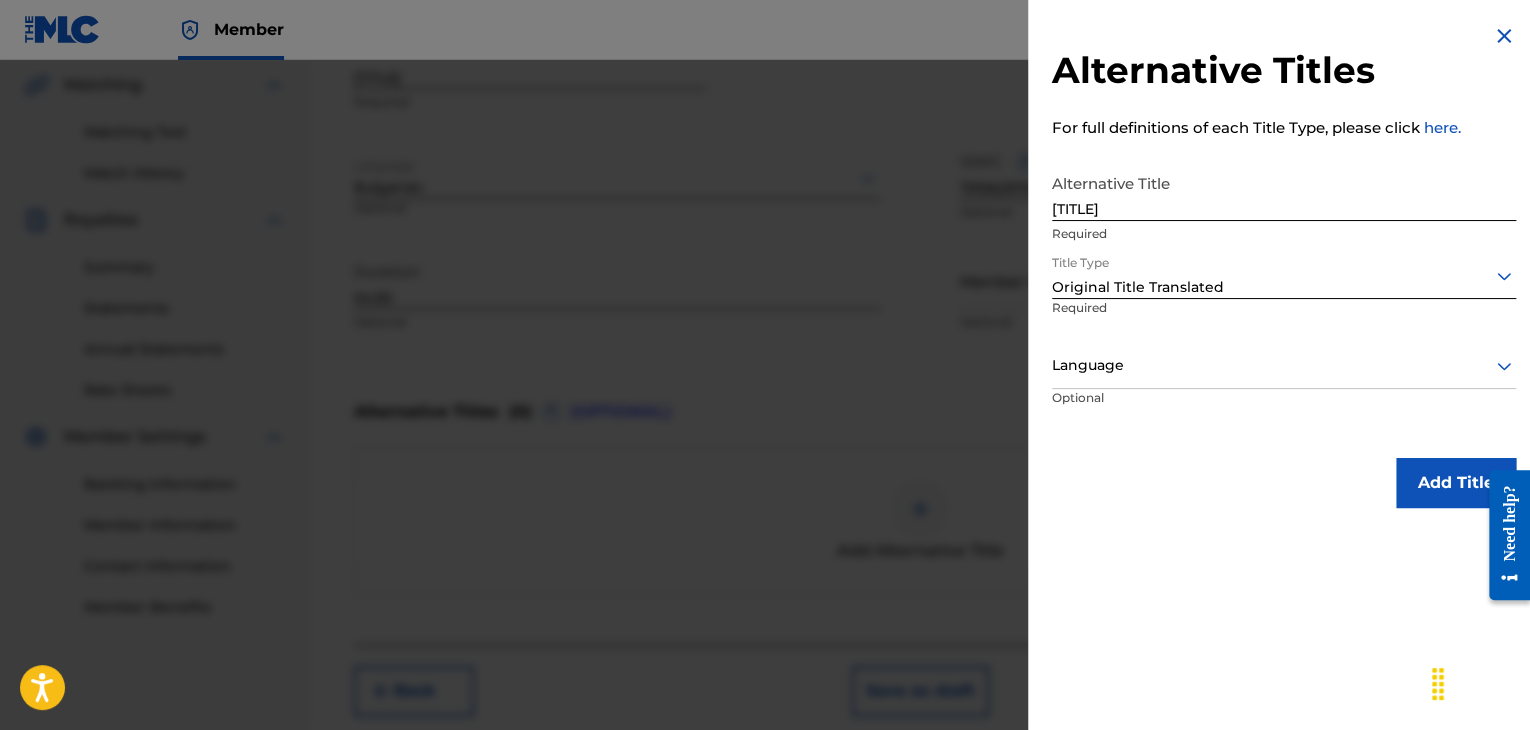 click at bounding box center (1284, 365) 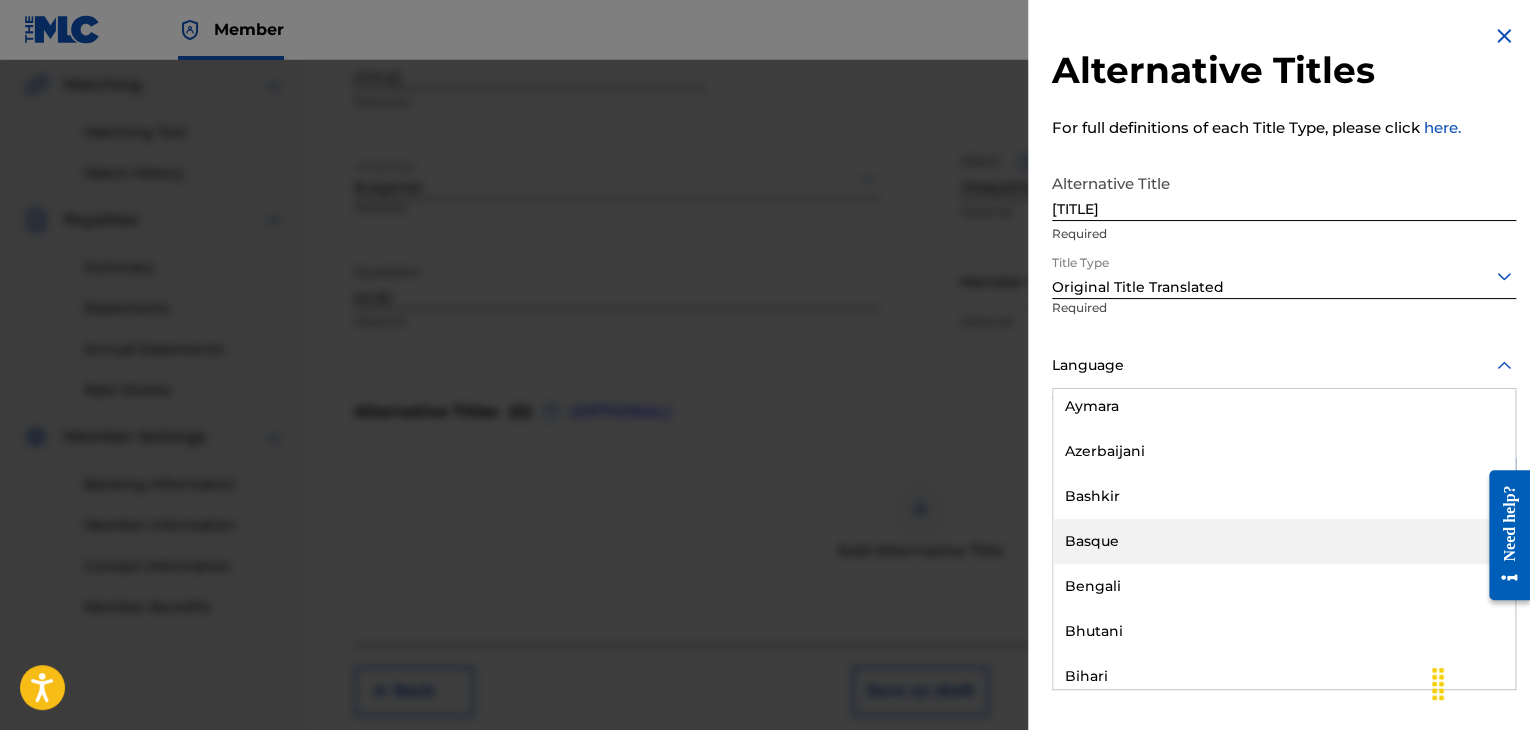scroll, scrollTop: 800, scrollLeft: 0, axis: vertical 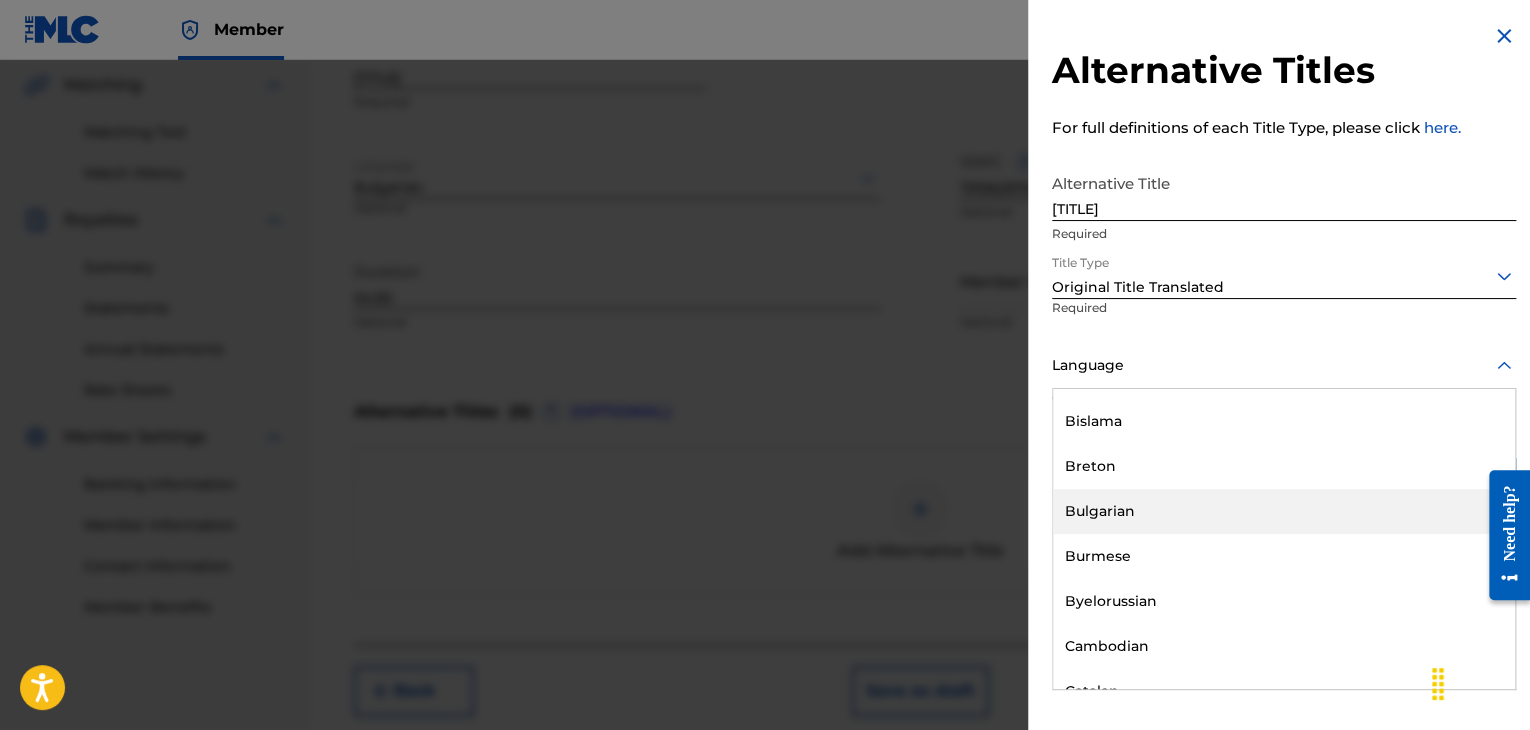 click on "Bulgarian" at bounding box center (1284, 511) 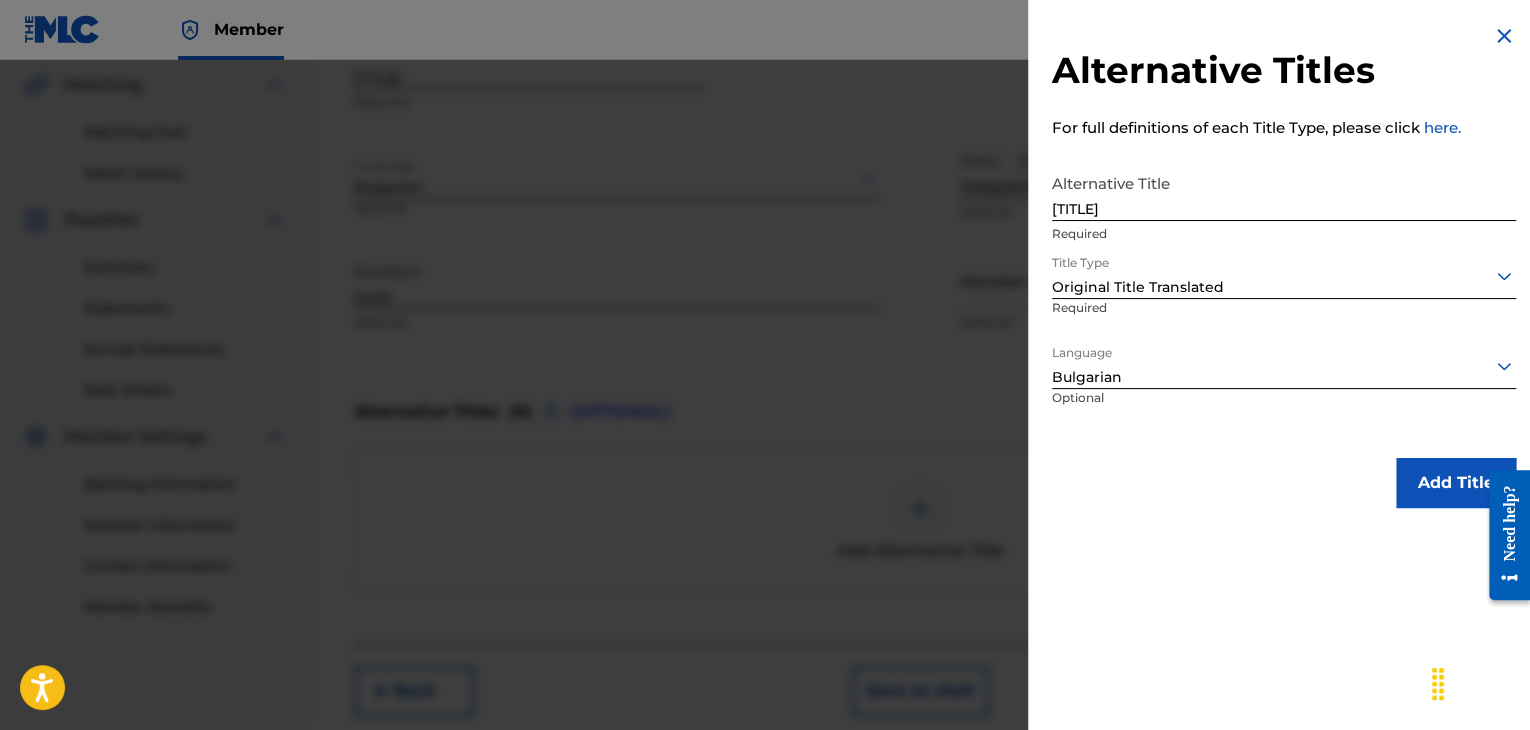 click on "Add Title" at bounding box center [1456, 483] 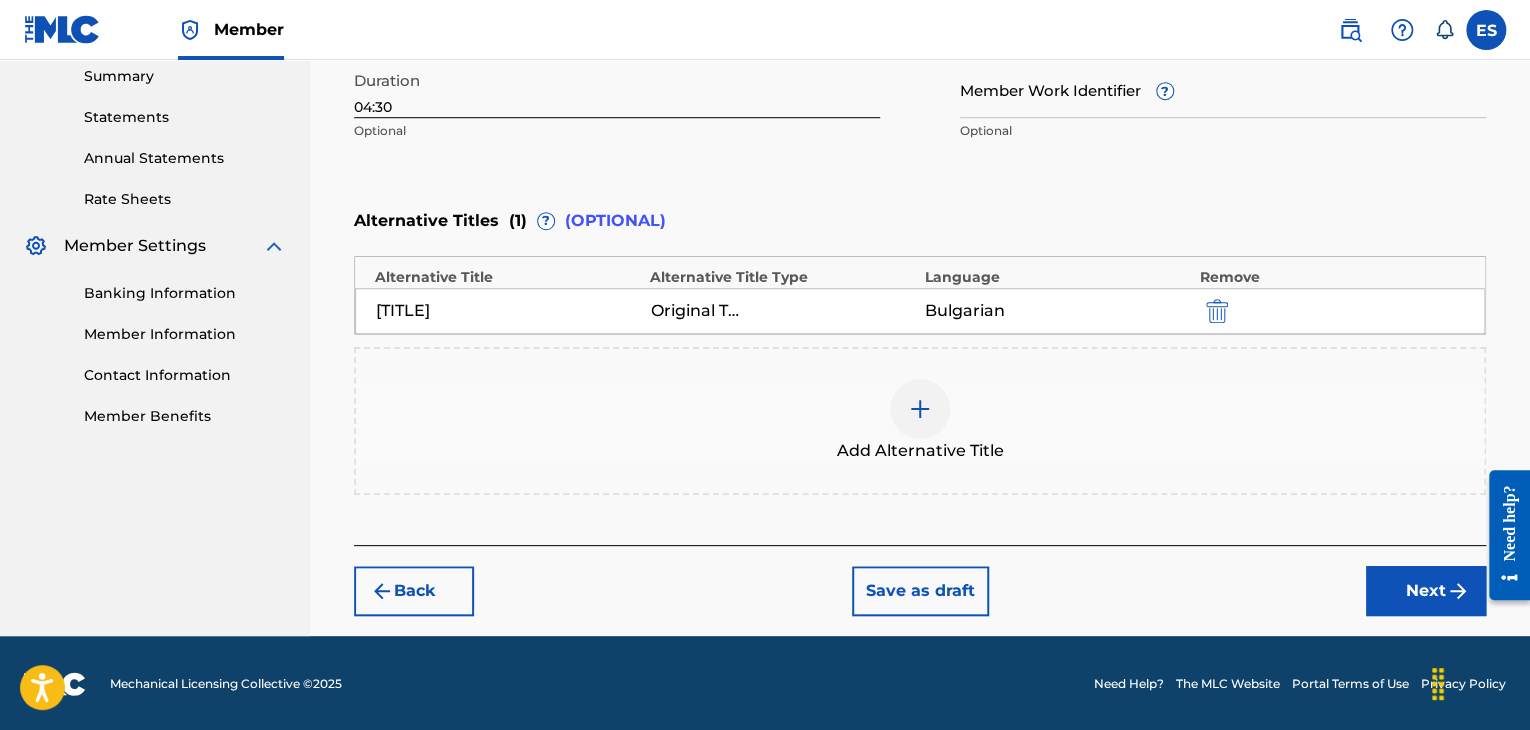 drag, startPoint x: 1411, startPoint y: 609, endPoint x: 1370, endPoint y: 562, distance: 62.369865 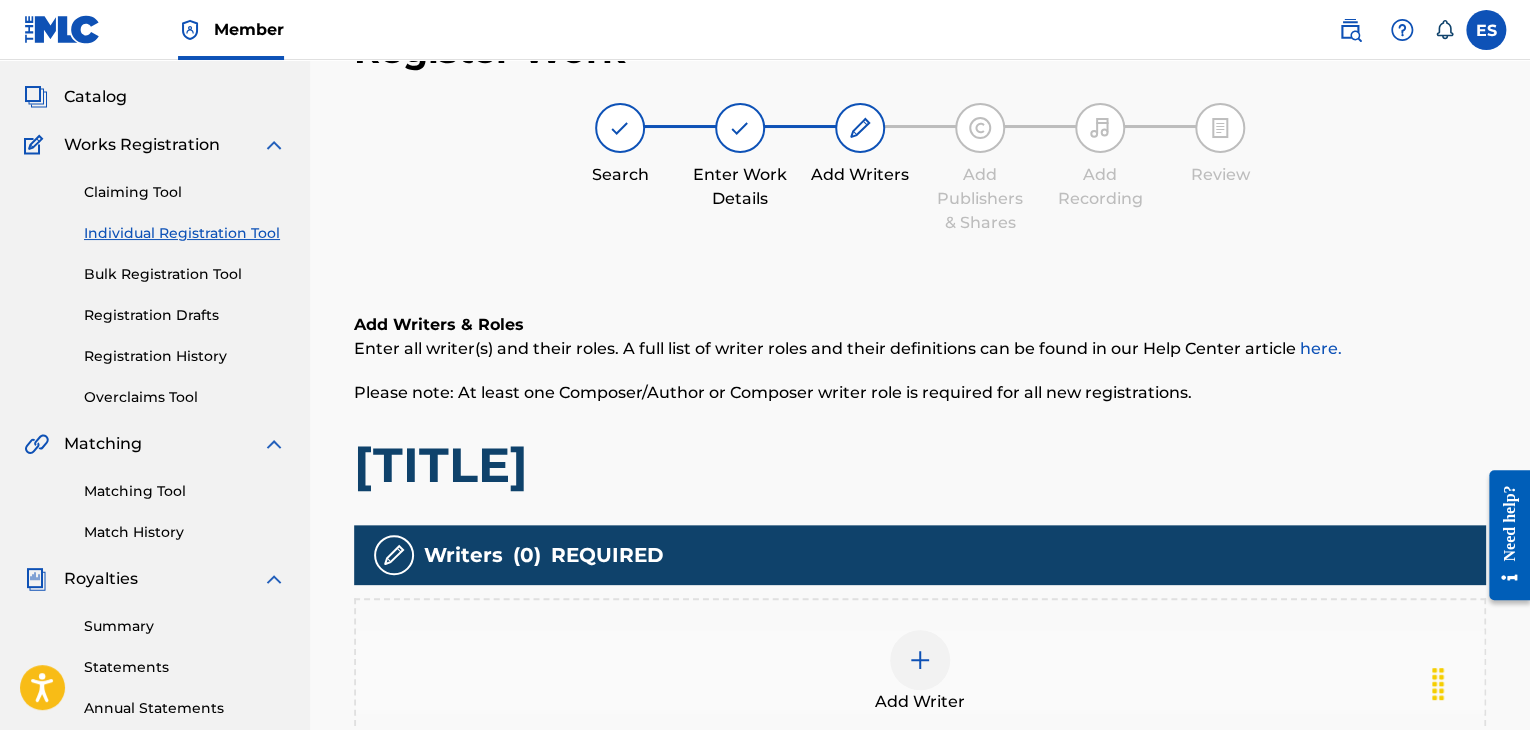 scroll, scrollTop: 469, scrollLeft: 0, axis: vertical 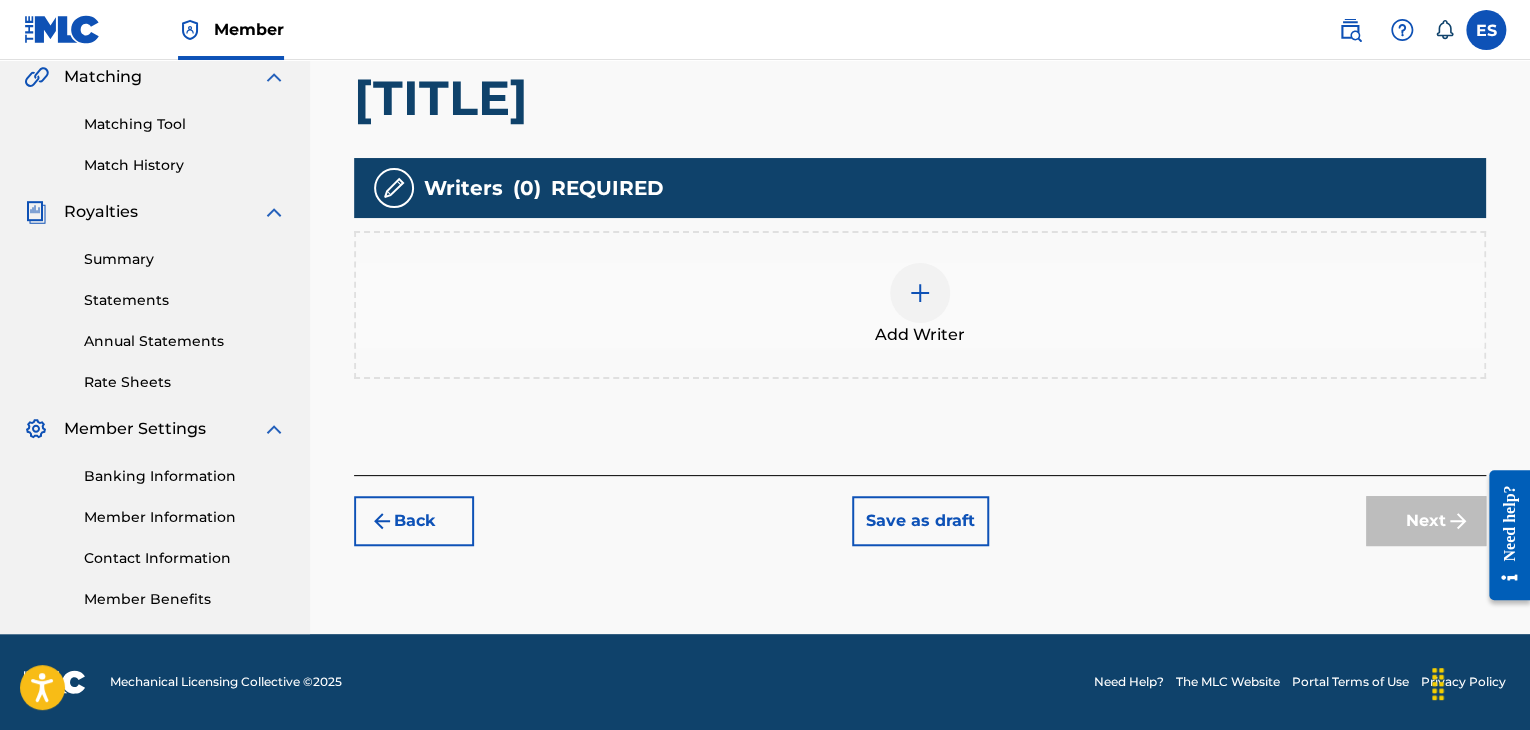 click at bounding box center [920, 293] 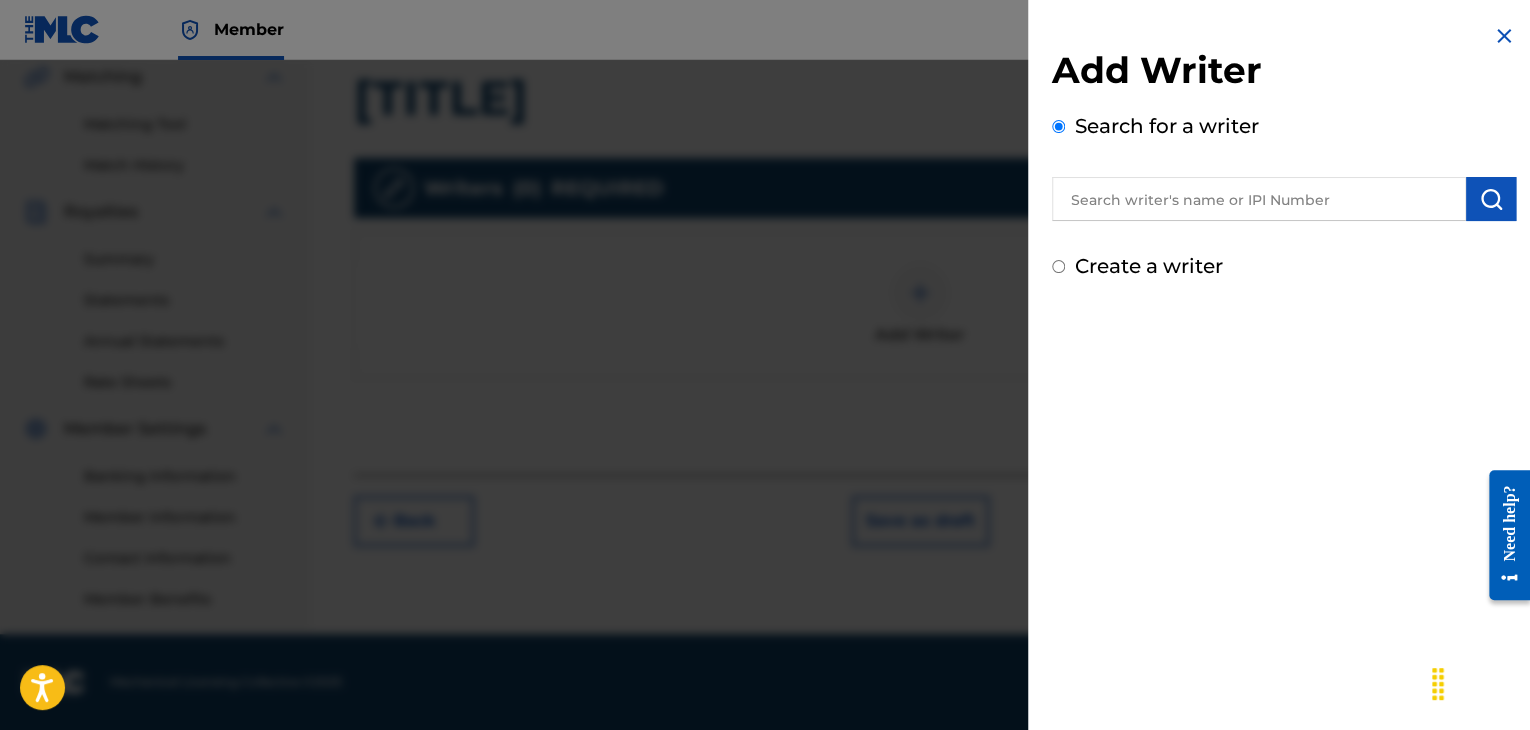 click at bounding box center [765, 425] 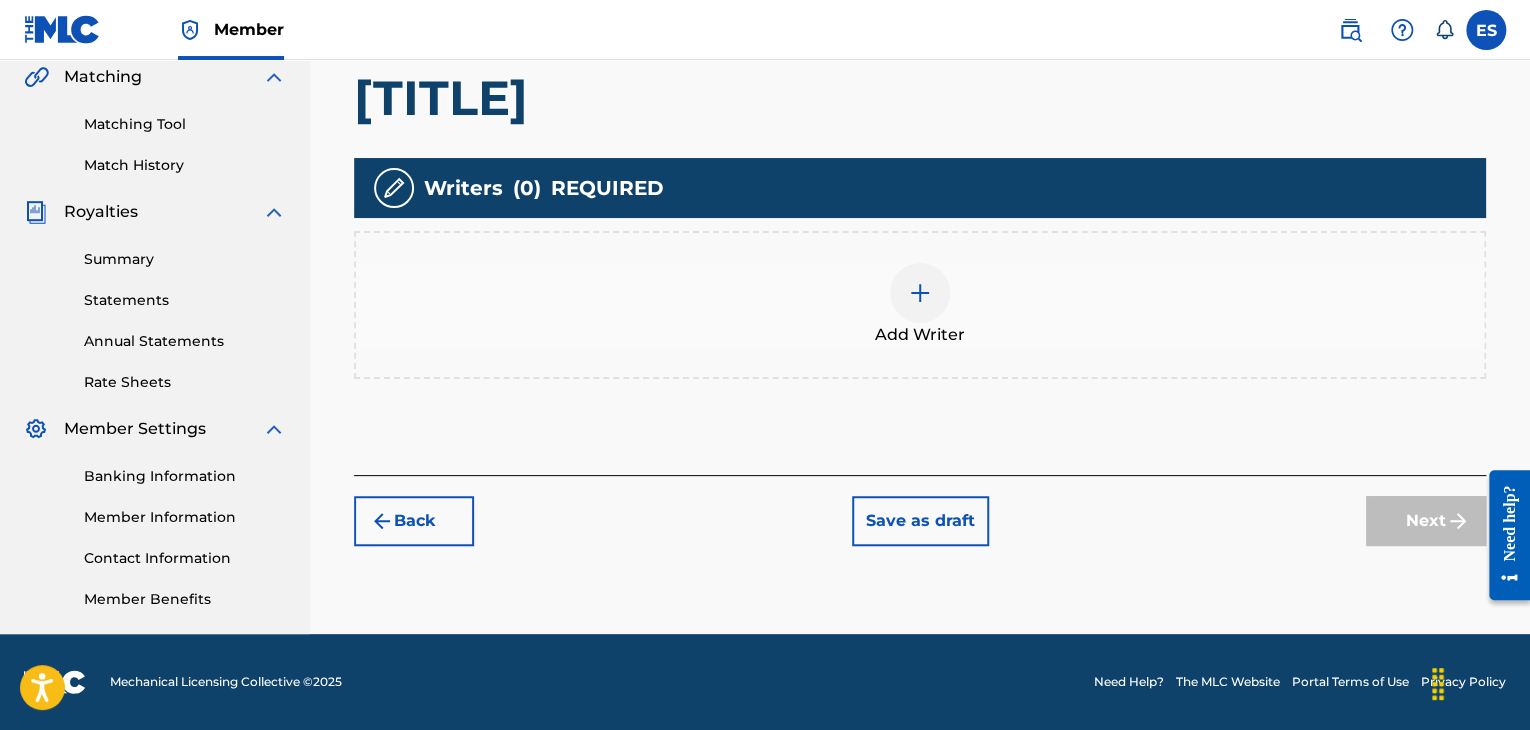 click at bounding box center [920, 293] 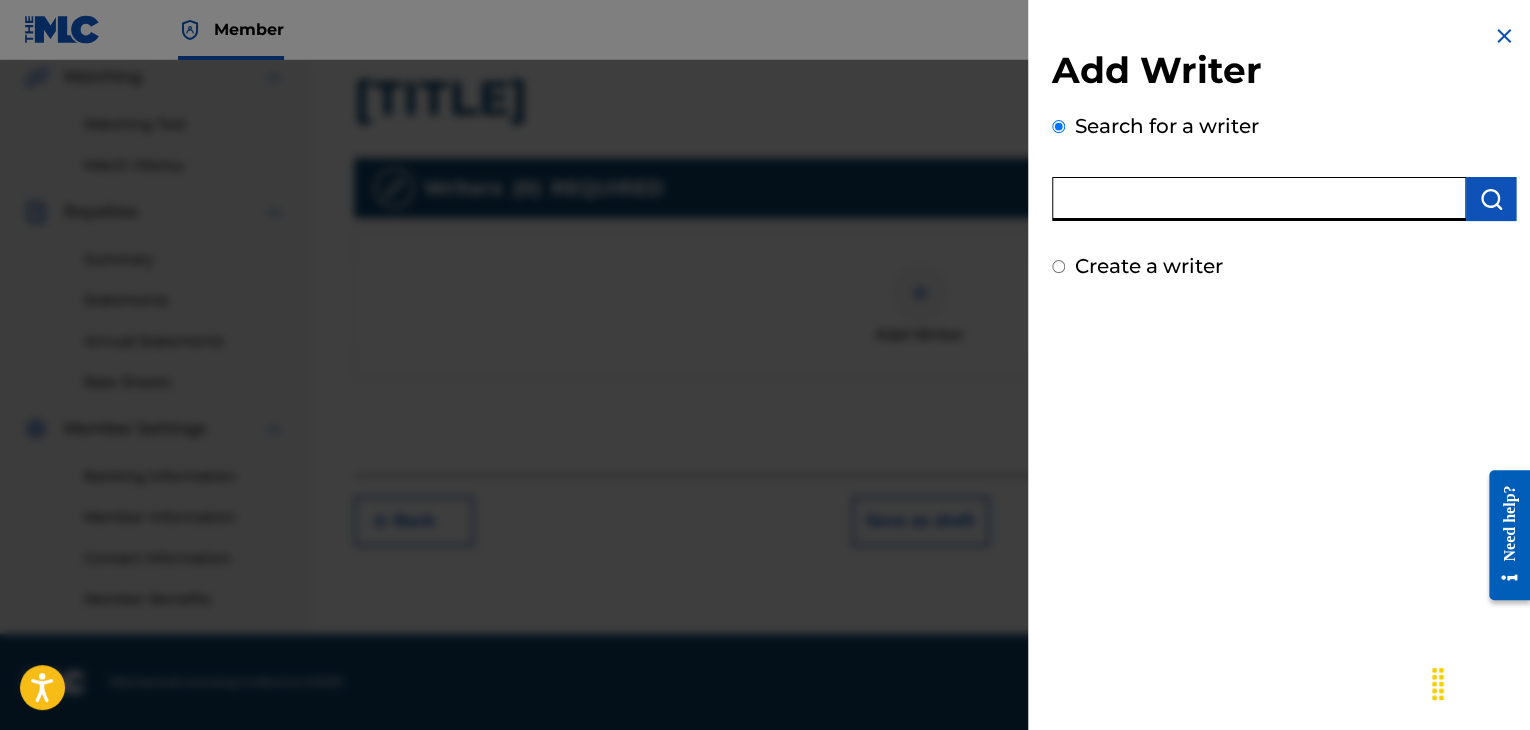 paste on "00212744398" 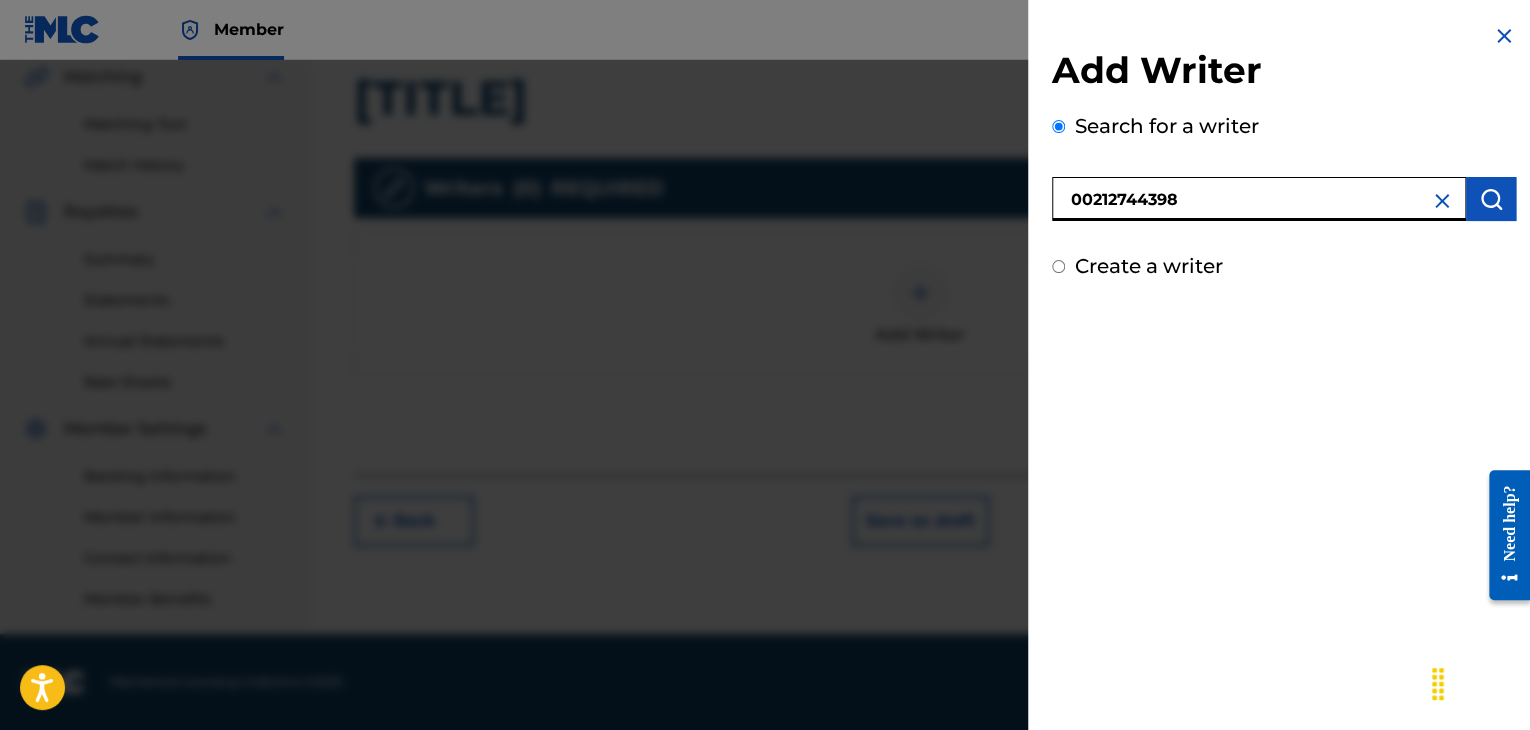 type on "00212744398" 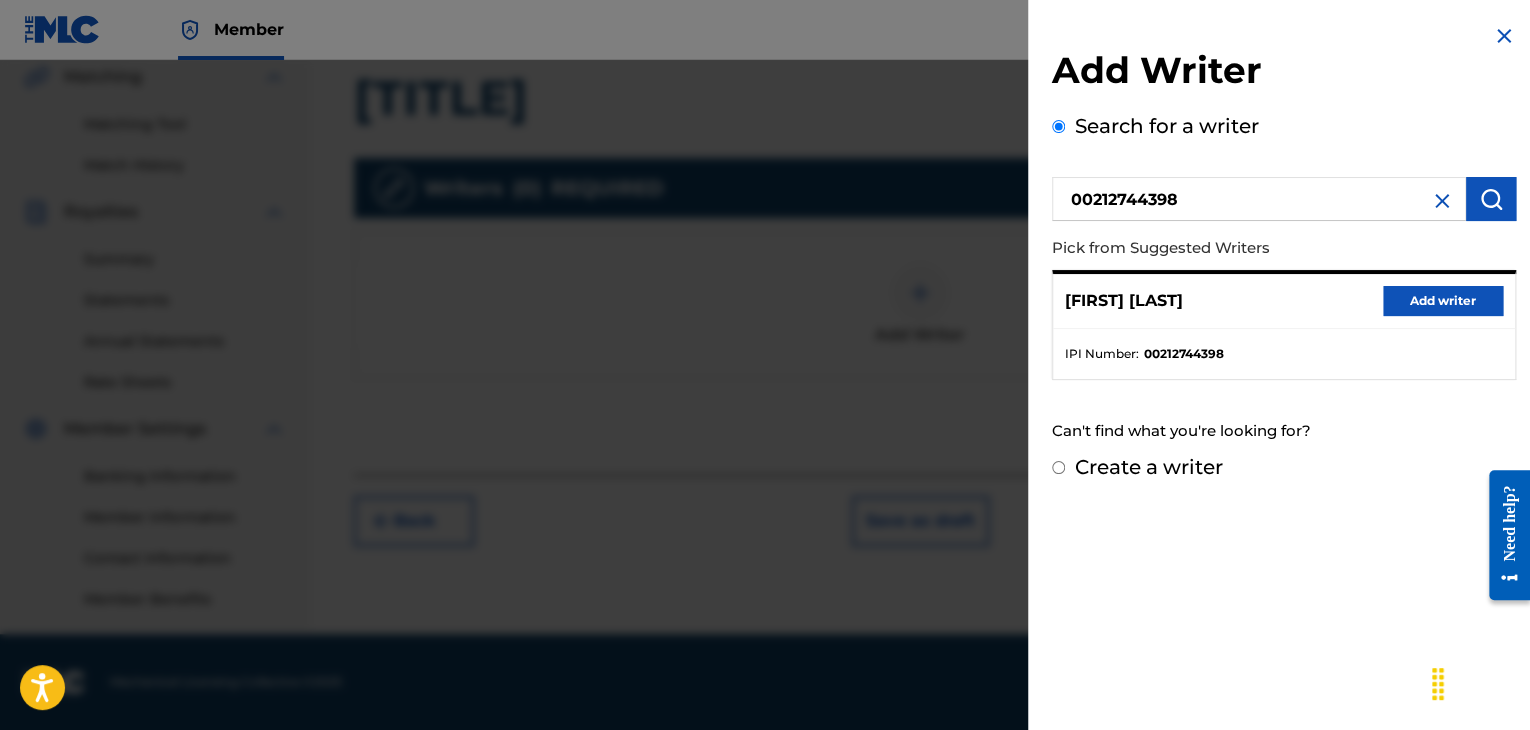 click on "Add writer" at bounding box center (1443, 301) 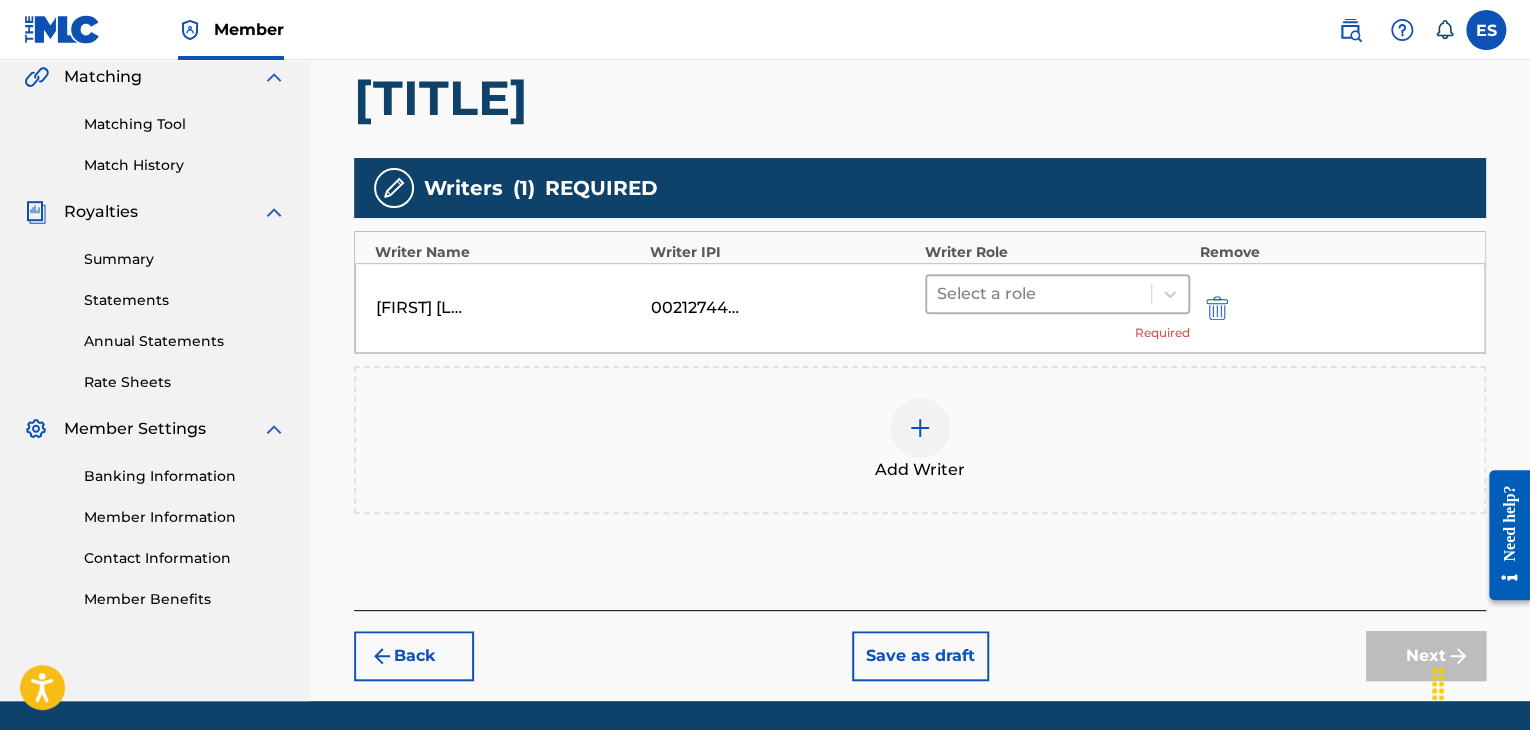 click at bounding box center [1039, 294] 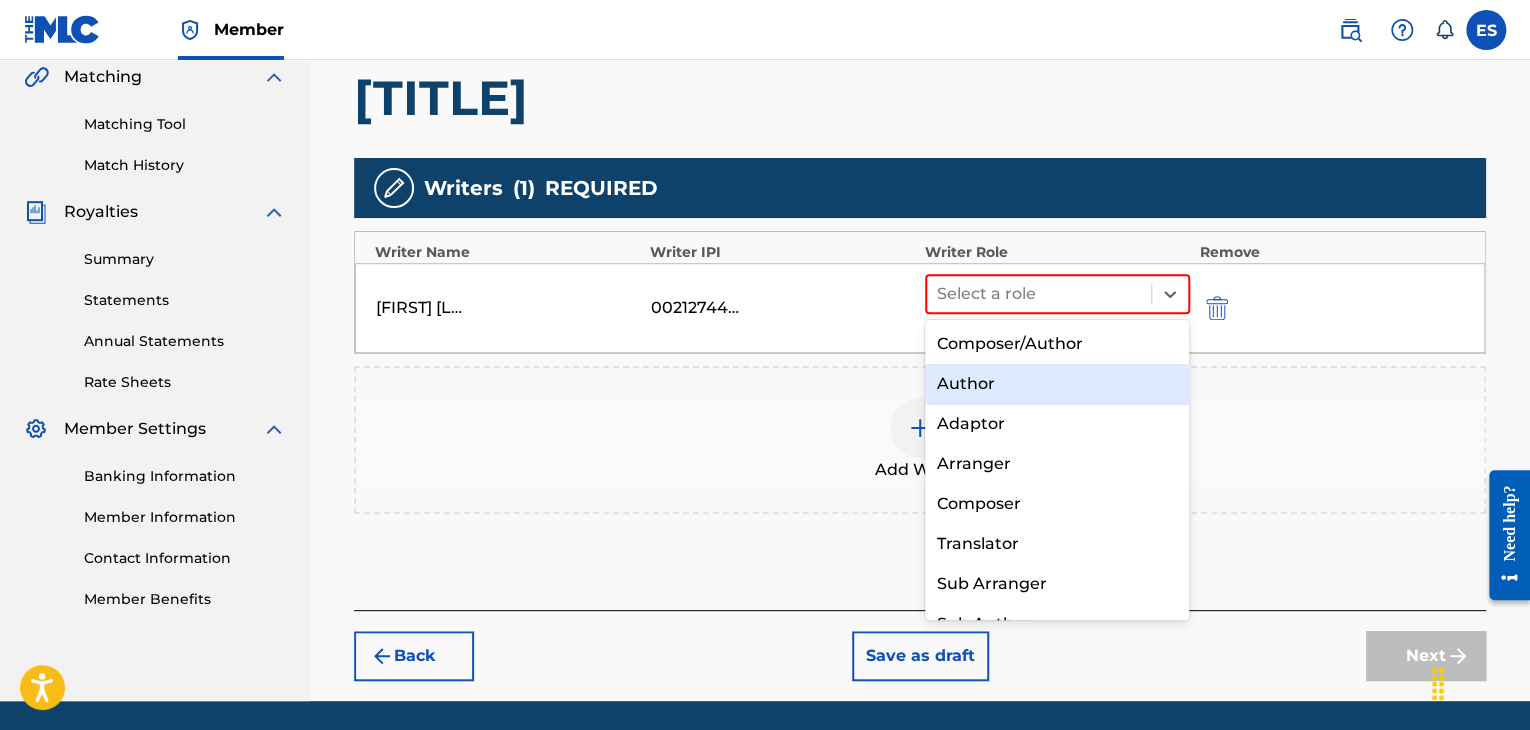 click on "Author" at bounding box center (1057, 384) 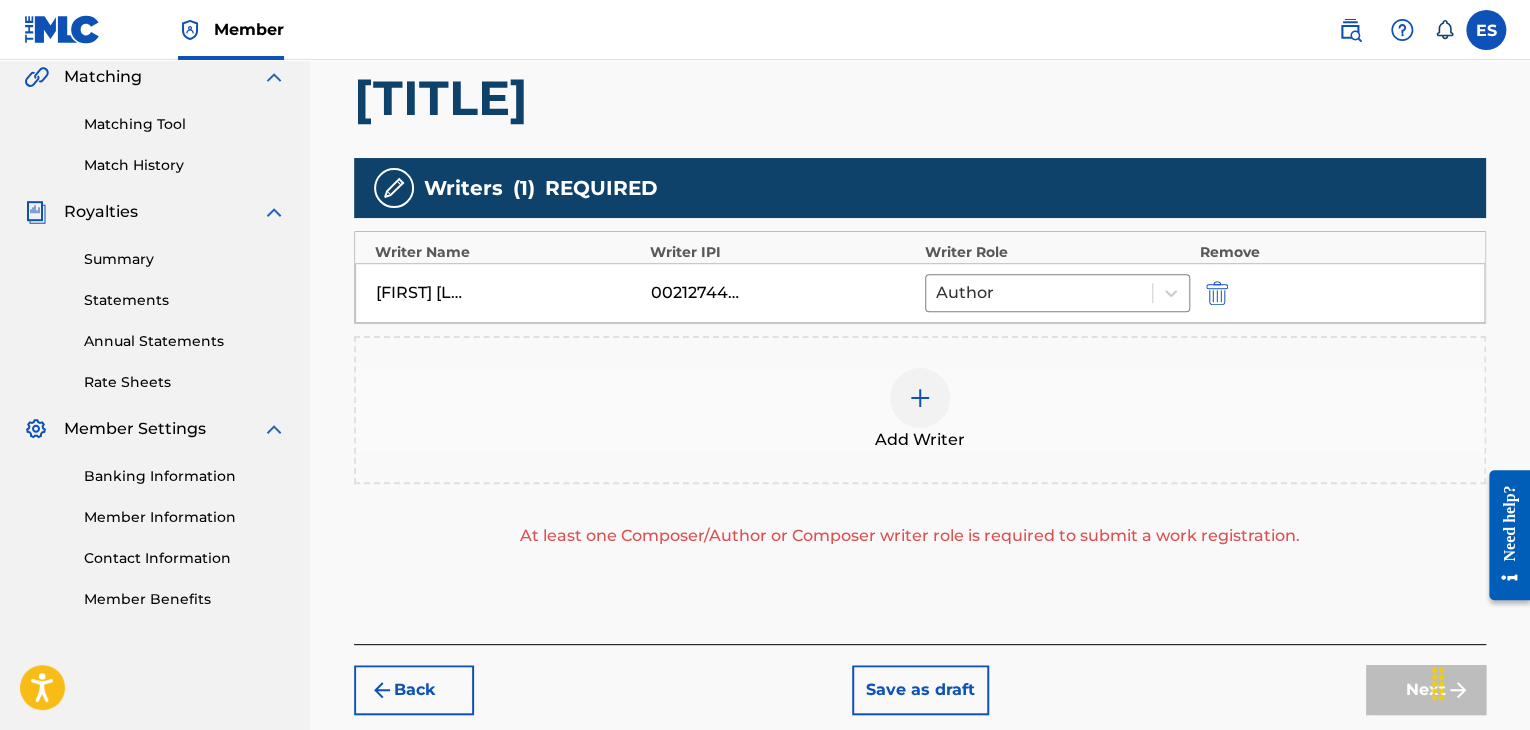 click at bounding box center [920, 398] 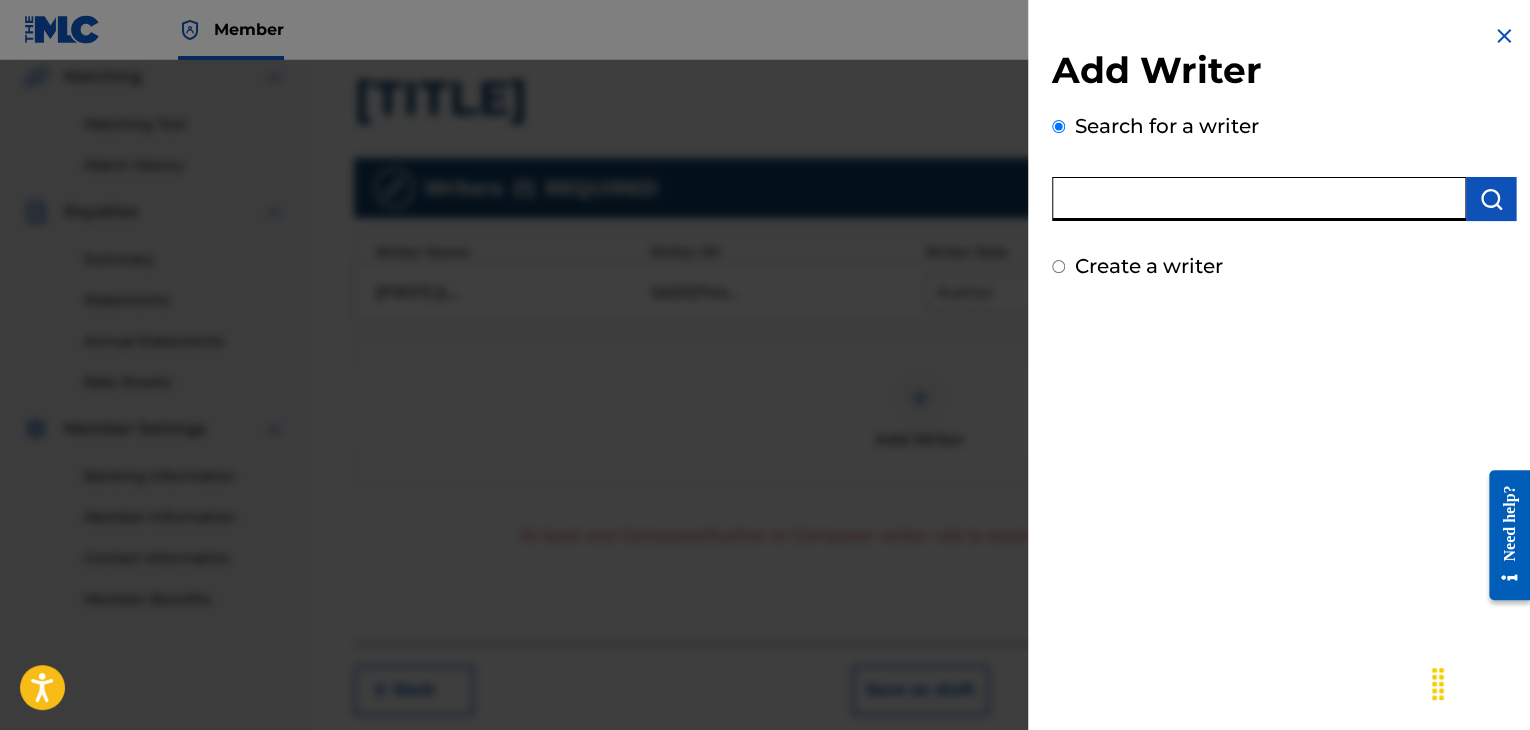 click at bounding box center (1259, 199) 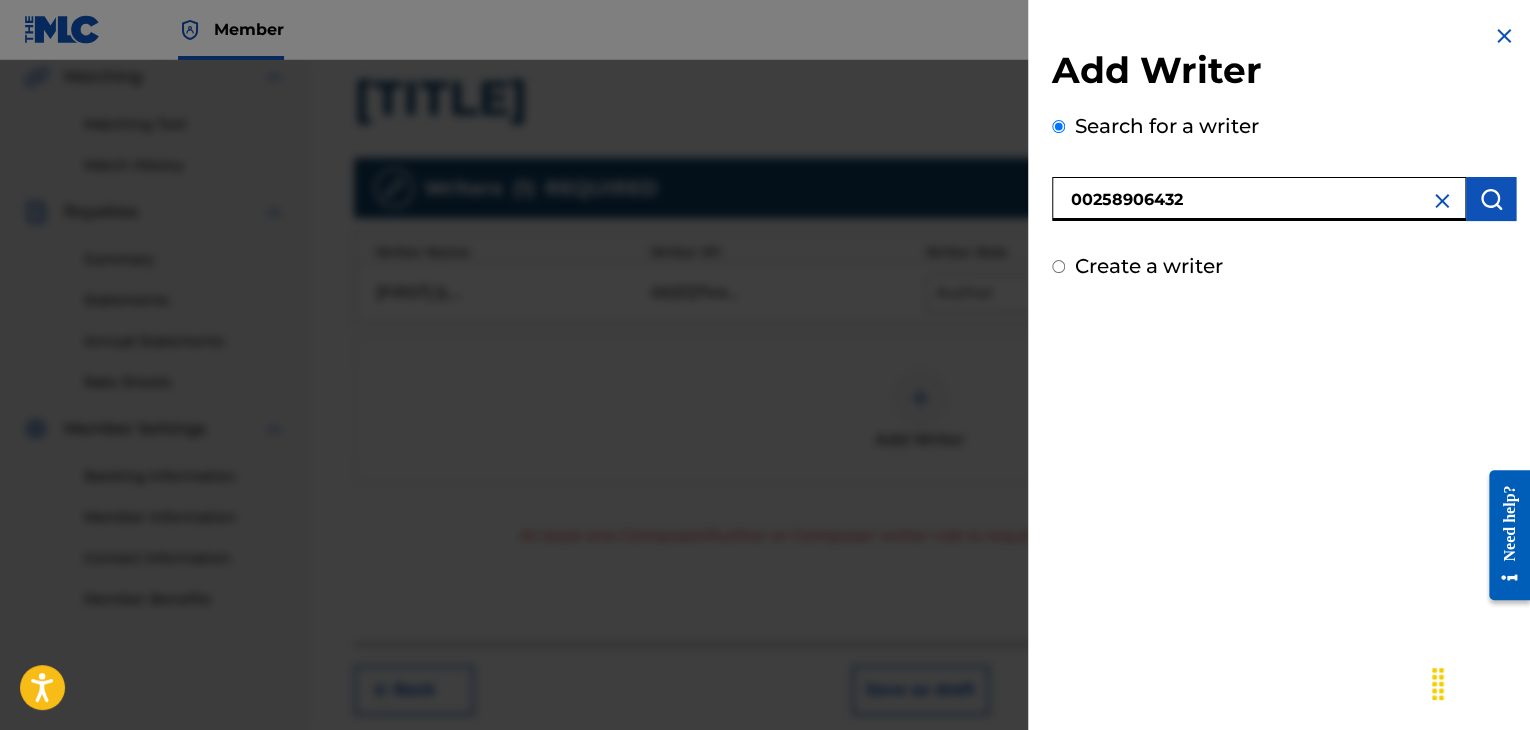 type on "00258906432" 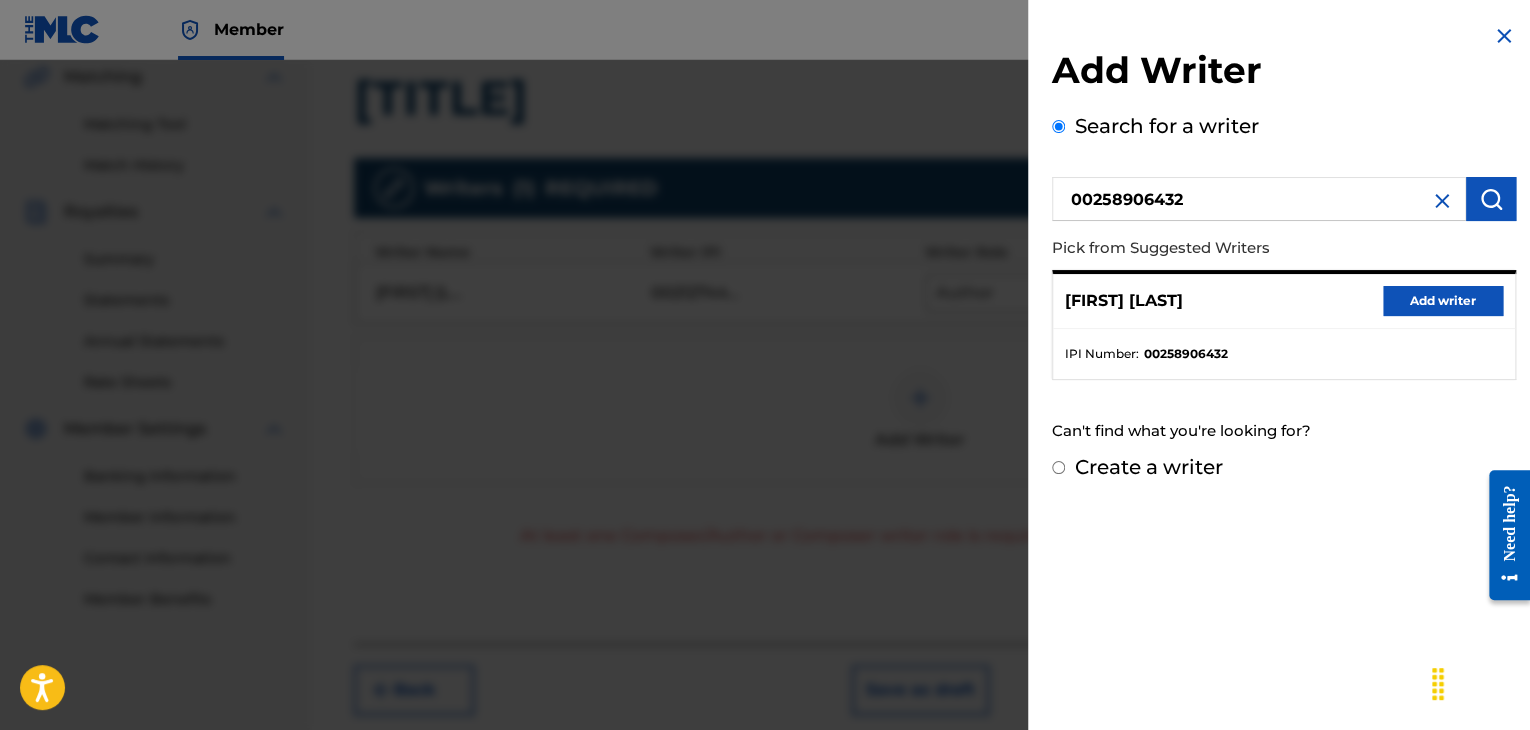 click on "Add writer" at bounding box center [1443, 301] 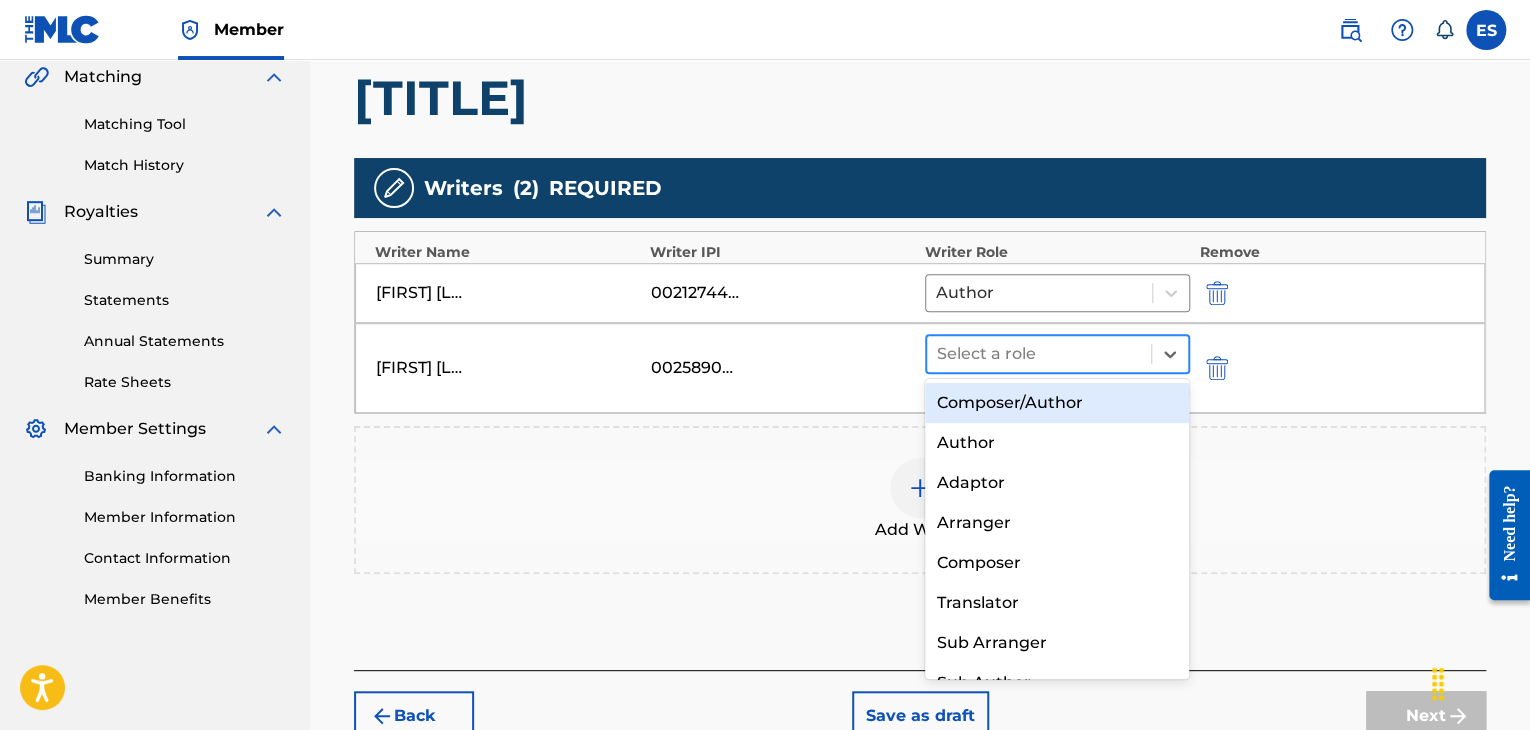 click at bounding box center (1039, 354) 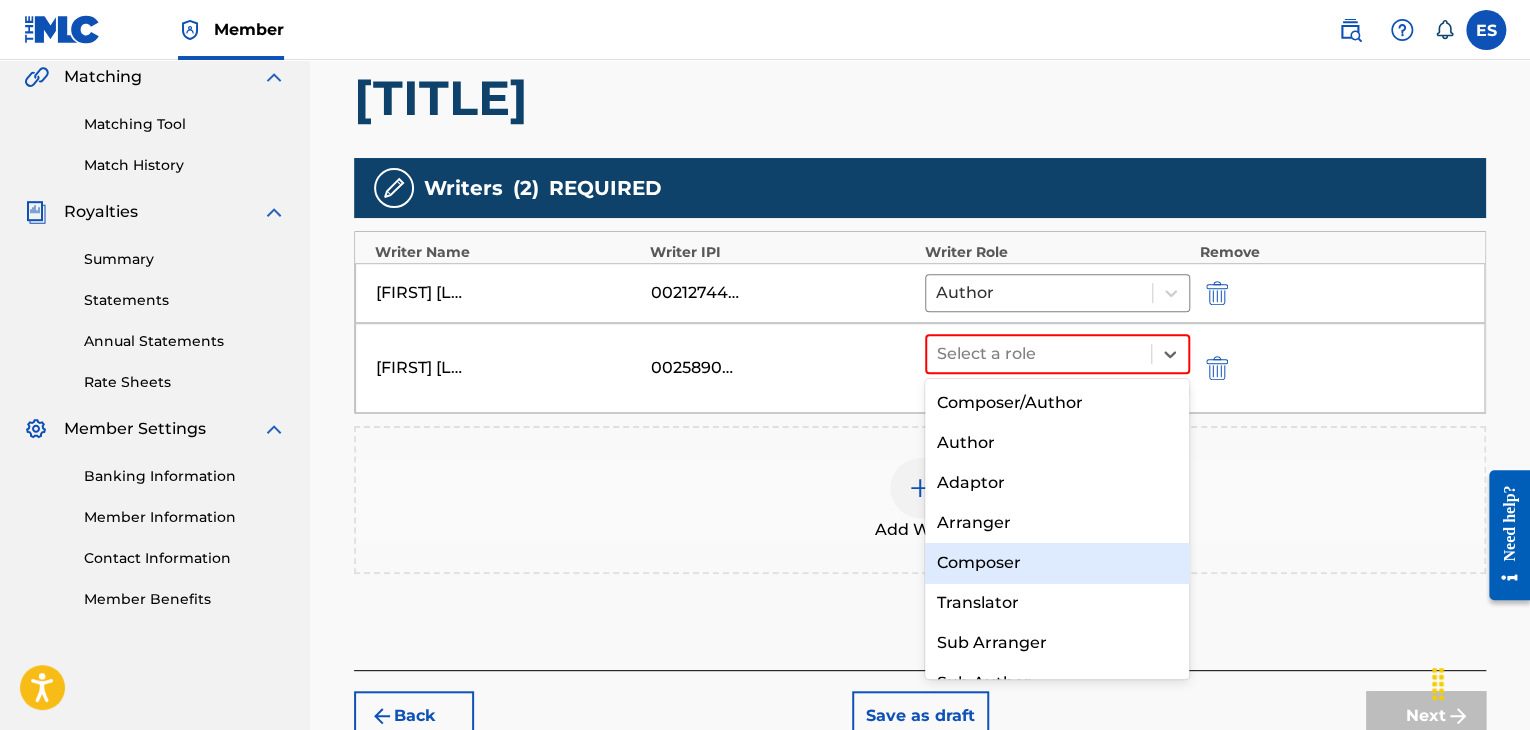 click on "Composer" at bounding box center (1057, 563) 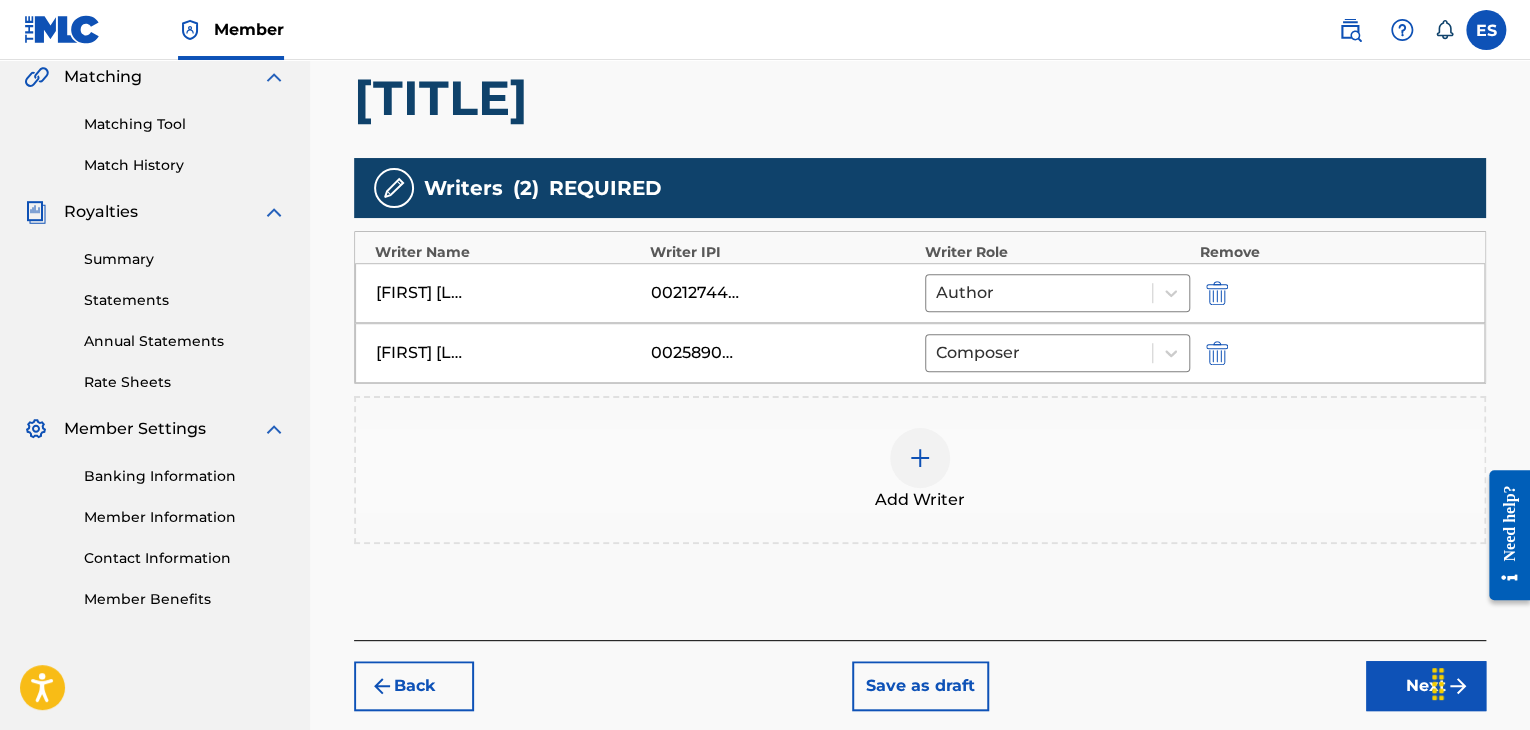 click at bounding box center [920, 458] 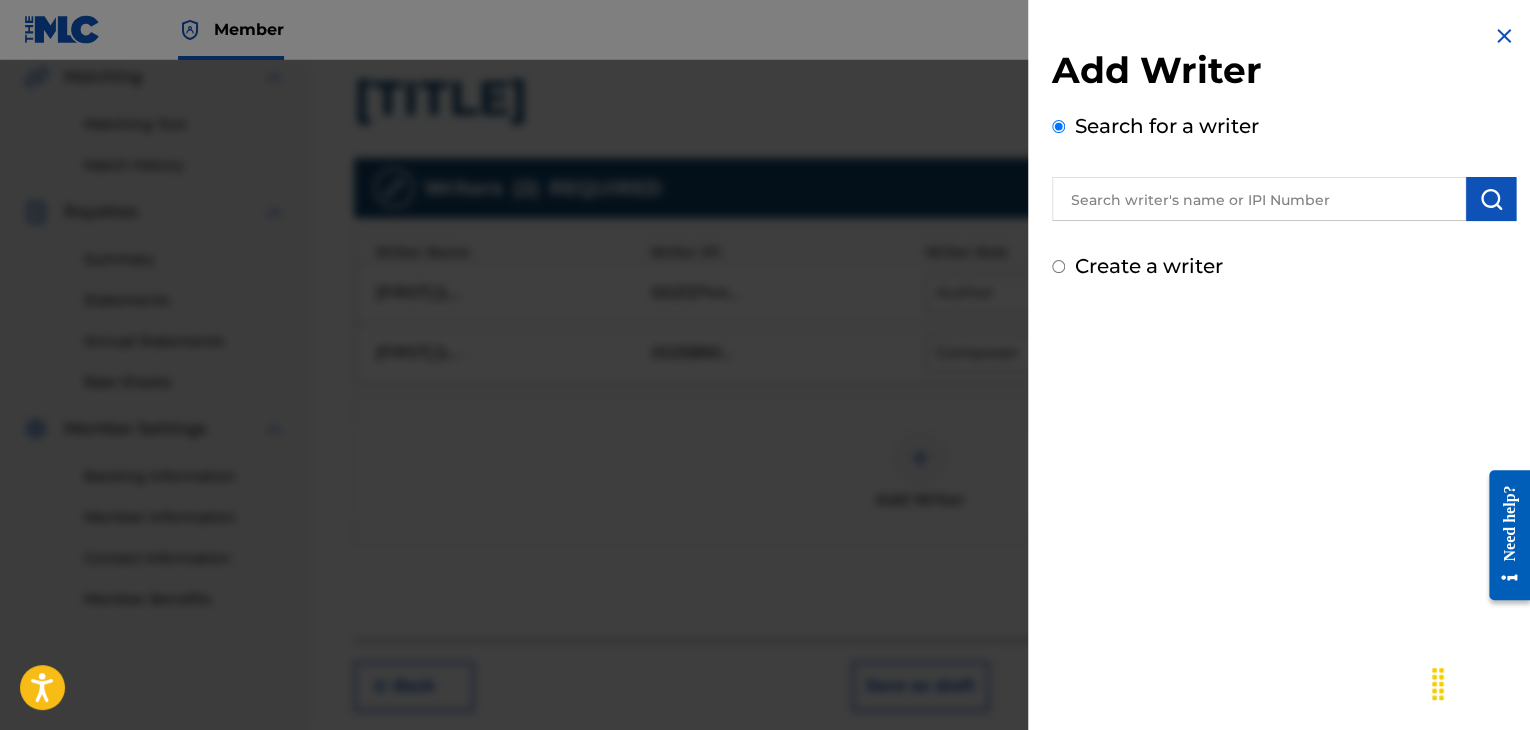 click at bounding box center (1259, 199) 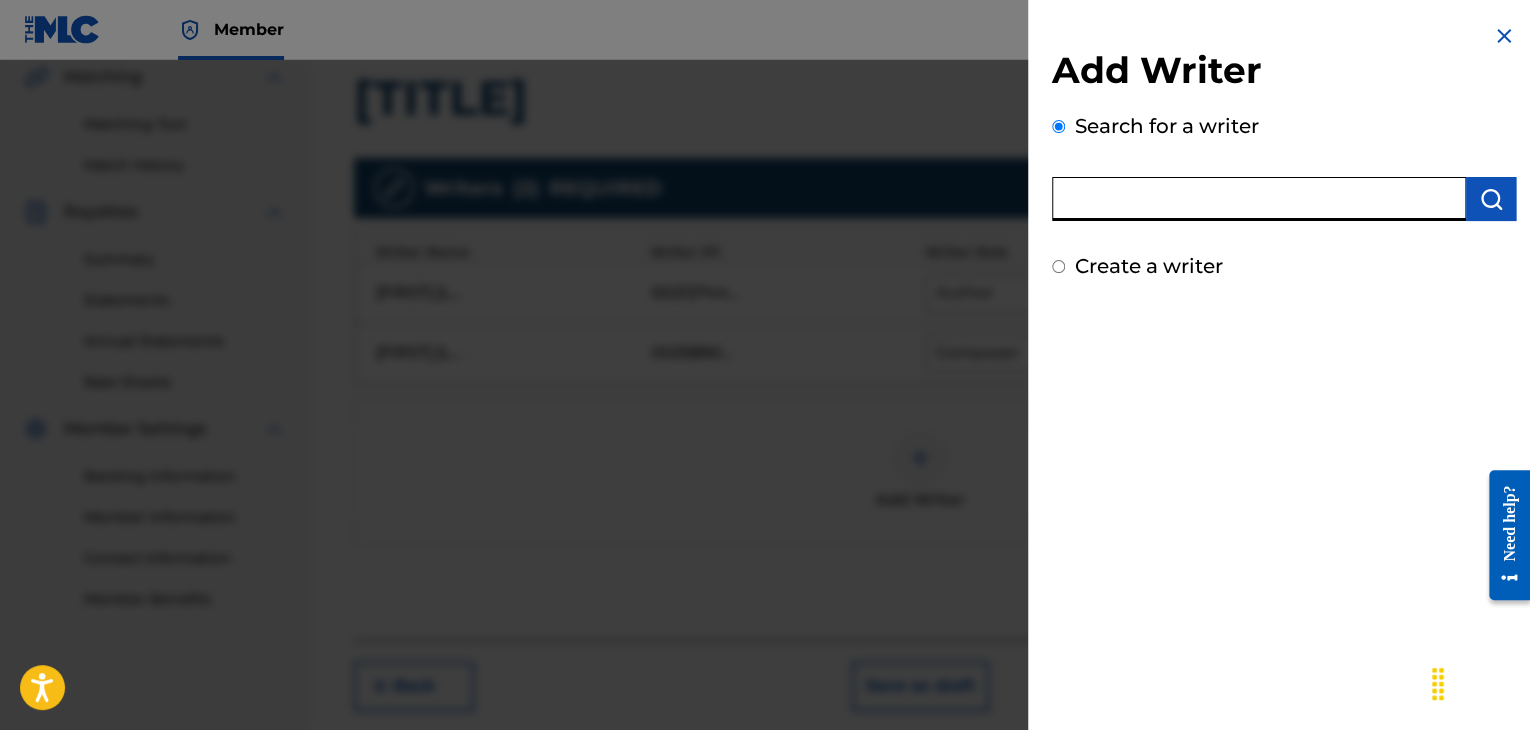 paste on "00143941476" 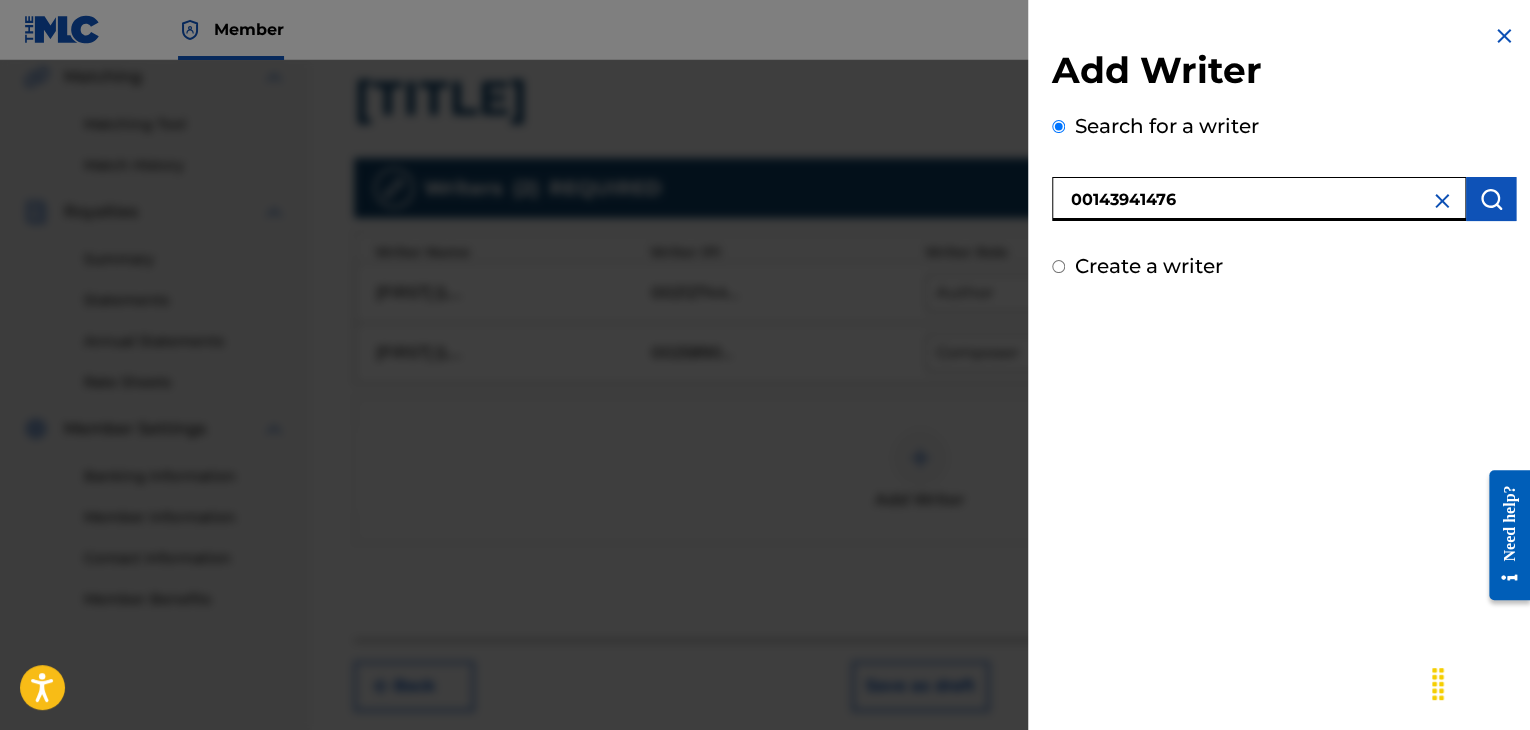 type on "00143941476" 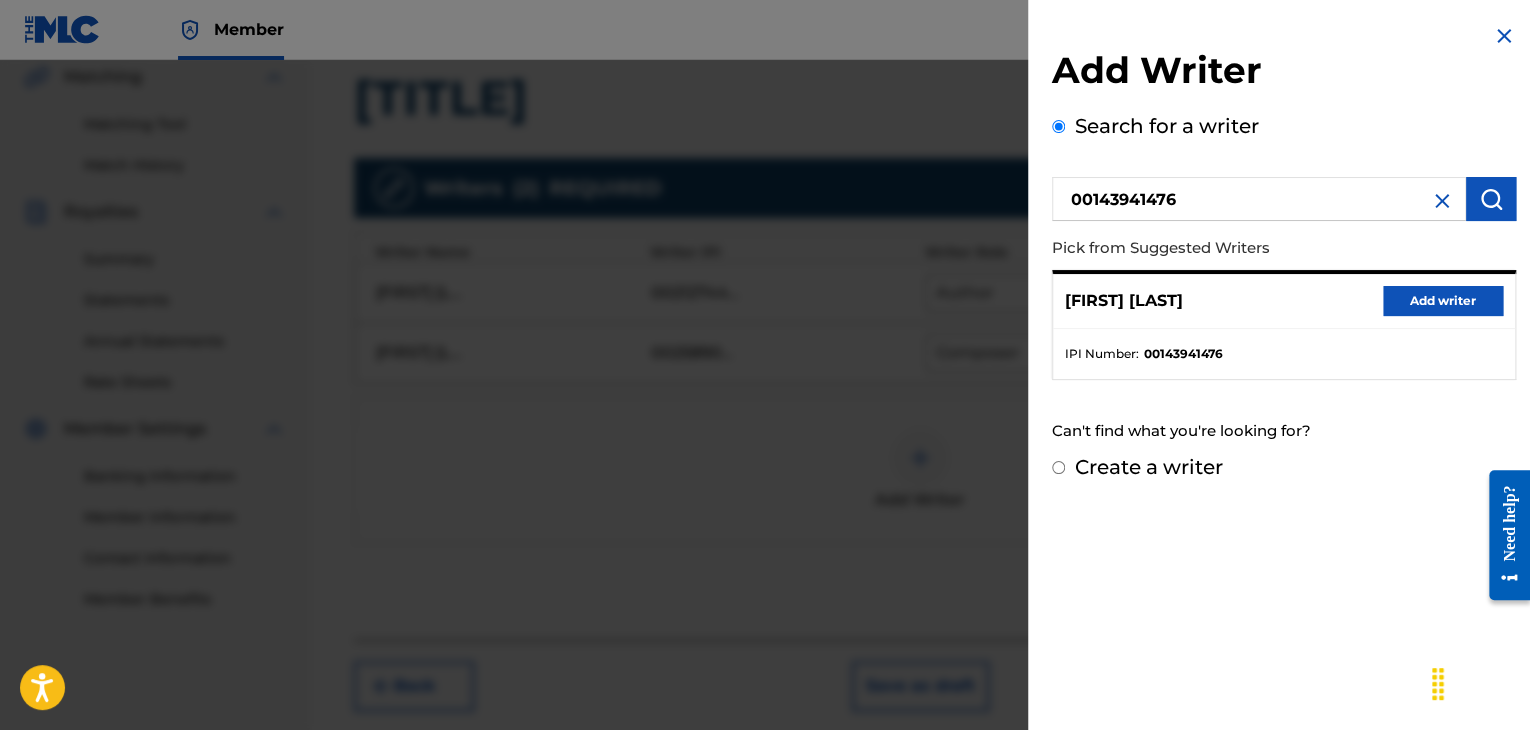 click on "Add writer" at bounding box center (1443, 301) 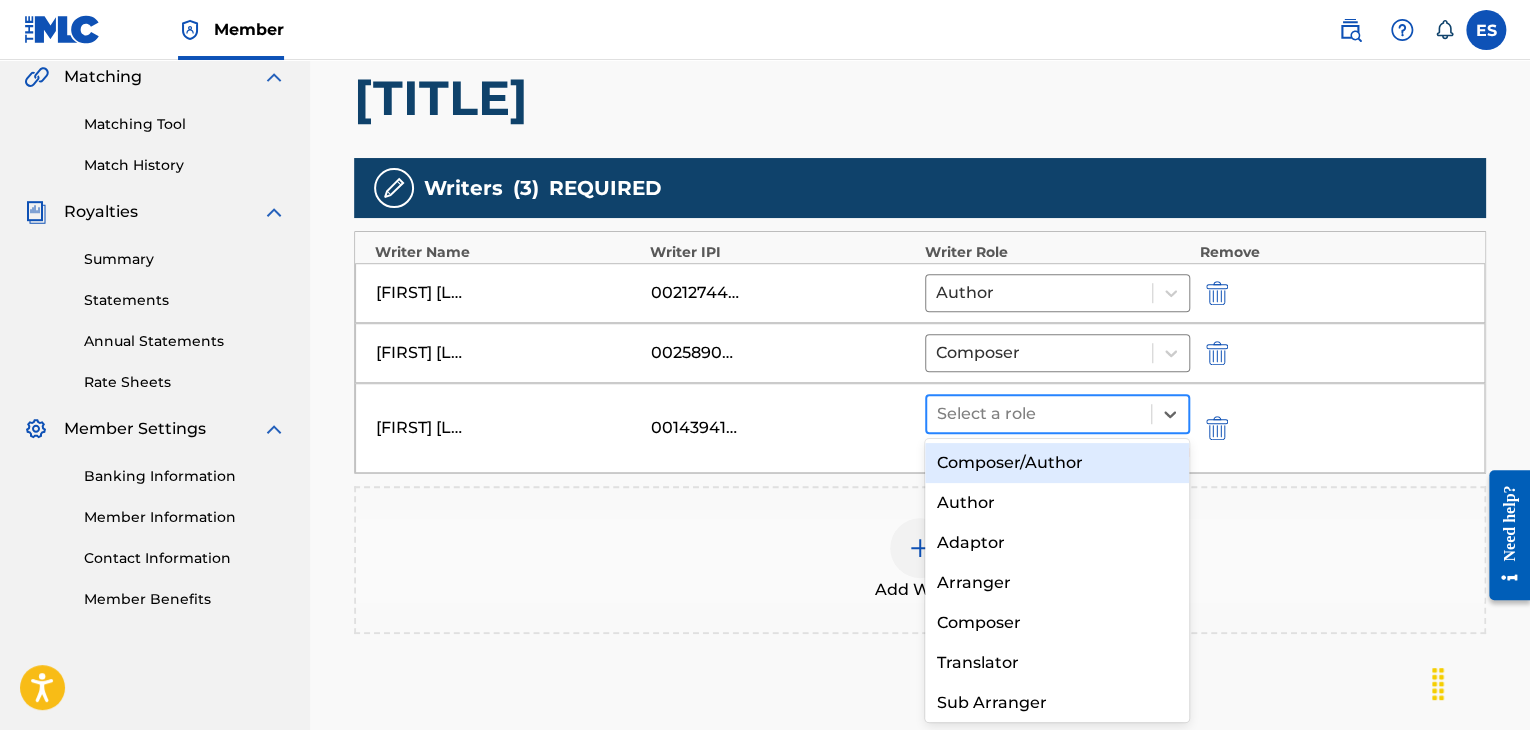 click at bounding box center [1039, 414] 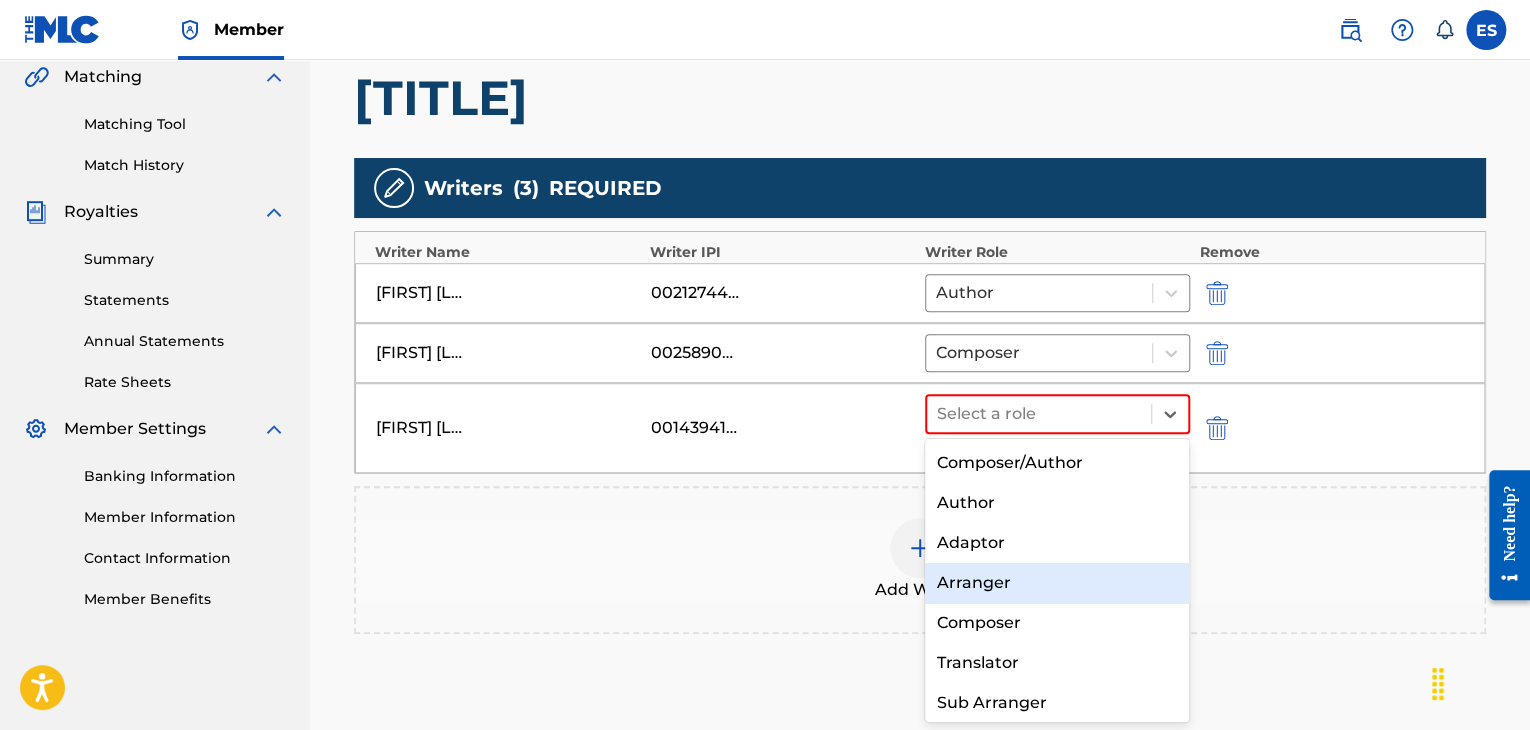 click on "Arranger" at bounding box center [1057, 583] 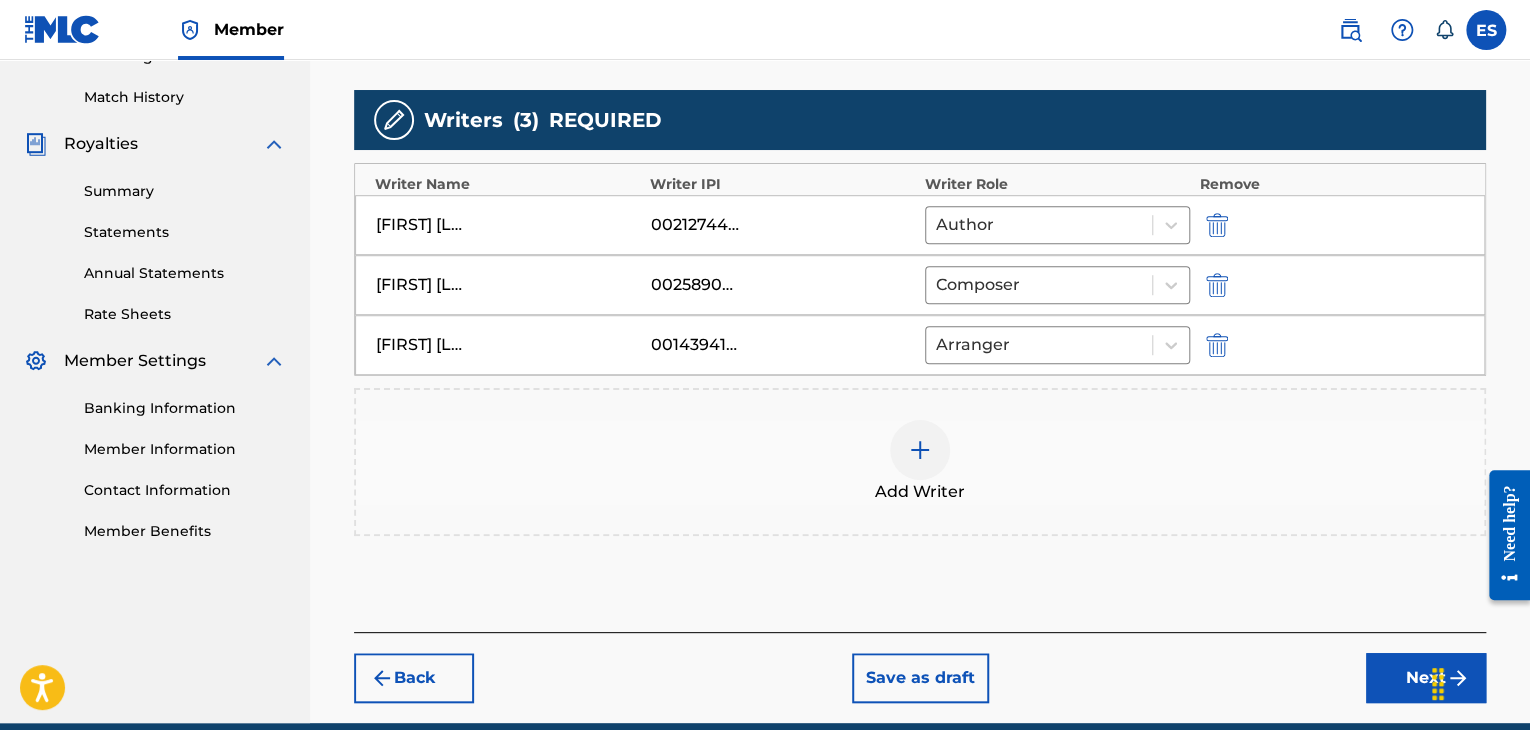 scroll, scrollTop: 569, scrollLeft: 0, axis: vertical 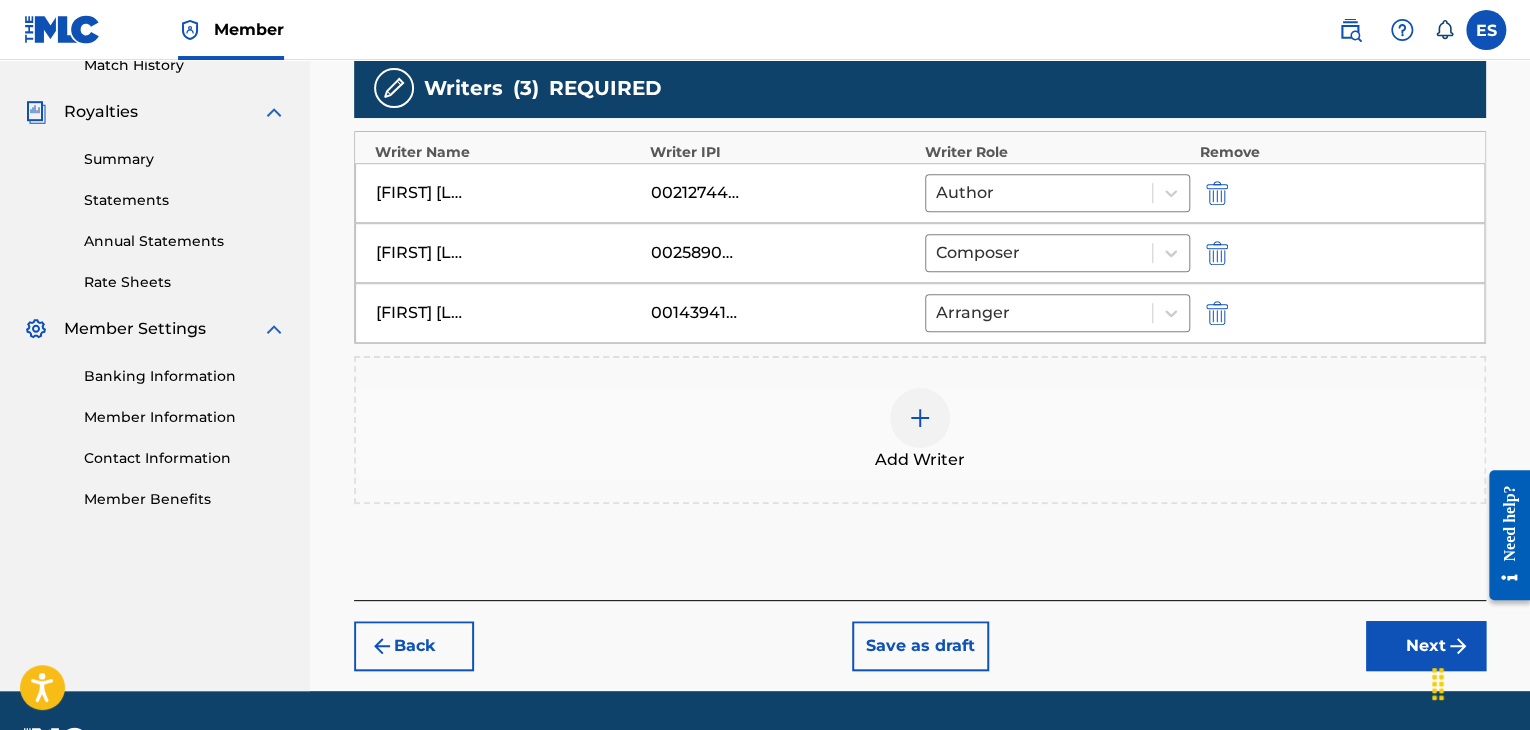 click on "Next" at bounding box center (1426, 646) 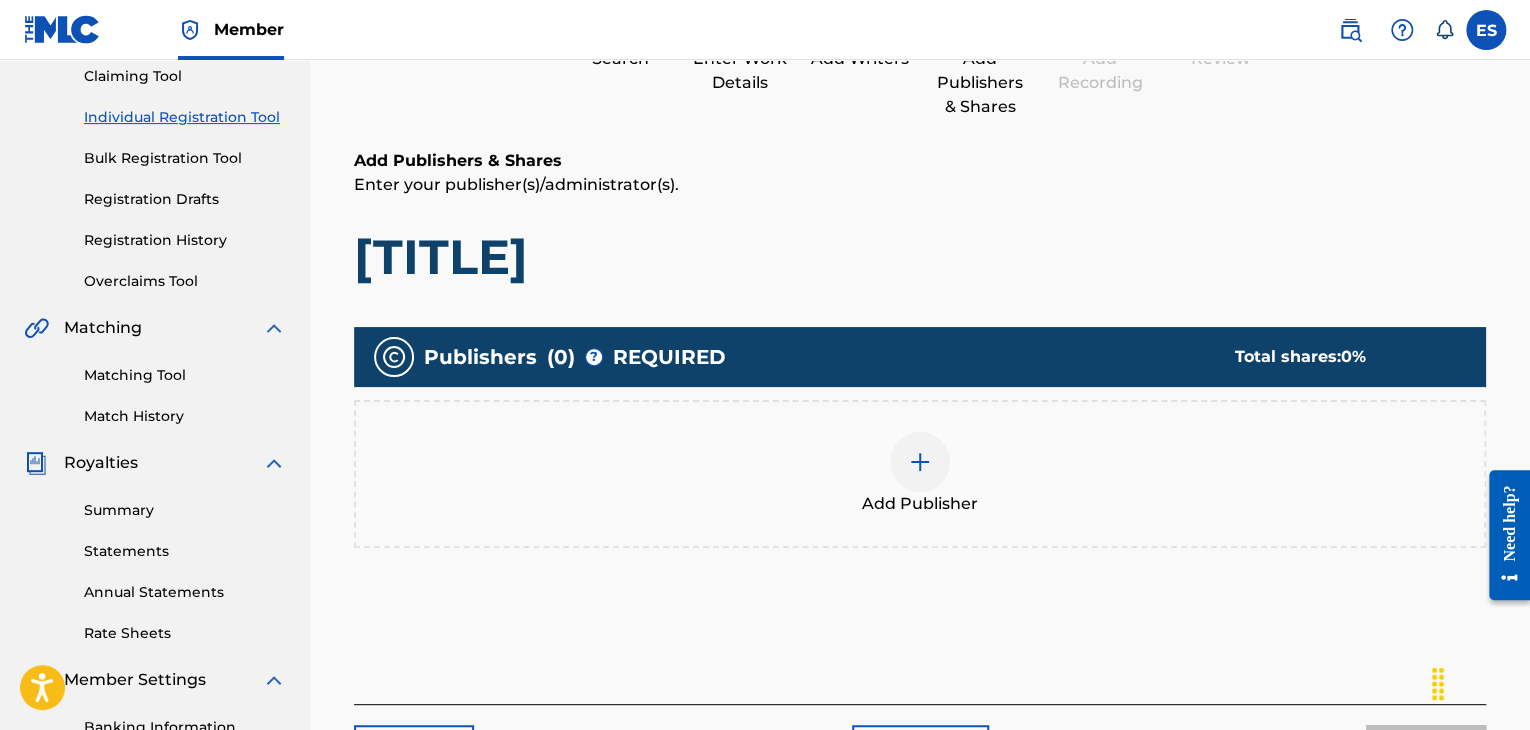 scroll, scrollTop: 90, scrollLeft: 0, axis: vertical 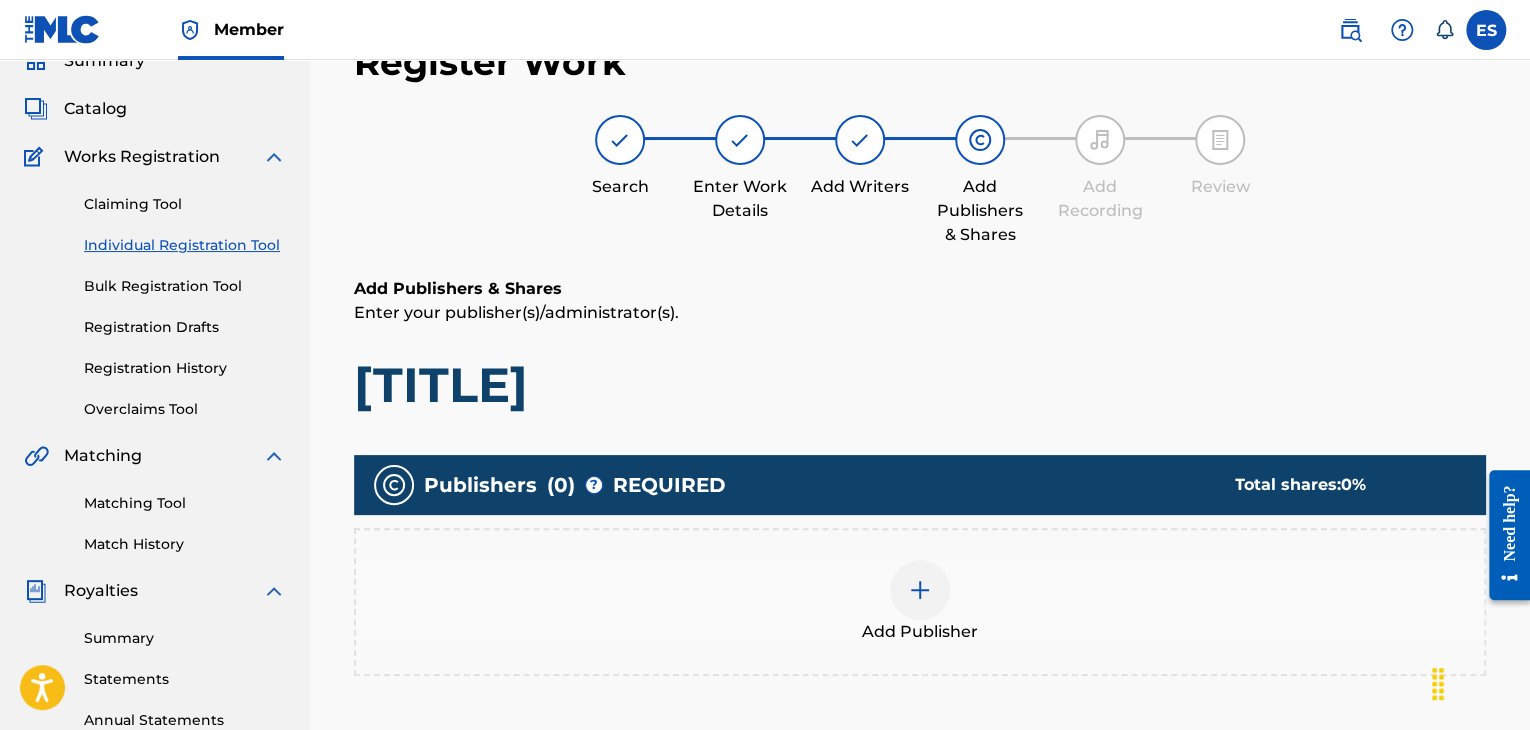 click on "Add Publisher" at bounding box center [920, 632] 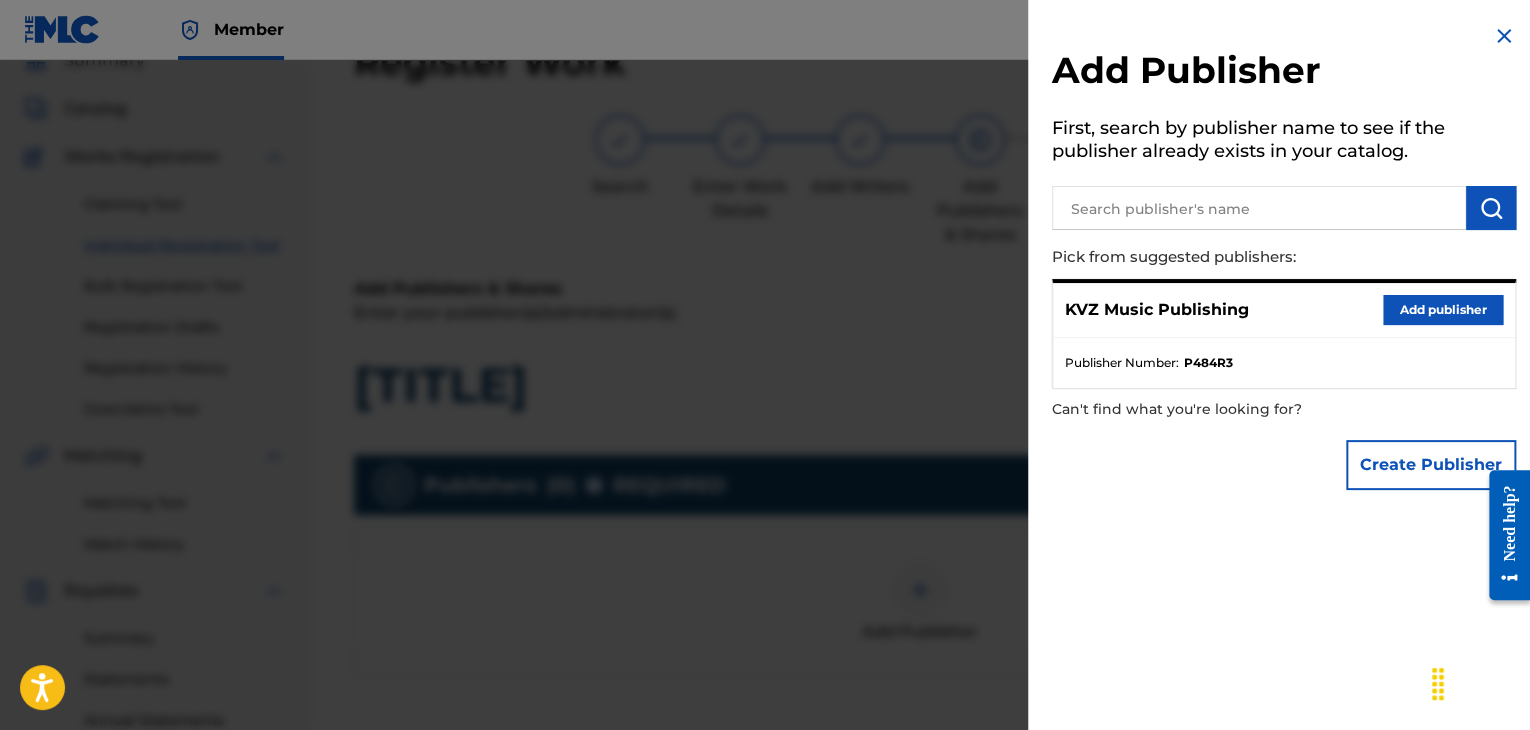 click on "Add publisher" at bounding box center (1443, 310) 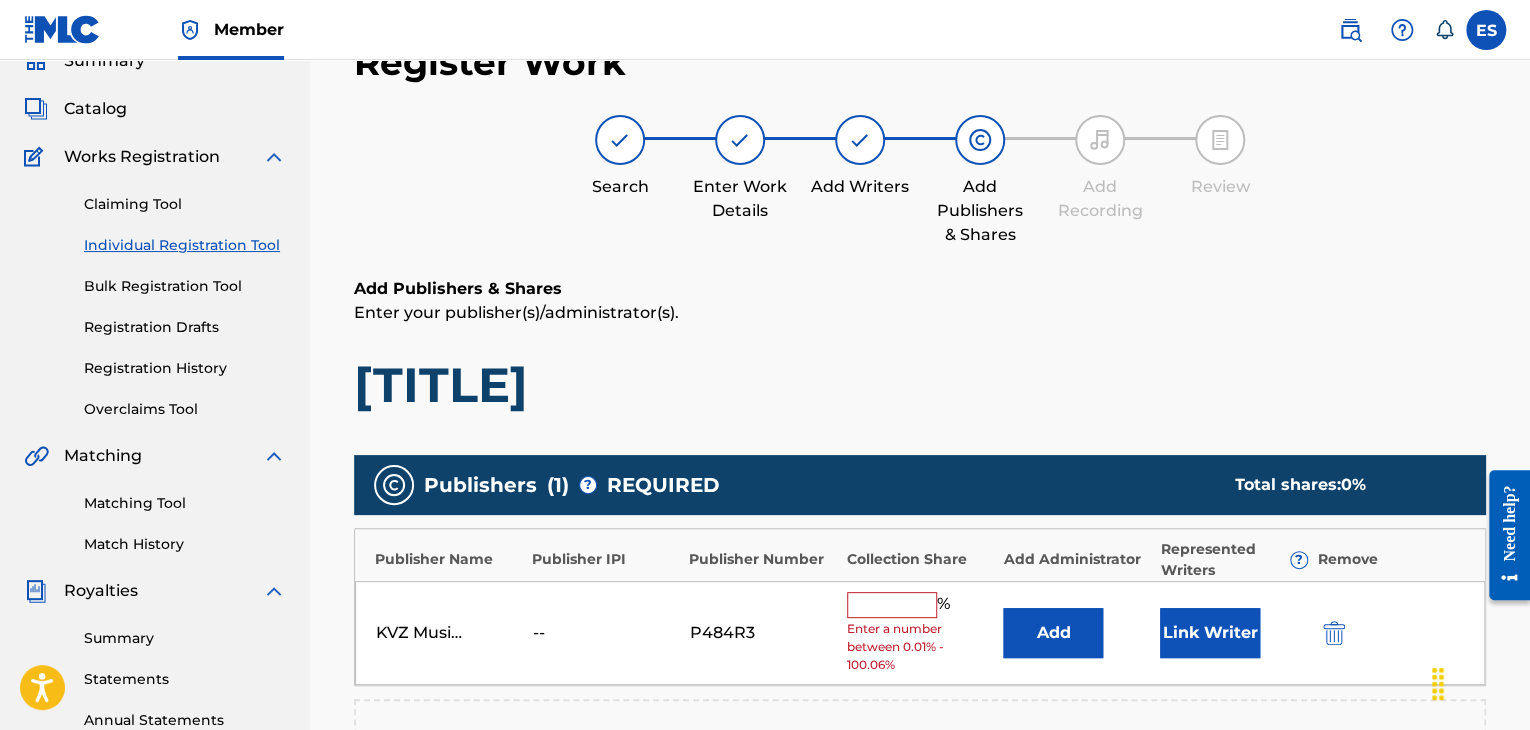 click on "KVZ Music Publishing -- P484R3 % Enter a number between 0.01% - 100.06% Add Link Writer" at bounding box center [920, 633] 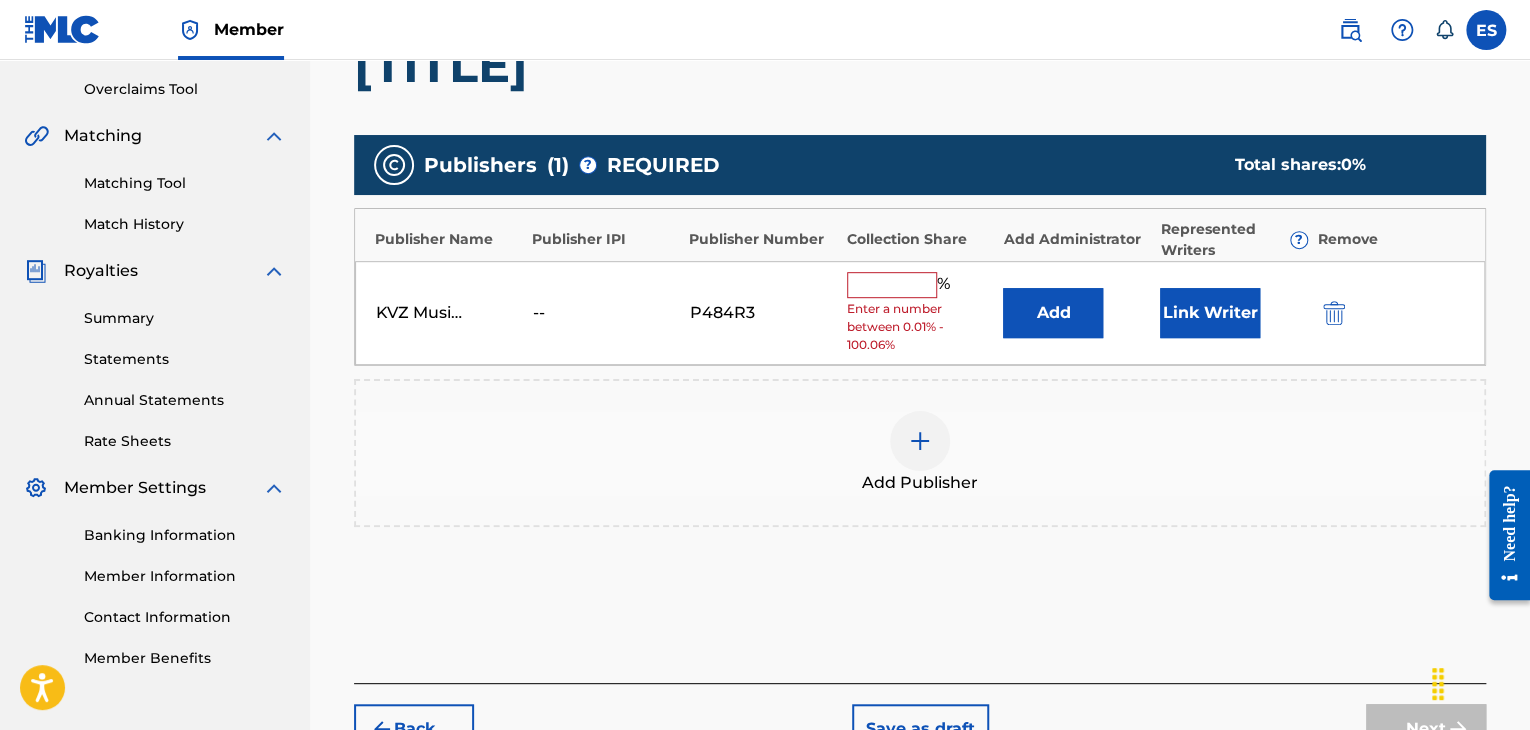 scroll, scrollTop: 490, scrollLeft: 0, axis: vertical 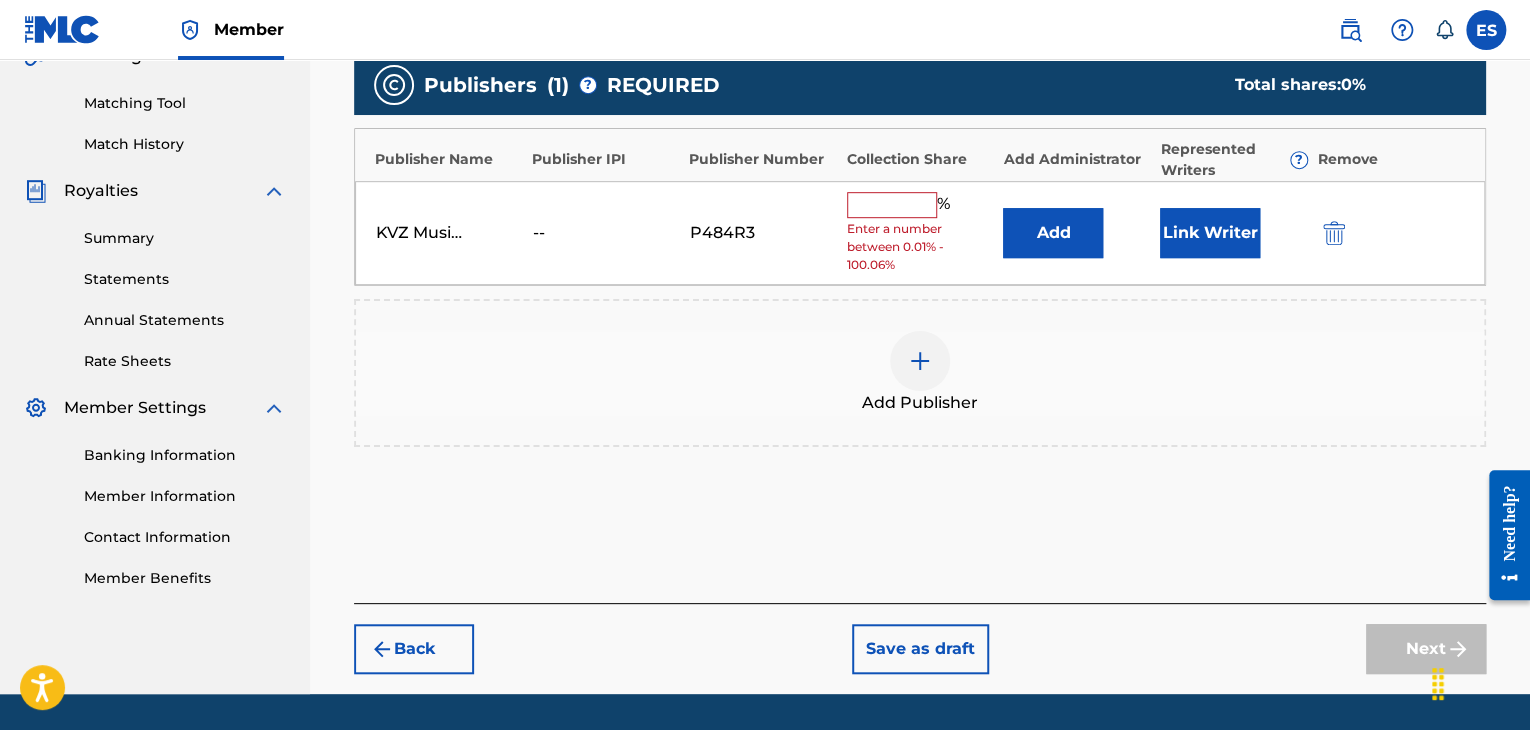 click on "Back" at bounding box center (414, 649) 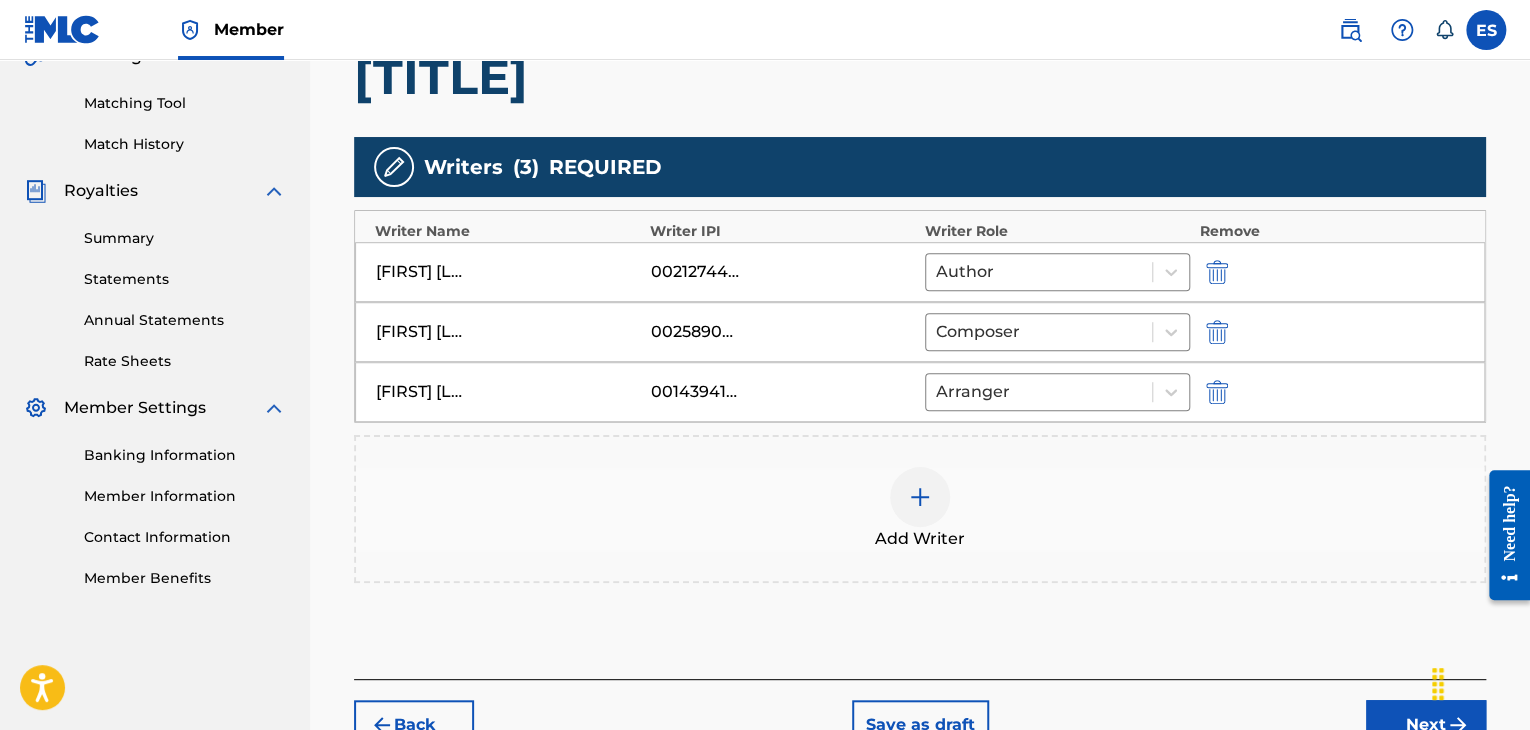 click at bounding box center (920, 497) 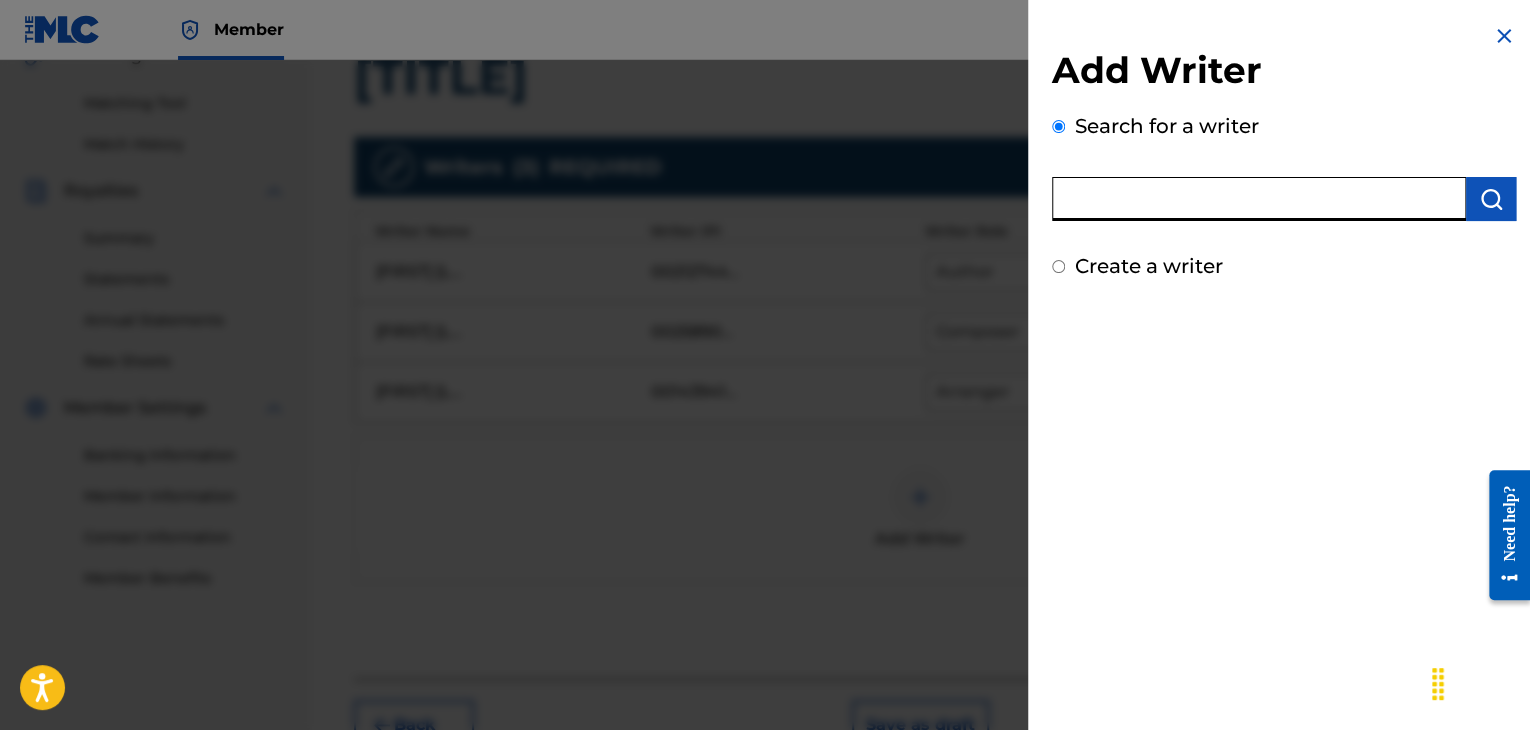 paste on "00258906432" 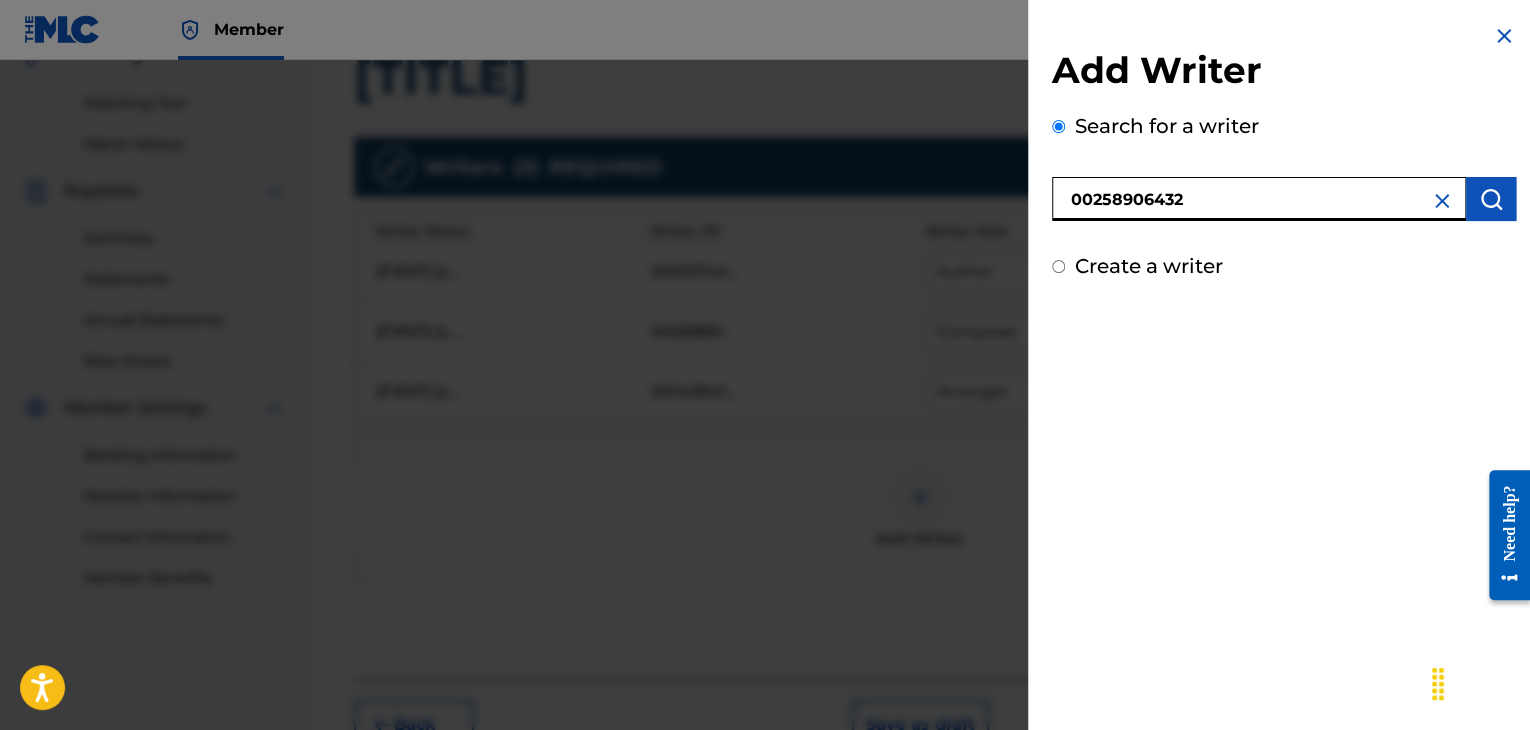 type on "00258906432" 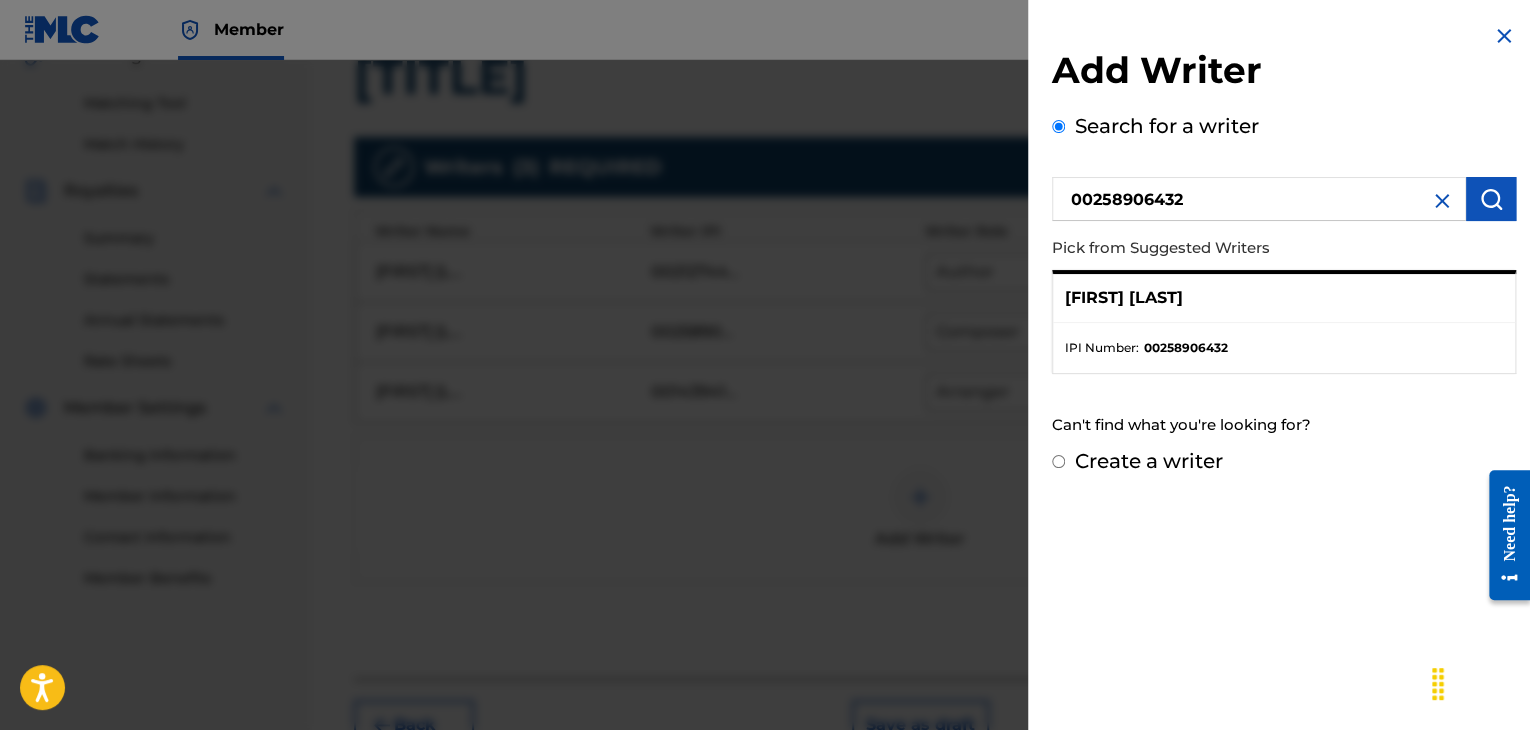 click on "Create a writer" at bounding box center [1149, 461] 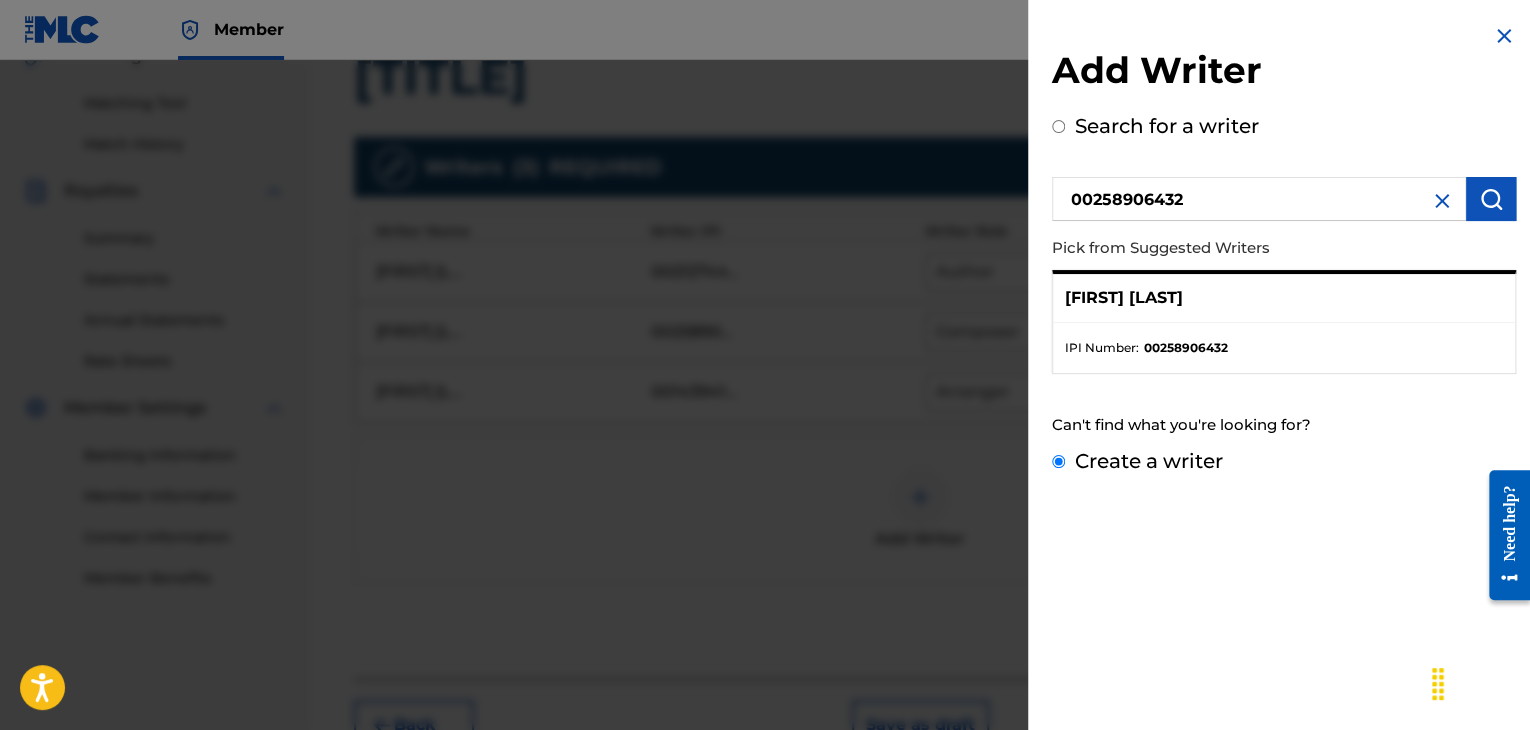 click on "Create a writer" at bounding box center (1058, 461) 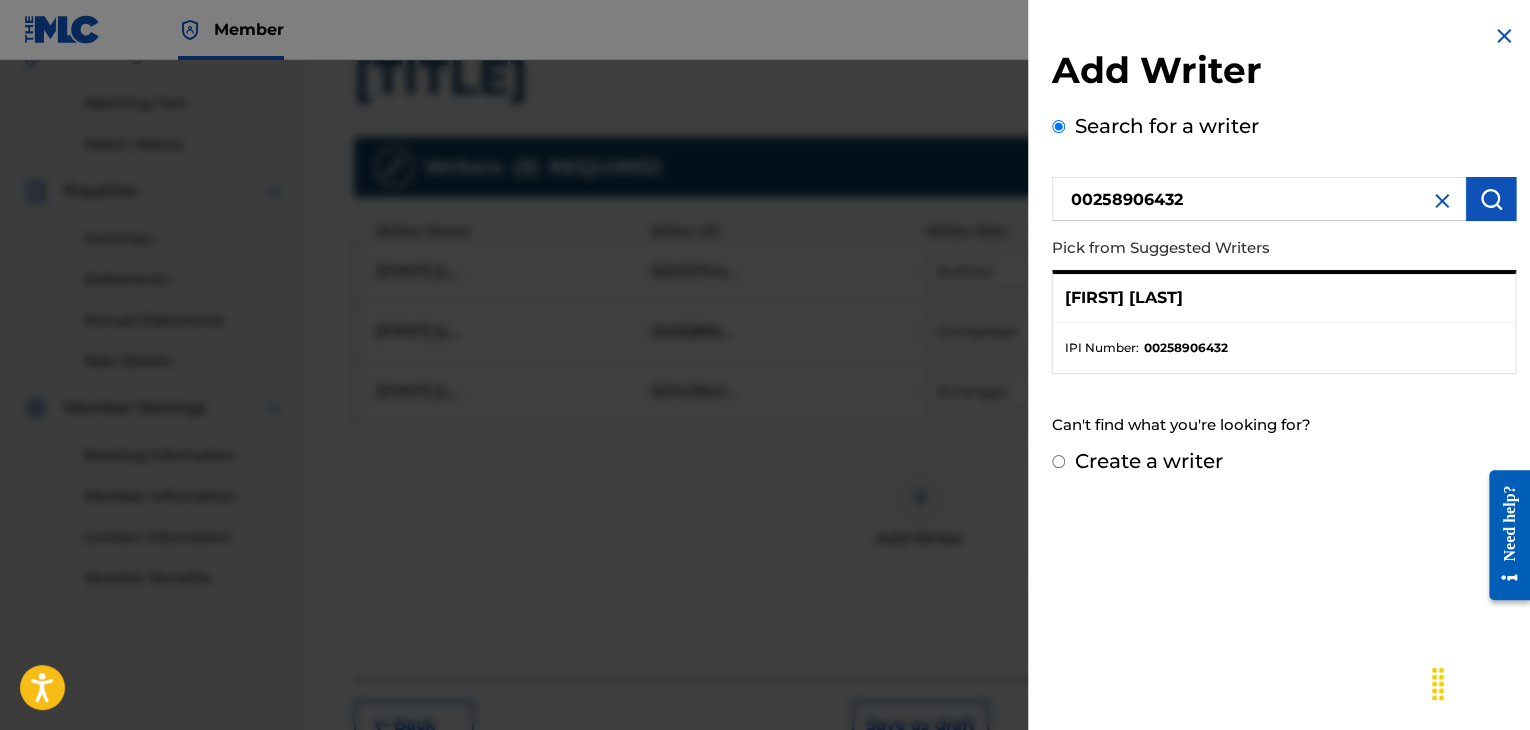 radio on "false" 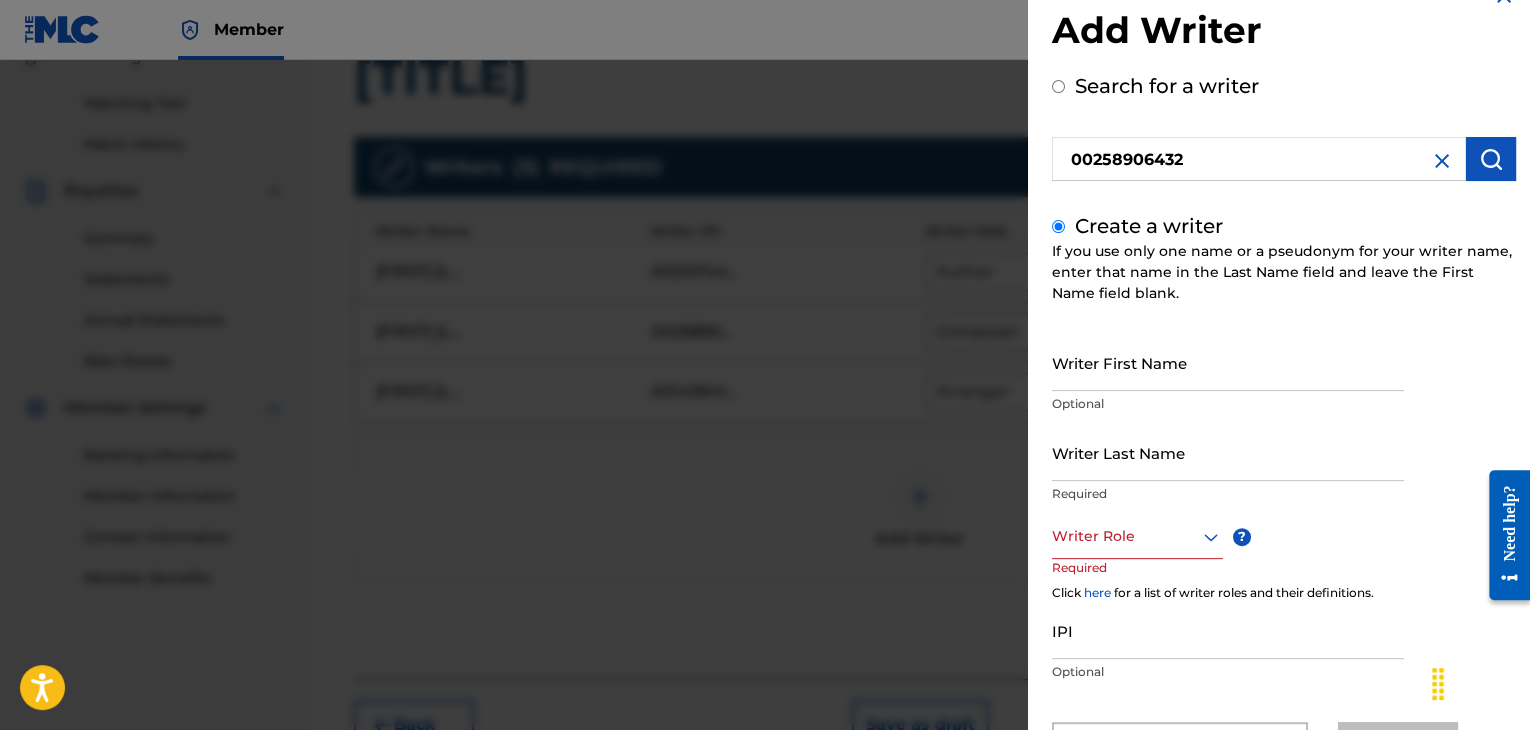 scroll, scrollTop: 136, scrollLeft: 0, axis: vertical 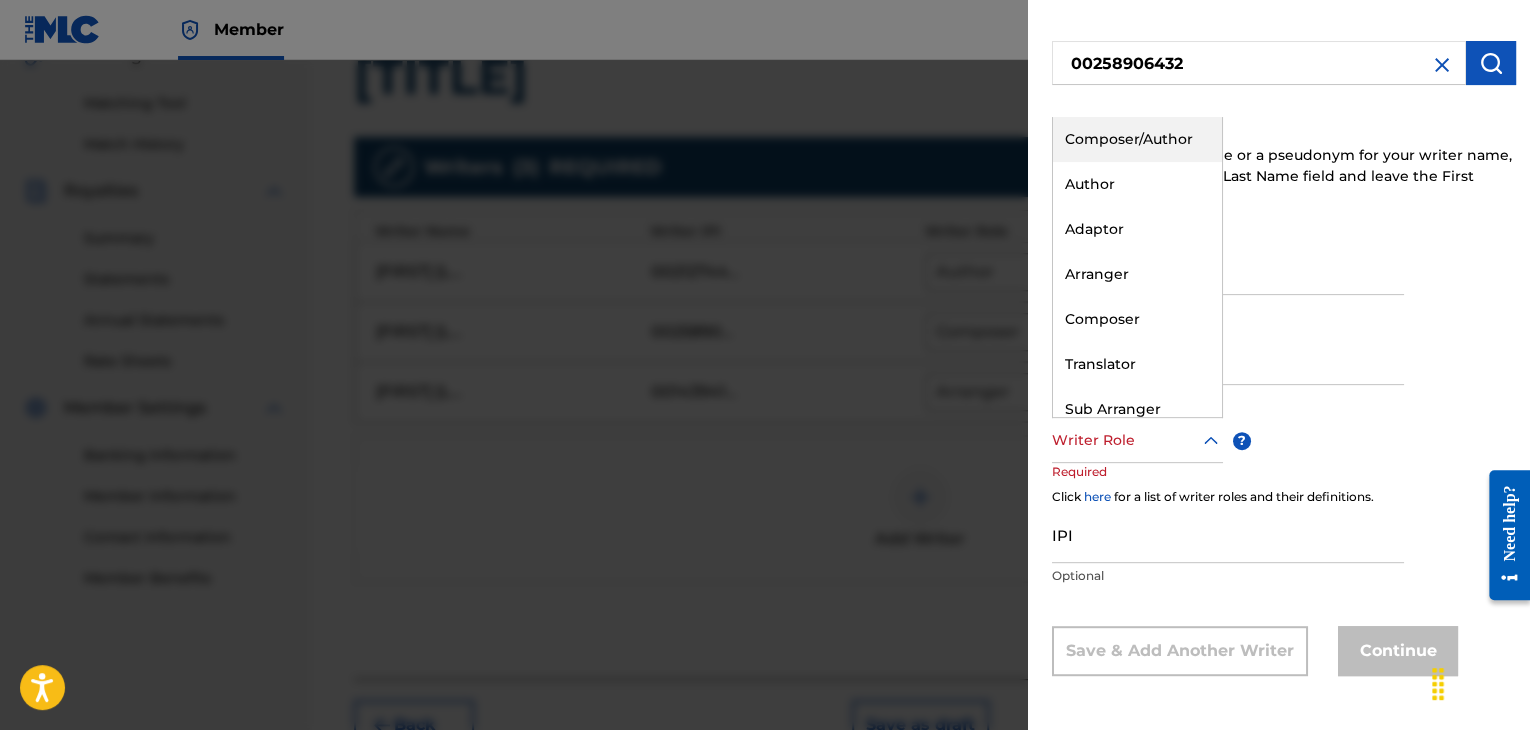 drag, startPoint x: 1099, startPoint y: 459, endPoint x: 1109, endPoint y: 539, distance: 80.622574 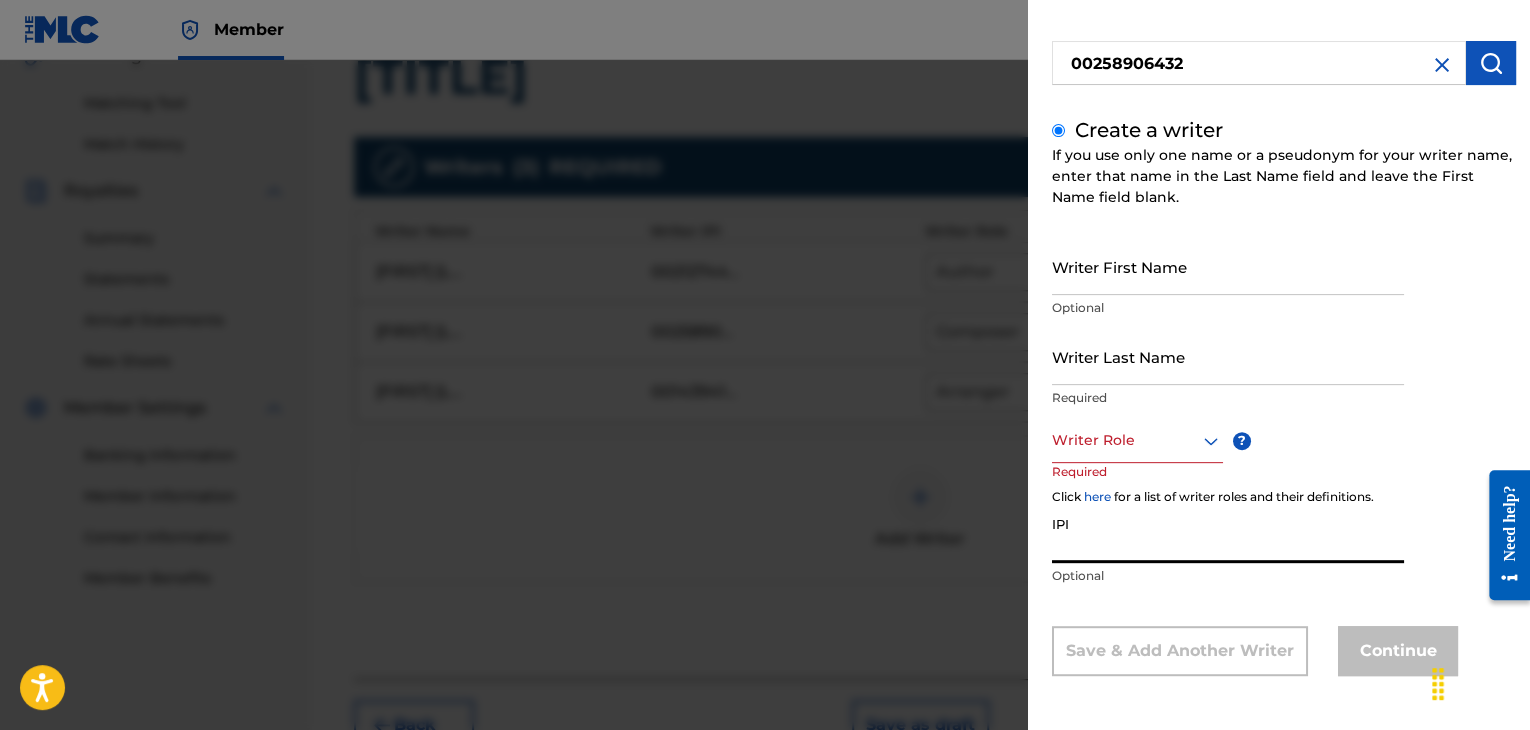 paste on "00258906432" 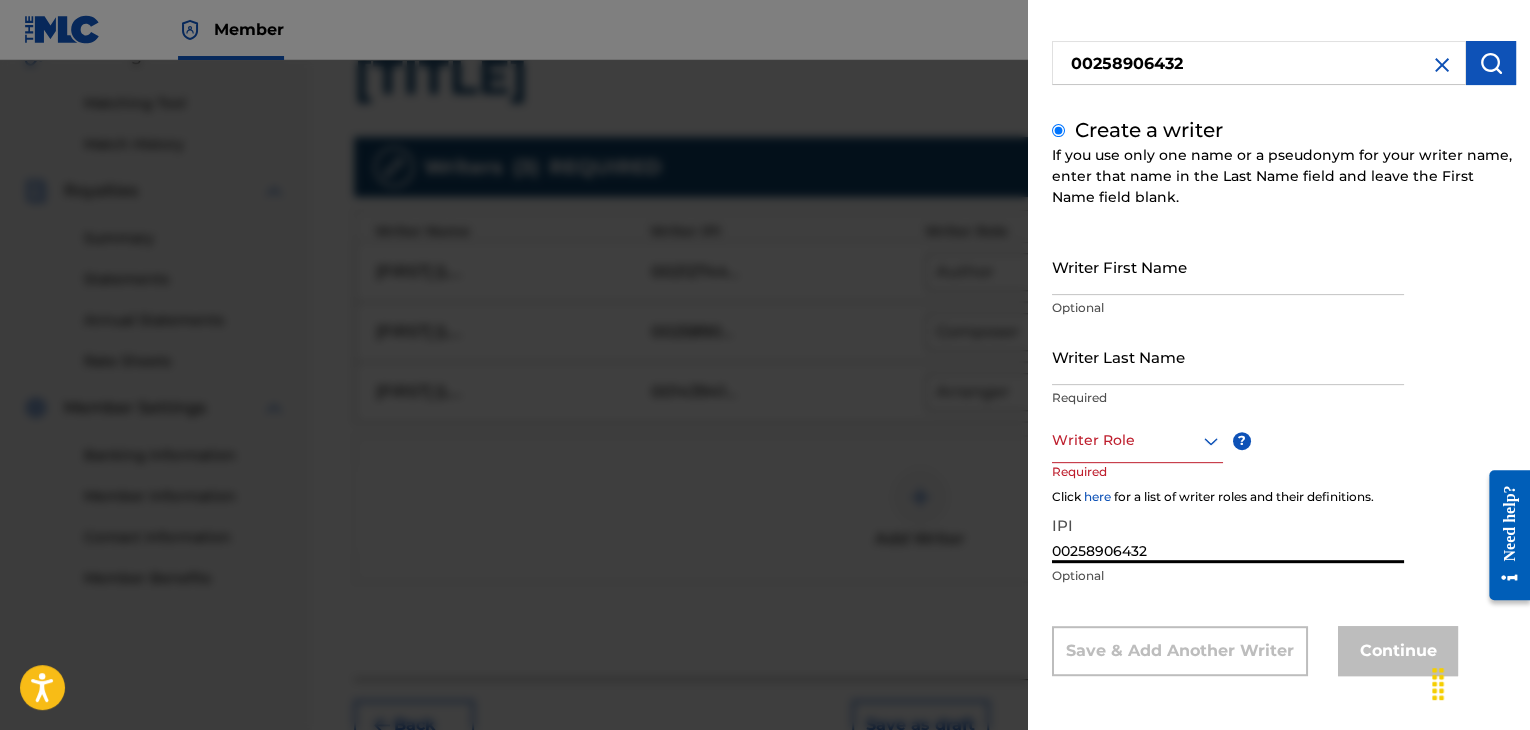 type on "00258906432" 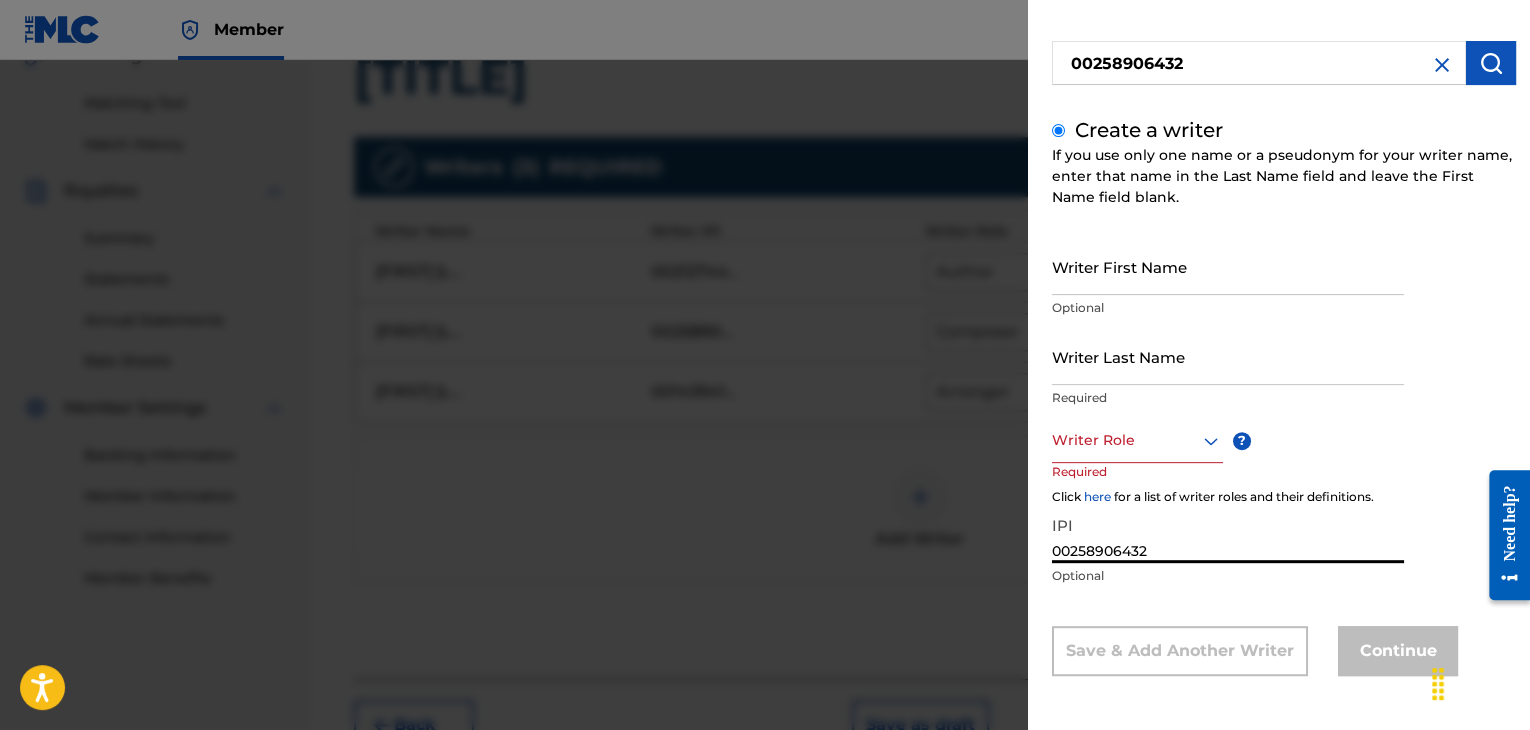 click at bounding box center (1137, 440) 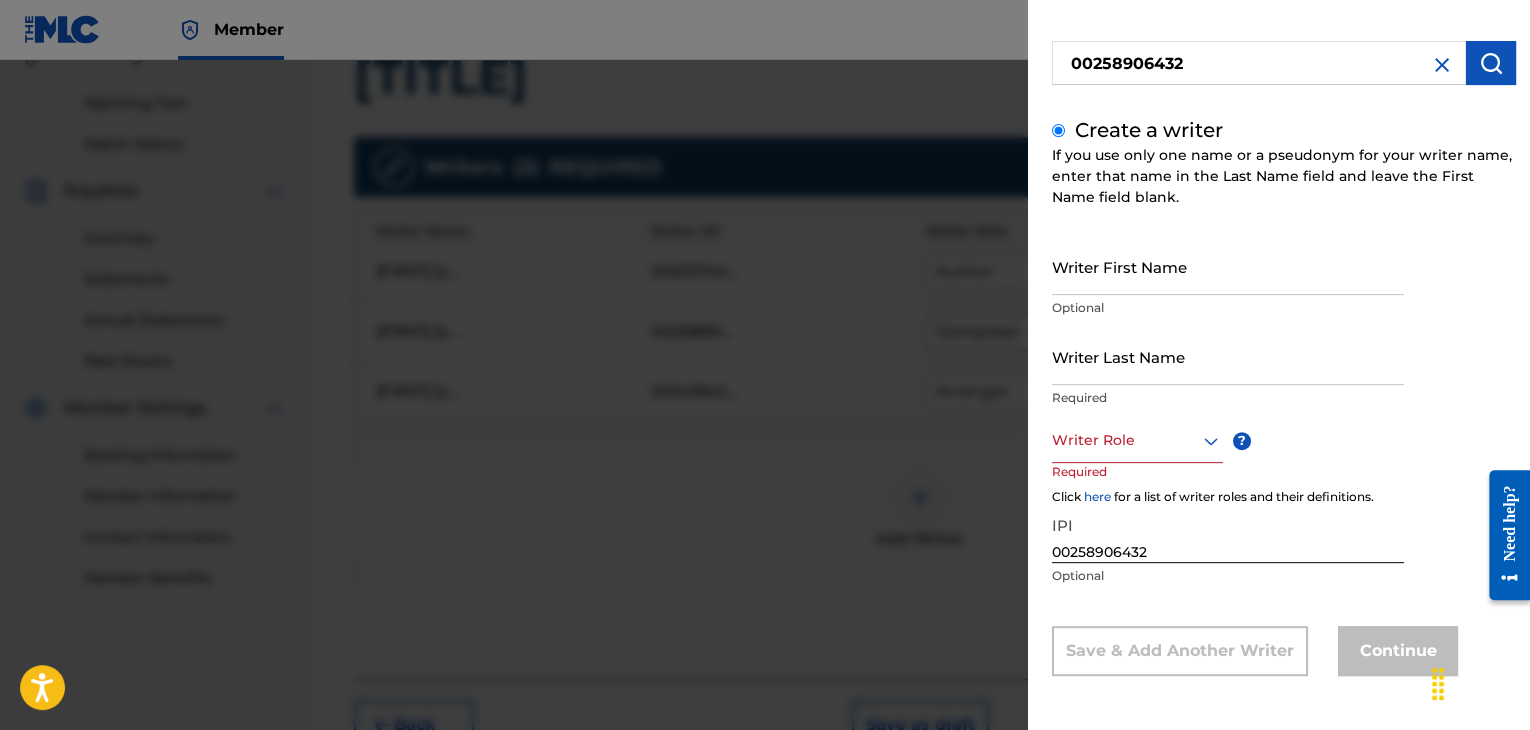 click at bounding box center [1137, 440] 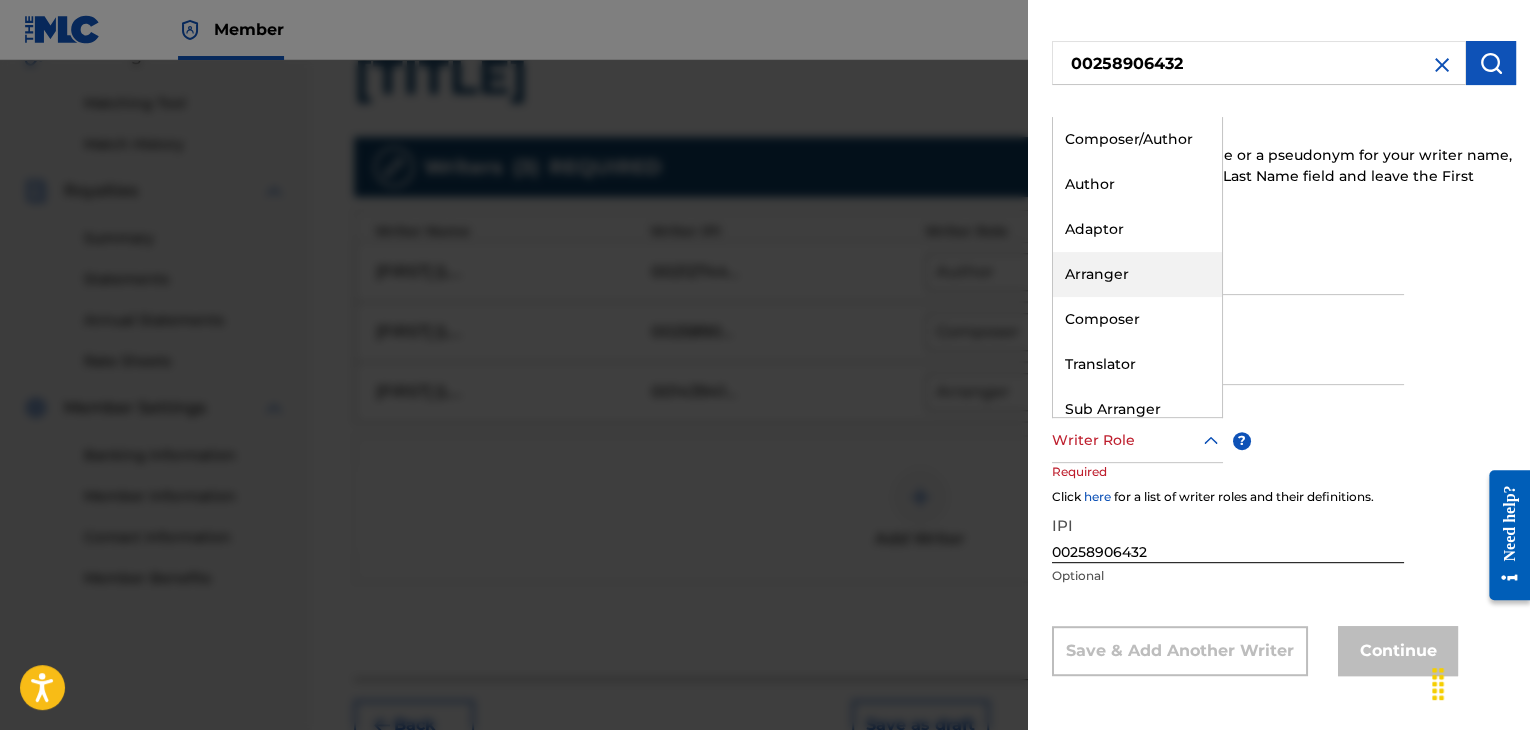 click on "Arranger" at bounding box center [1137, 274] 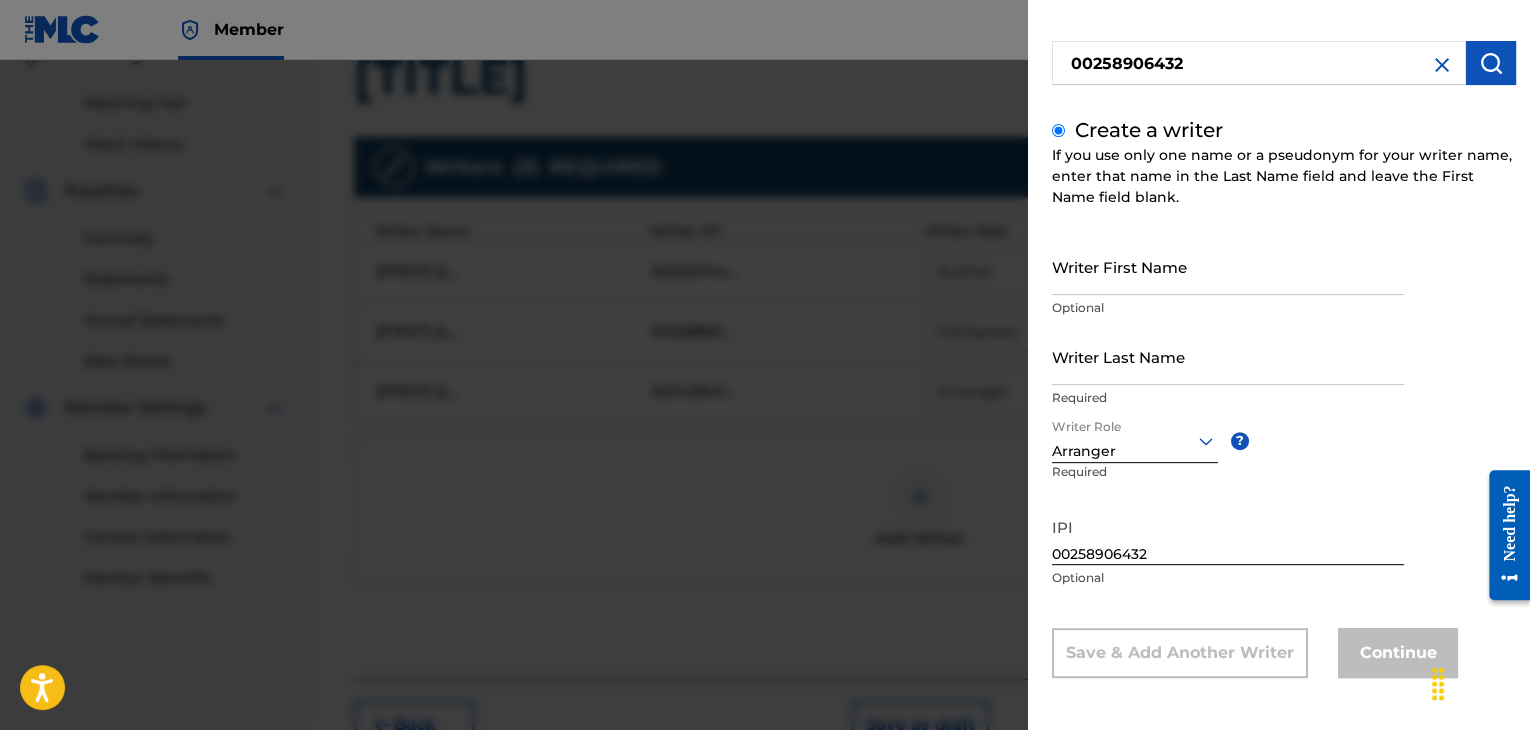 click on "Writer First Name" at bounding box center [1228, 266] 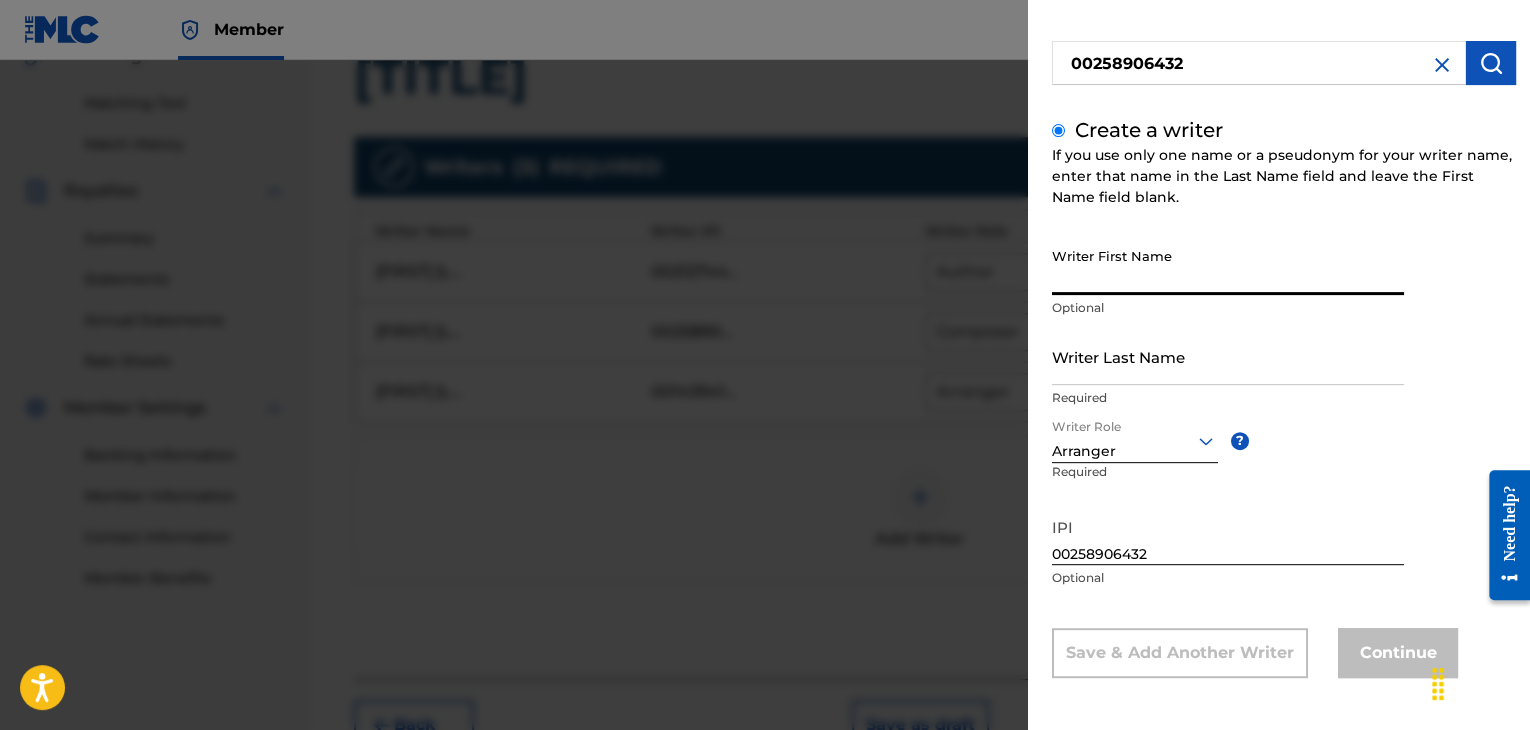 paste on "[FIRST] [LAST]" 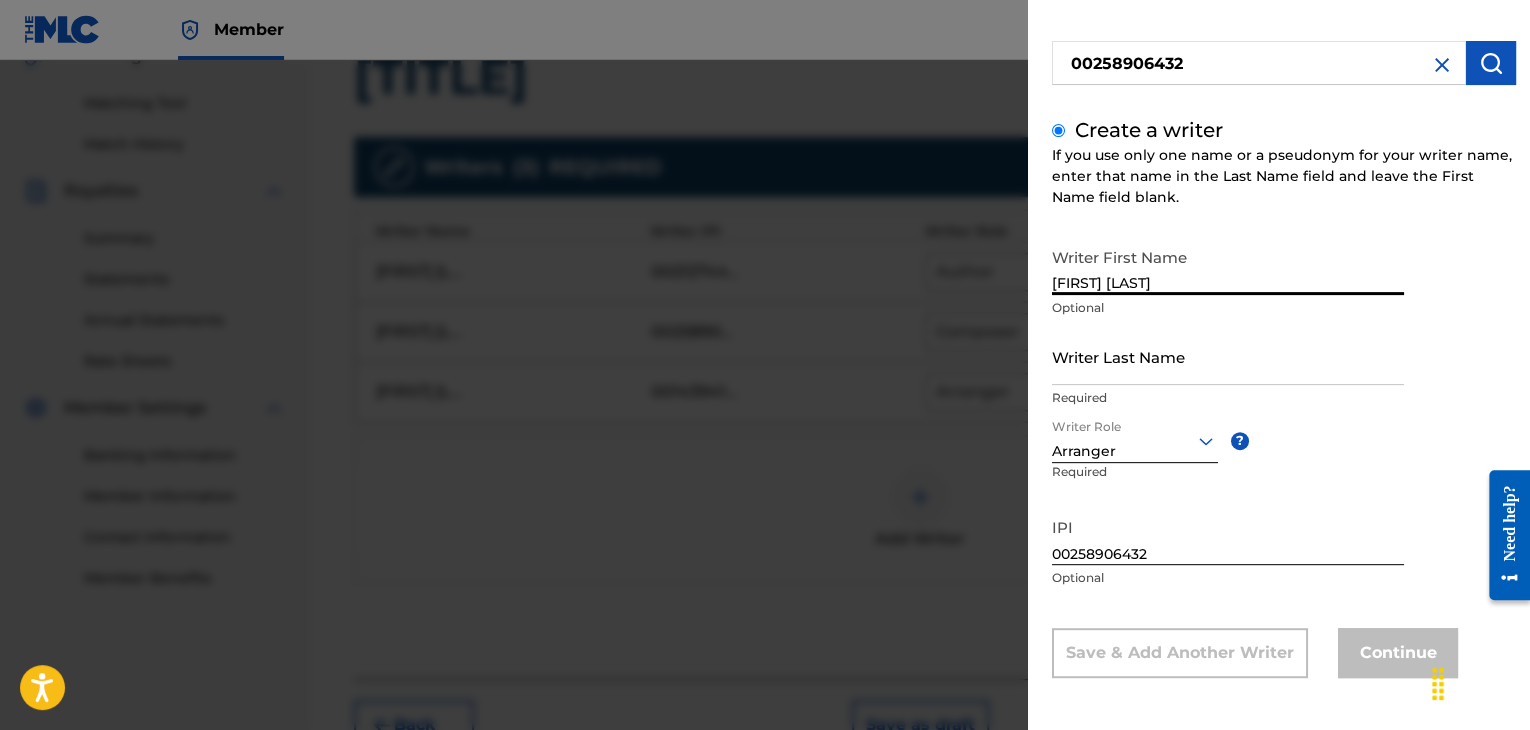 type on "[FIRST] [LAST]" 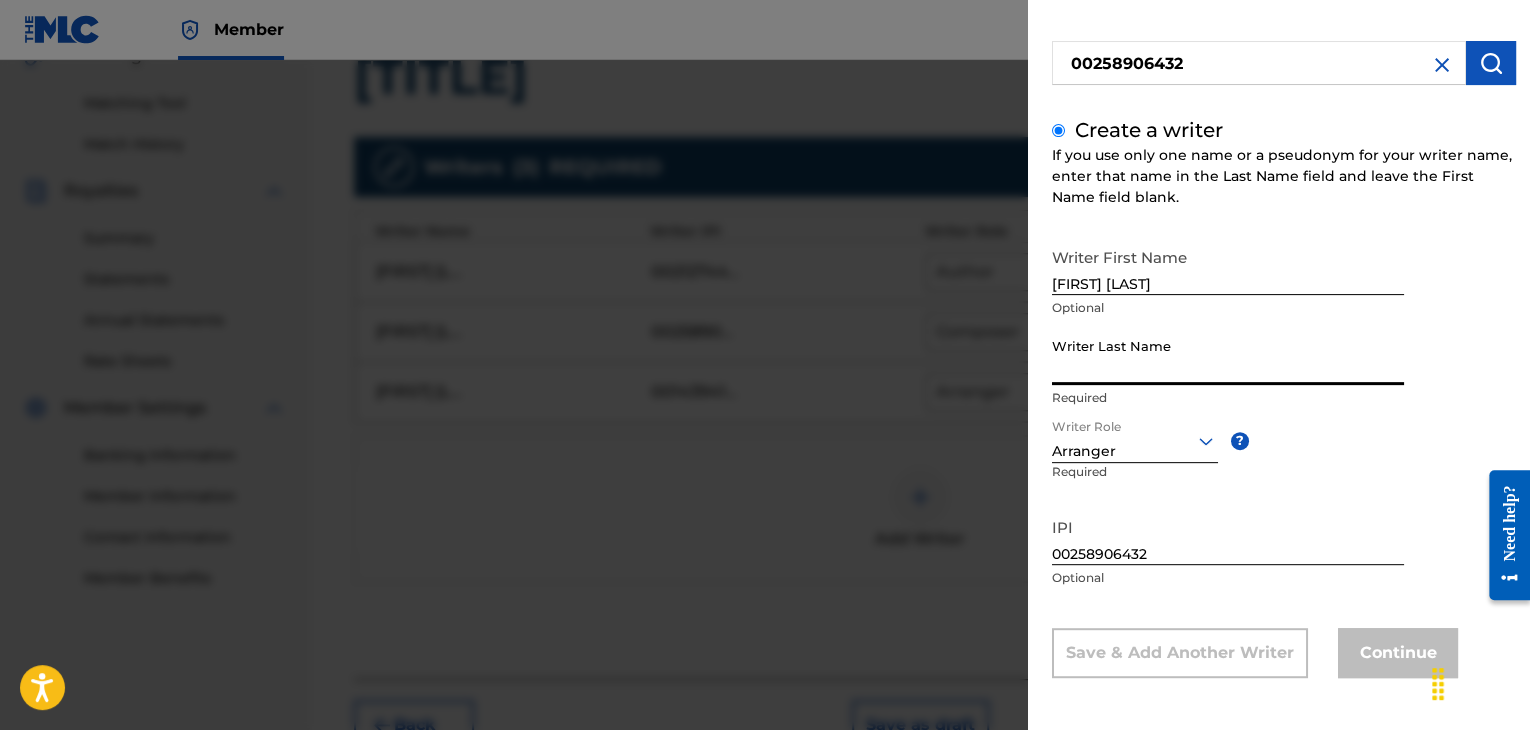 paste on "[FIRST] [LAST]" 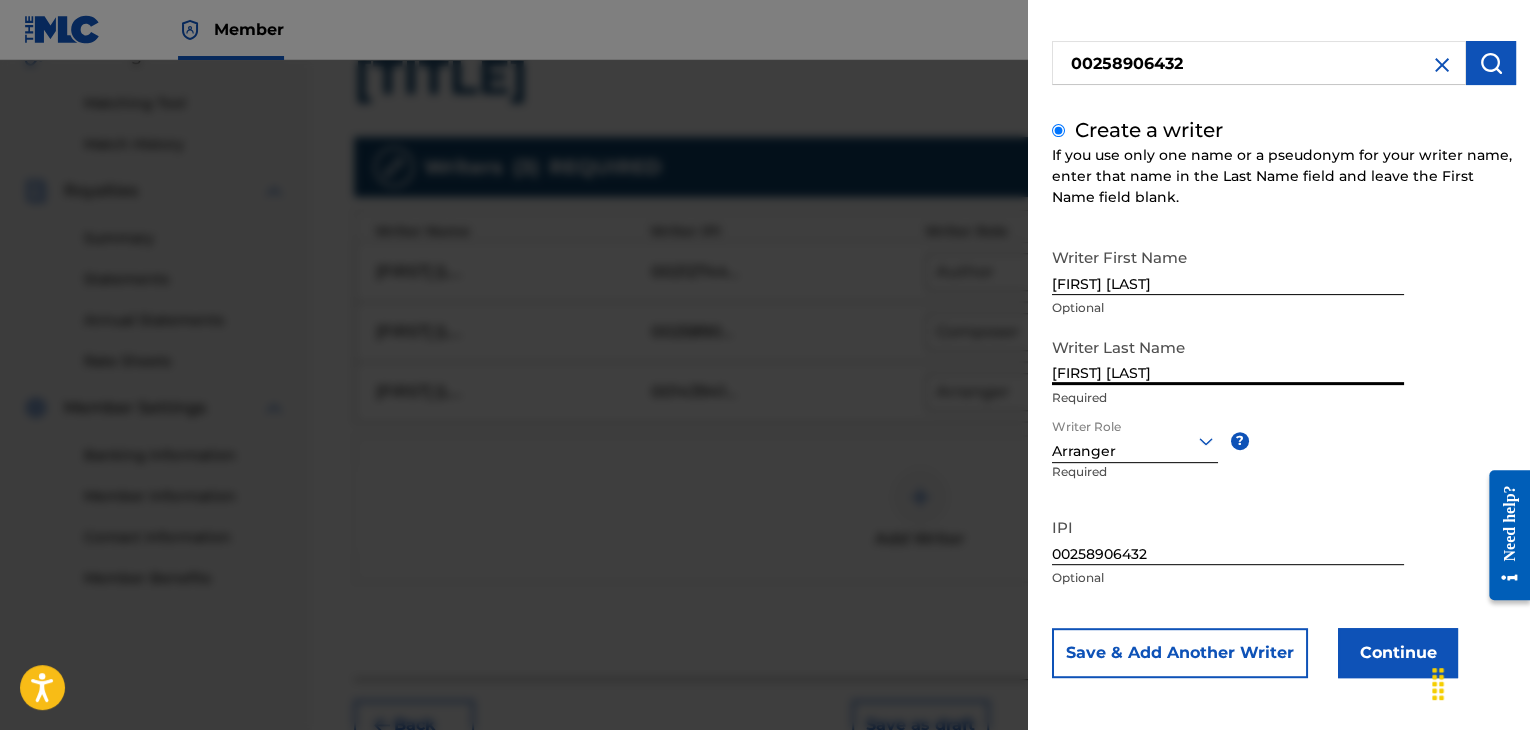 type on "[FIRST] [LAST]" 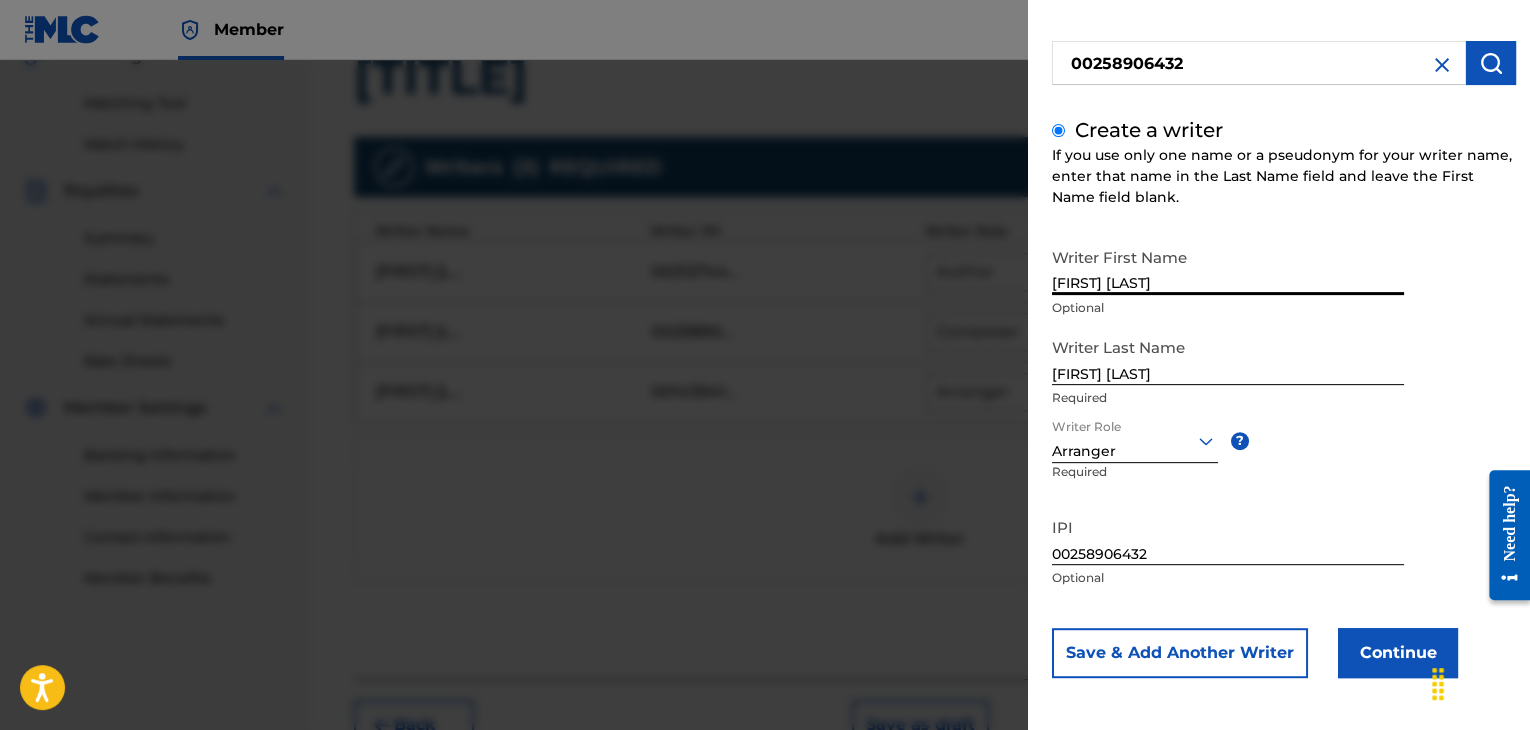 drag, startPoint x: 1106, startPoint y: 281, endPoint x: 1231, endPoint y: 281, distance: 125 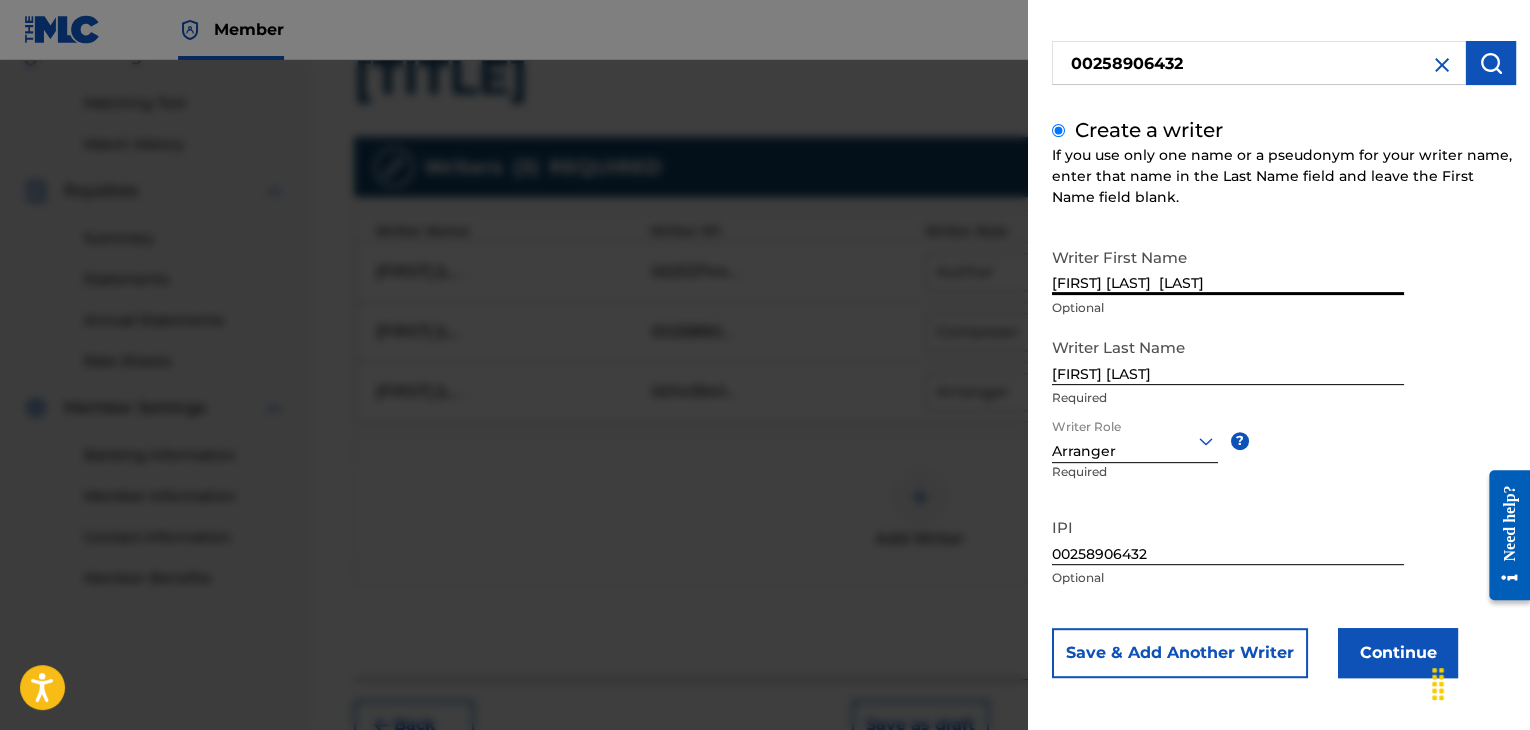 click on "[FIRST] [LAST]  [LAST]" at bounding box center (1228, 266) 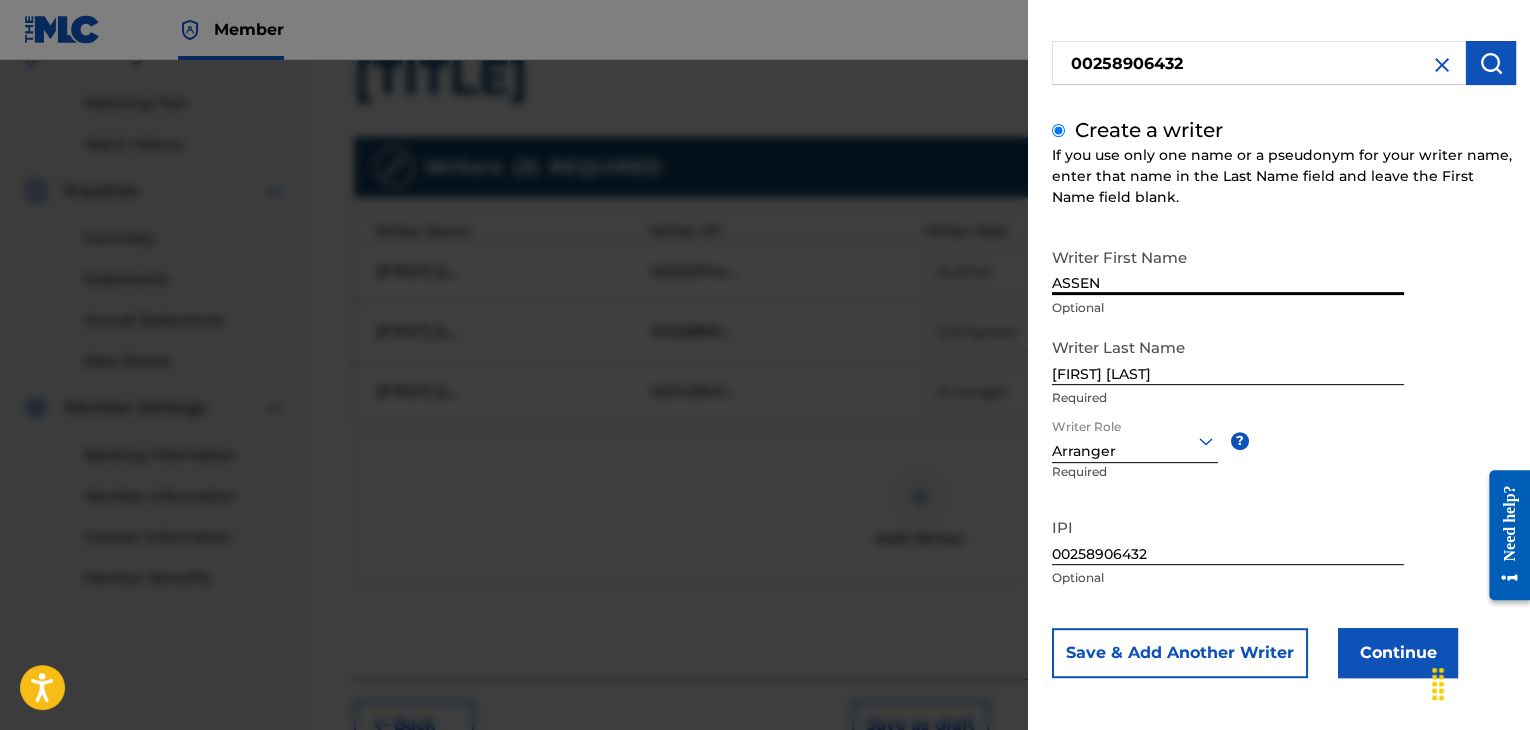 type on "ASSEN" 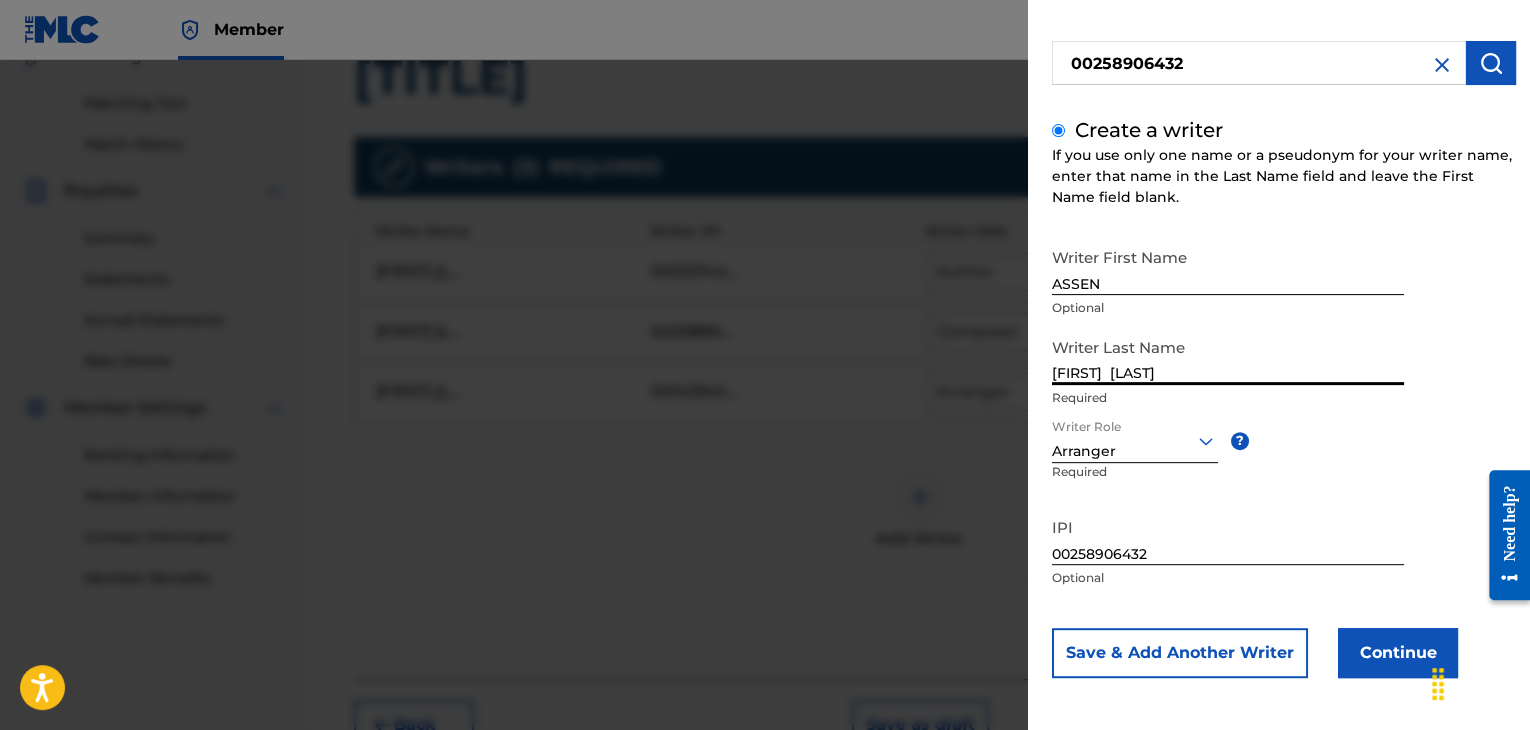 scroll, scrollTop: 138, scrollLeft: 0, axis: vertical 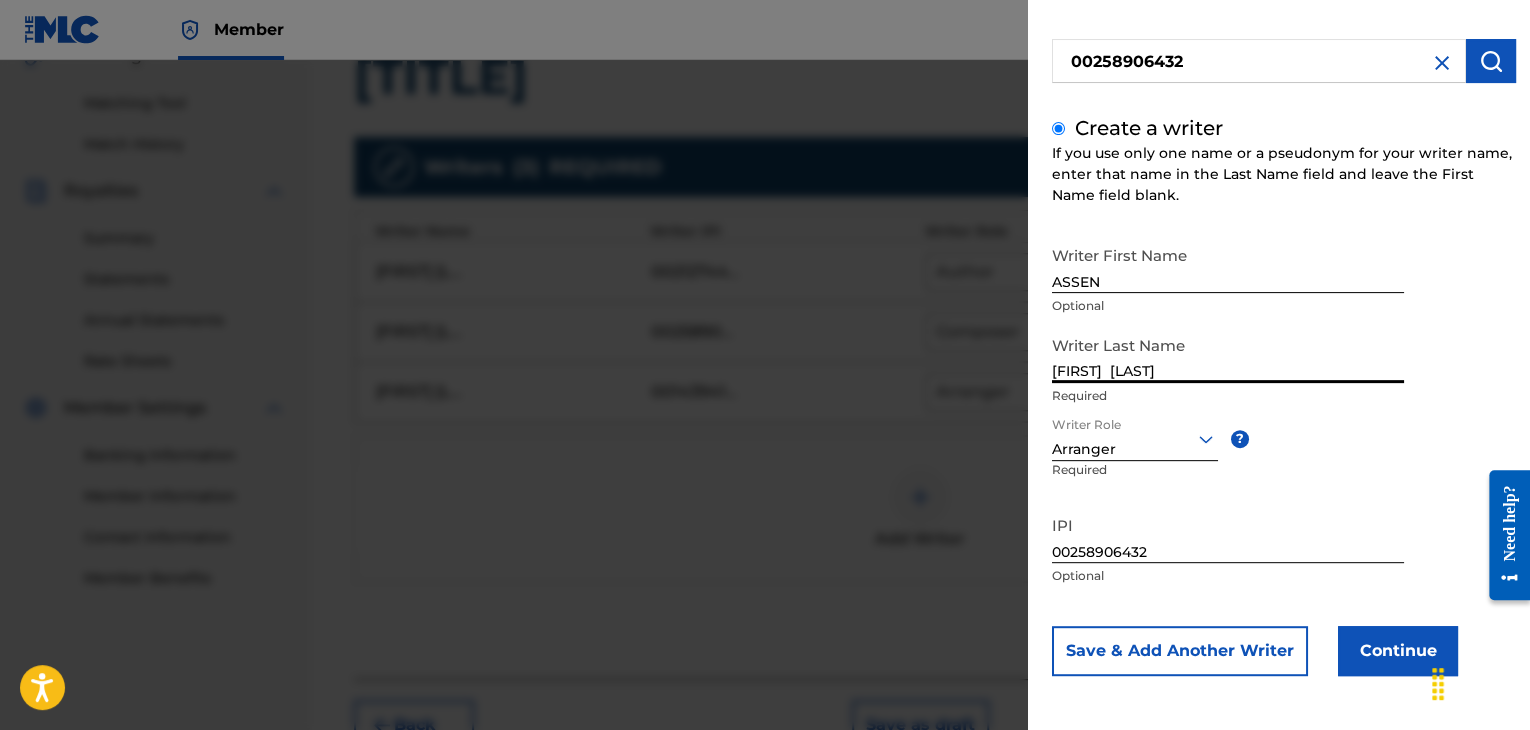 type on "[FIRST]  [LAST]" 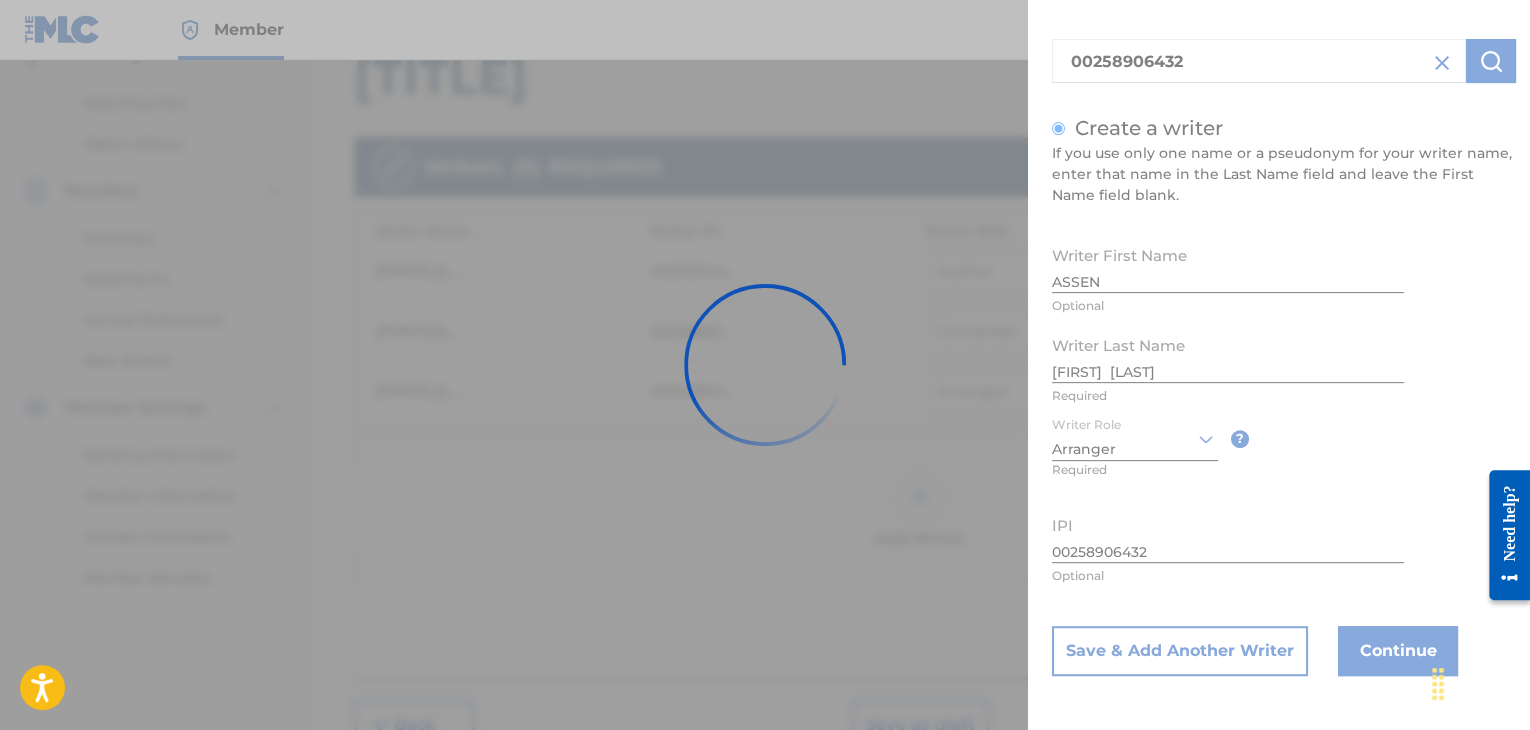 scroll, scrollTop: 0, scrollLeft: 0, axis: both 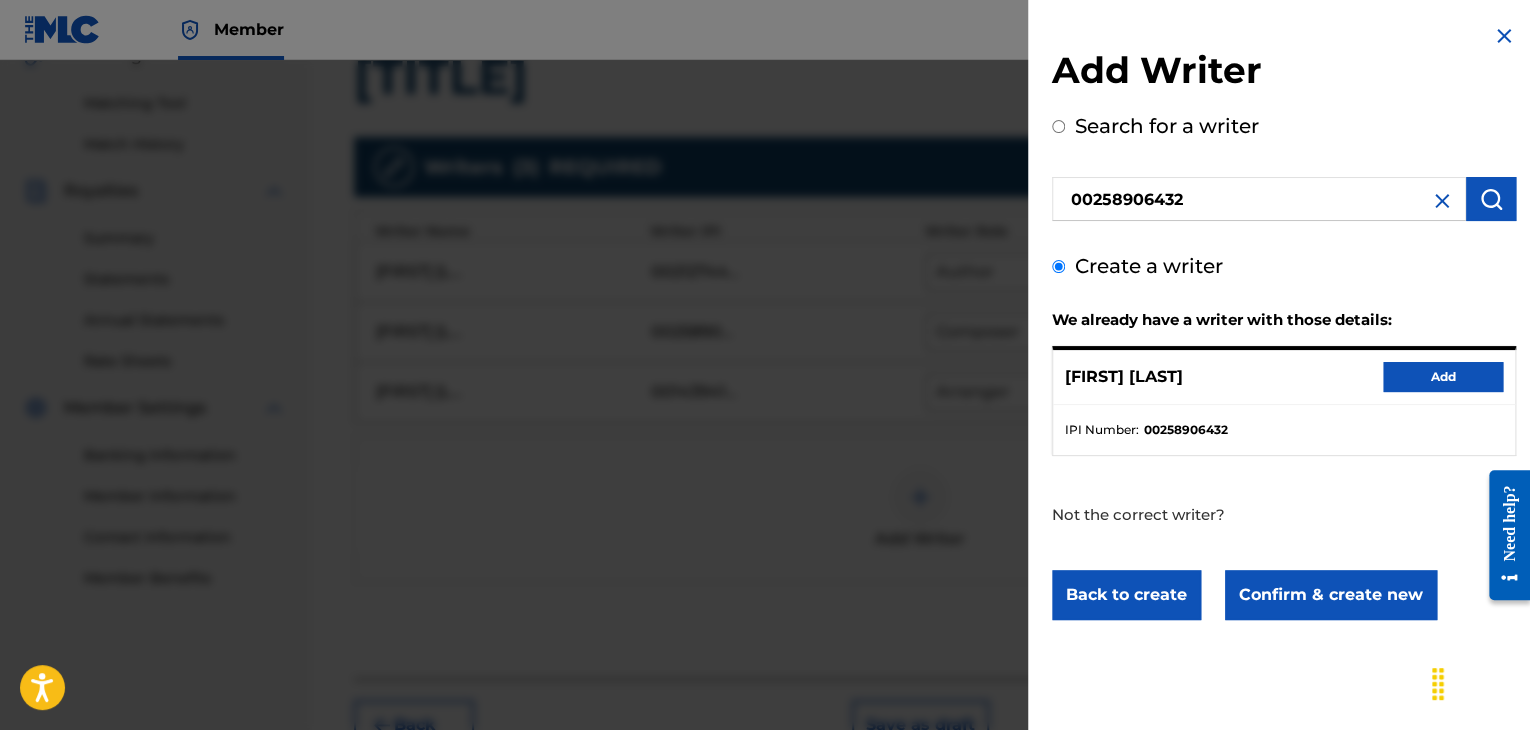 click on "Confirm & create new" at bounding box center (1331, 595) 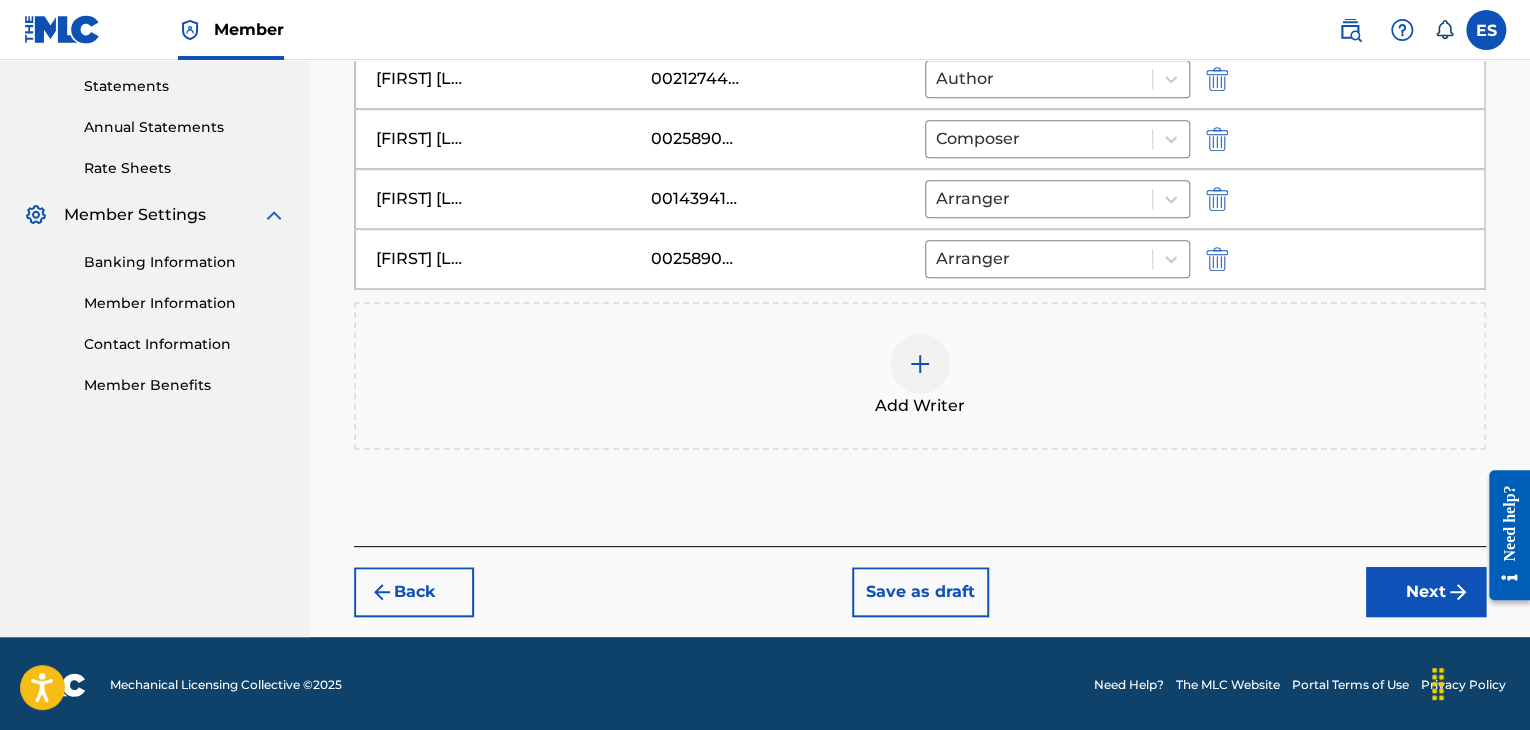 click on "Next" at bounding box center (1426, 592) 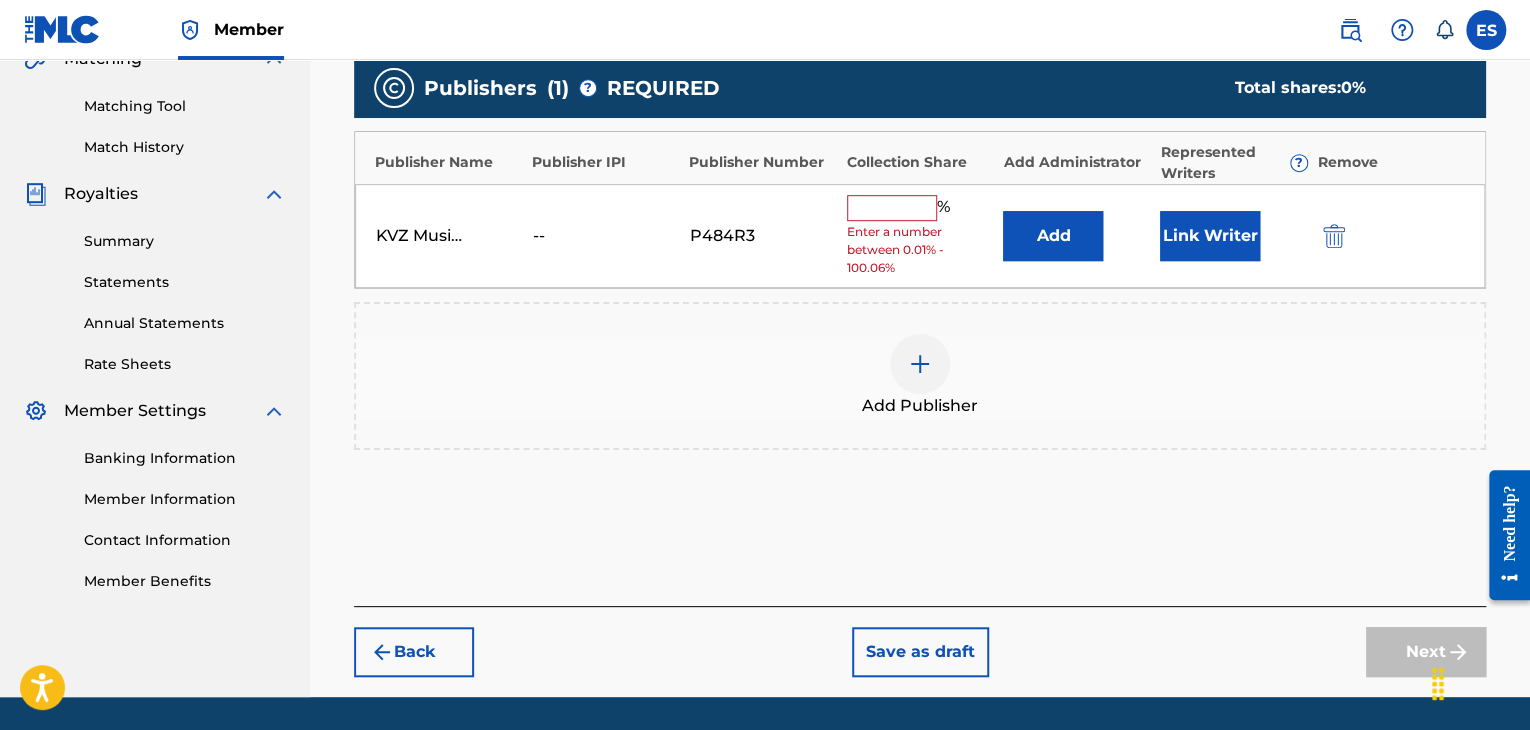 scroll, scrollTop: 522, scrollLeft: 0, axis: vertical 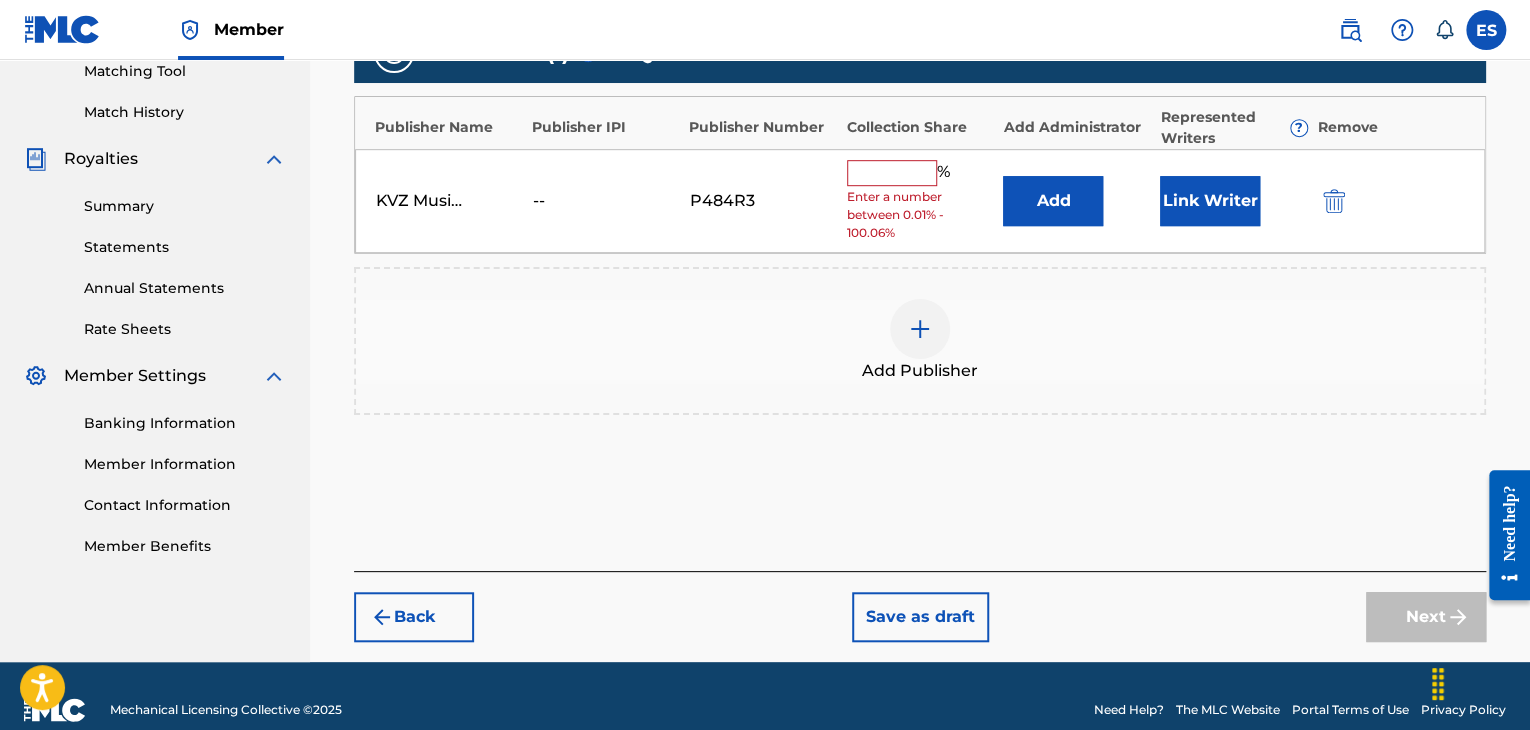 click at bounding box center [892, 173] 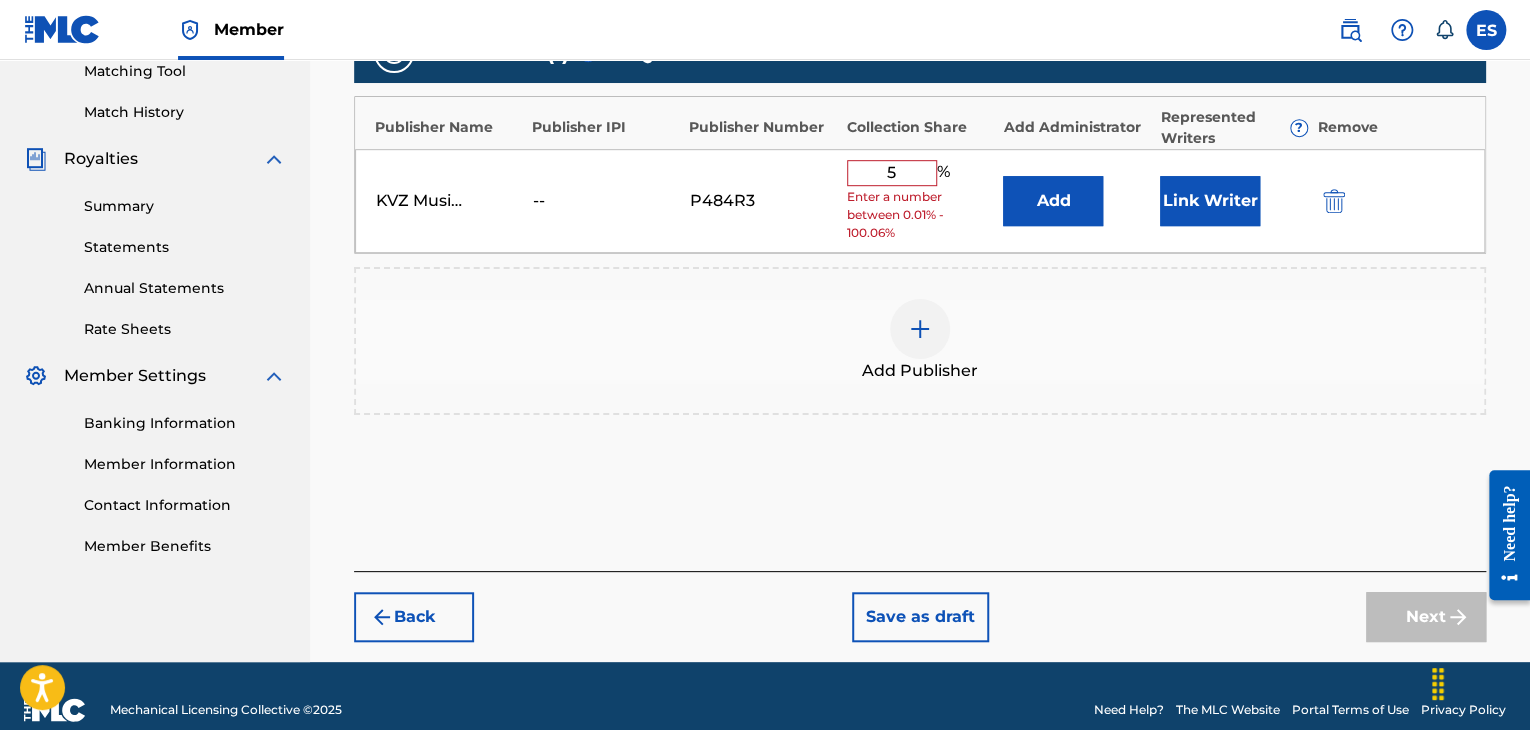 scroll, scrollTop: 516, scrollLeft: 0, axis: vertical 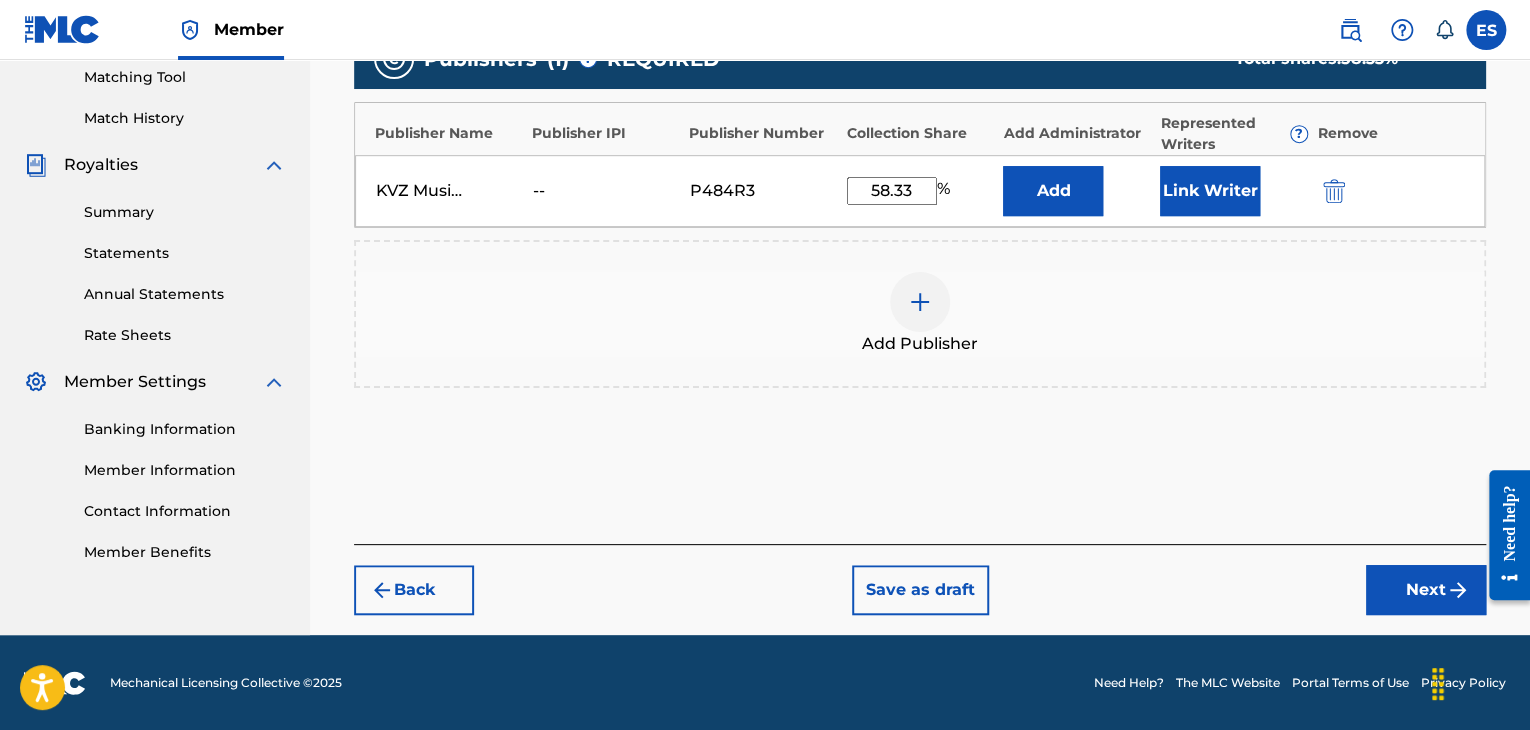 type on "58.33" 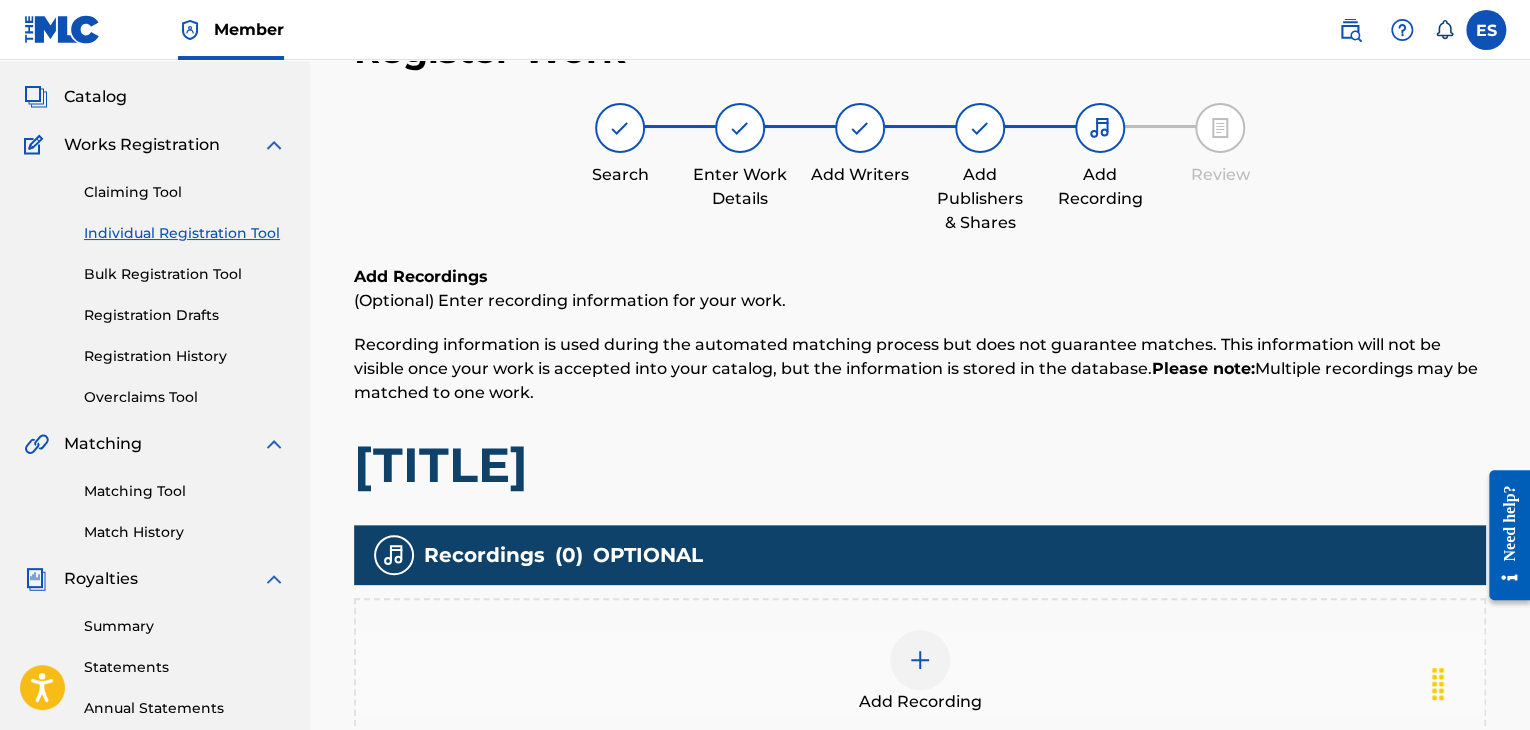 scroll, scrollTop: 469, scrollLeft: 0, axis: vertical 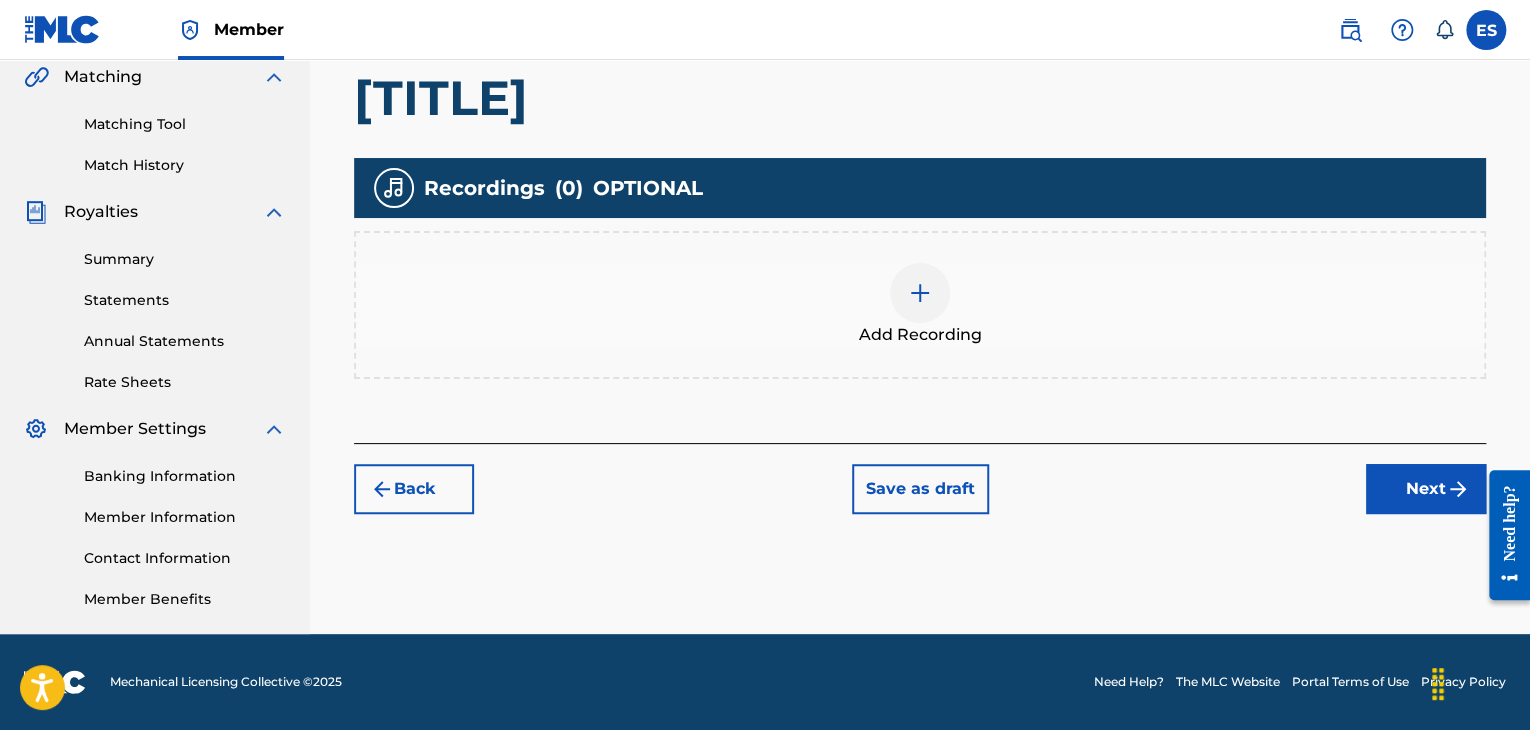 click on "Add Recording" at bounding box center [920, 305] 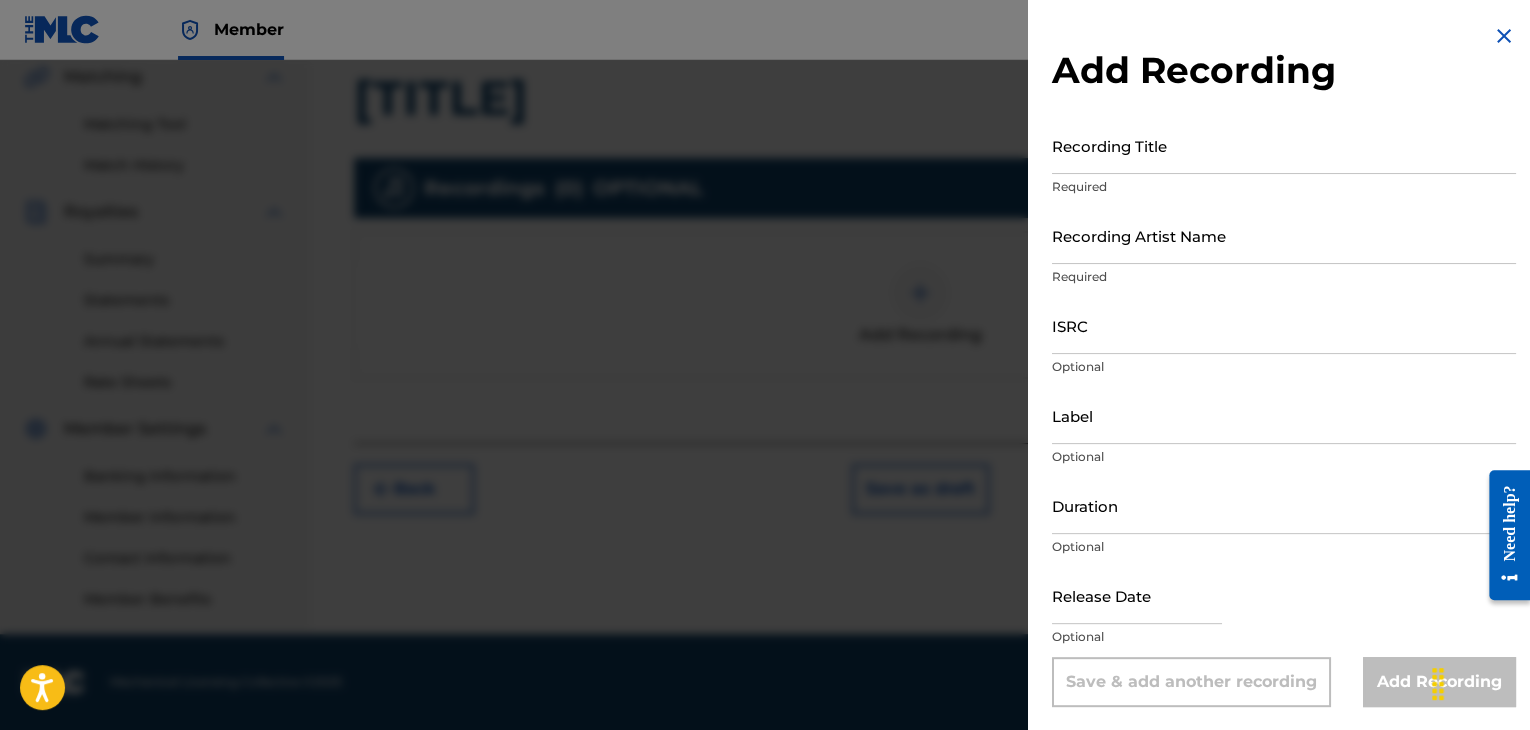 click at bounding box center (1504, 36) 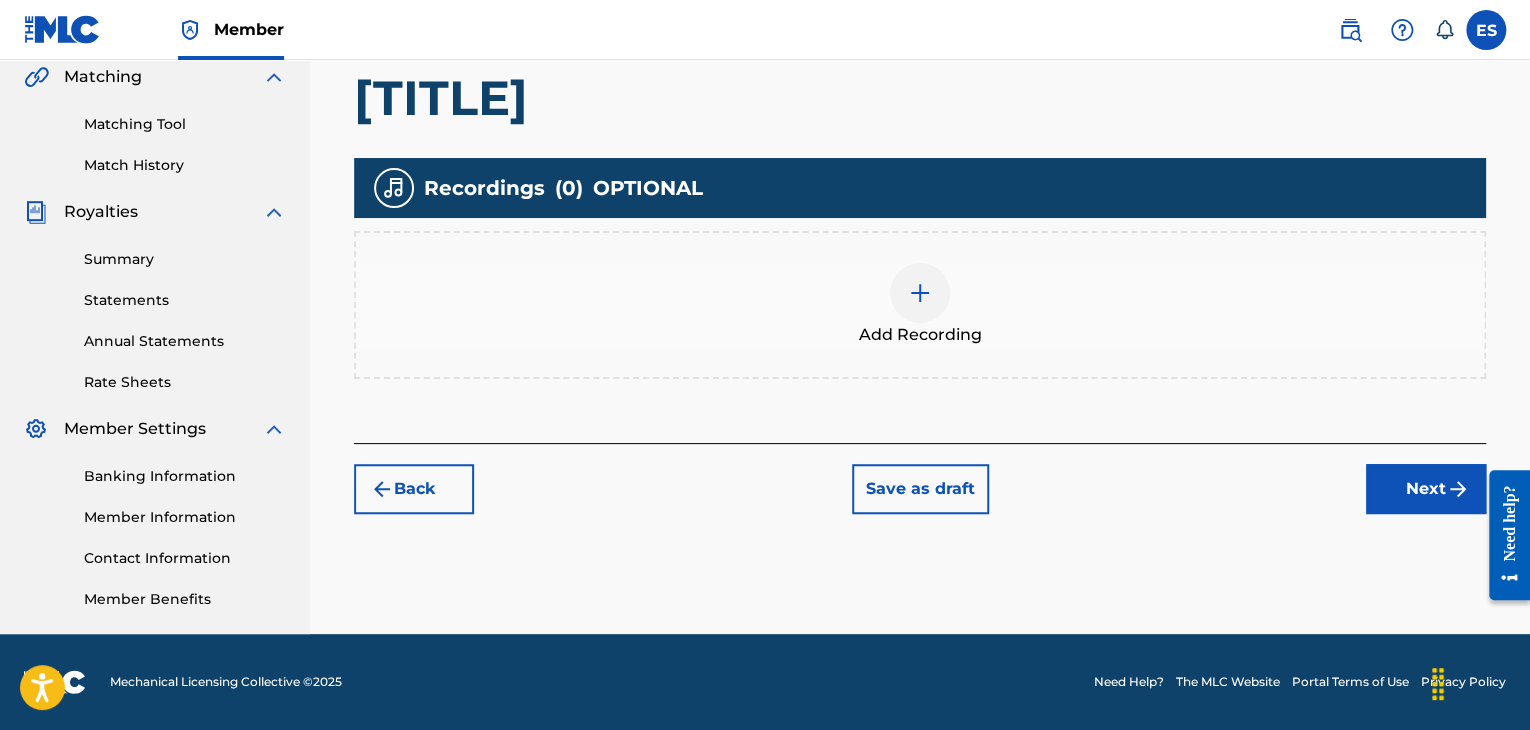 click on "Next" at bounding box center [1426, 489] 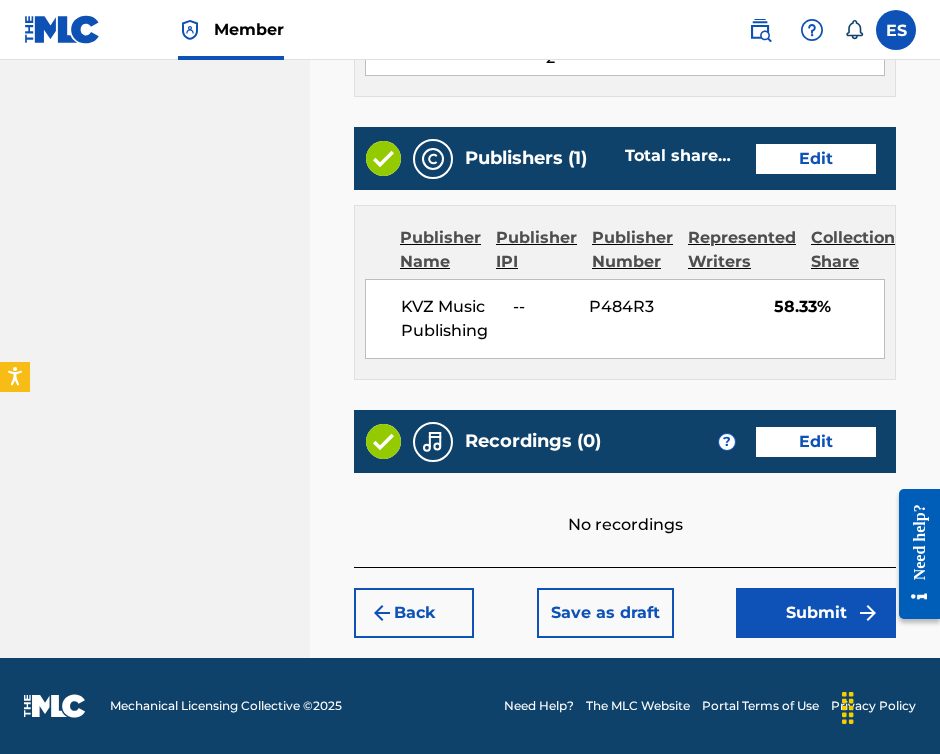 scroll, scrollTop: 1360, scrollLeft: 0, axis: vertical 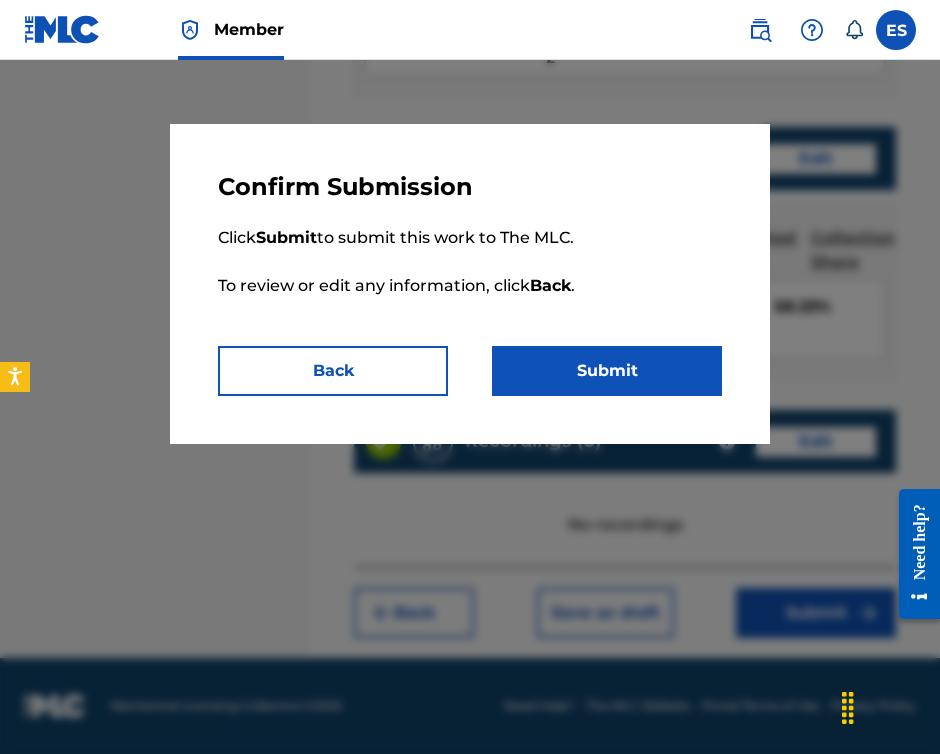 click on "Submit" at bounding box center (607, 371) 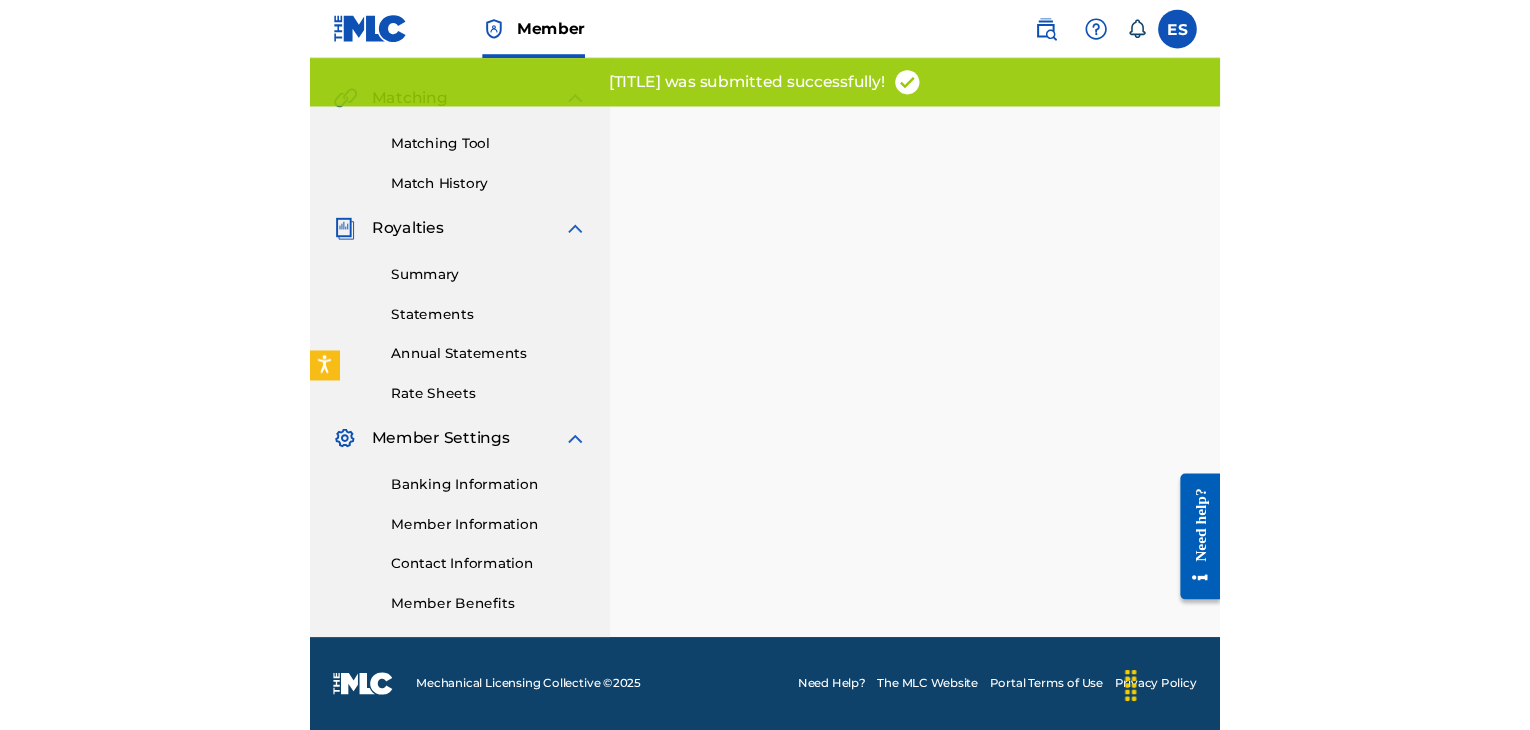 scroll, scrollTop: 0, scrollLeft: 0, axis: both 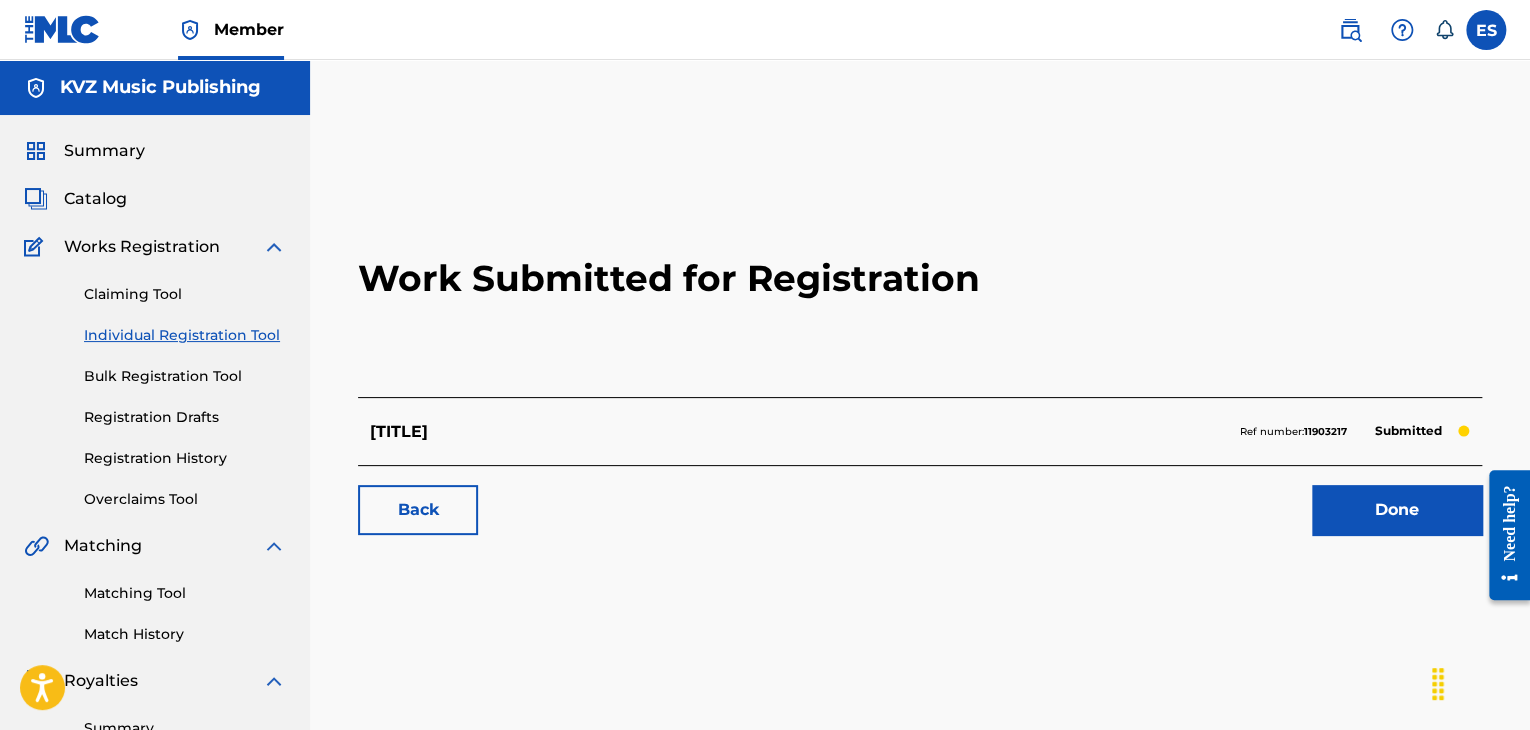 click on "Work Submitted for Registration" at bounding box center (920, 278) 